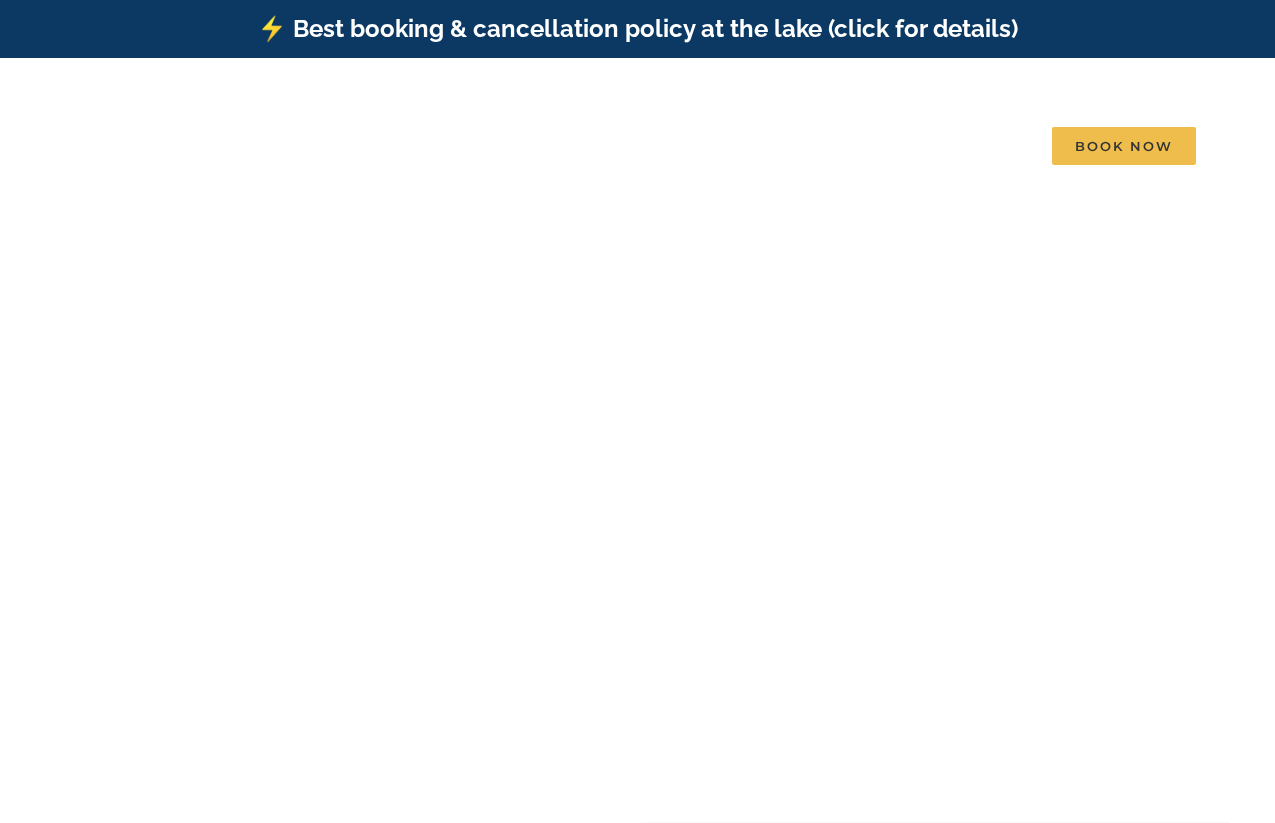 scroll, scrollTop: 0, scrollLeft: 0, axis: both 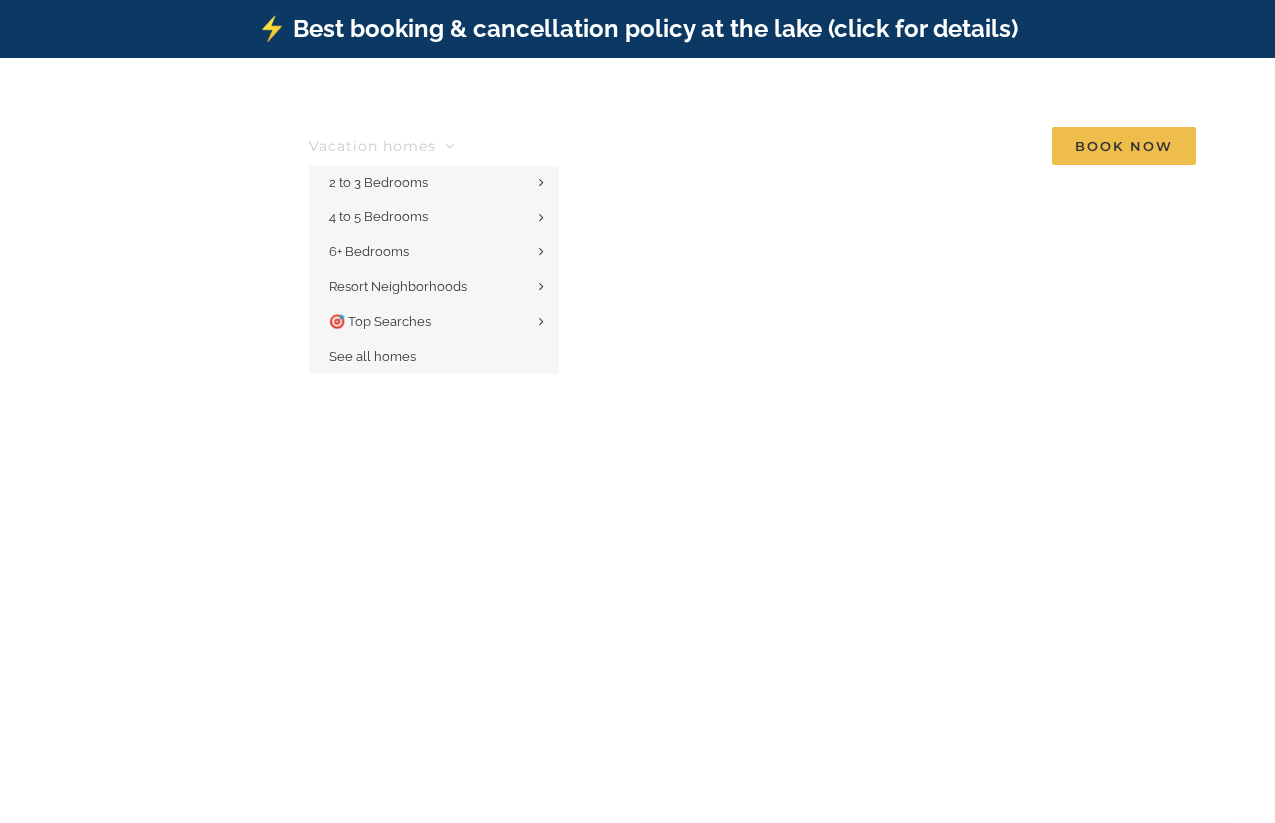 click on "Vacation homes" at bounding box center (372, 146) 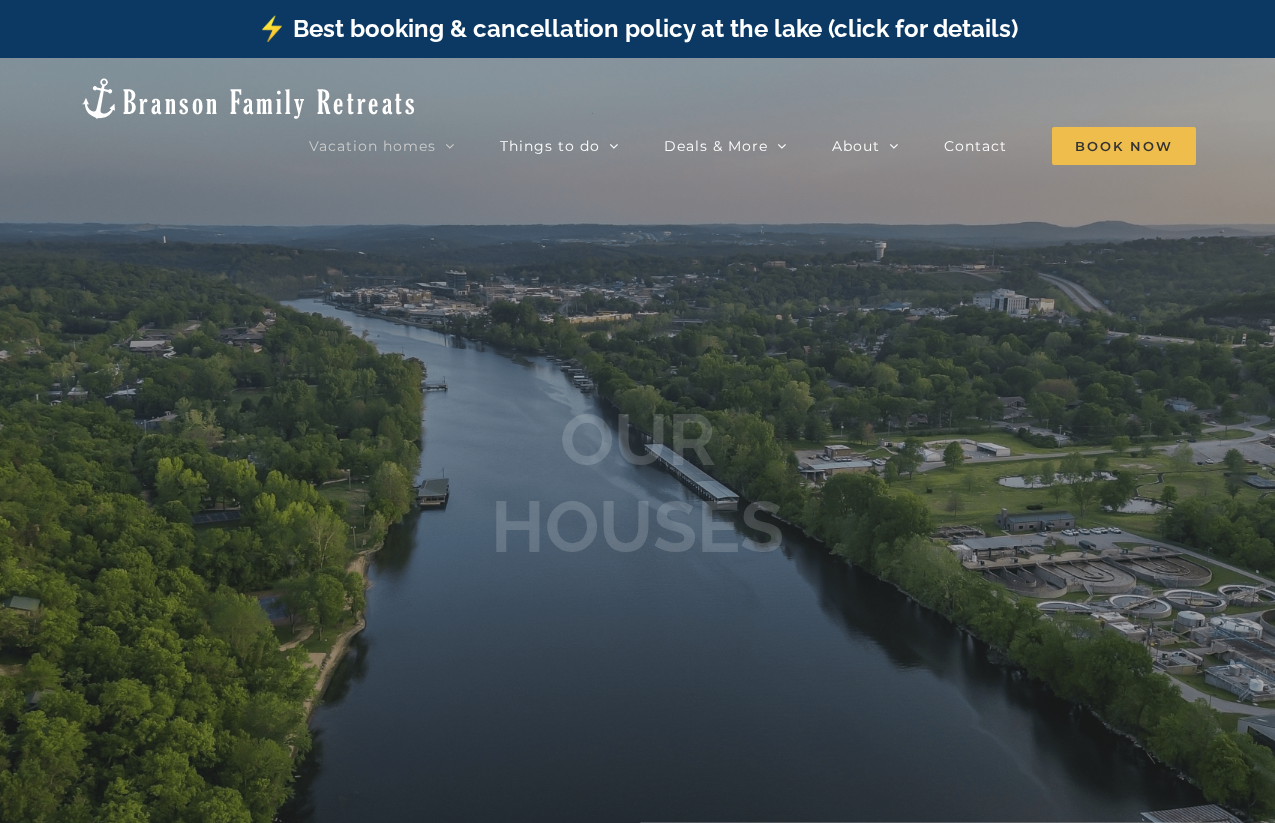 scroll, scrollTop: 0, scrollLeft: 0, axis: both 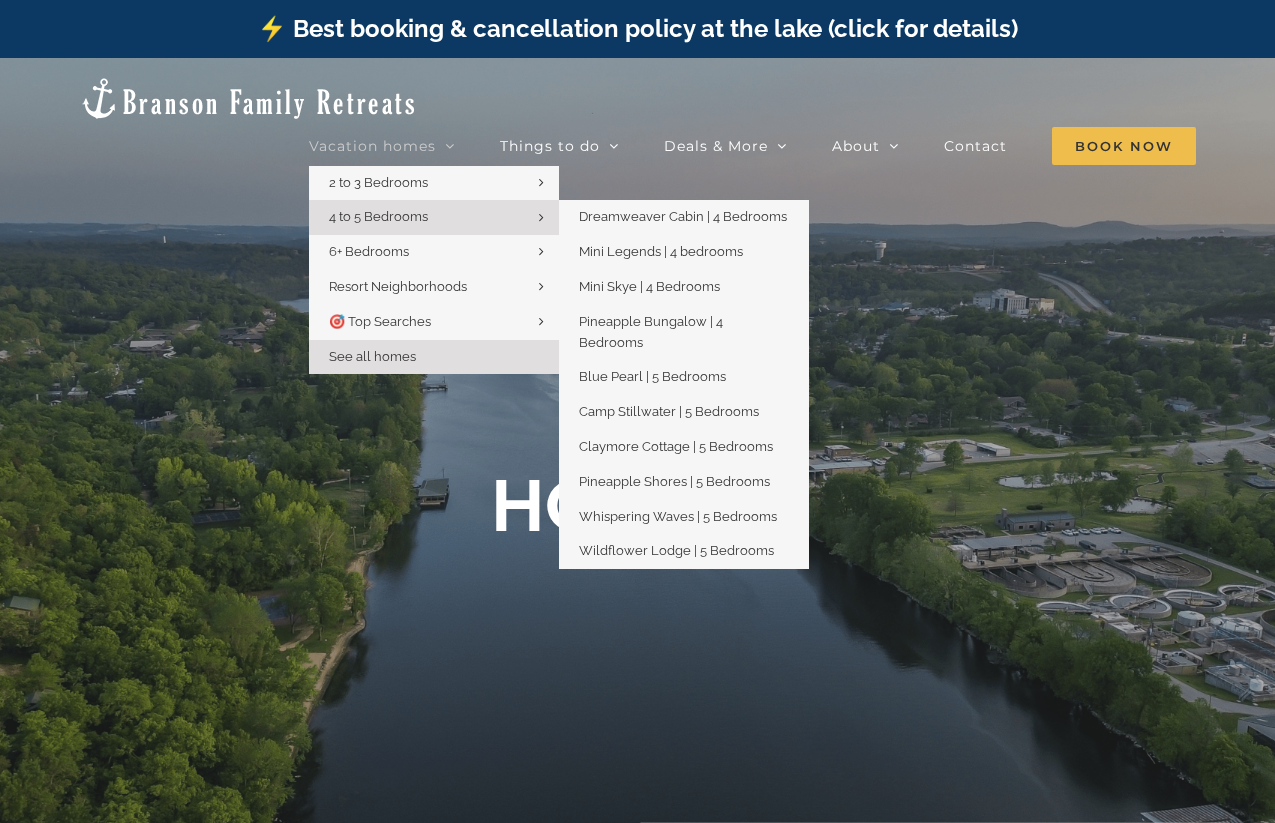 click on "4 to 5 Bedrooms" at bounding box center [378, 216] 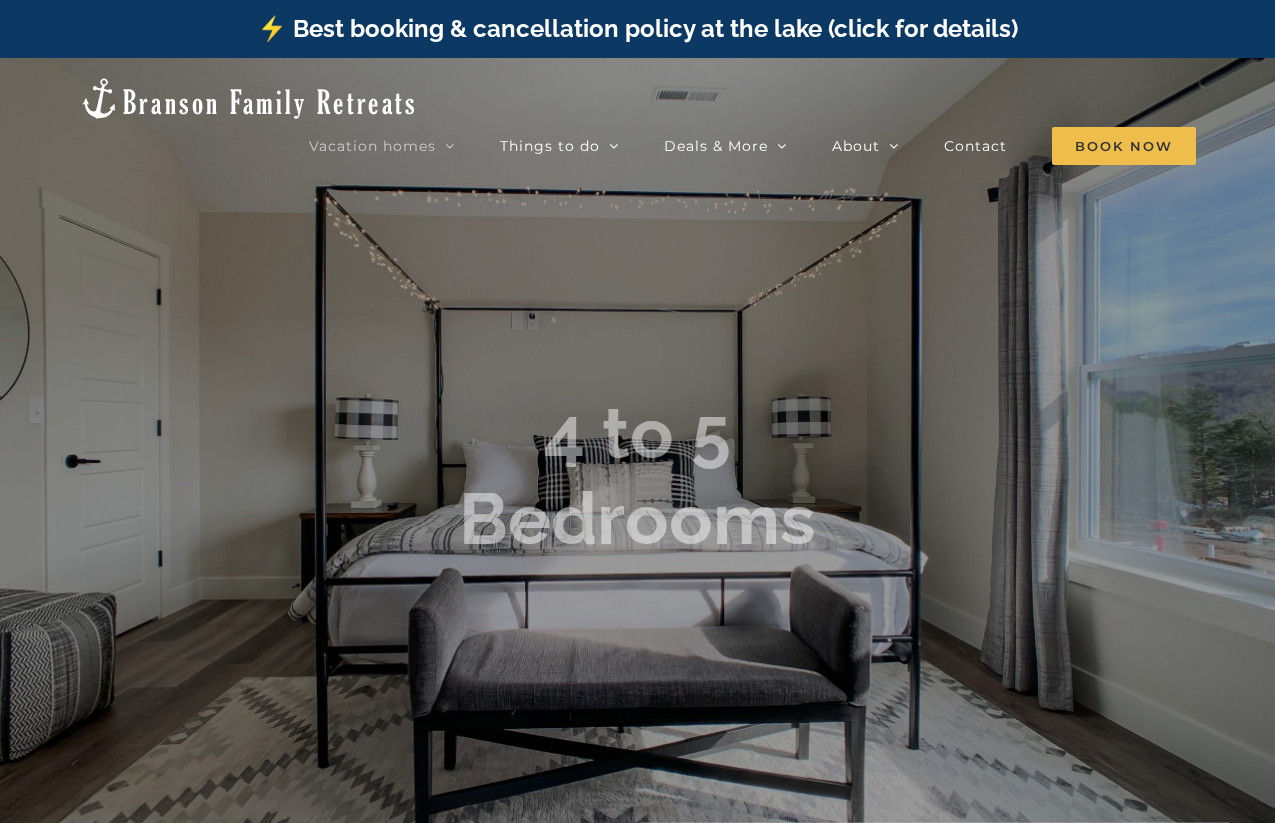 scroll, scrollTop: 0, scrollLeft: 0, axis: both 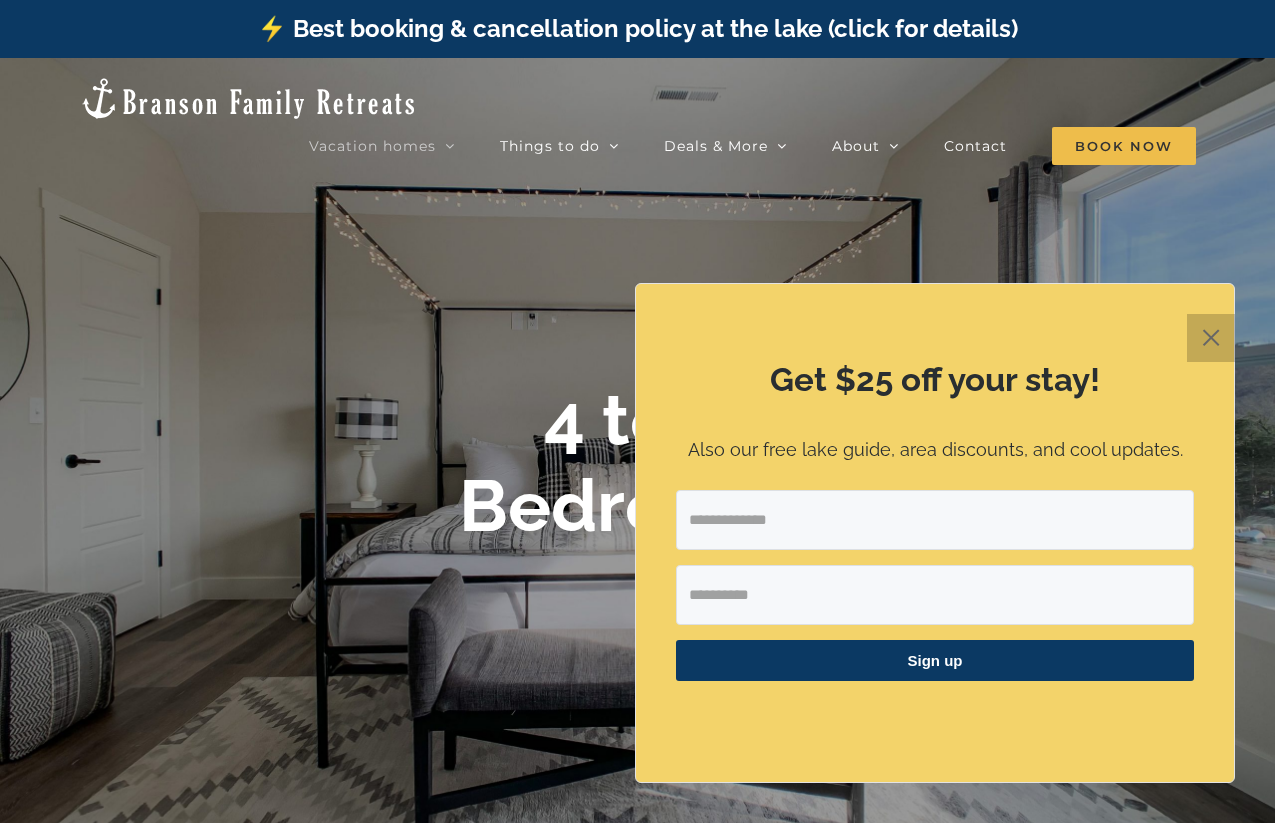 click on "✕" at bounding box center (1211, 338) 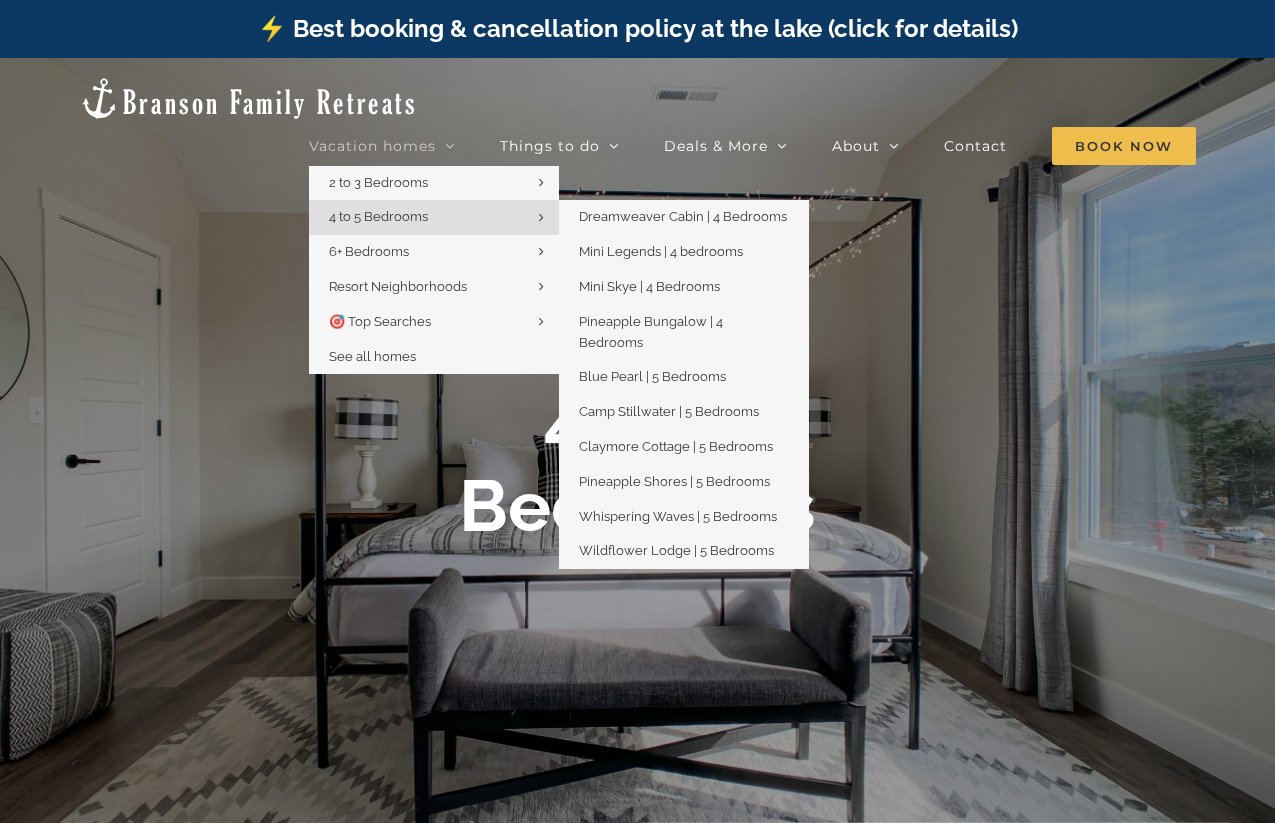 click on "4 to 5 Bedrooms" at bounding box center [378, 216] 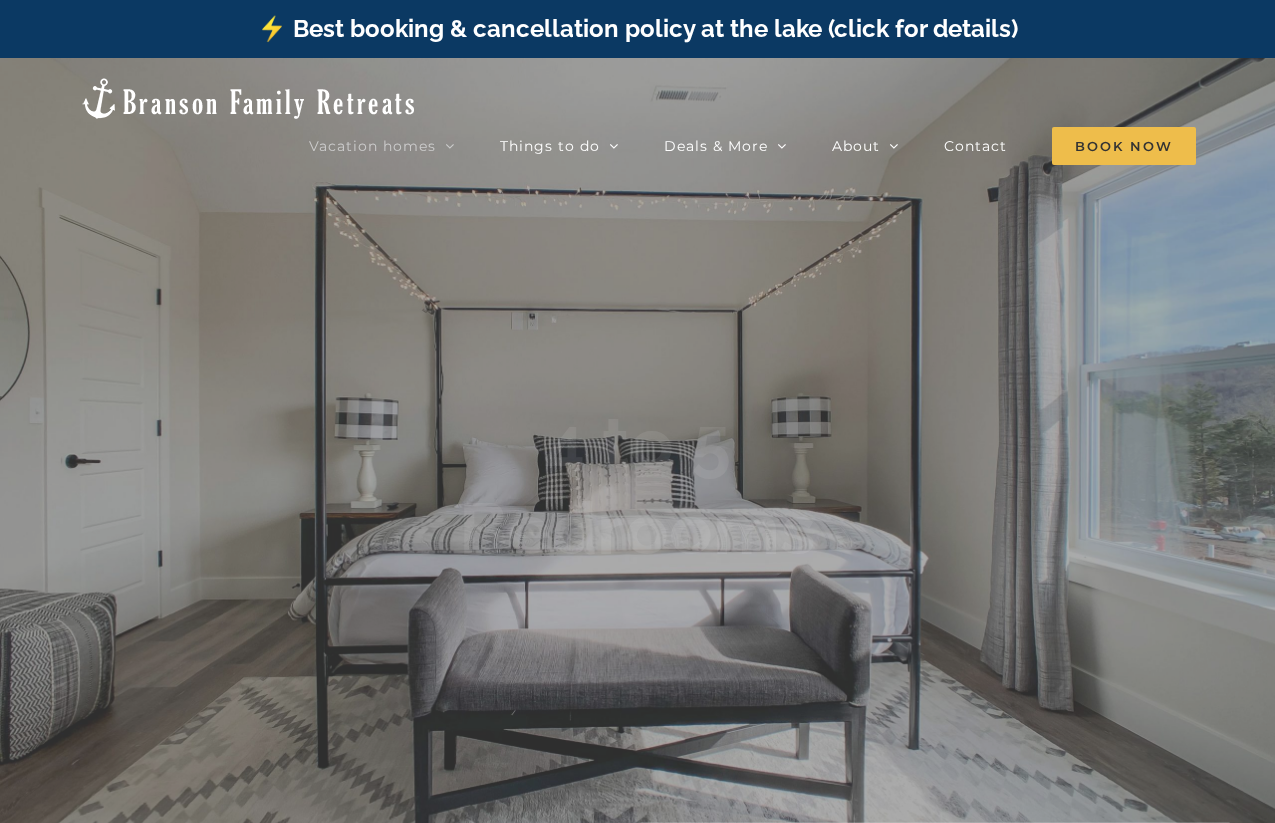 scroll, scrollTop: 0, scrollLeft: 0, axis: both 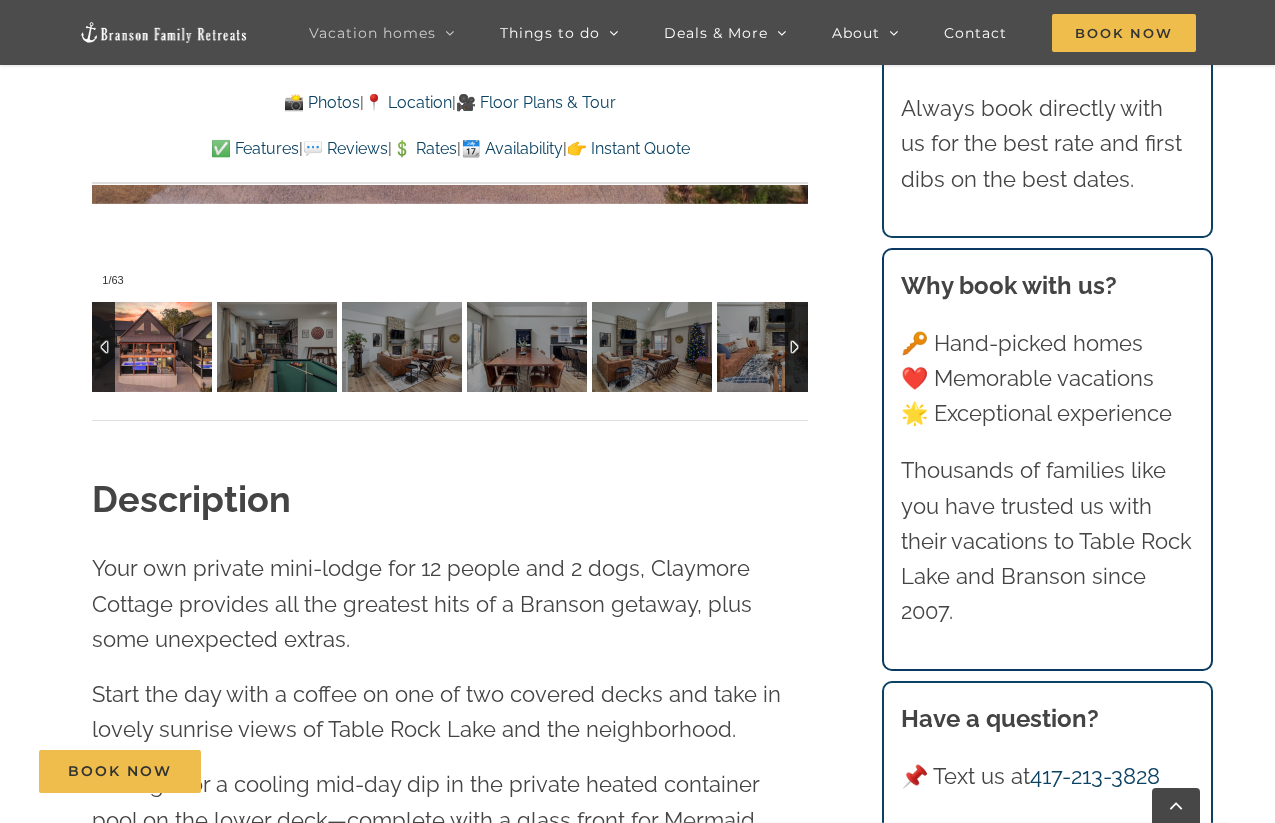 click at bounding box center (152, 347) 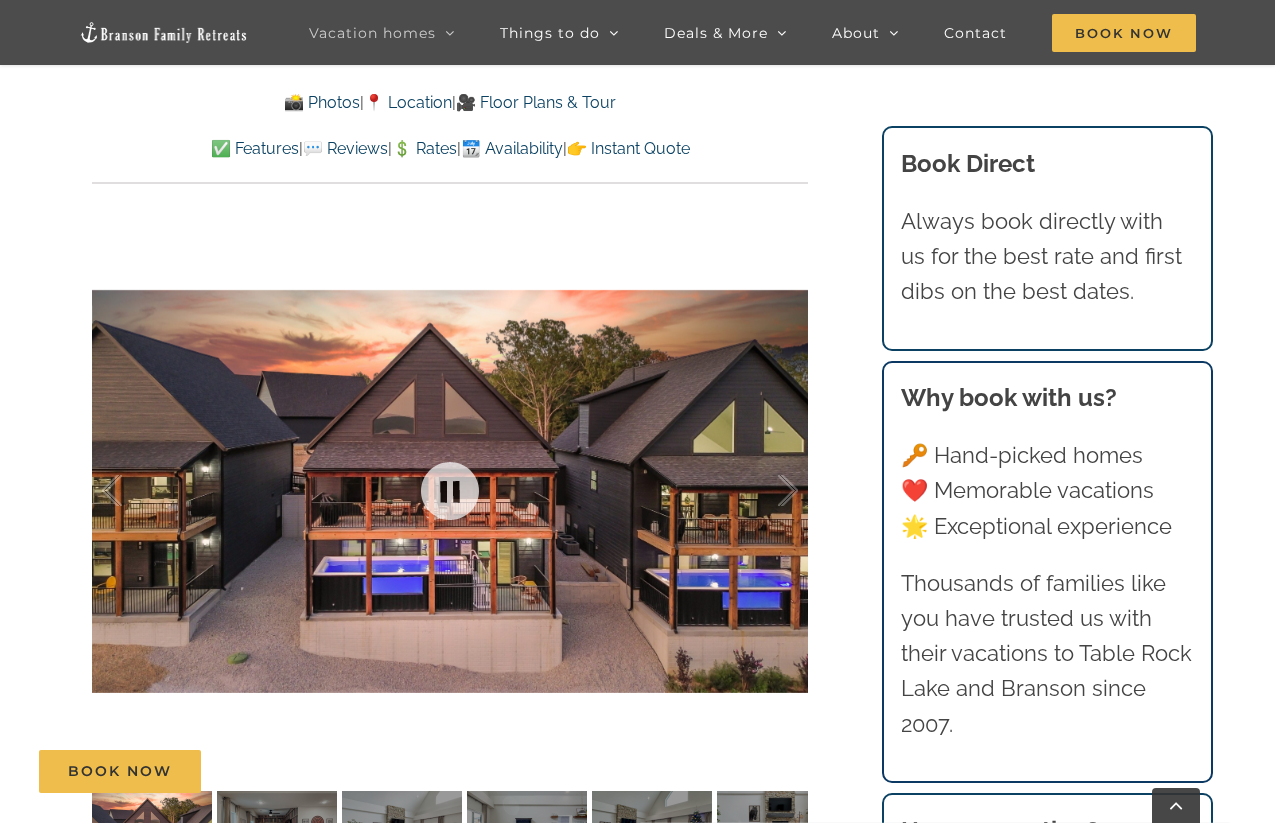 scroll, scrollTop: 1341, scrollLeft: 0, axis: vertical 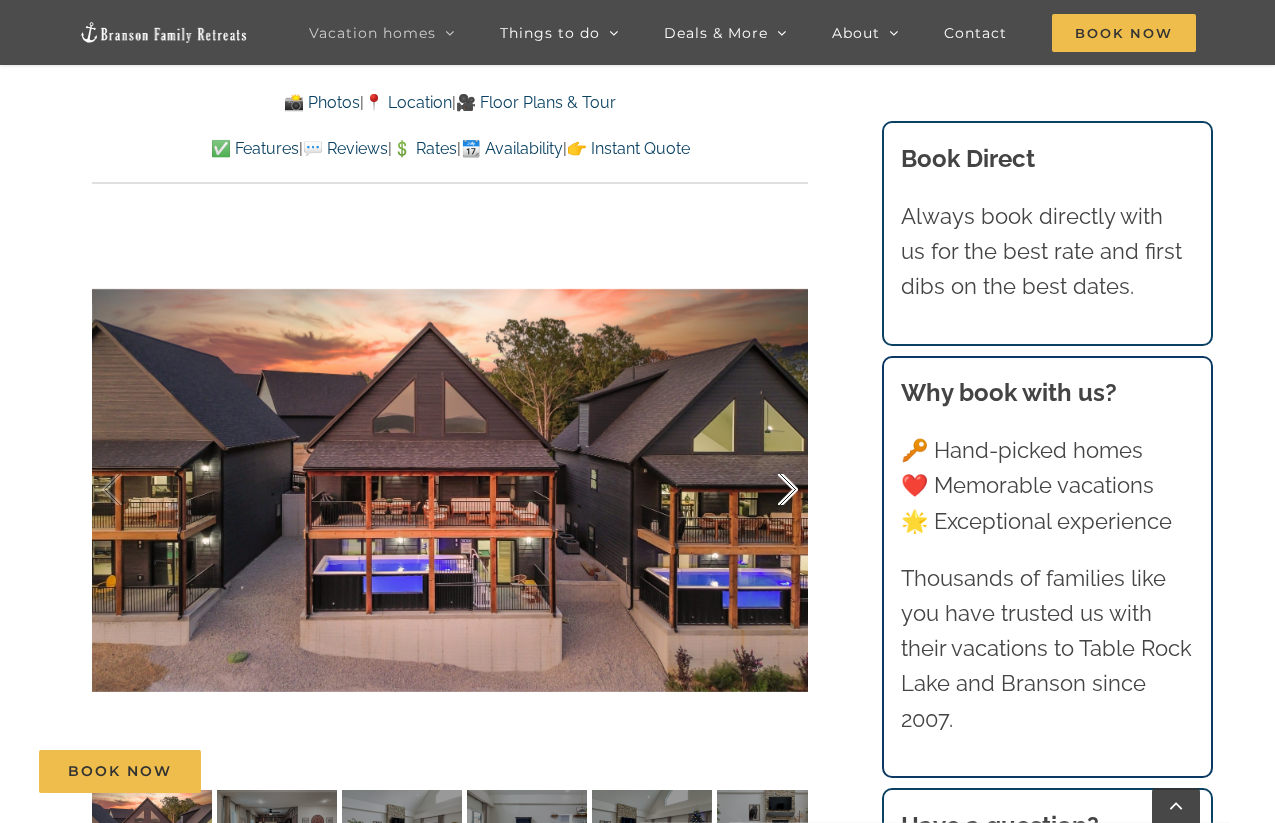 click at bounding box center (767, 490) 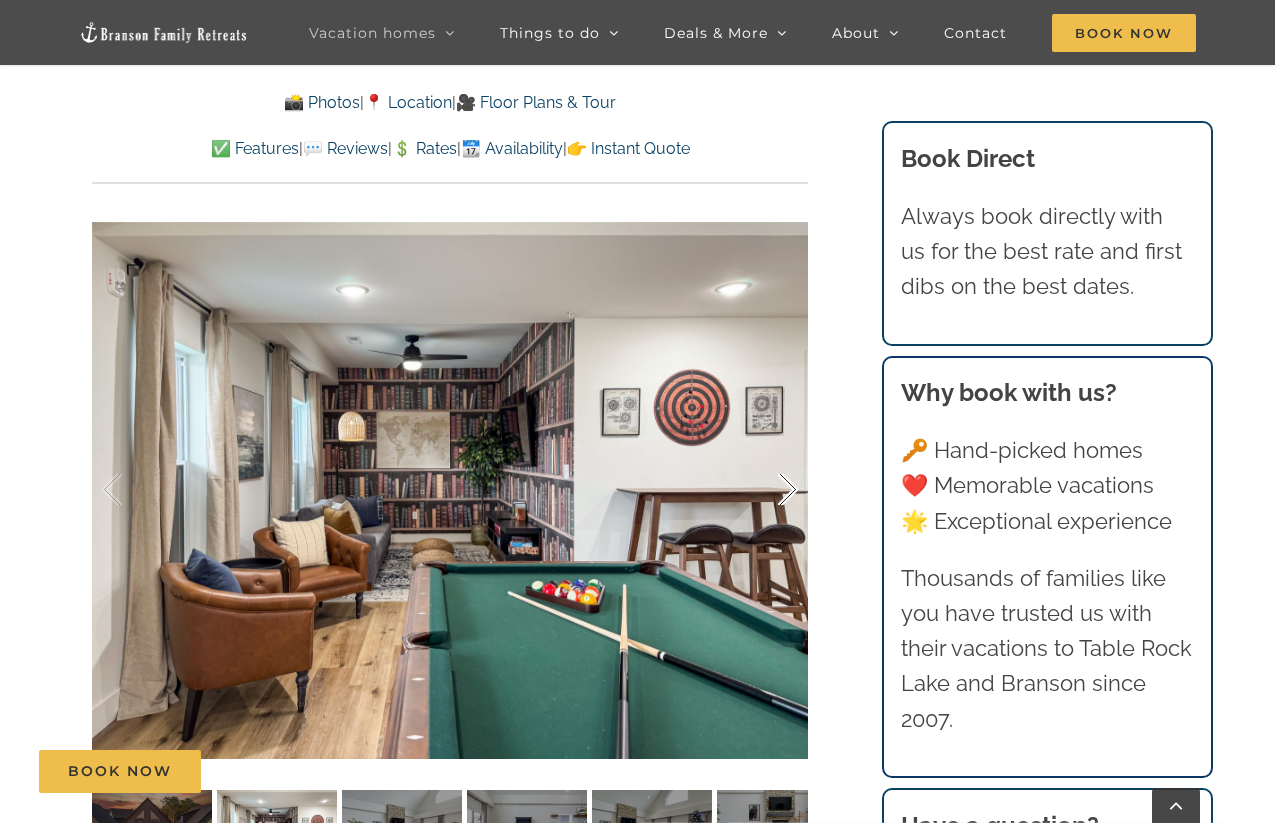click at bounding box center (767, 490) 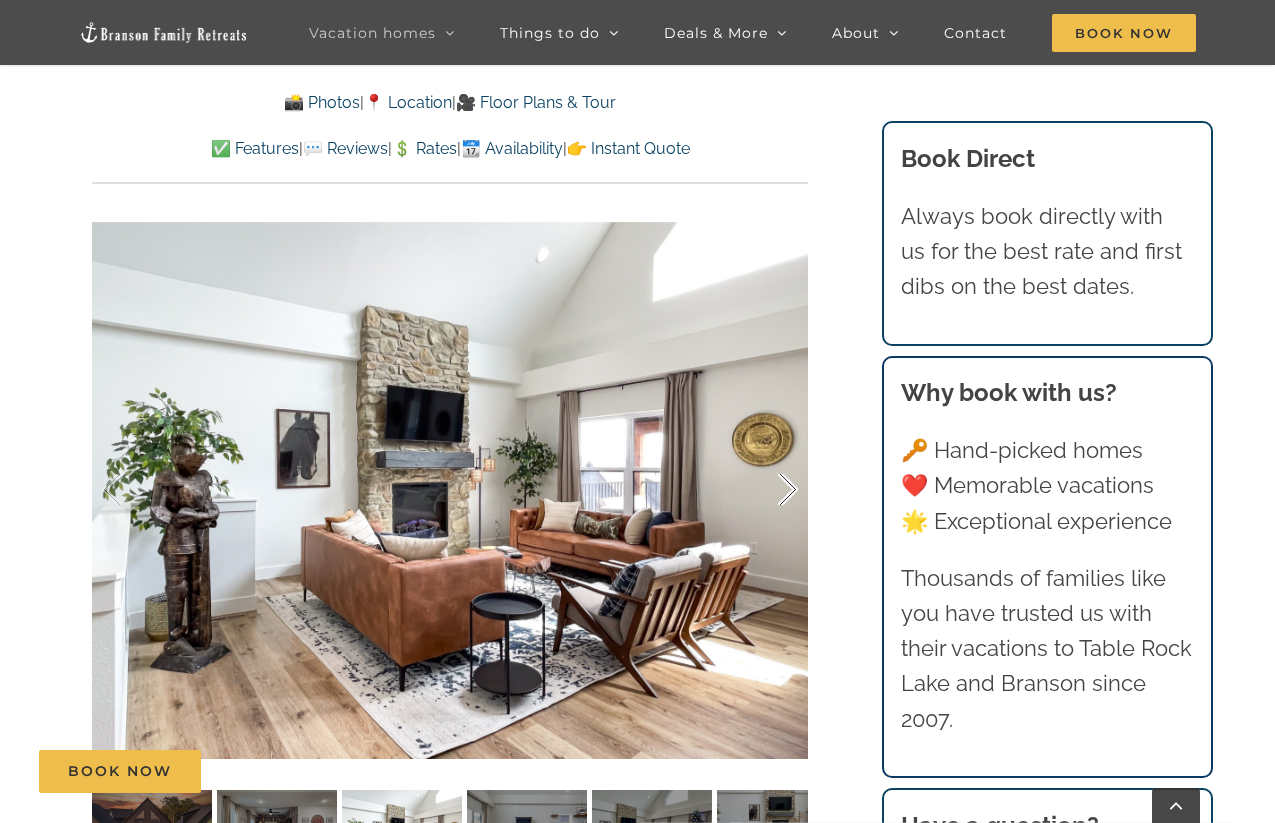 click at bounding box center (767, 490) 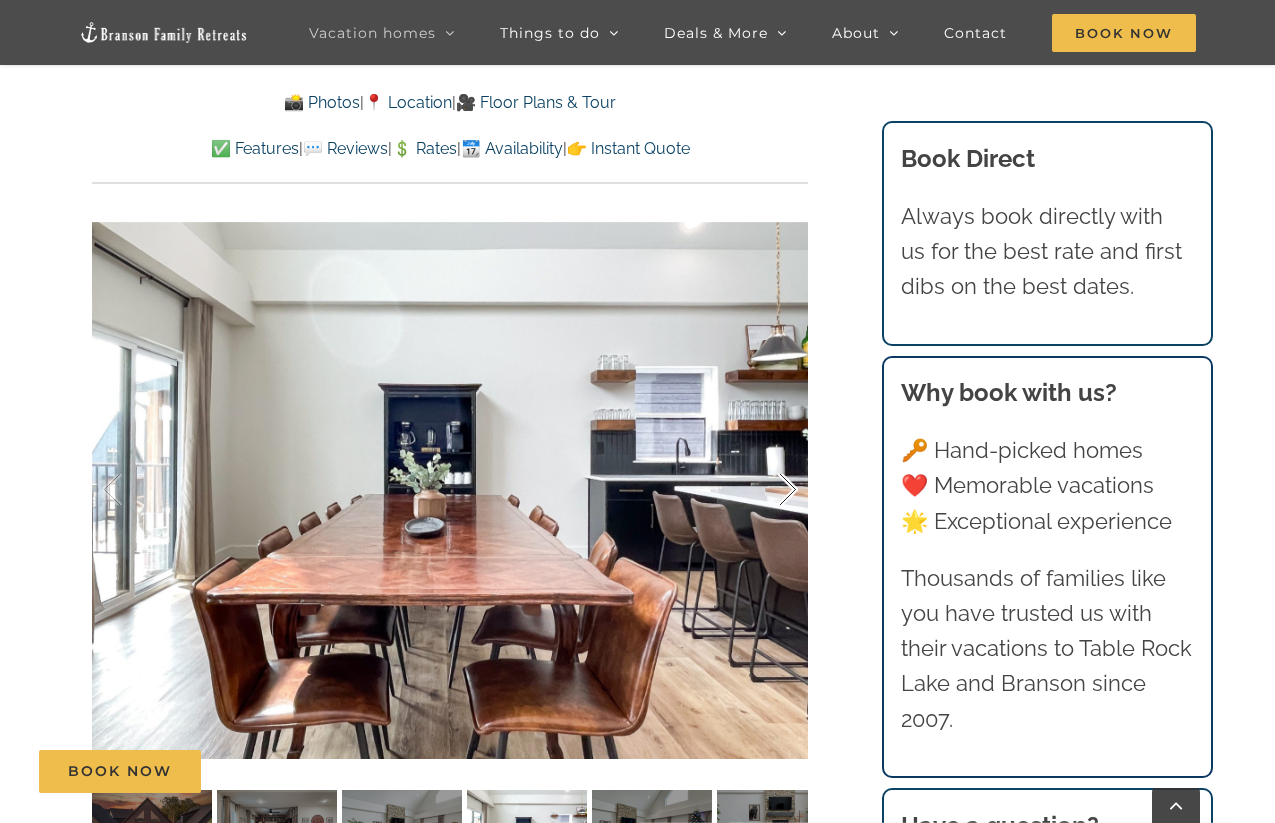 click at bounding box center (767, 490) 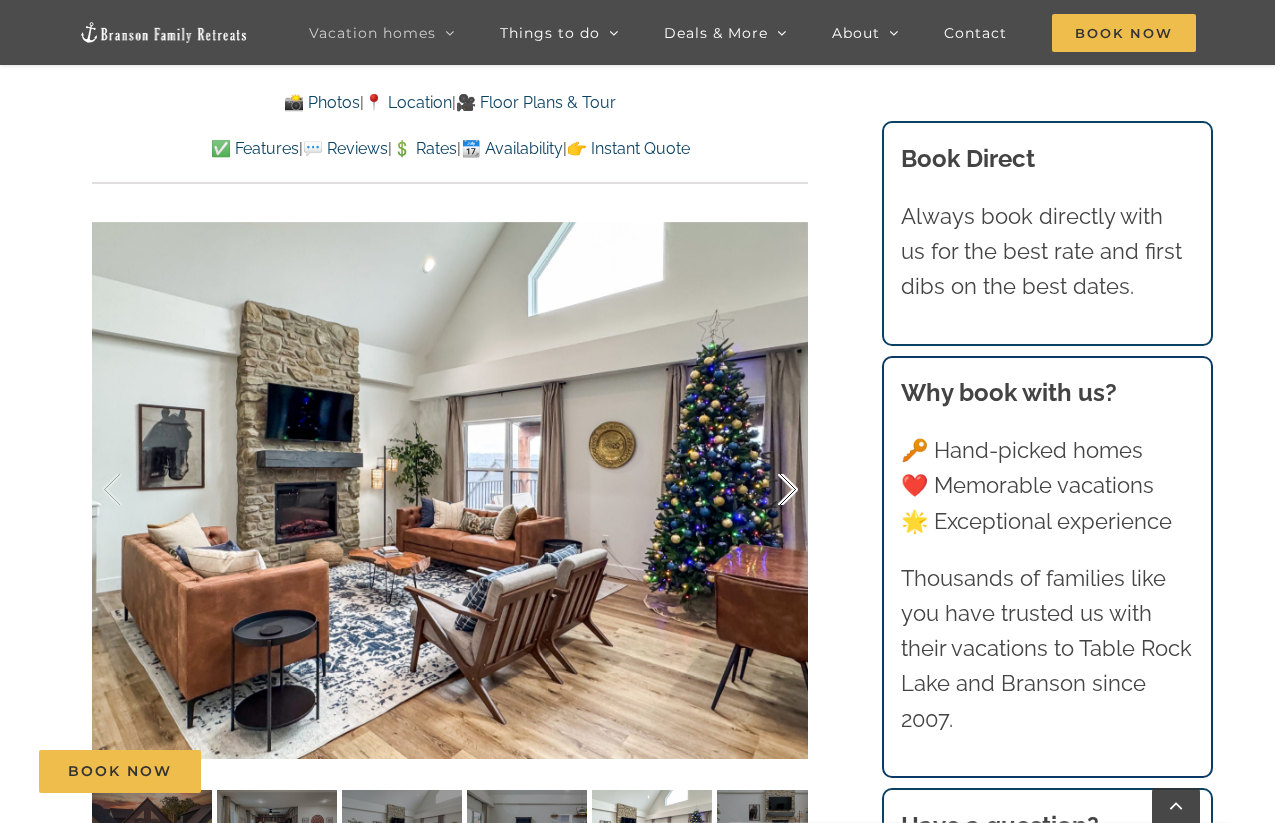 click at bounding box center (767, 490) 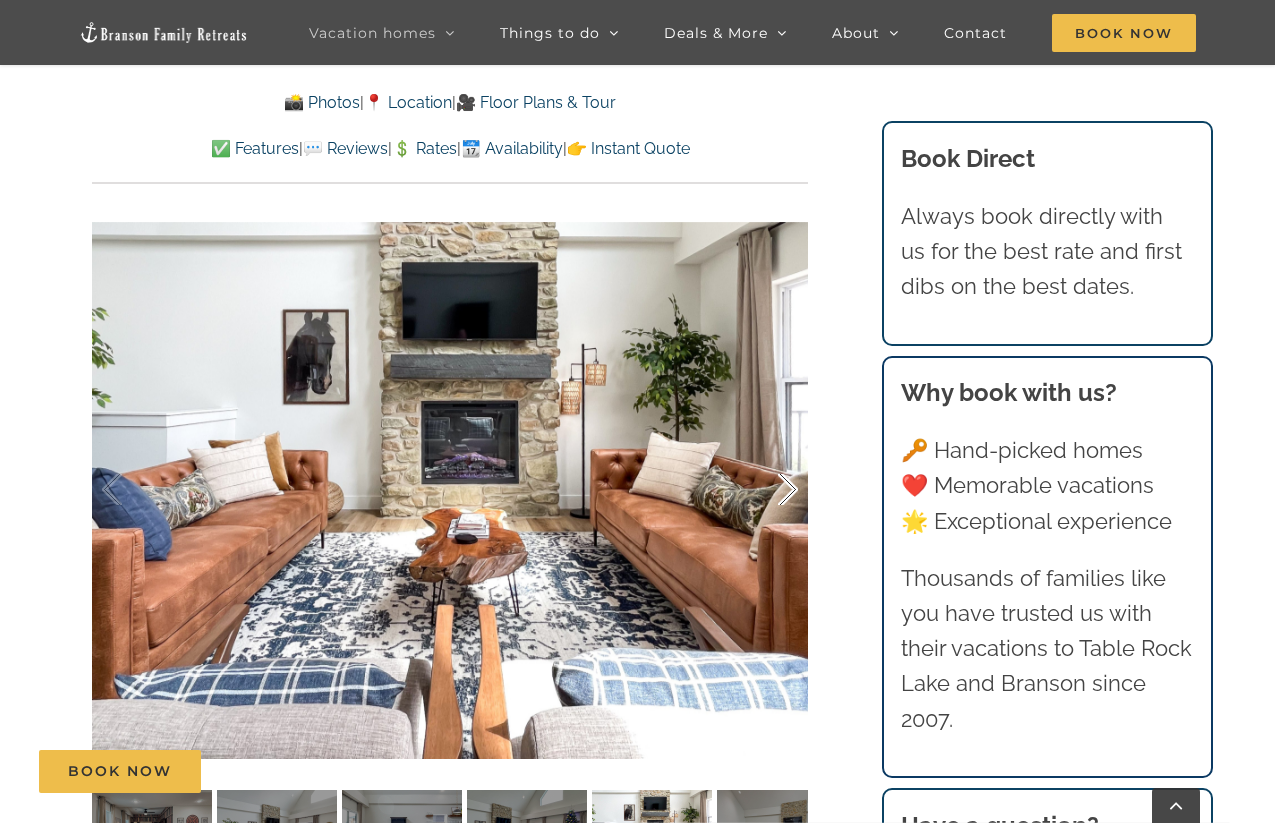 click at bounding box center (767, 490) 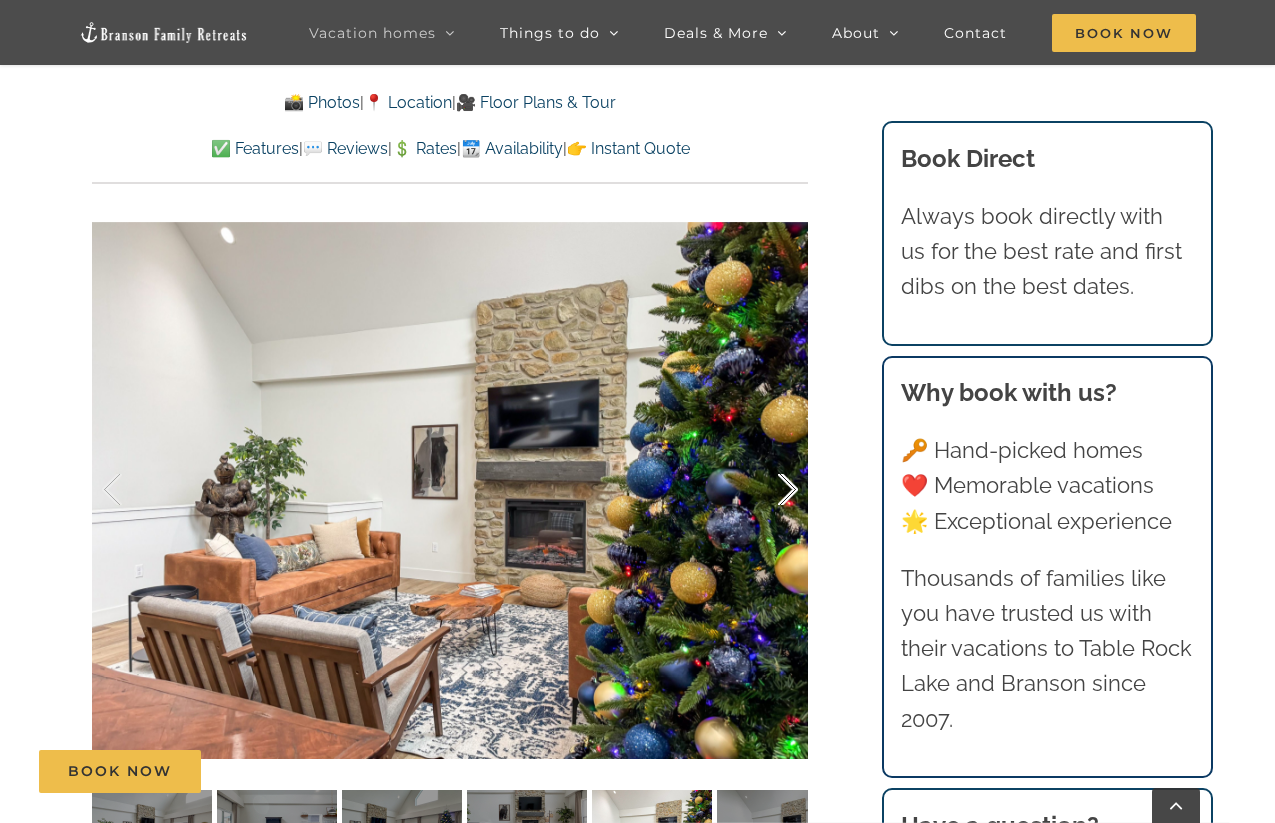 click at bounding box center [767, 490] 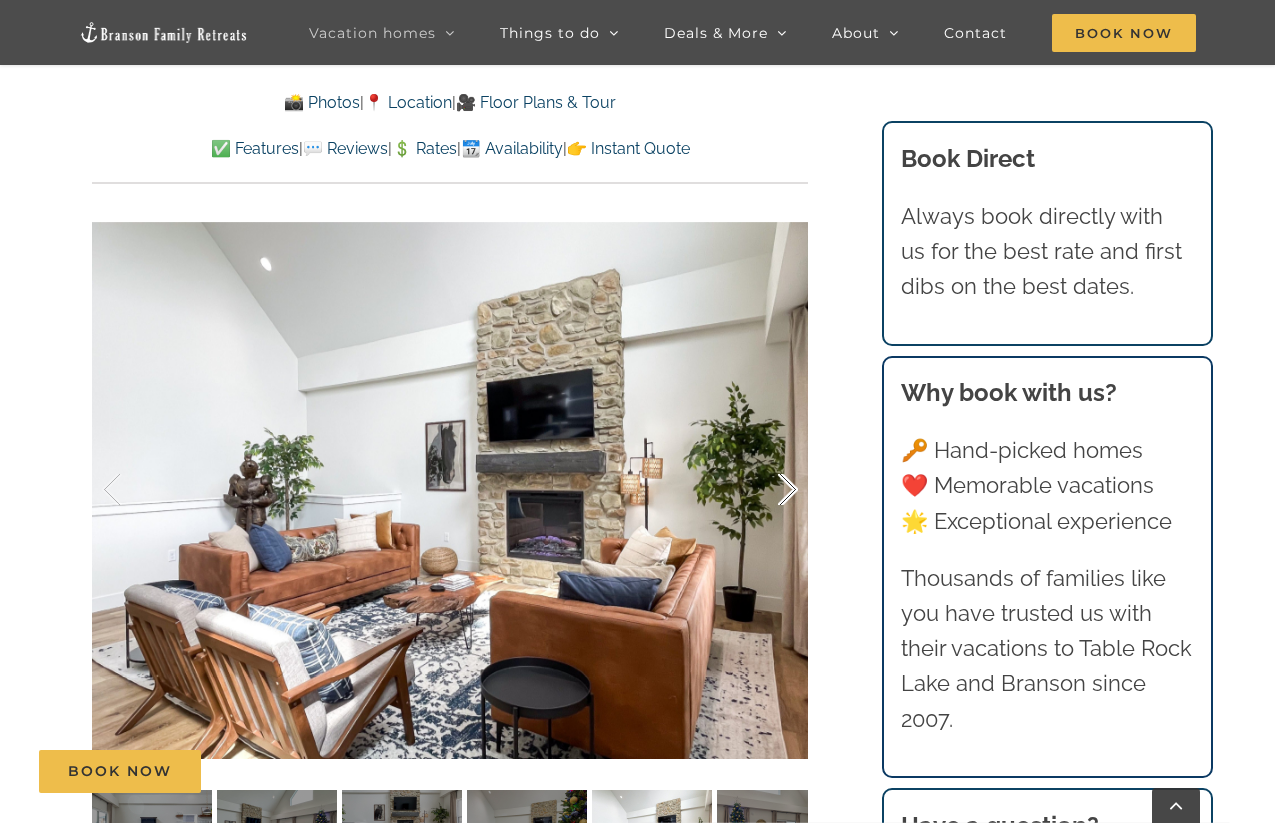 click at bounding box center [767, 490] 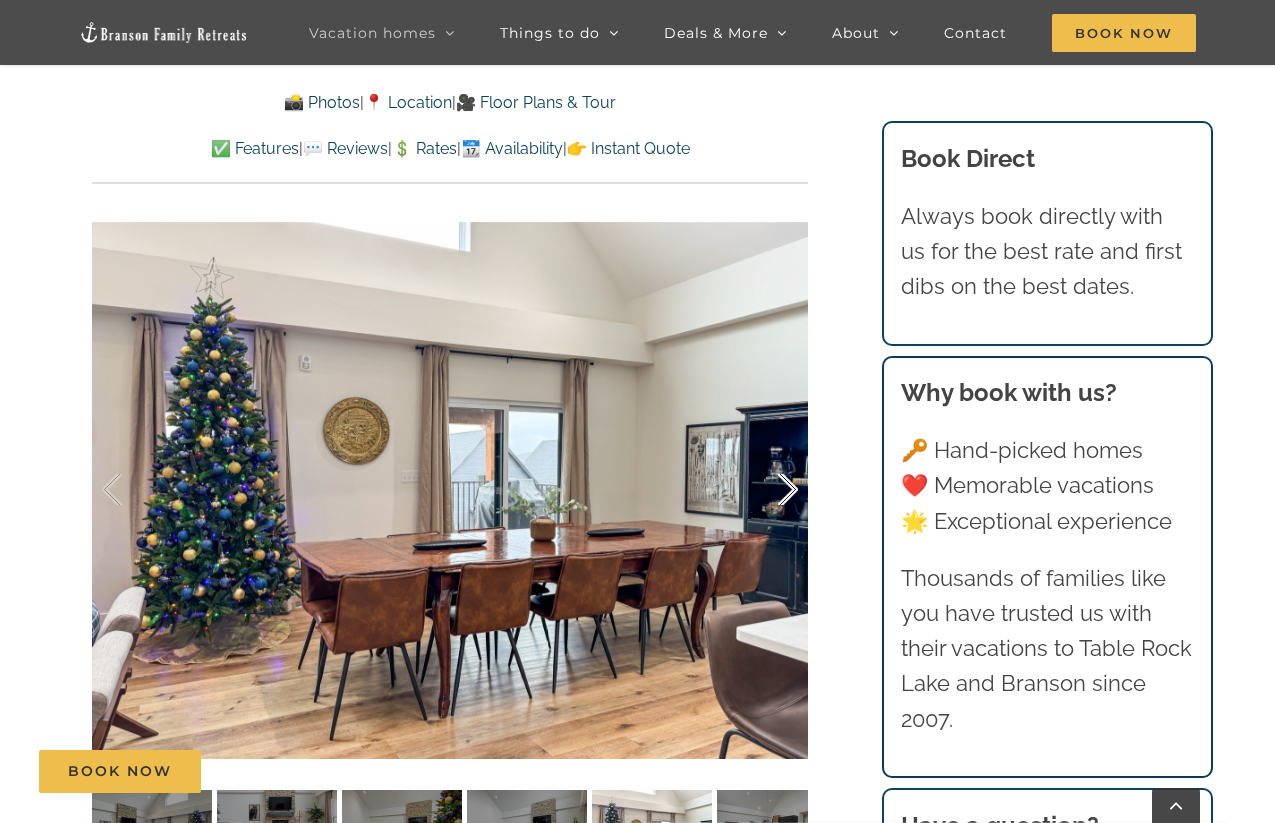 click at bounding box center (767, 490) 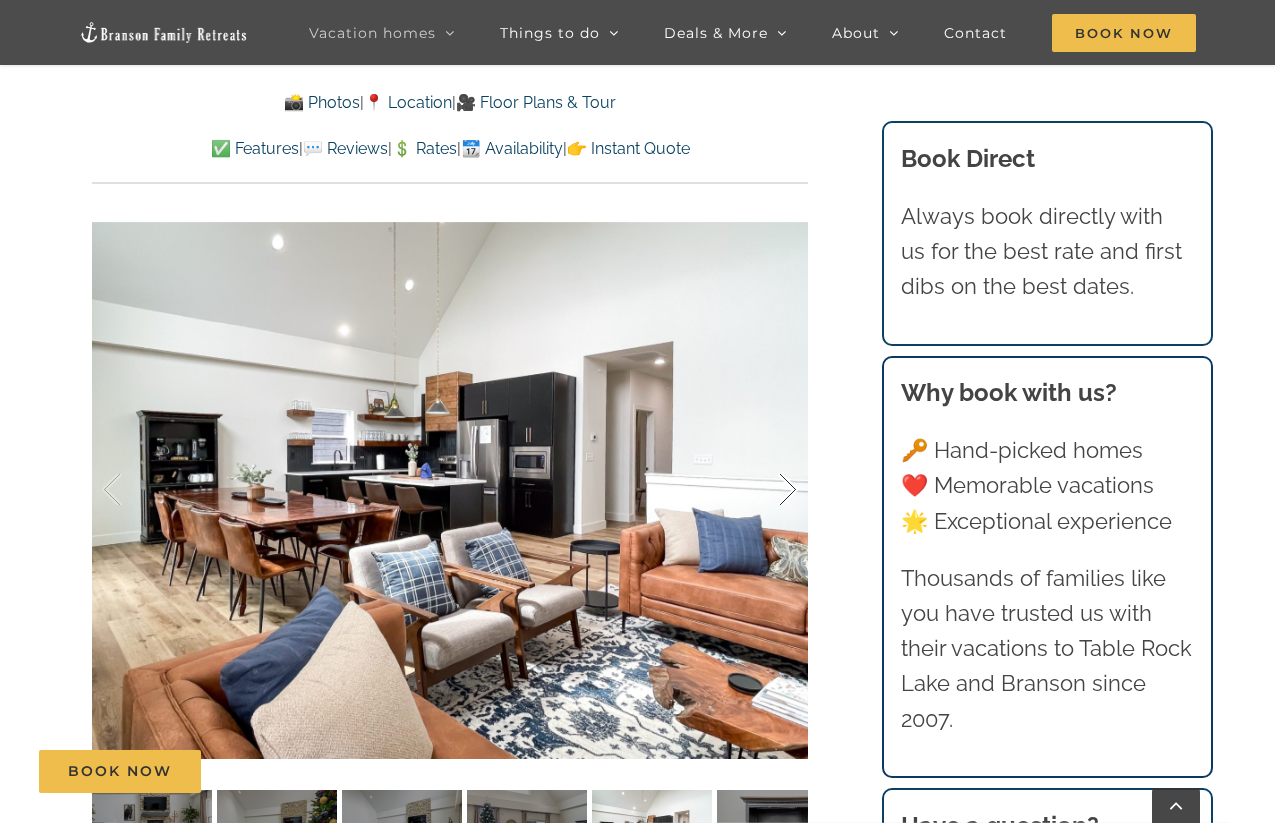 click at bounding box center (767, 490) 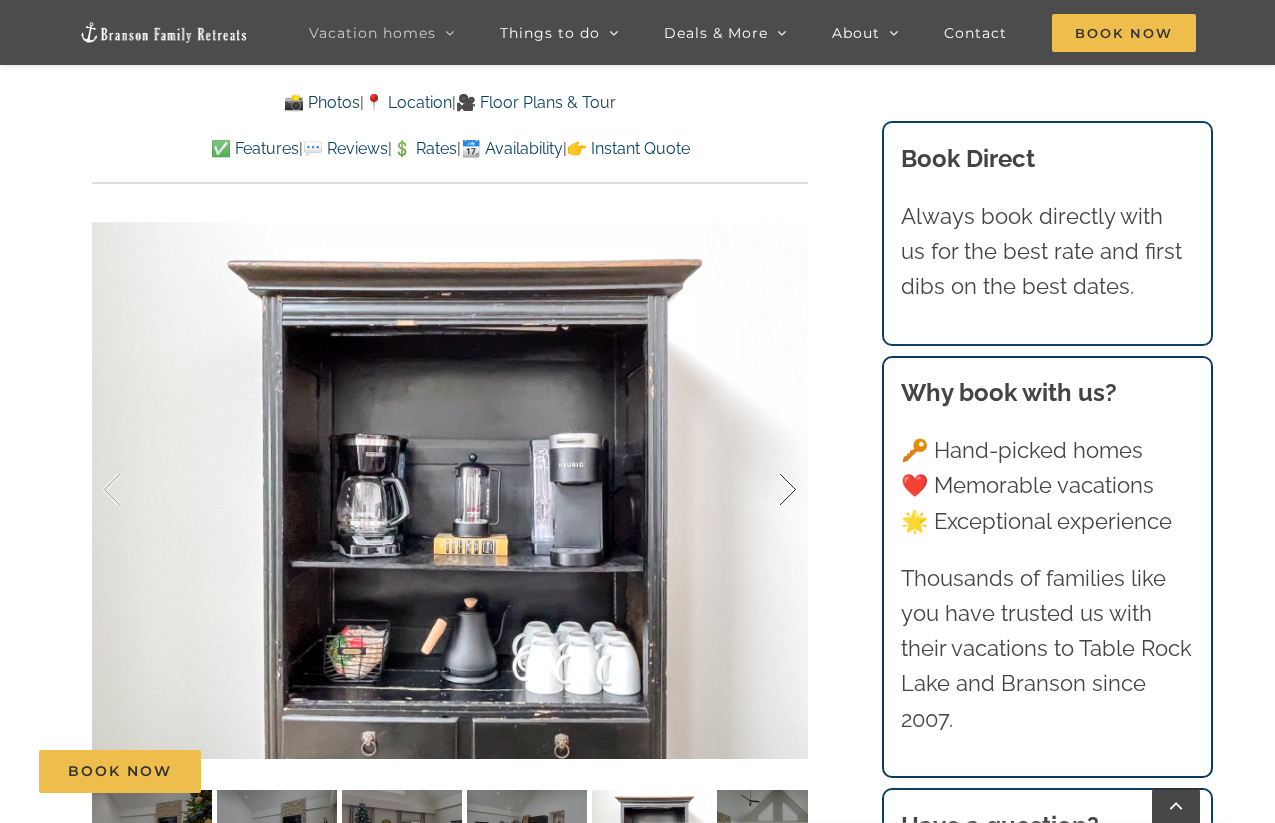 click at bounding box center (767, 490) 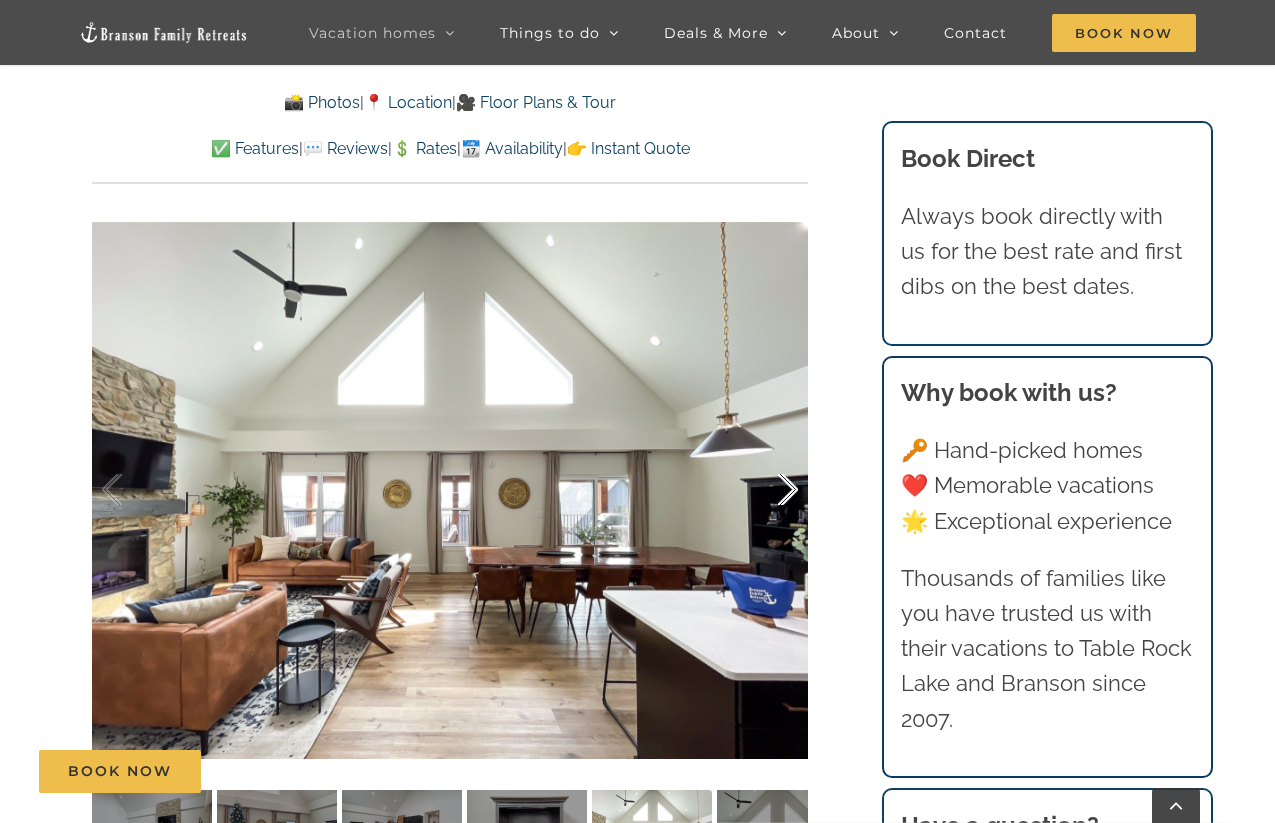click at bounding box center (767, 490) 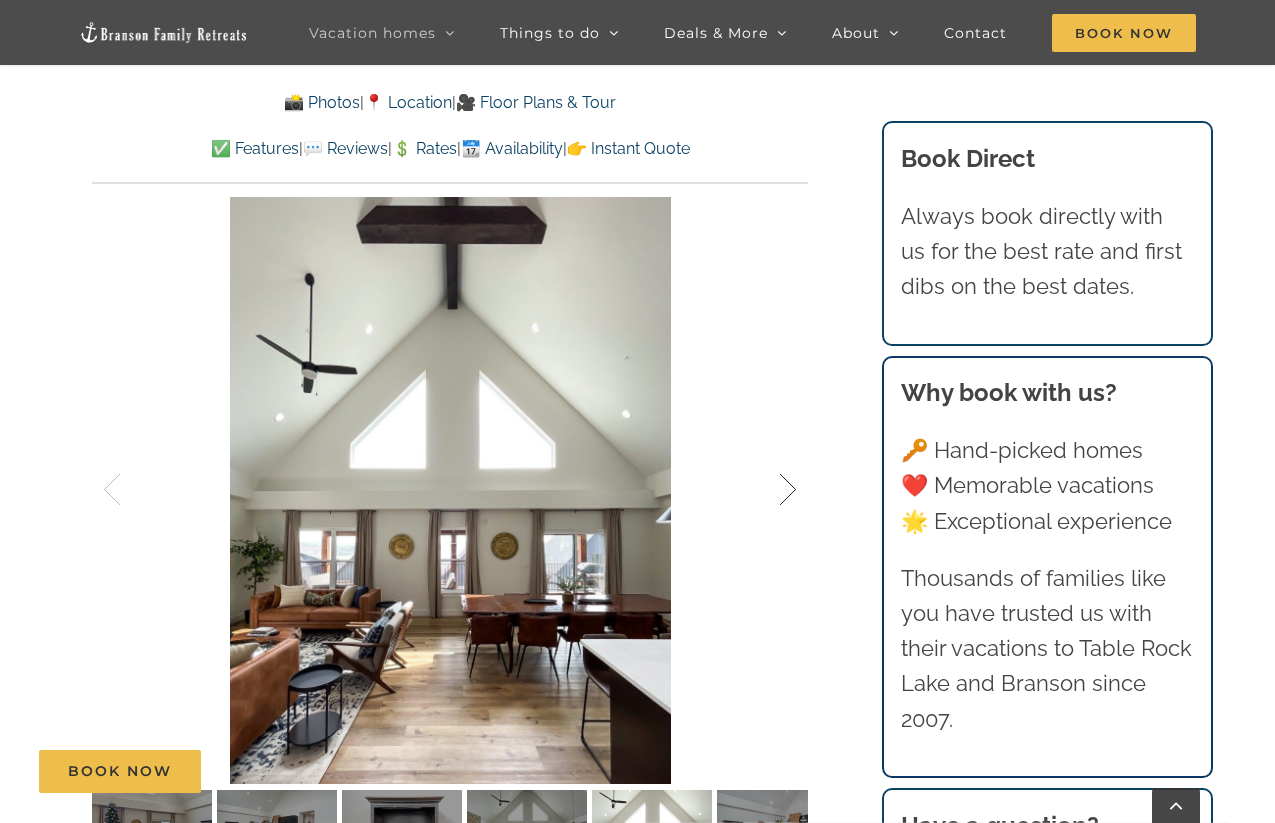click at bounding box center (767, 490) 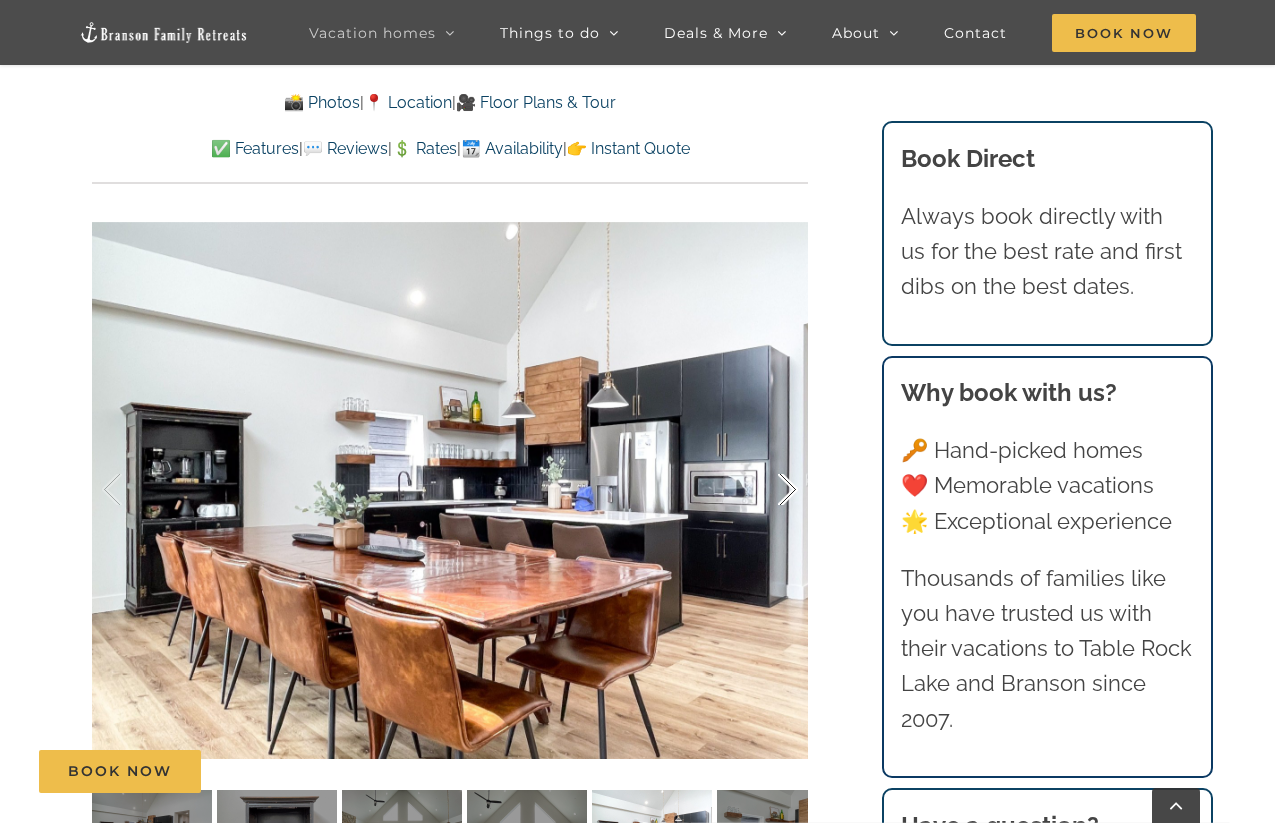 click at bounding box center (767, 490) 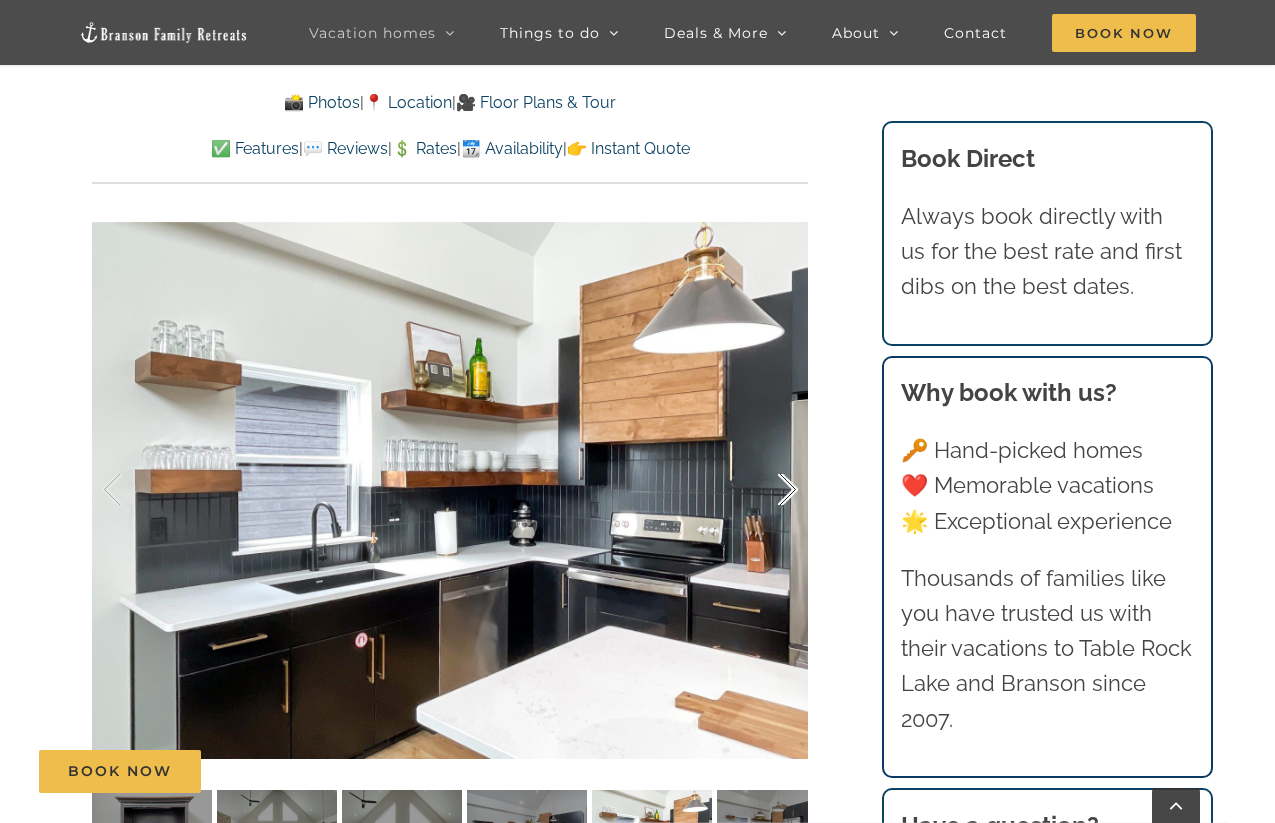 click at bounding box center [767, 490] 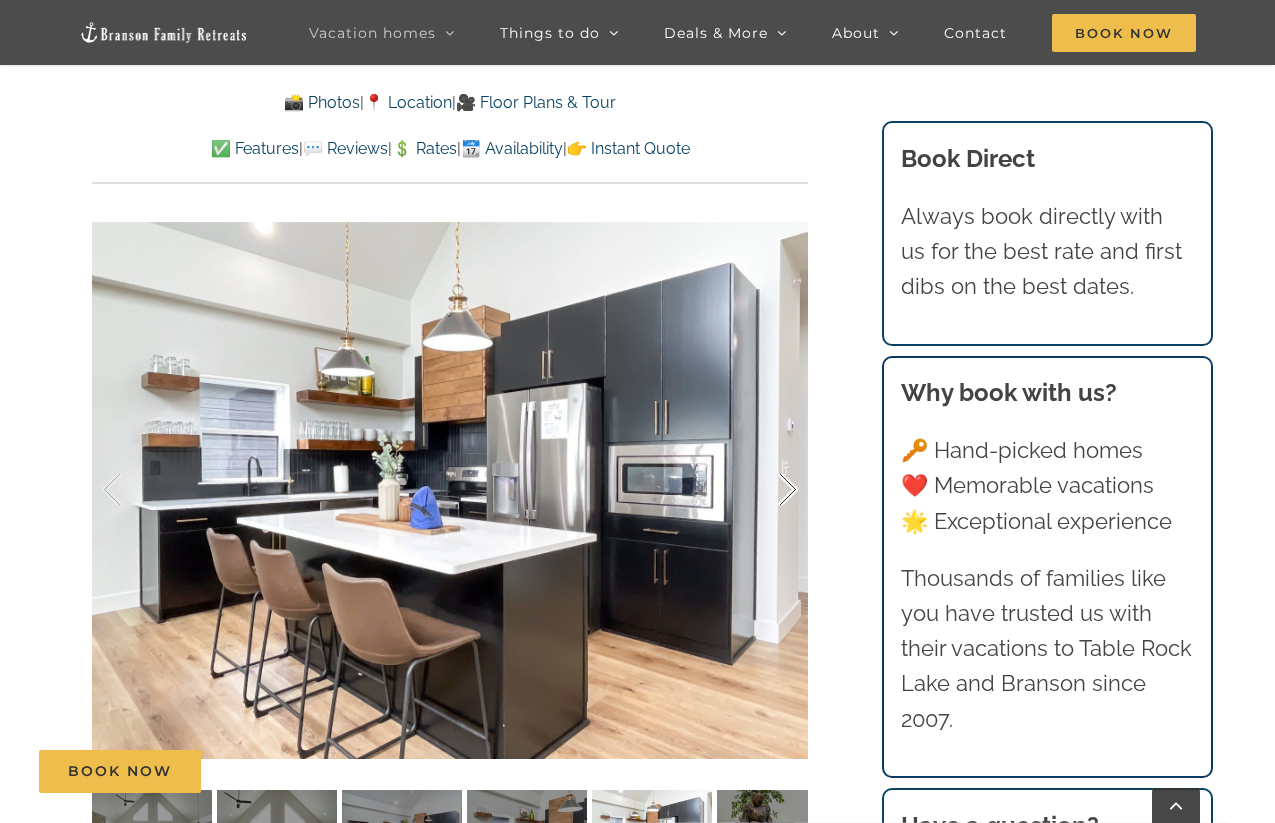 click at bounding box center (767, 490) 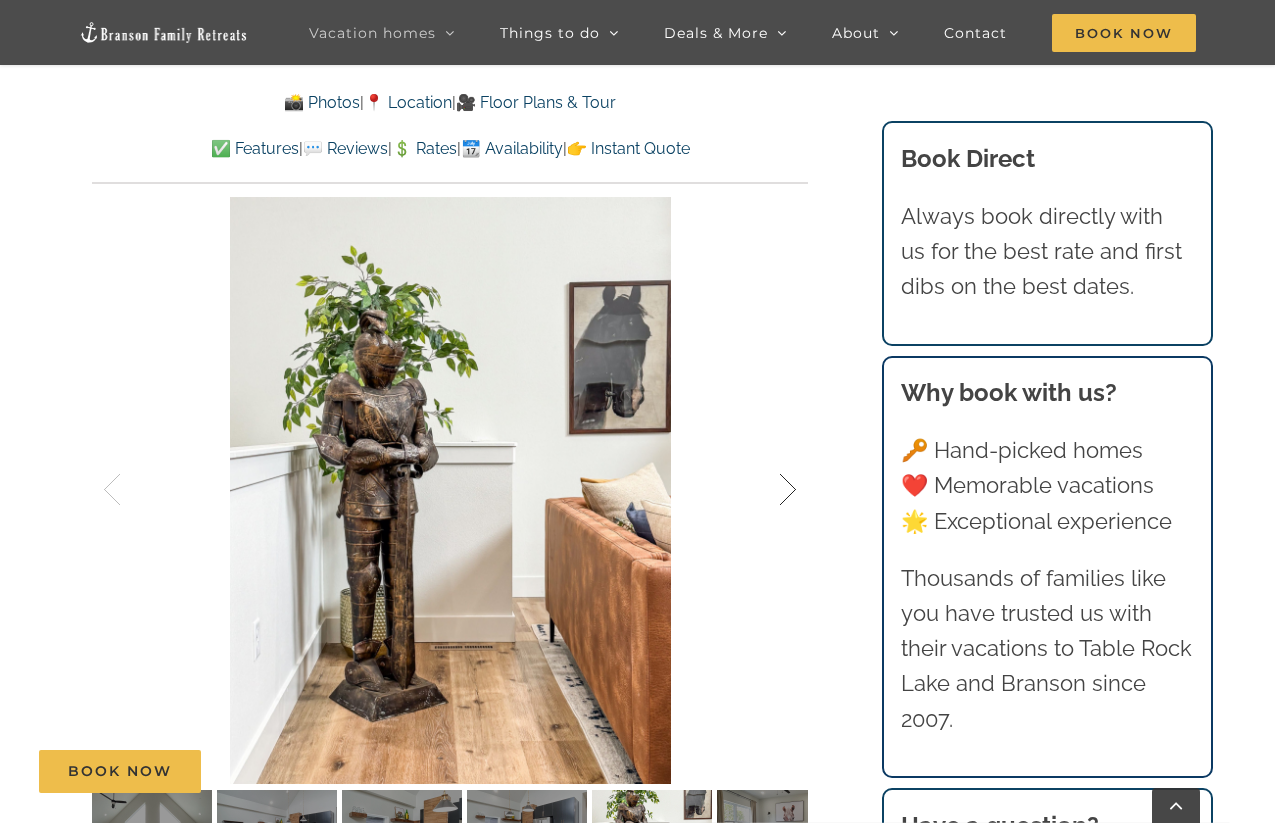 click at bounding box center (767, 490) 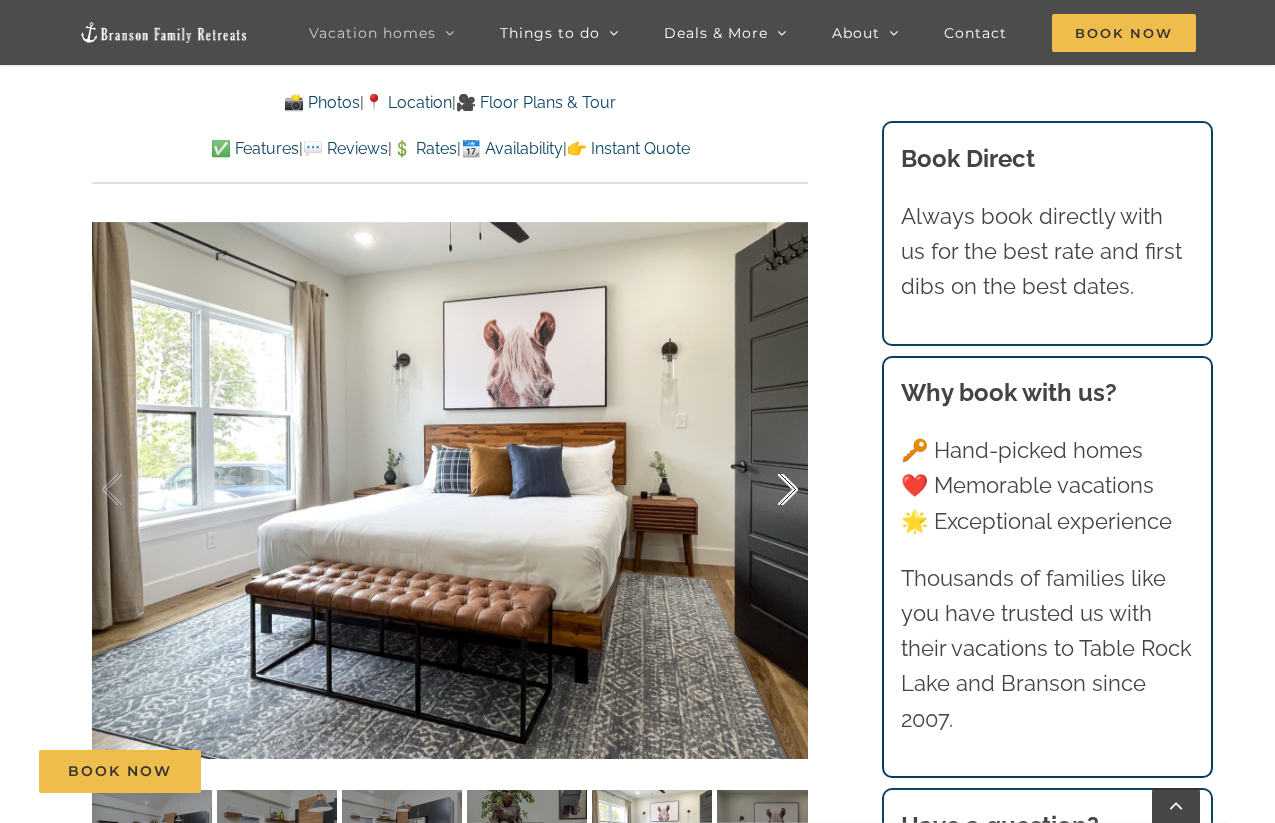 click at bounding box center (767, 490) 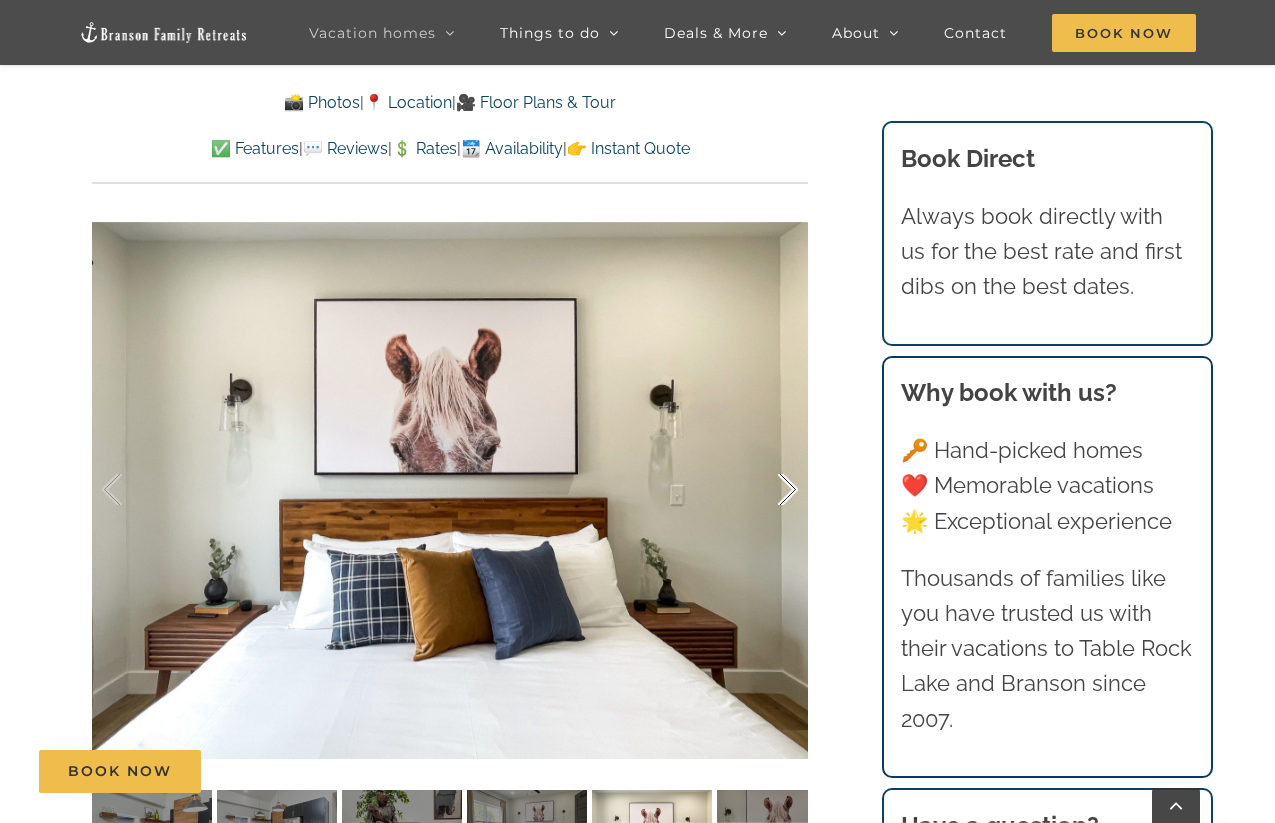 click at bounding box center [767, 490] 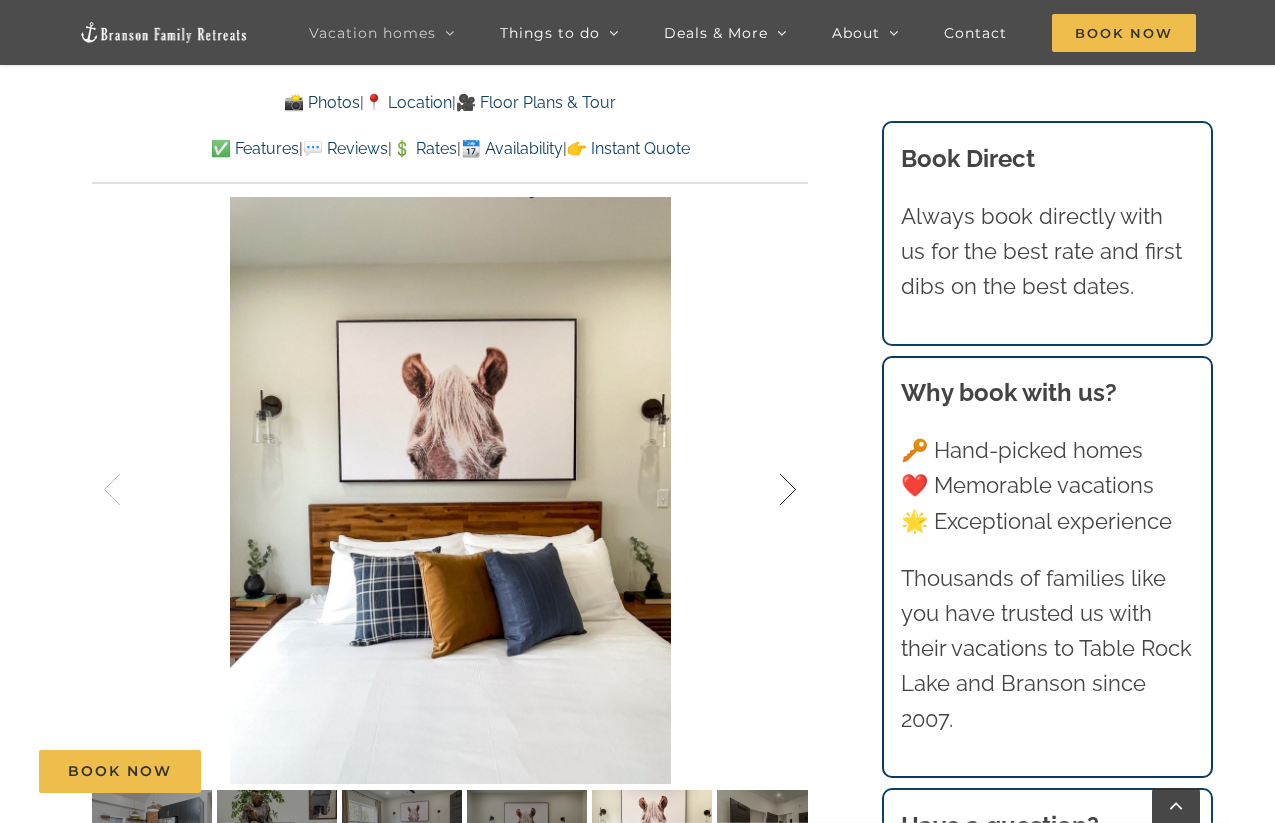 click at bounding box center (767, 490) 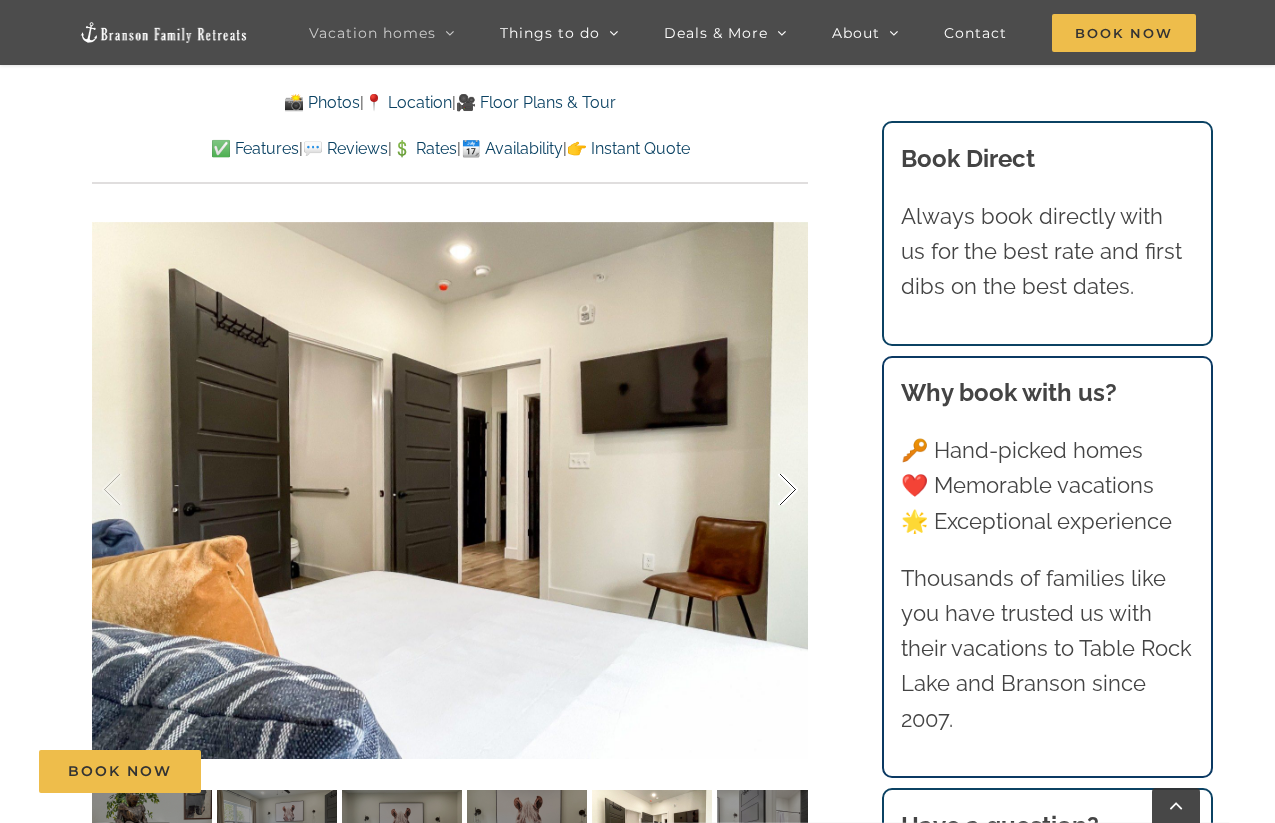 click at bounding box center (767, 490) 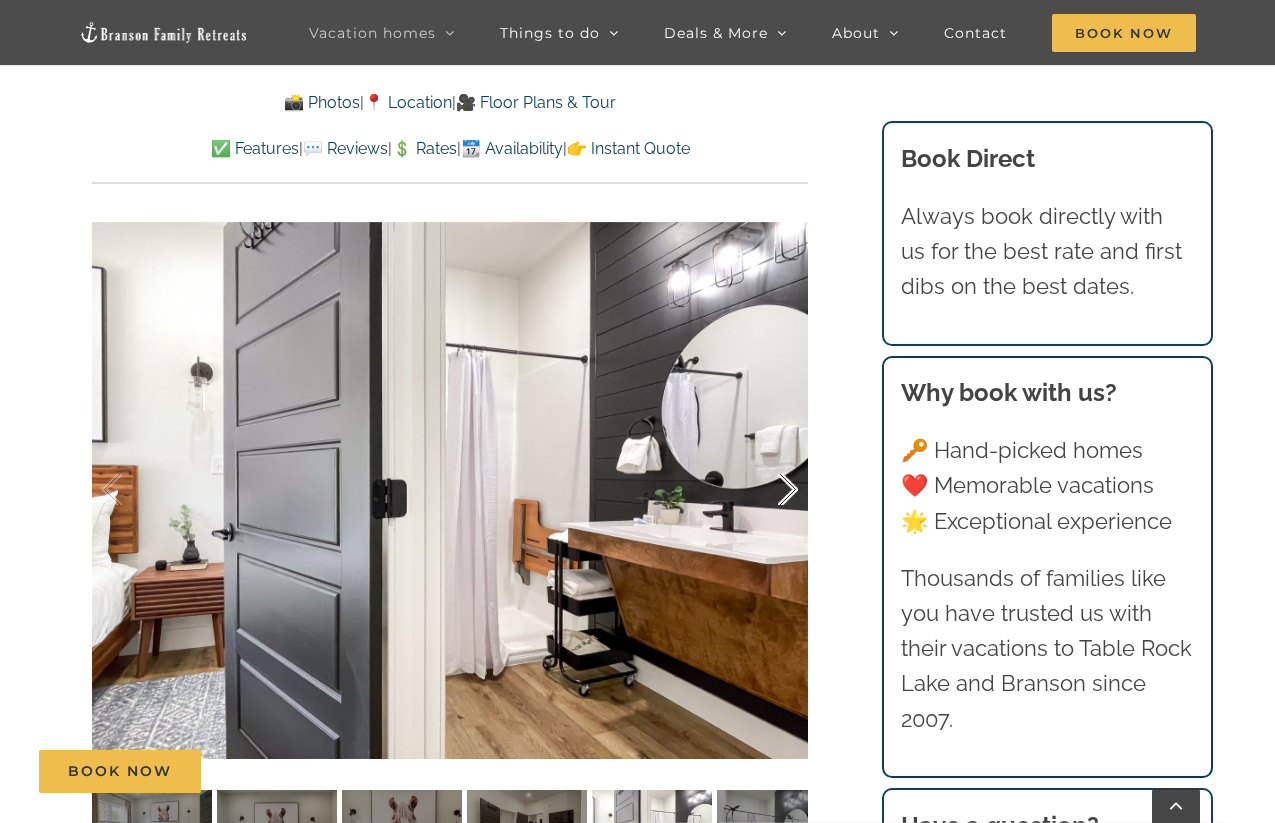 click at bounding box center [767, 490] 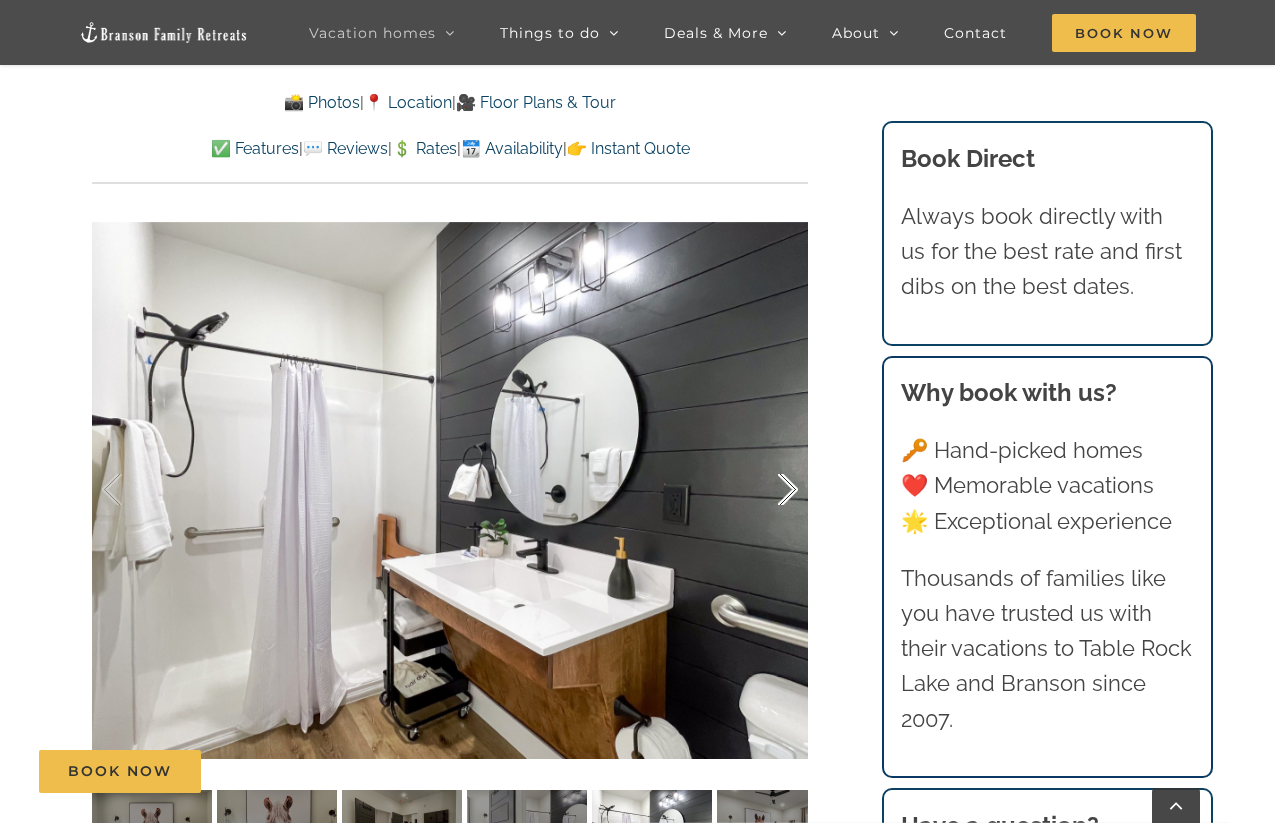 click at bounding box center (767, 490) 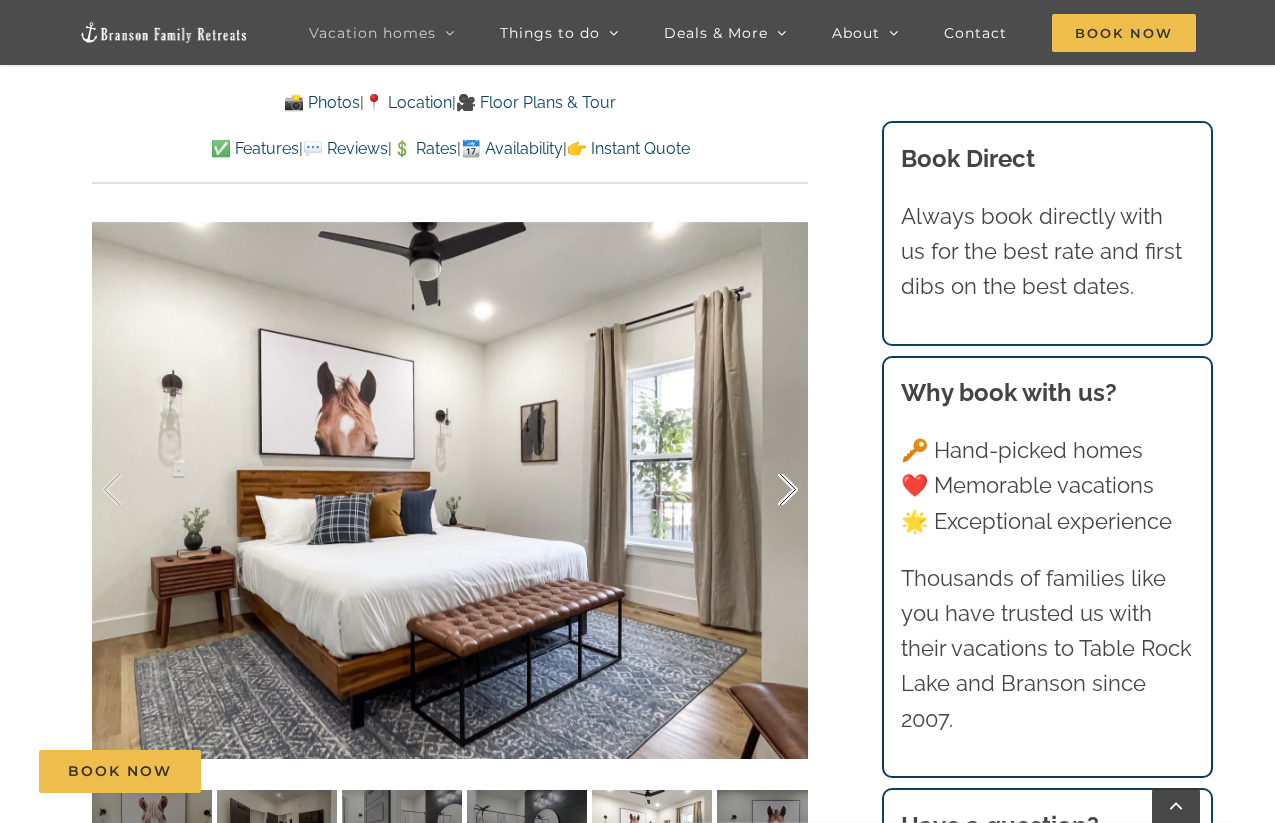 click at bounding box center [767, 490] 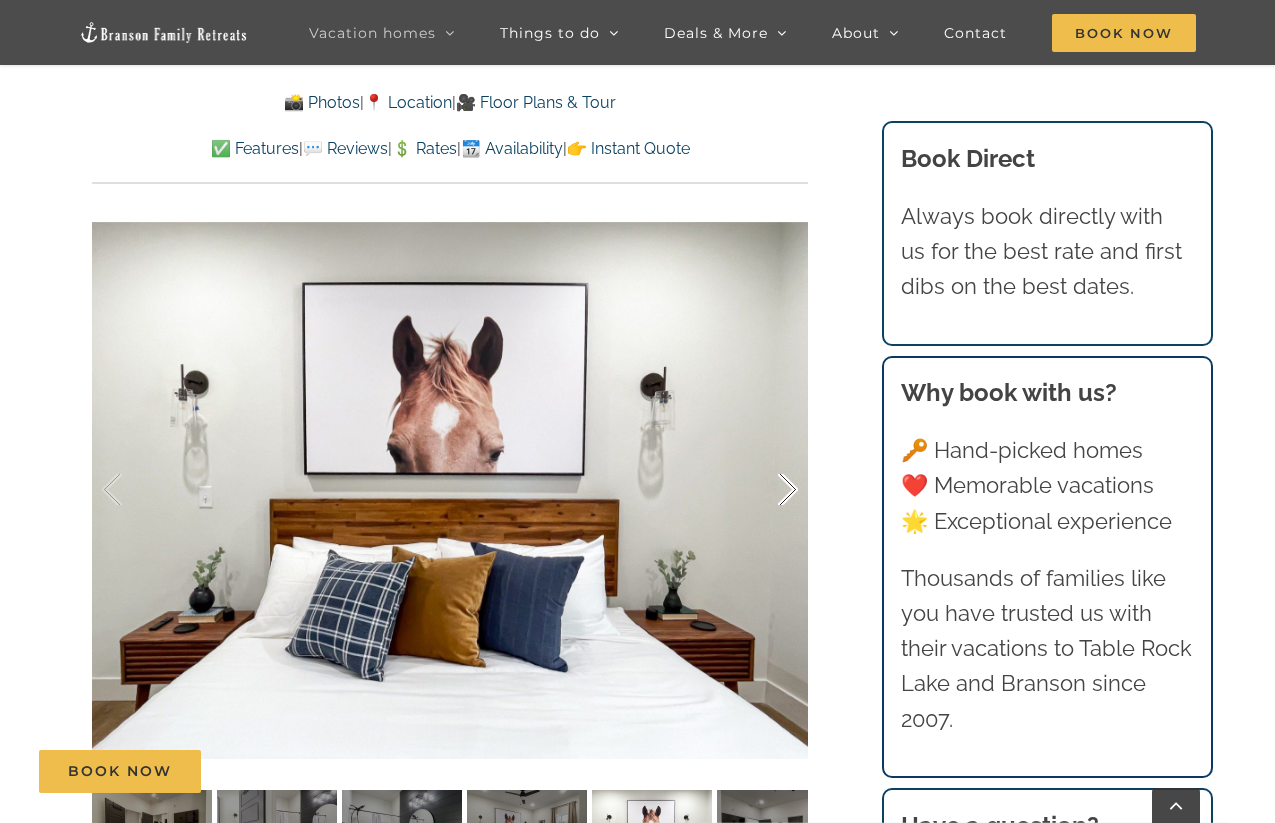 click at bounding box center [767, 490] 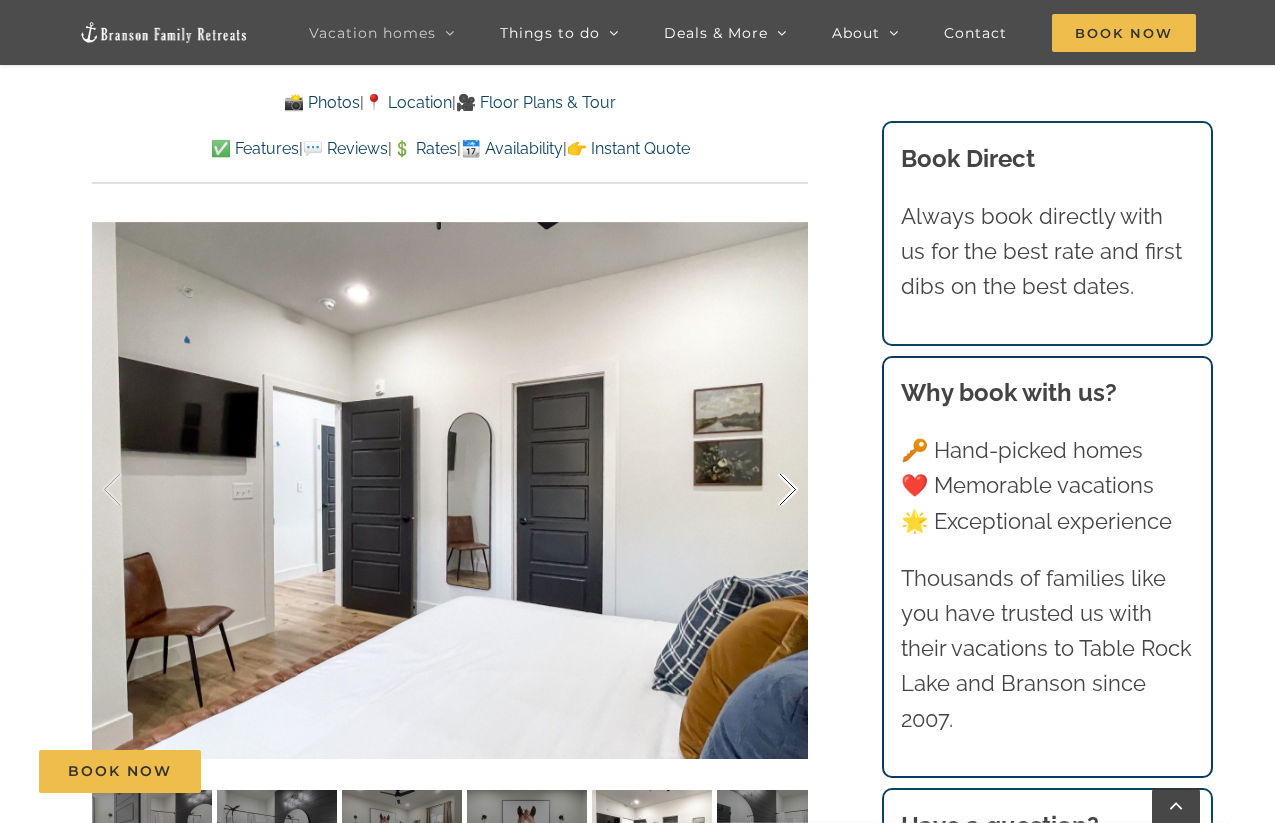 click at bounding box center (767, 490) 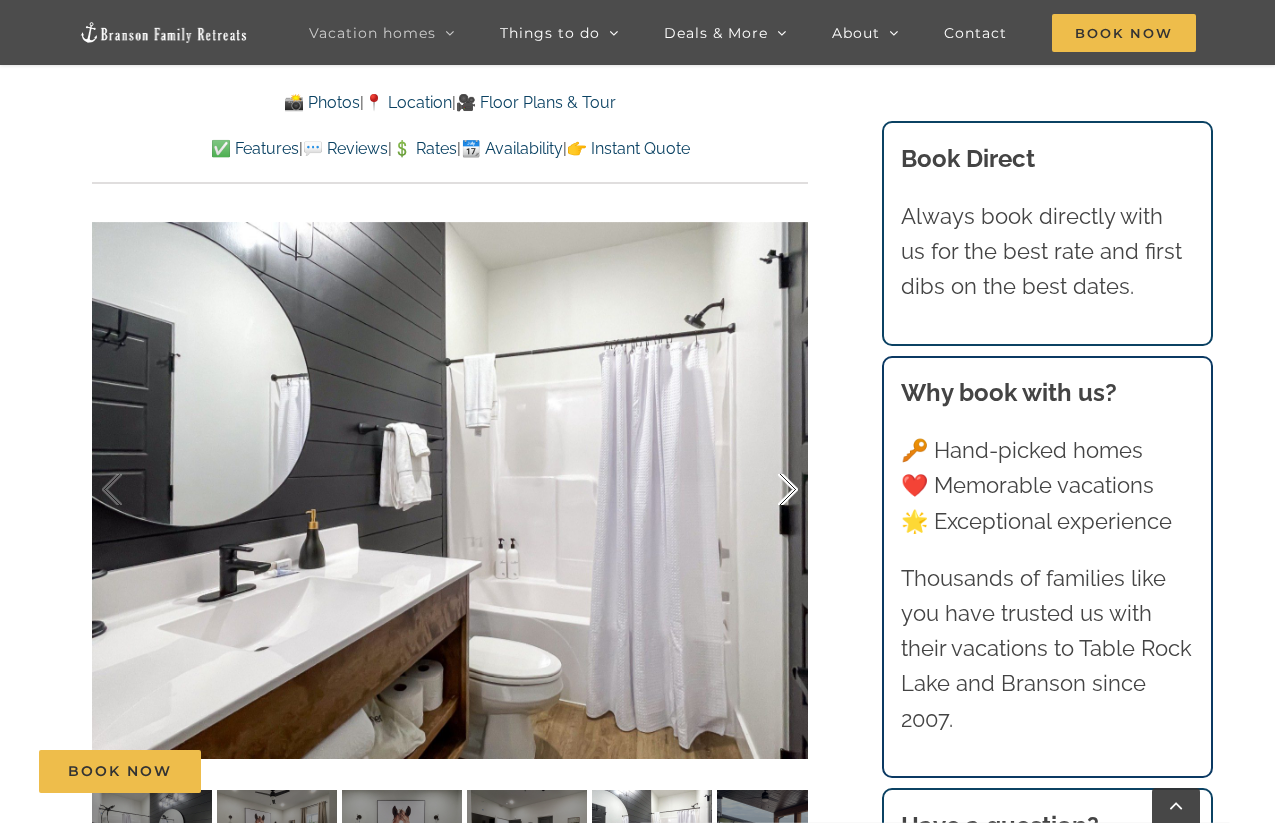 click at bounding box center [767, 490] 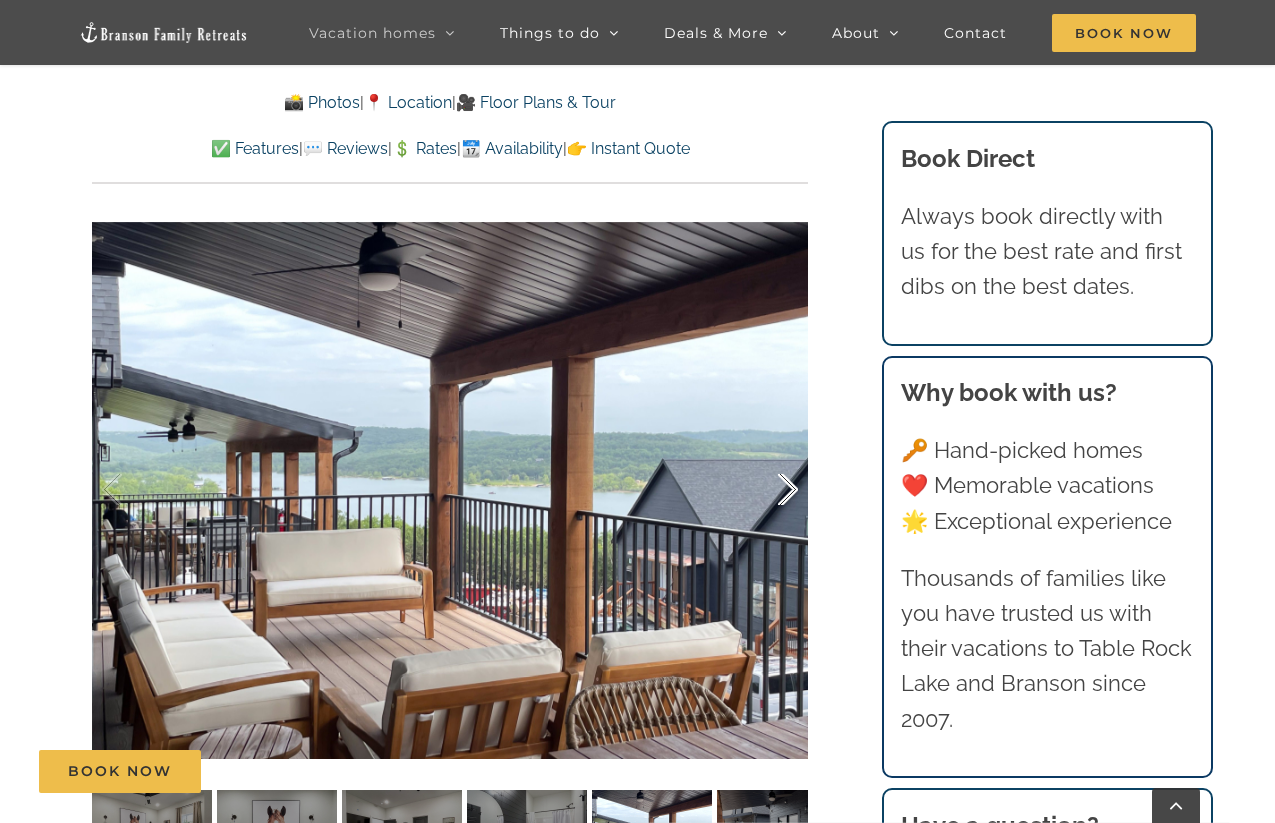 click at bounding box center [767, 490] 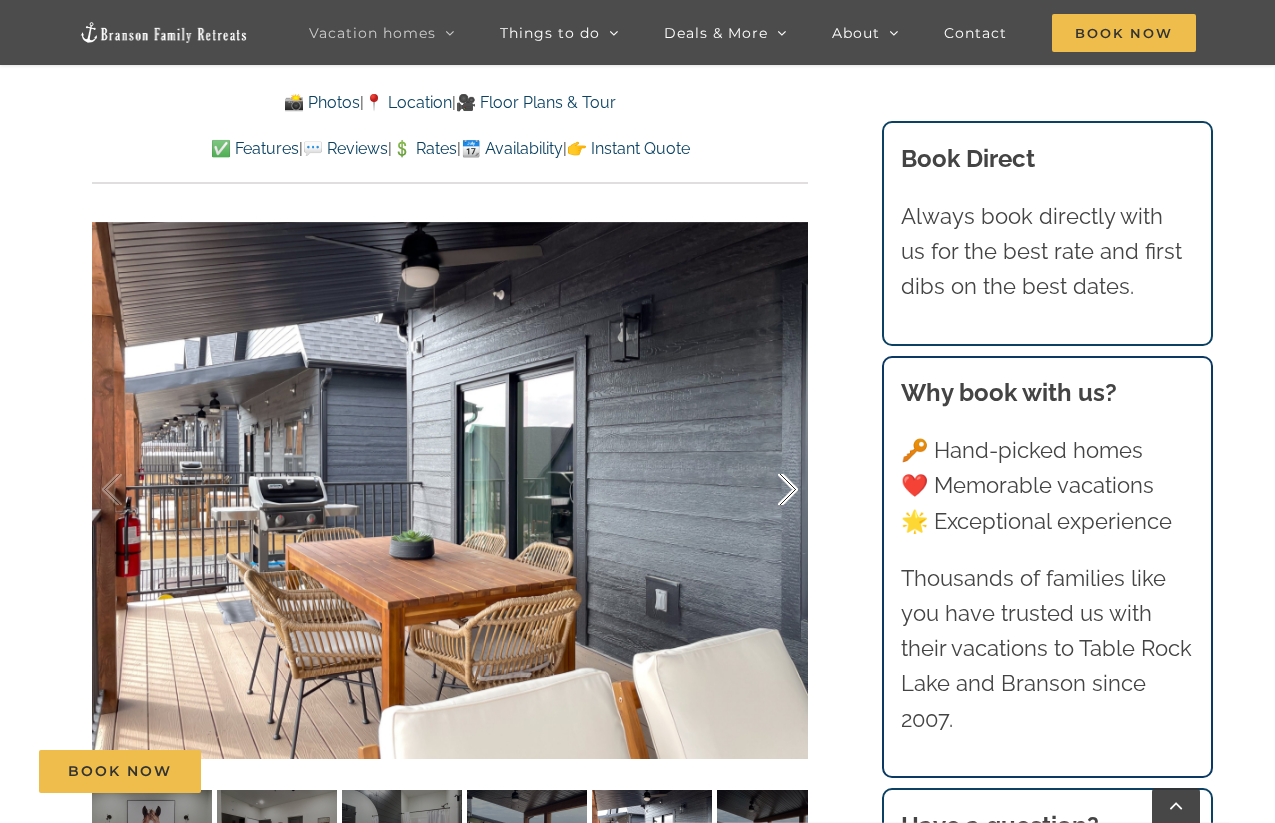 click at bounding box center [767, 490] 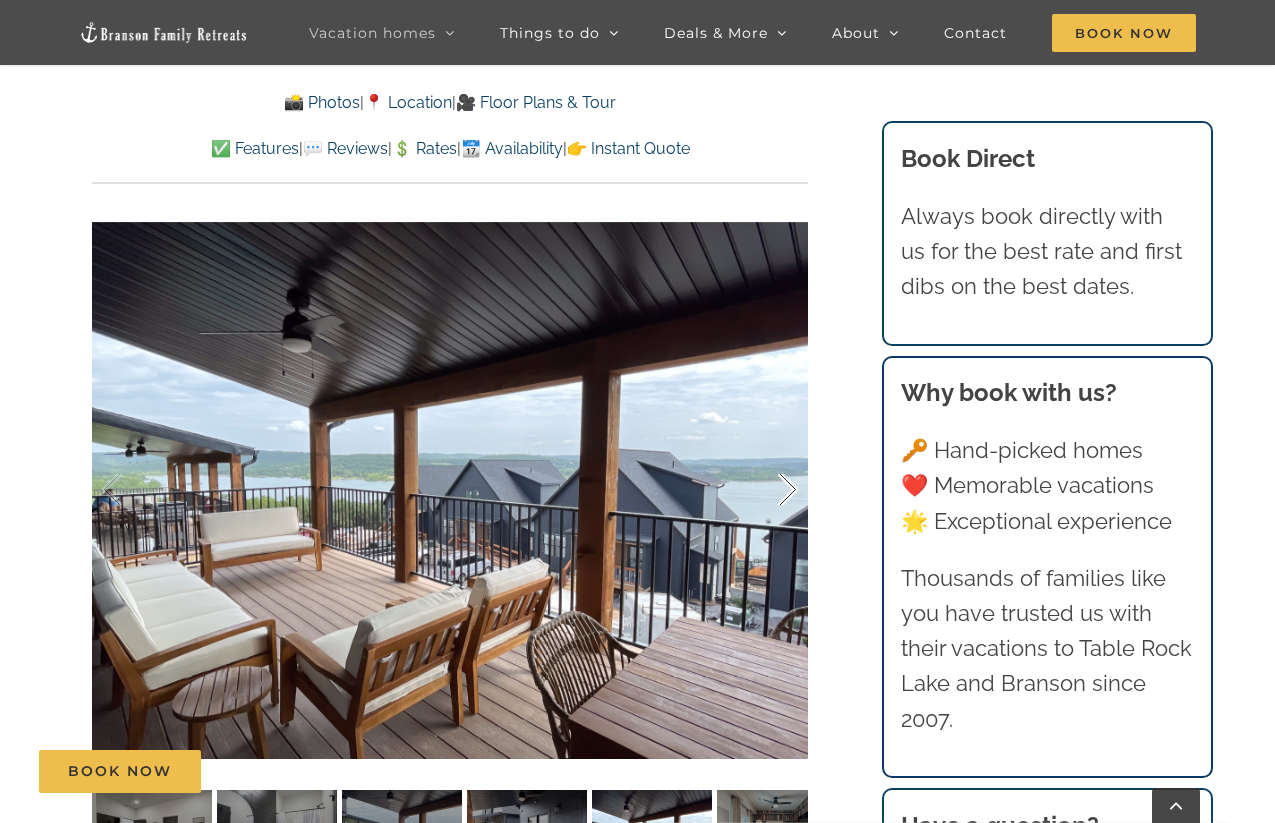 click at bounding box center (767, 490) 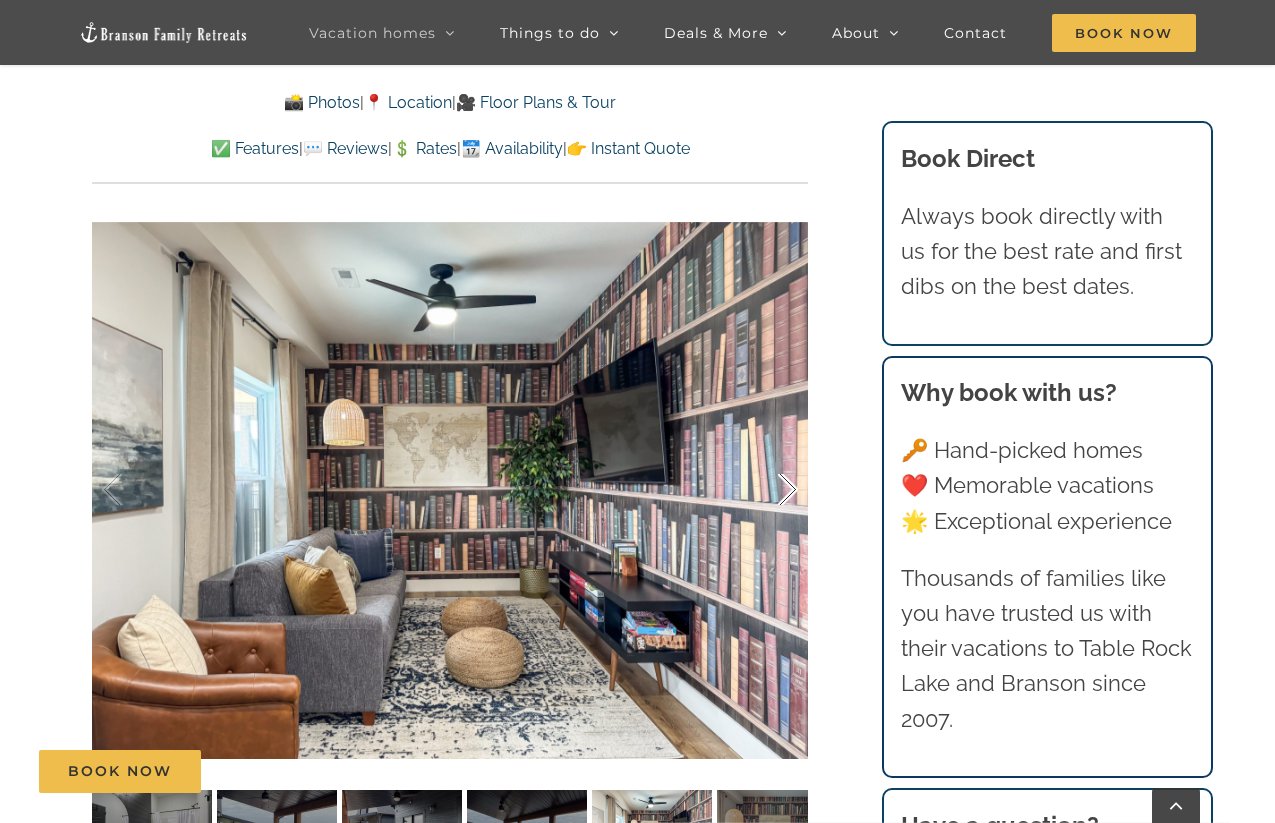 click at bounding box center (767, 490) 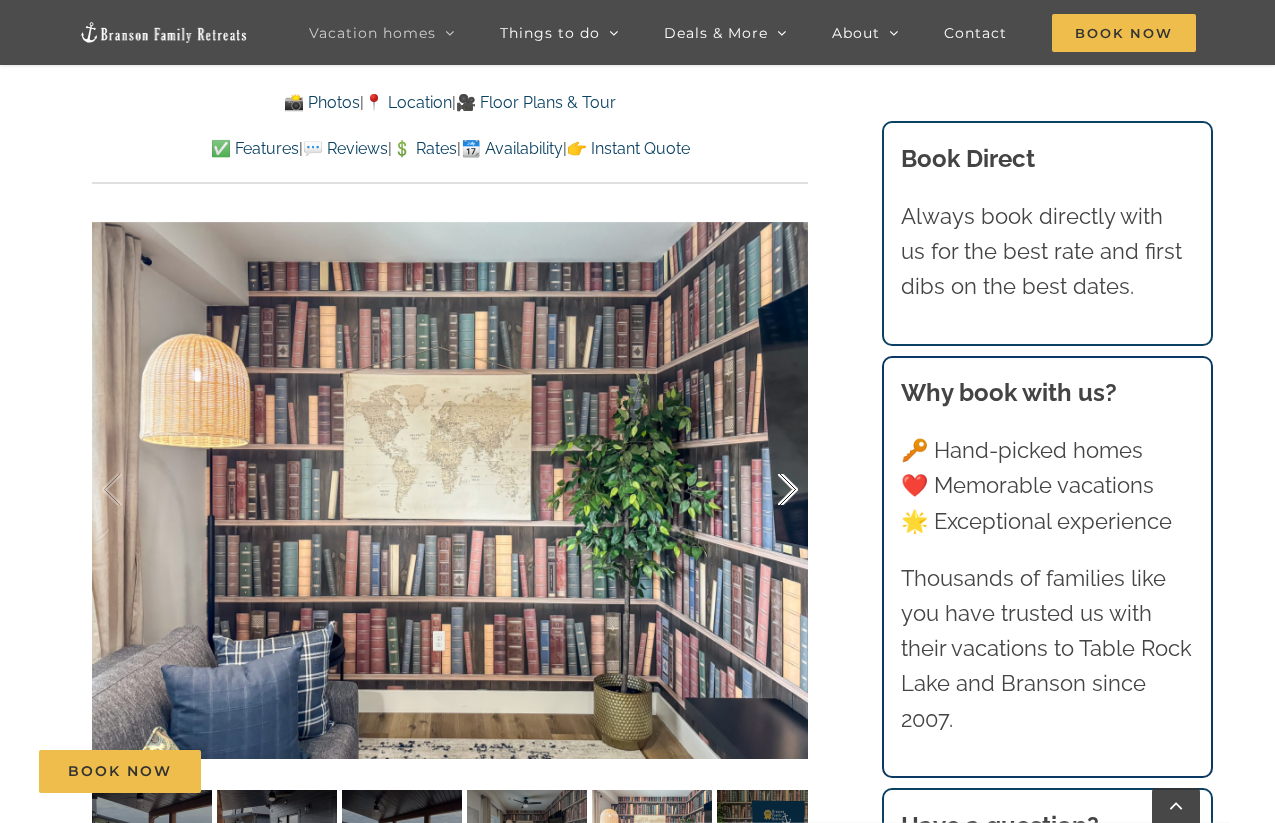 click at bounding box center [767, 490] 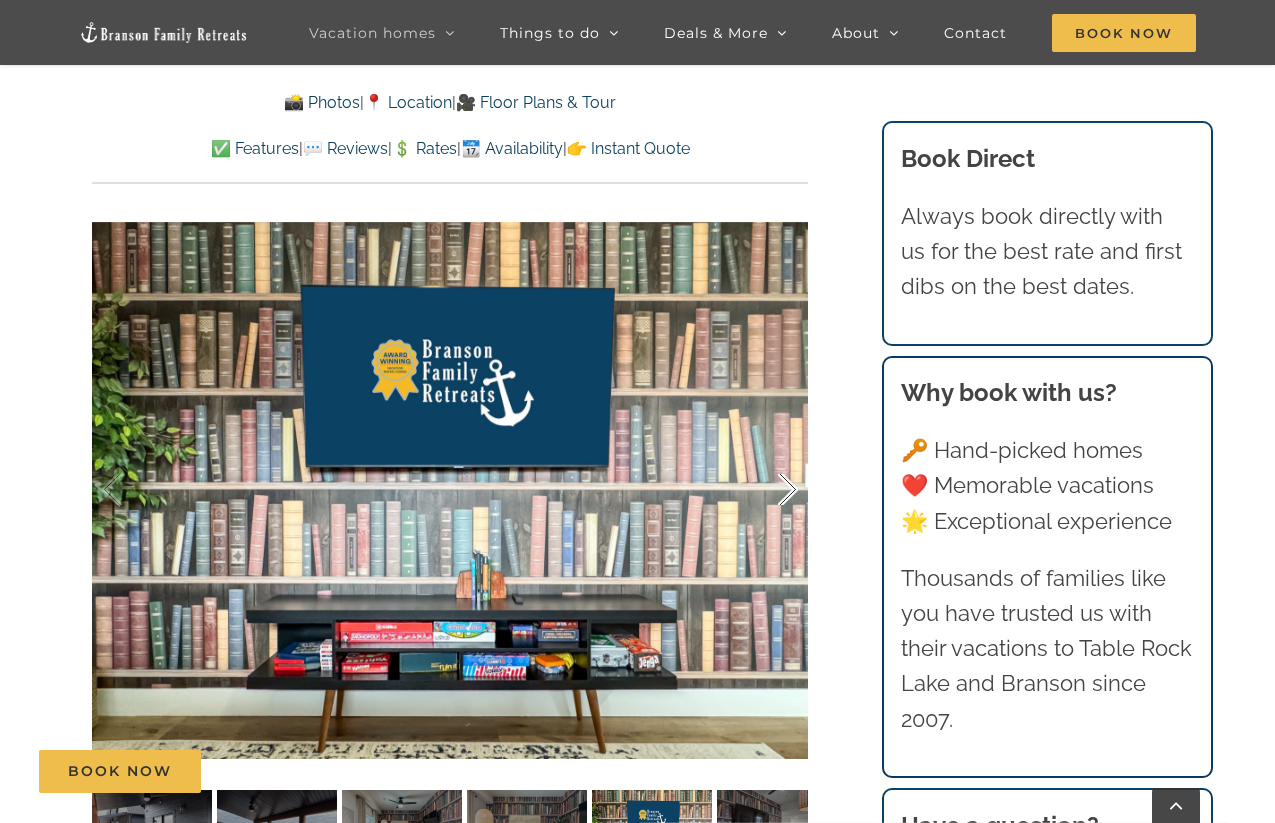 click at bounding box center [767, 490] 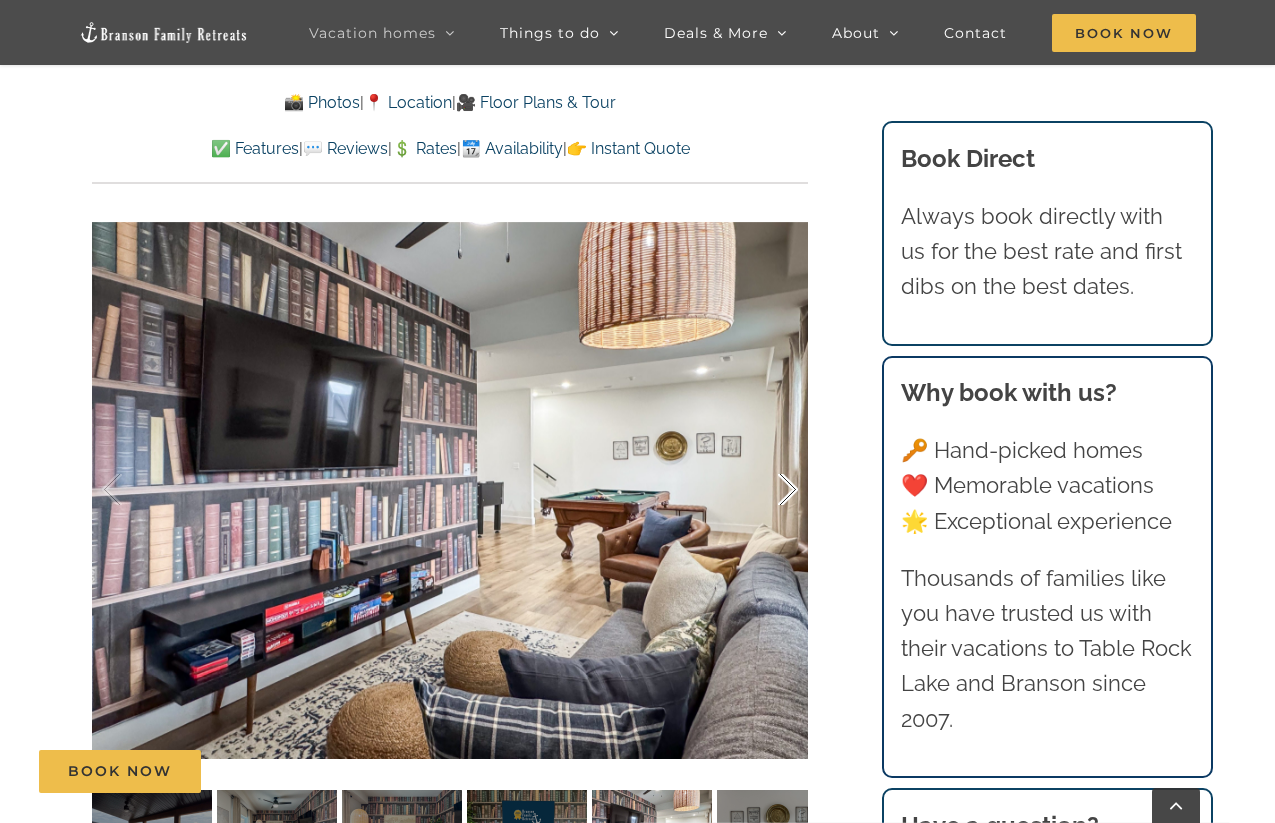 click at bounding box center (767, 490) 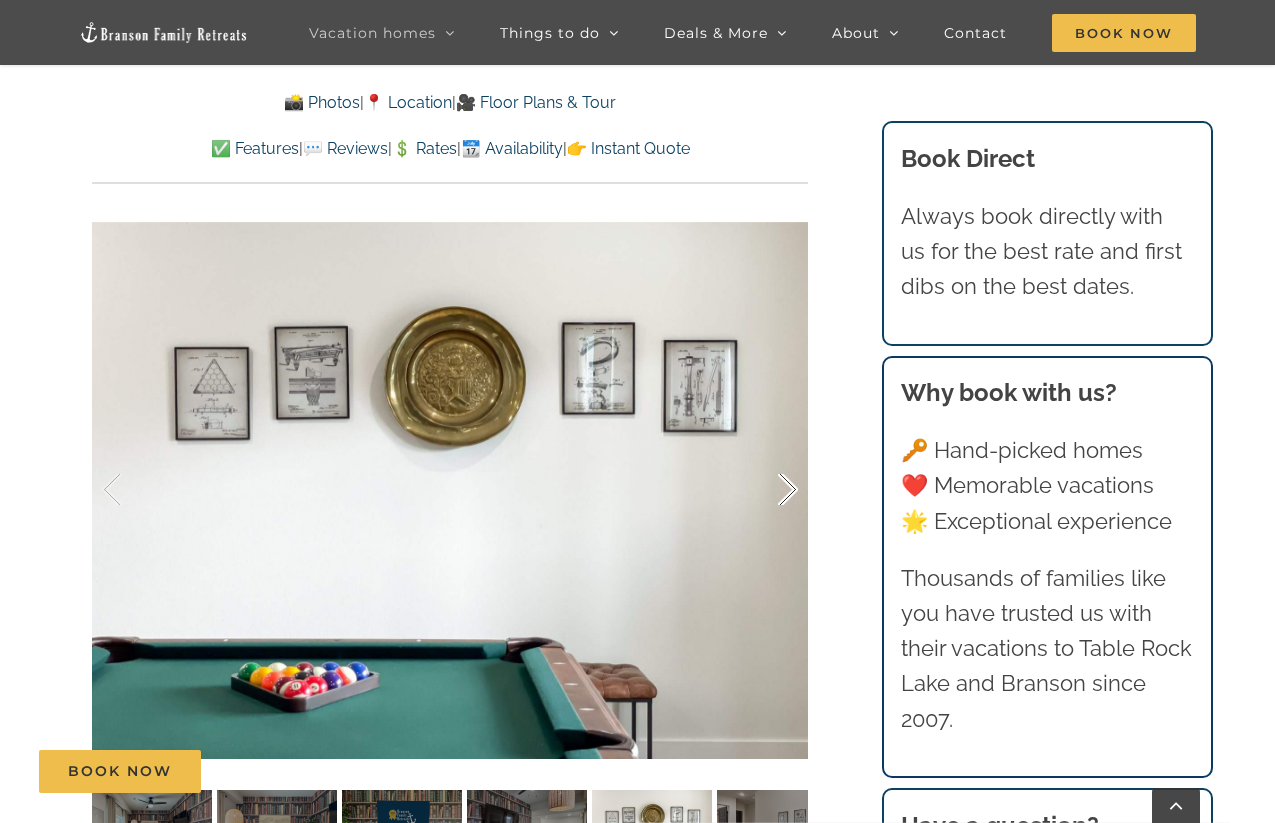 click at bounding box center (767, 490) 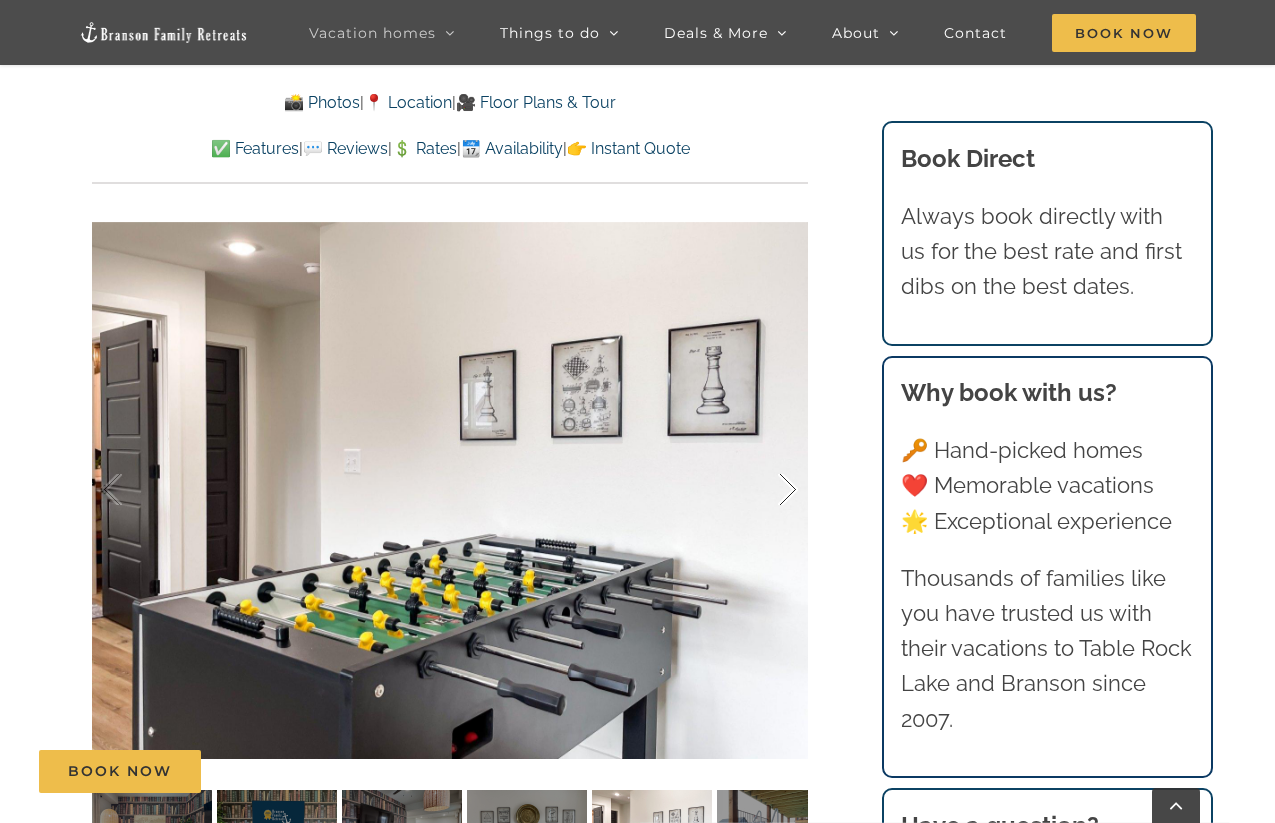 click at bounding box center [767, 490] 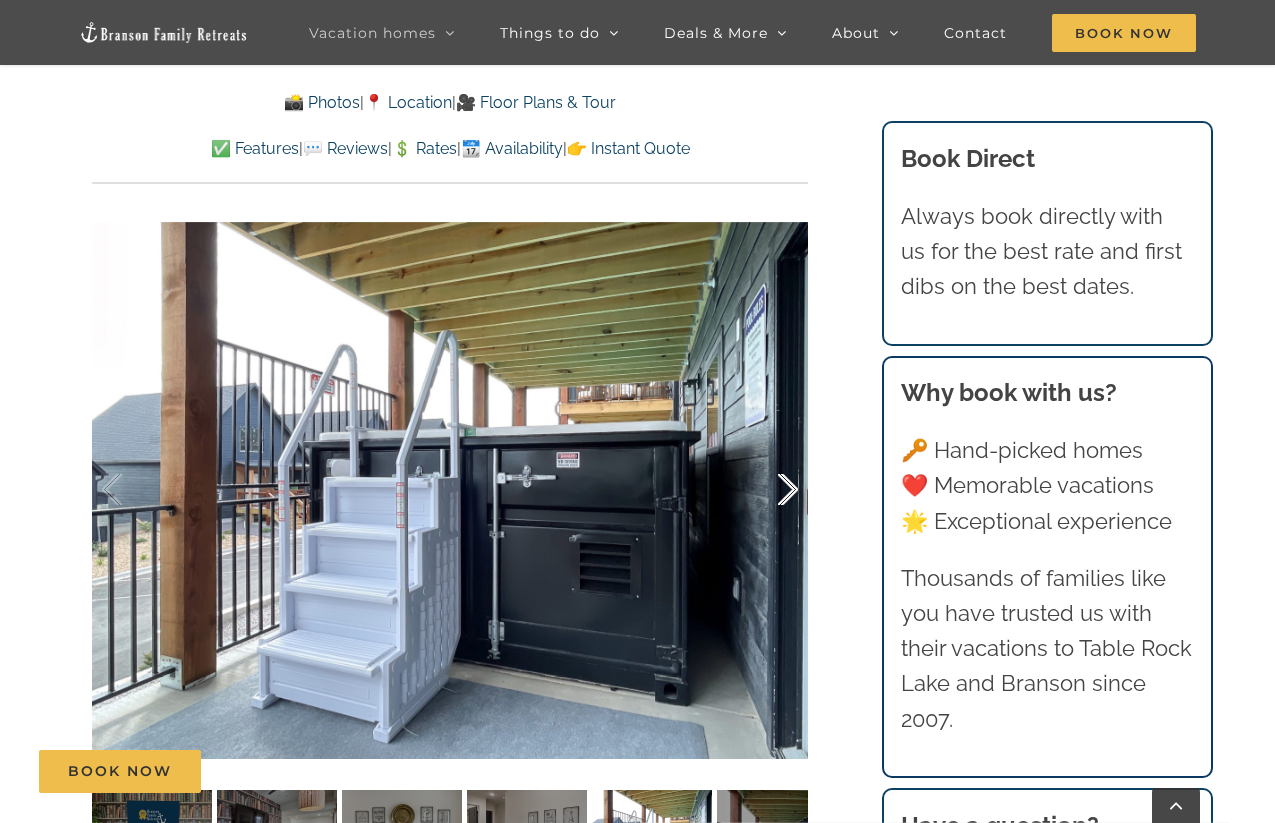 click at bounding box center (767, 490) 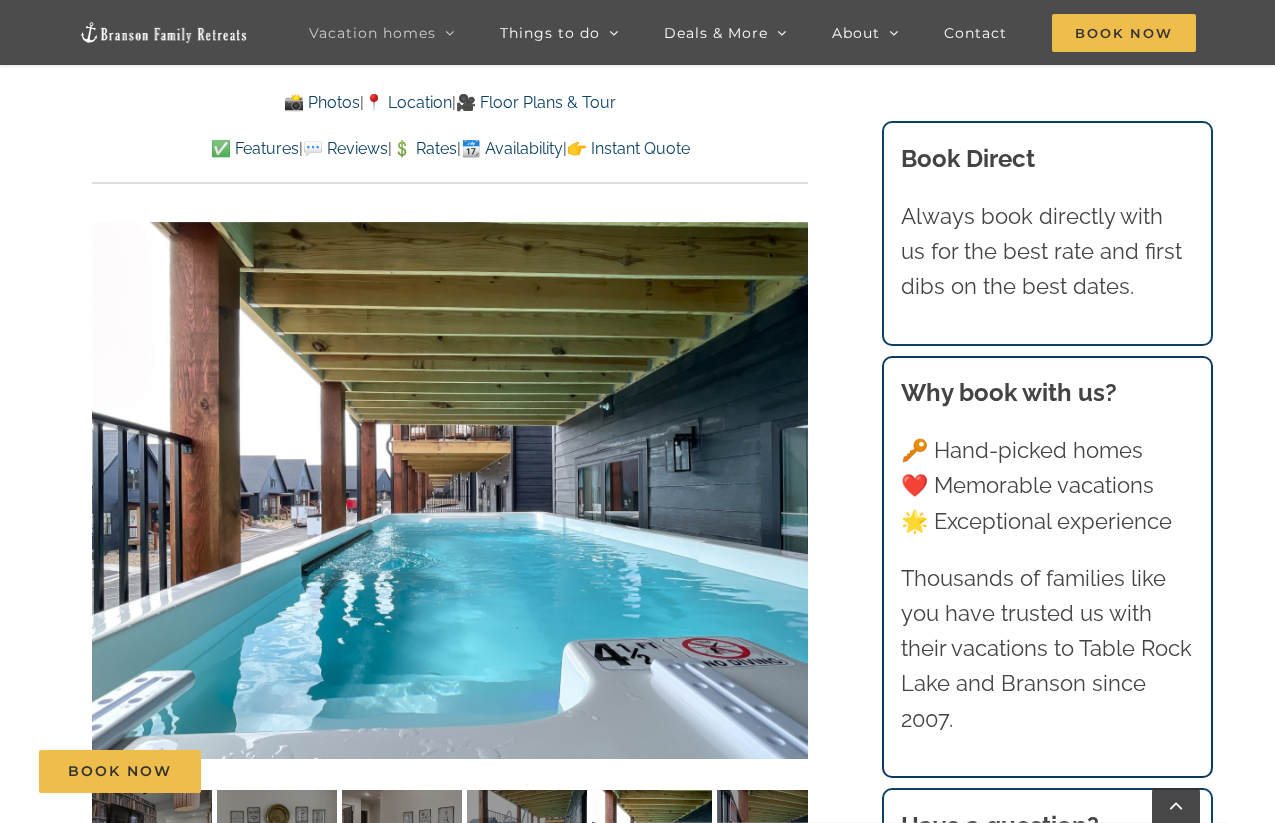 click at bounding box center (827, 490) 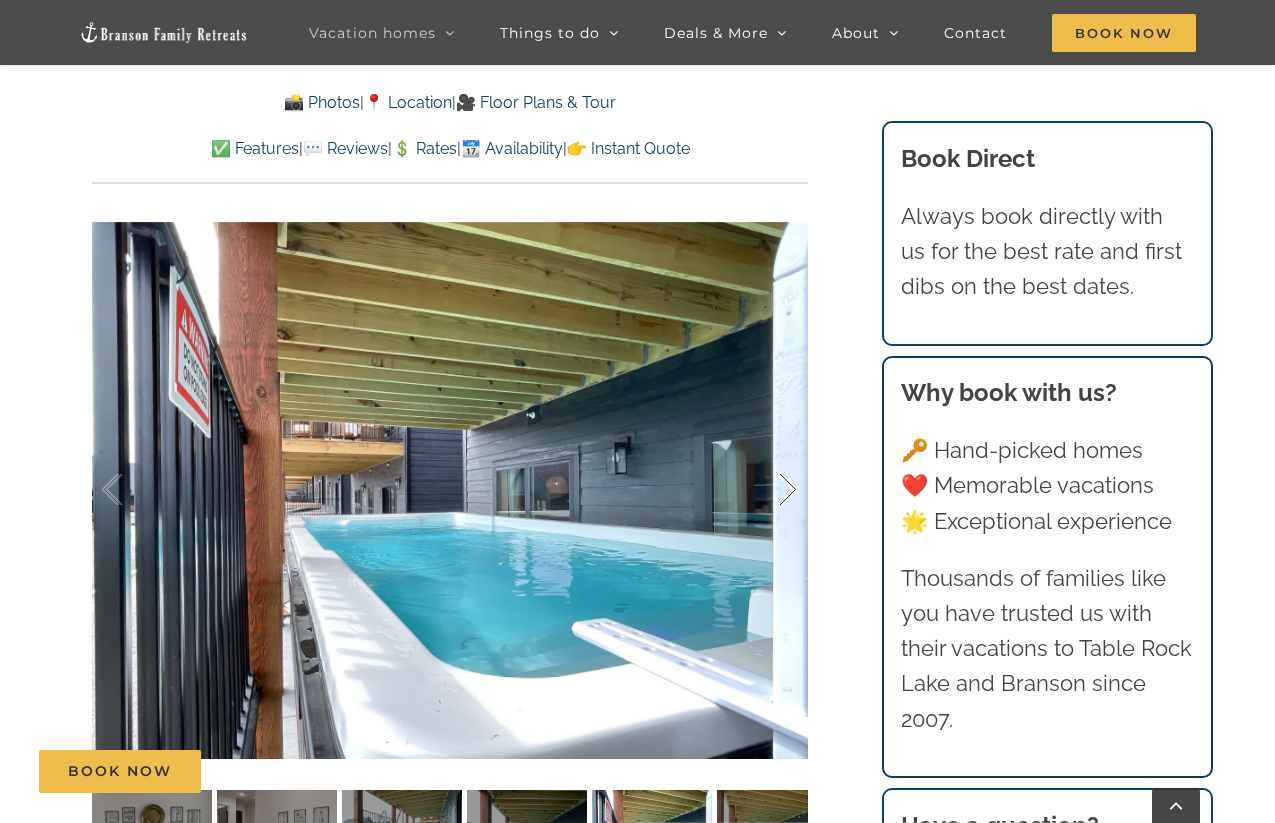 click at bounding box center (767, 490) 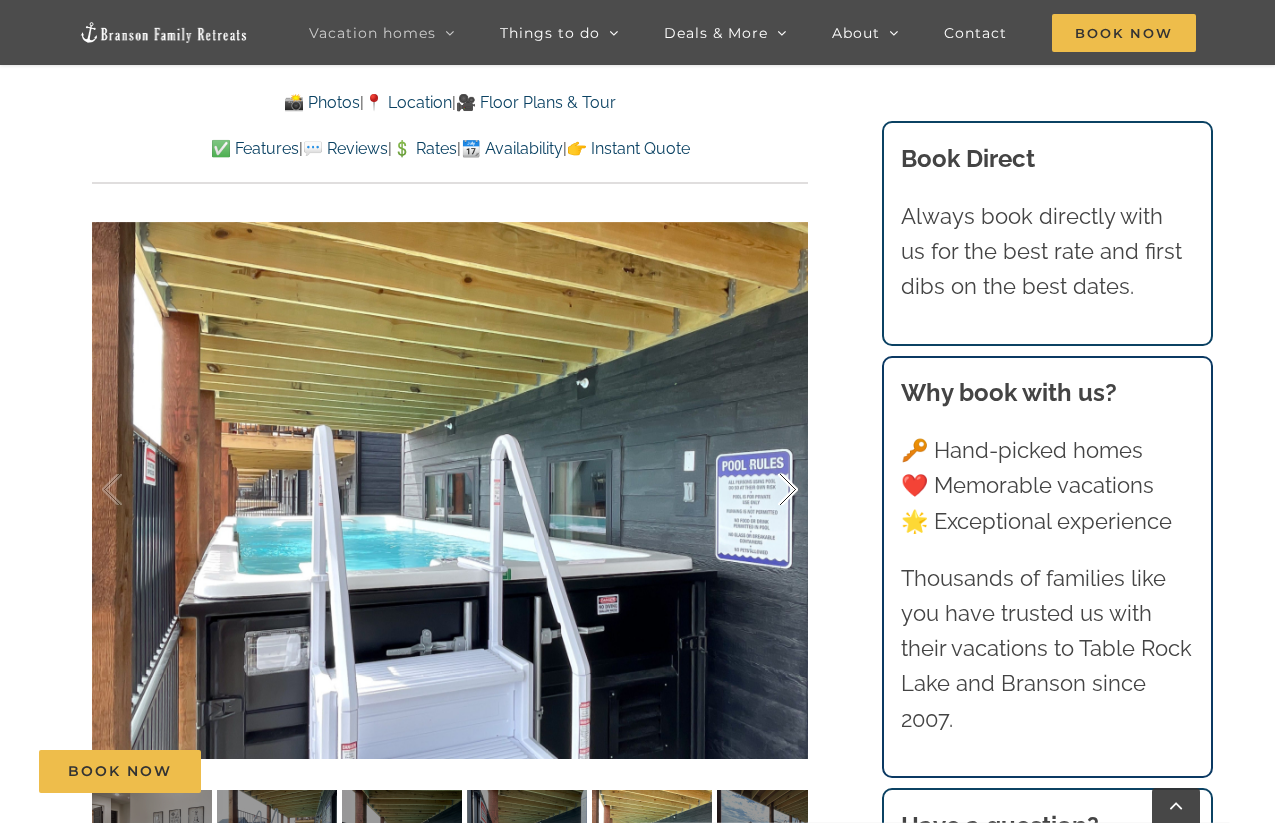 click at bounding box center (767, 490) 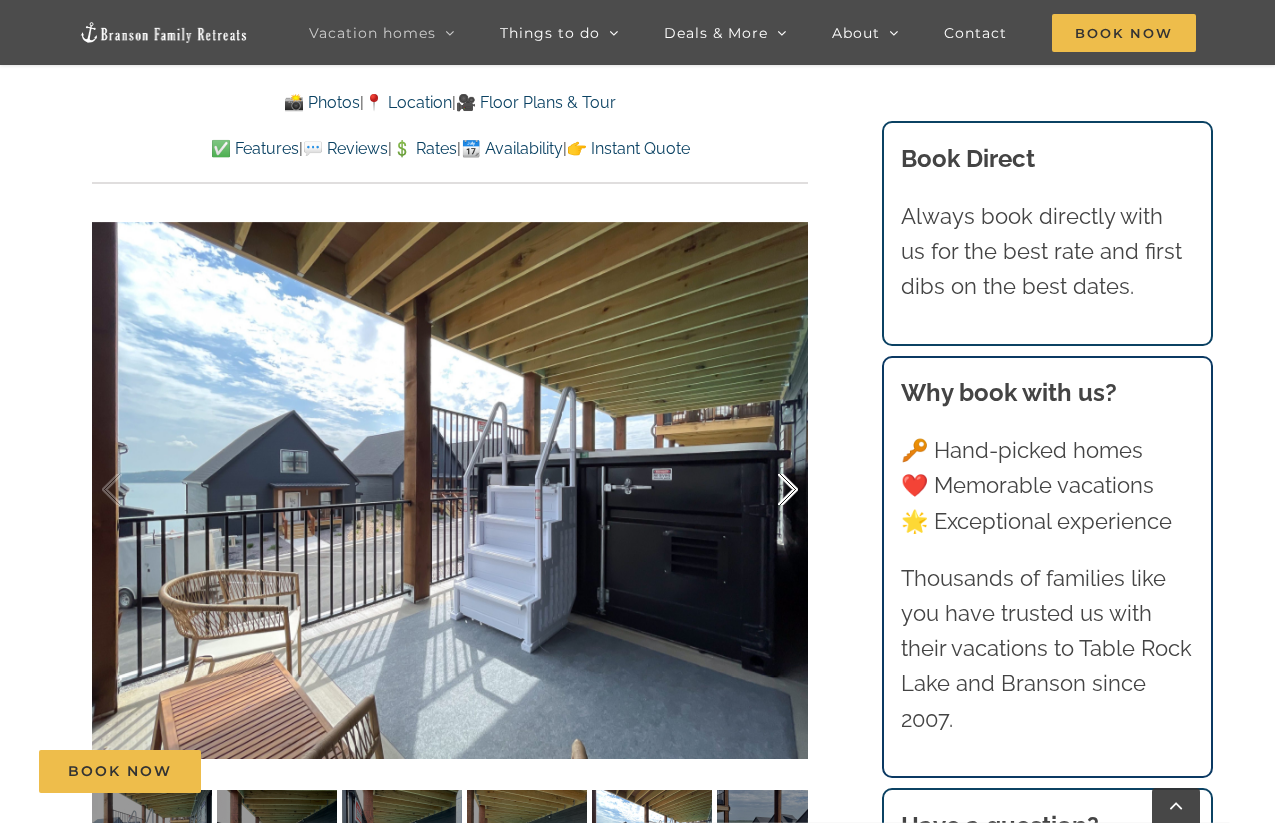 click at bounding box center [767, 490] 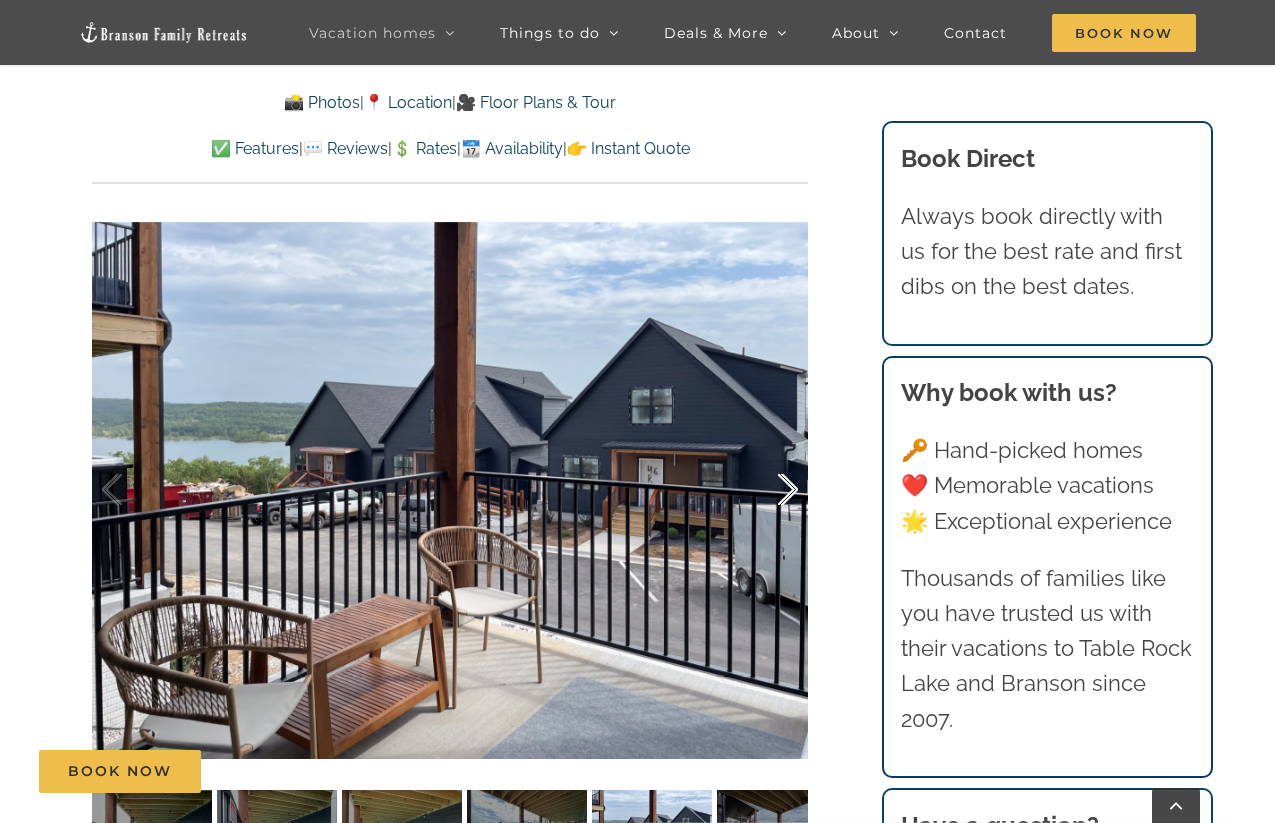 click at bounding box center (767, 490) 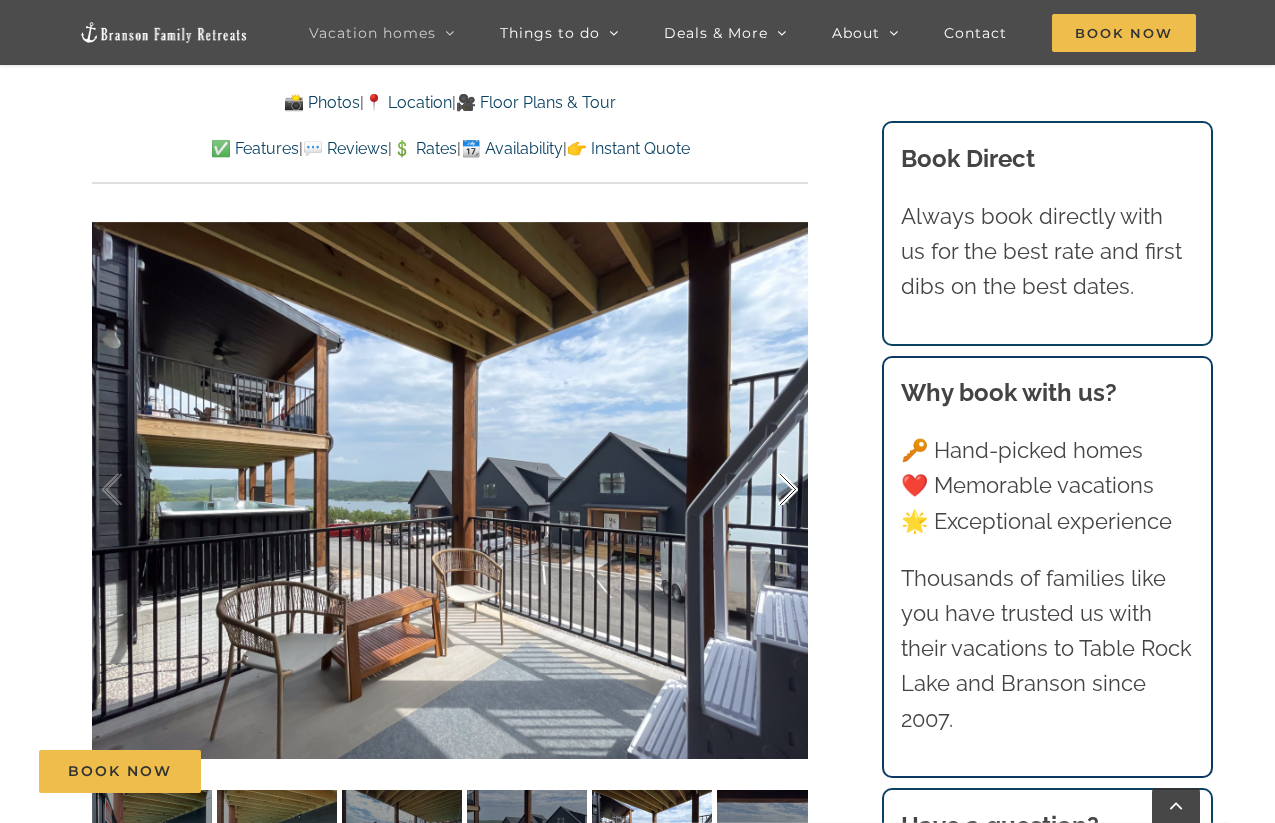 click at bounding box center (767, 490) 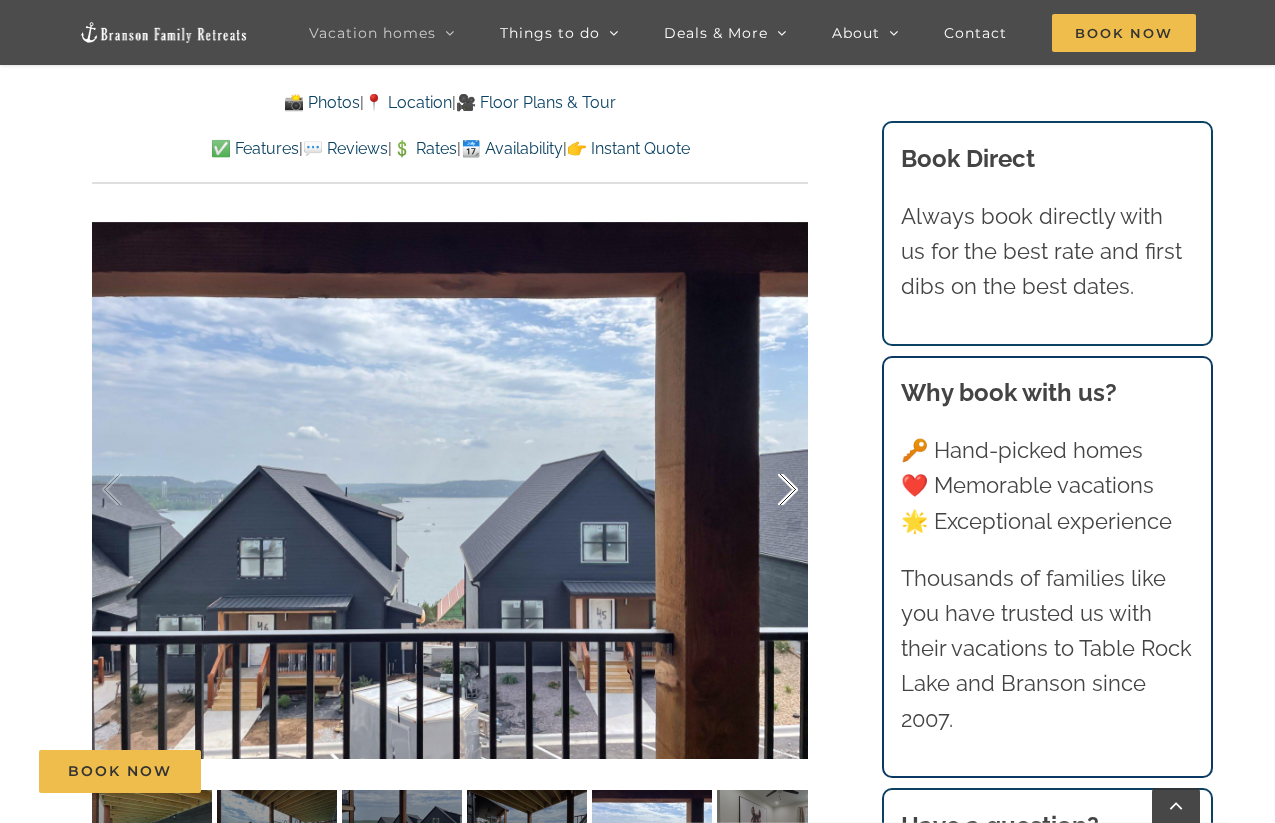 click at bounding box center [767, 490] 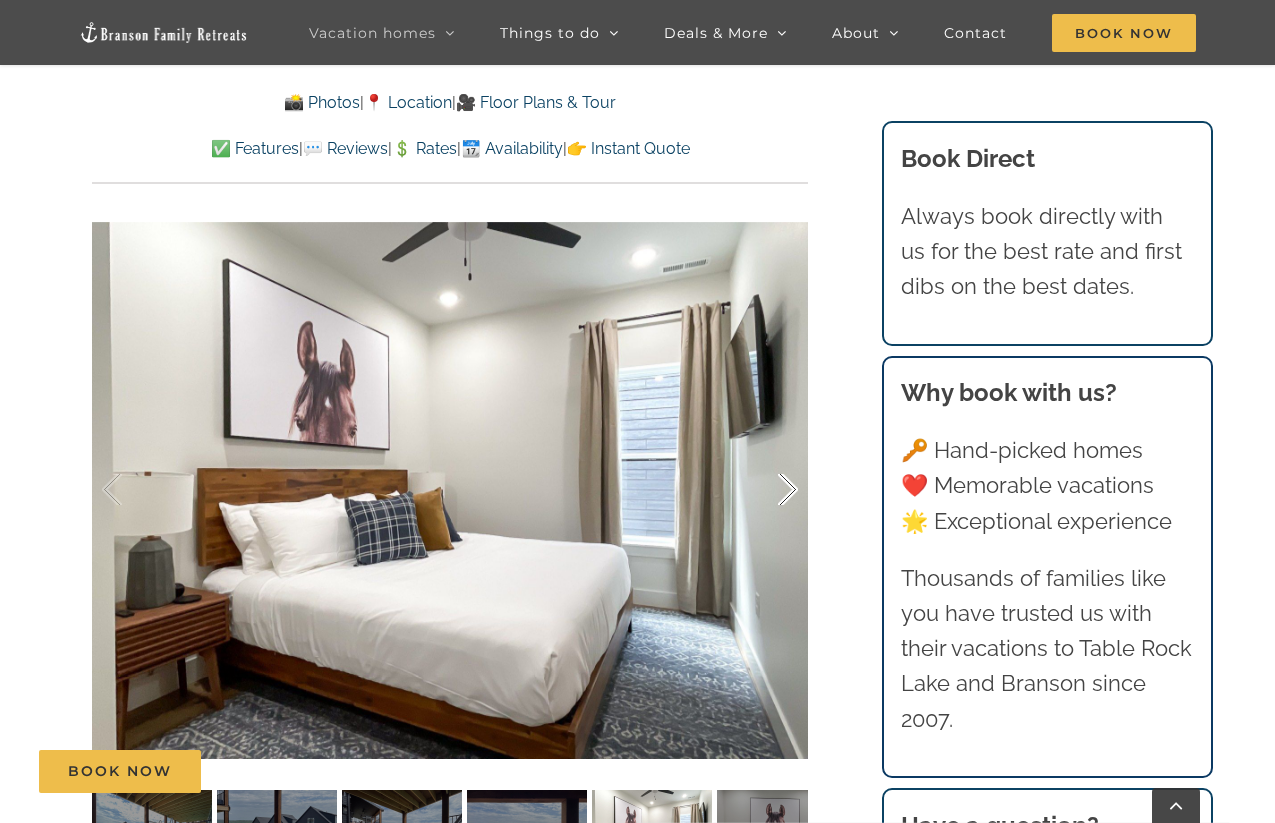 click at bounding box center [767, 490] 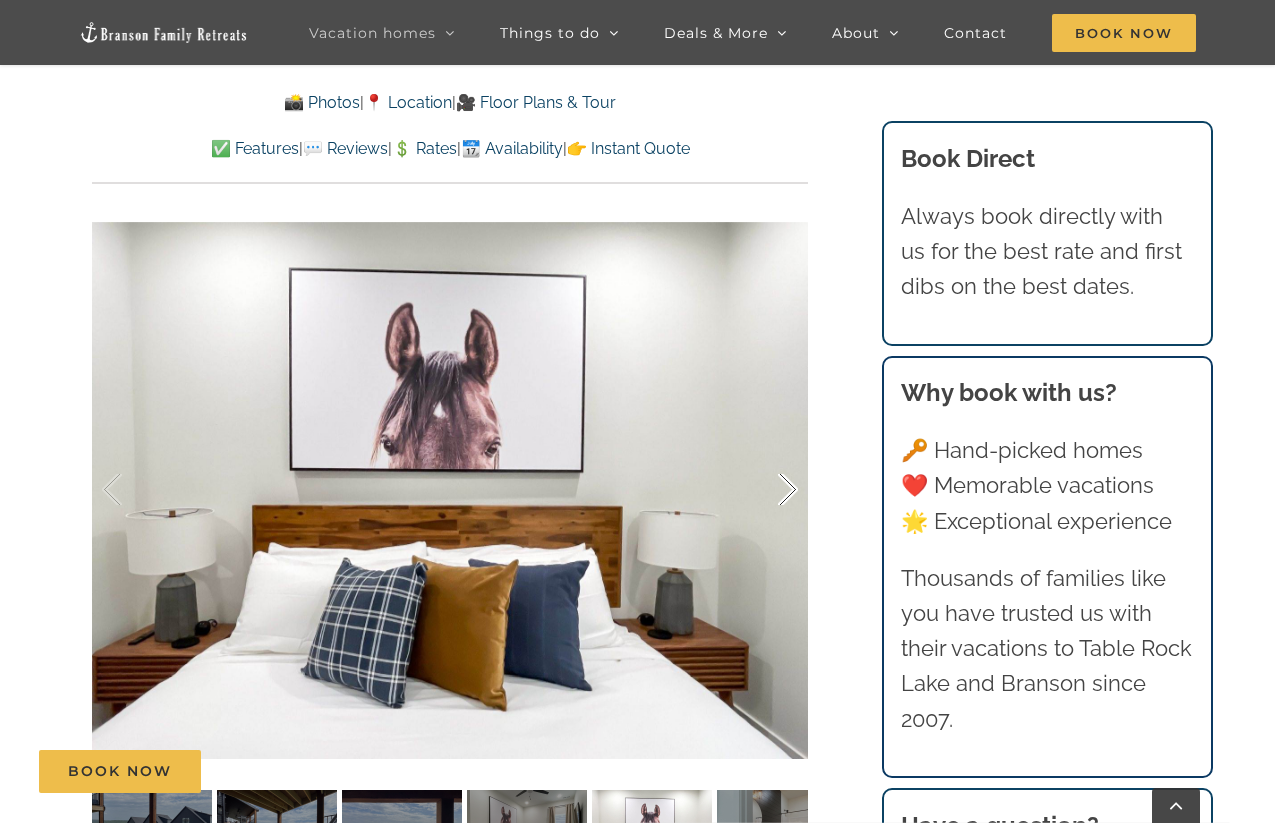 click at bounding box center (767, 490) 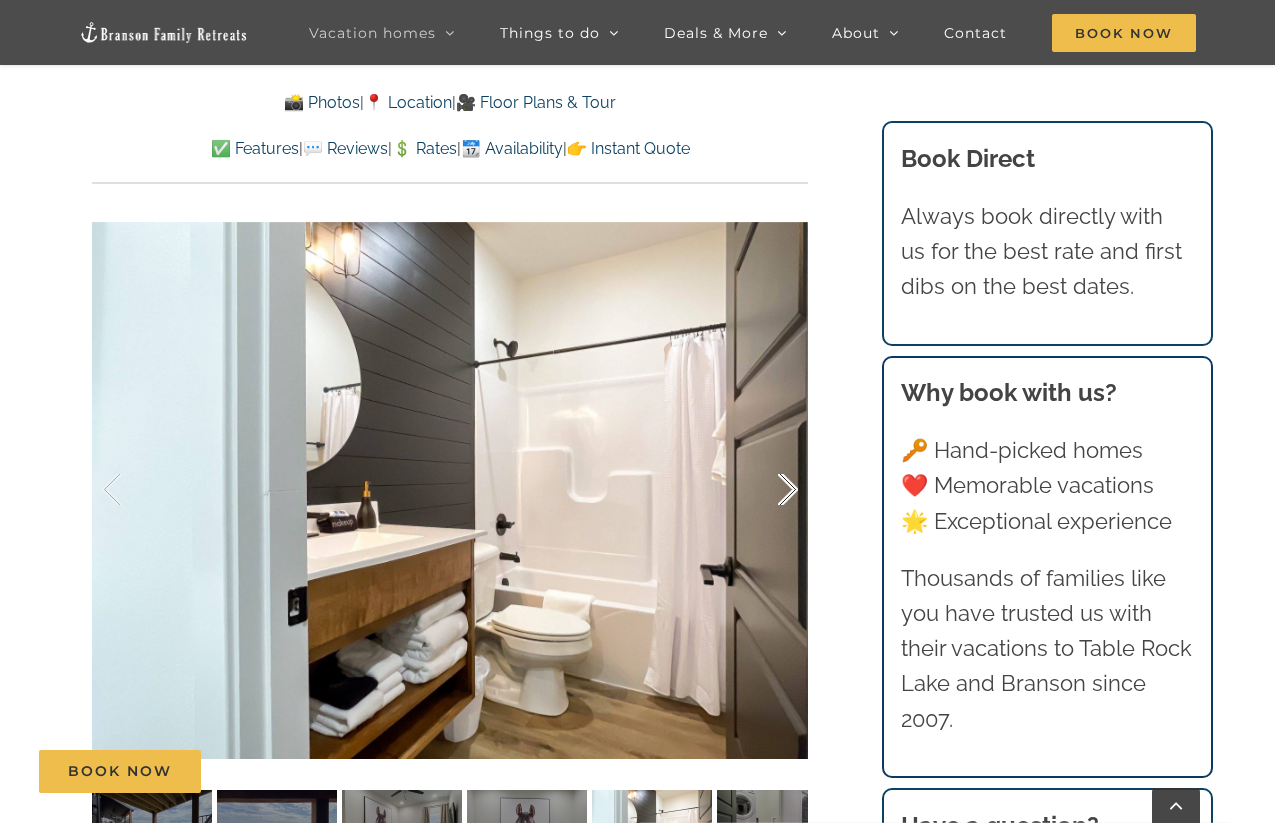 click at bounding box center [767, 490] 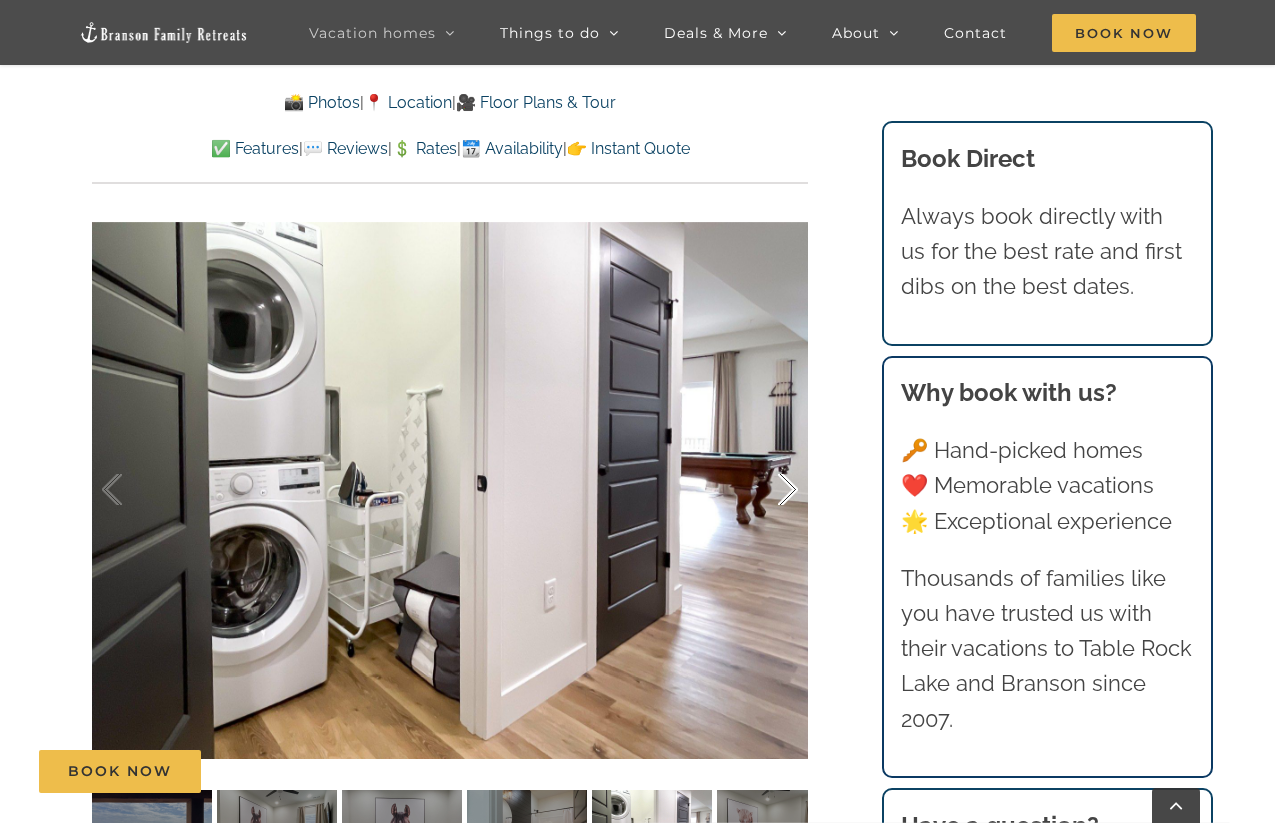 click at bounding box center (767, 490) 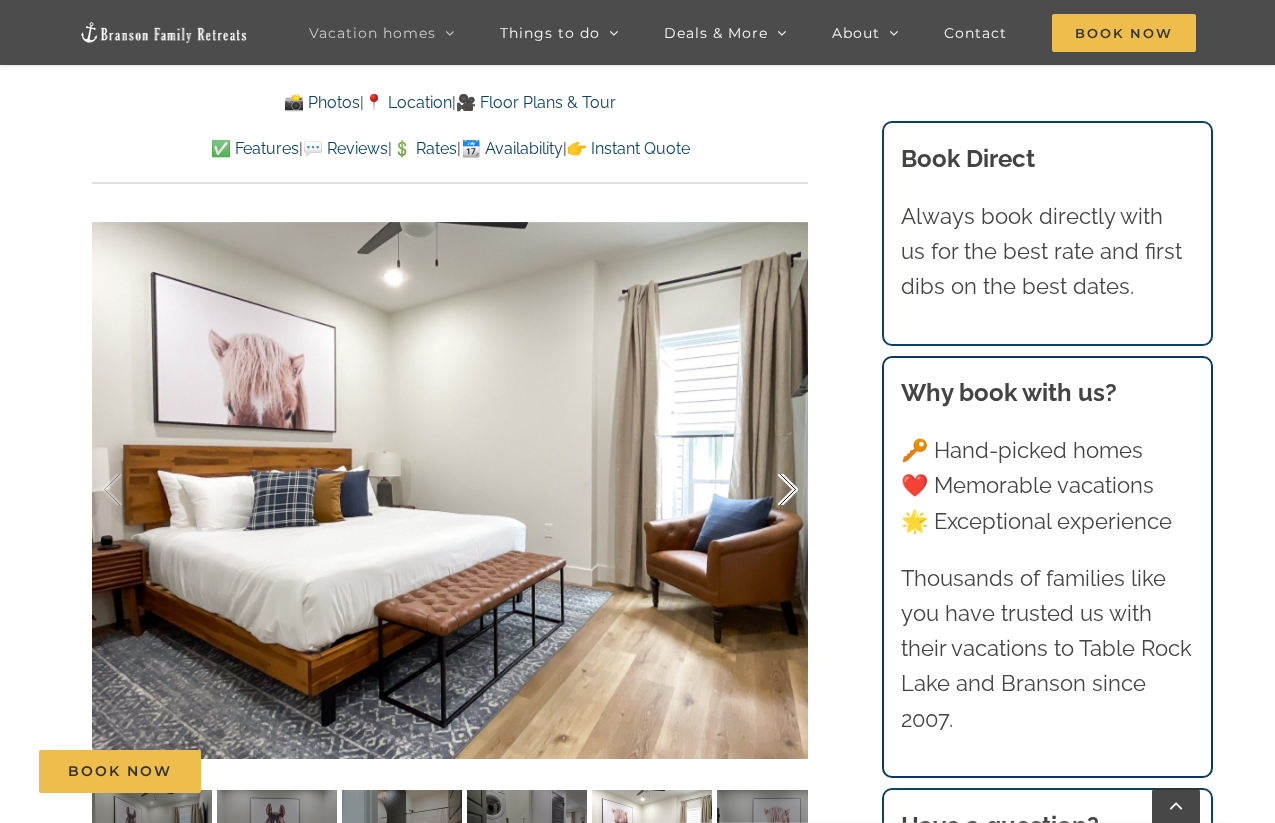 click at bounding box center [767, 490] 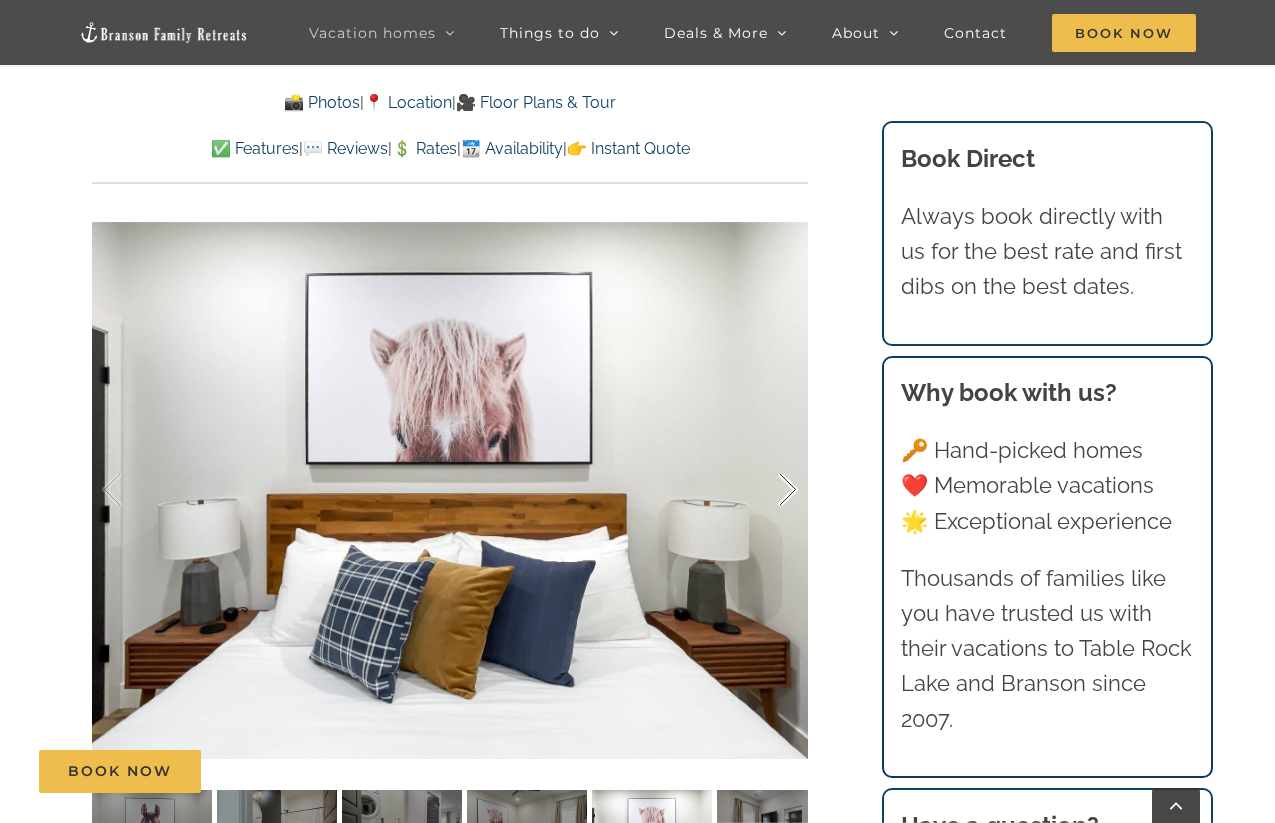 click at bounding box center [767, 490] 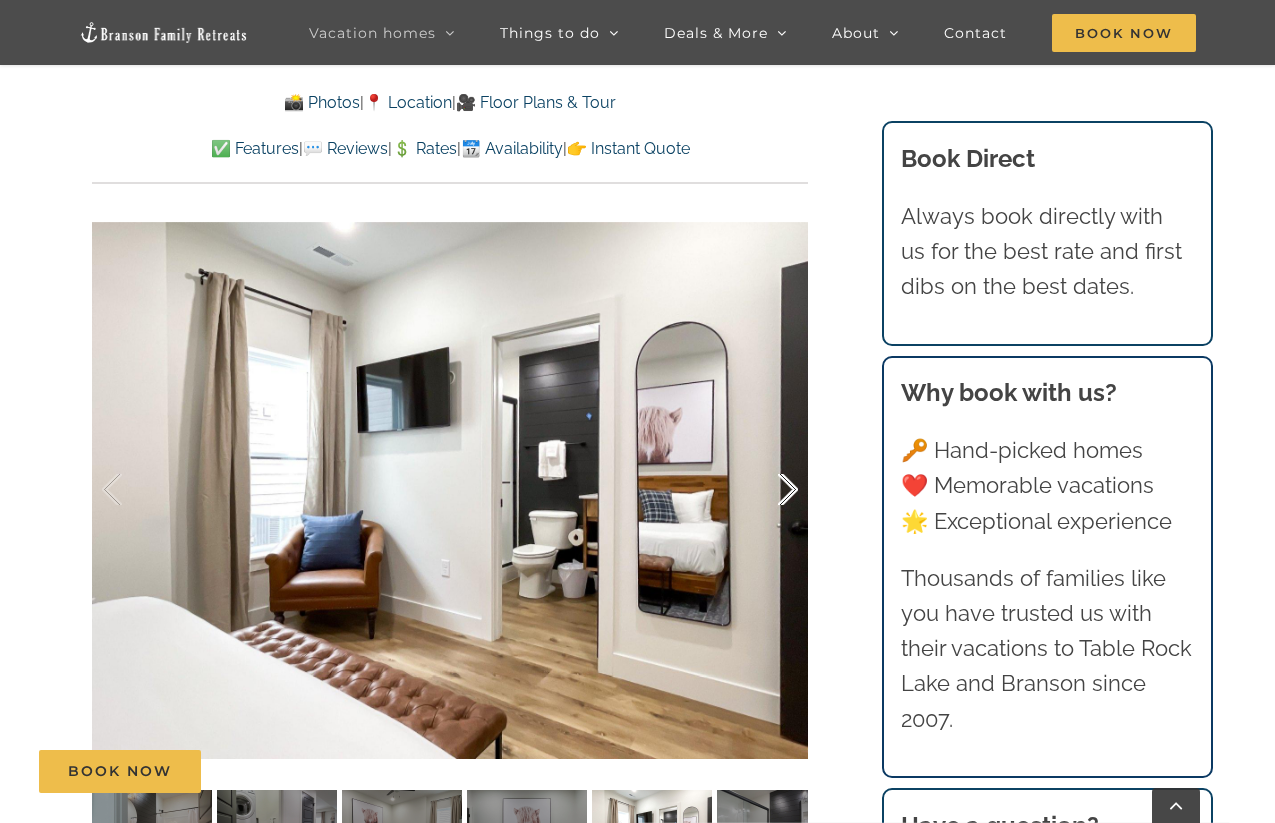 click at bounding box center [767, 490] 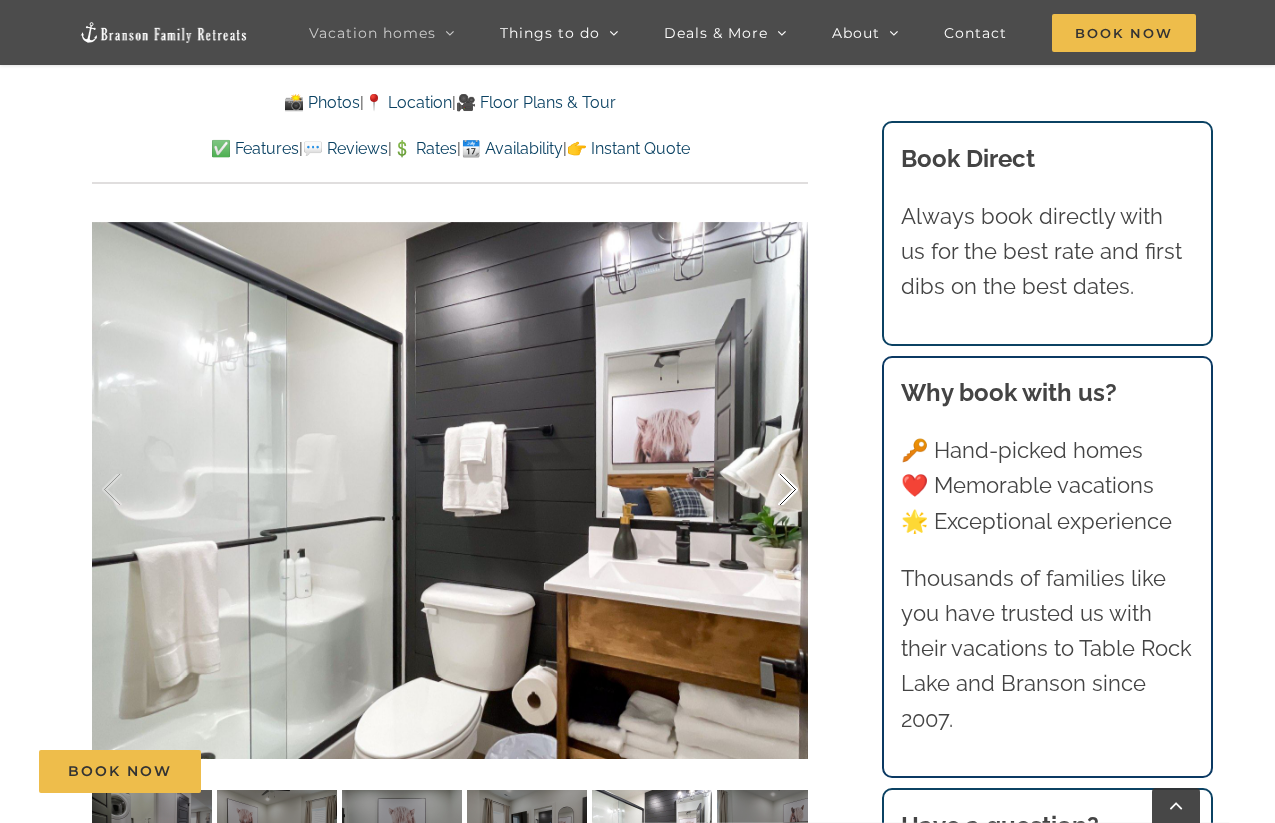 click at bounding box center (767, 490) 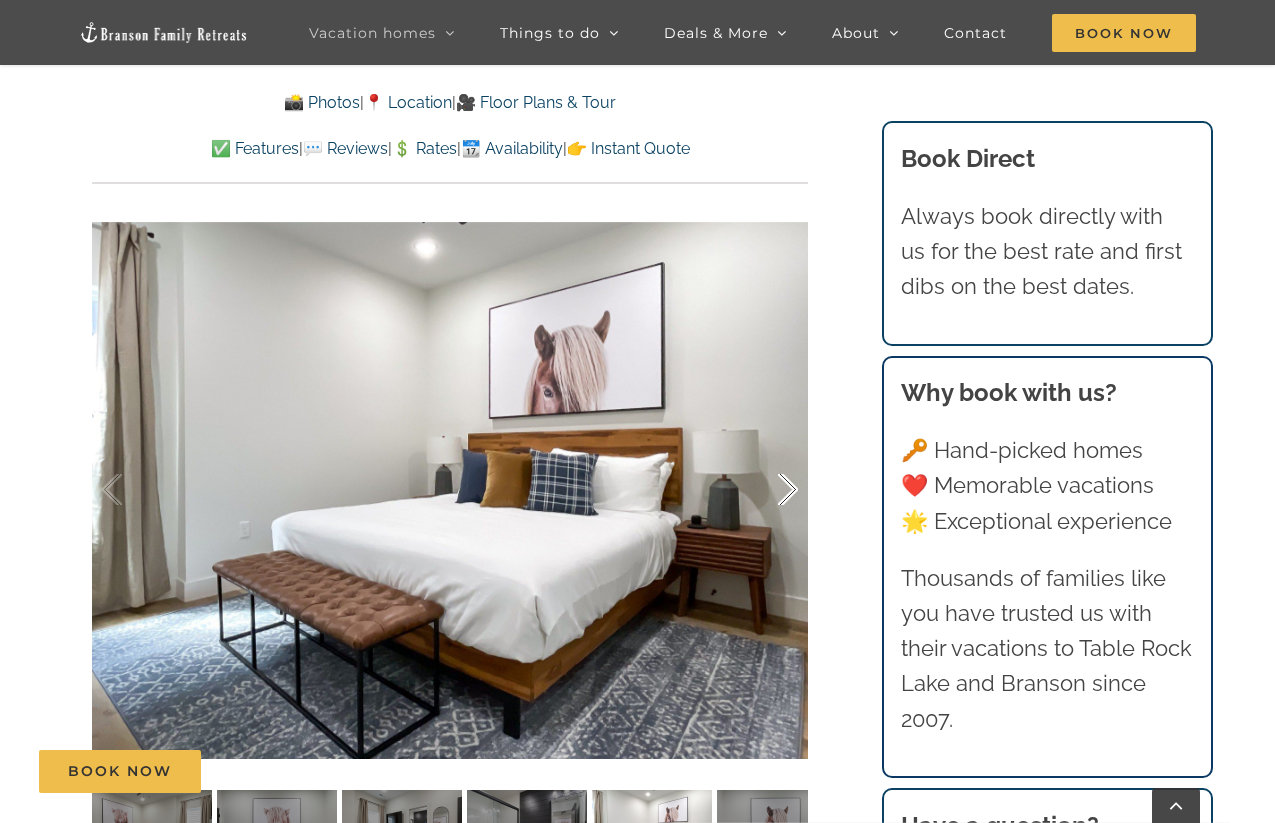 click at bounding box center (767, 490) 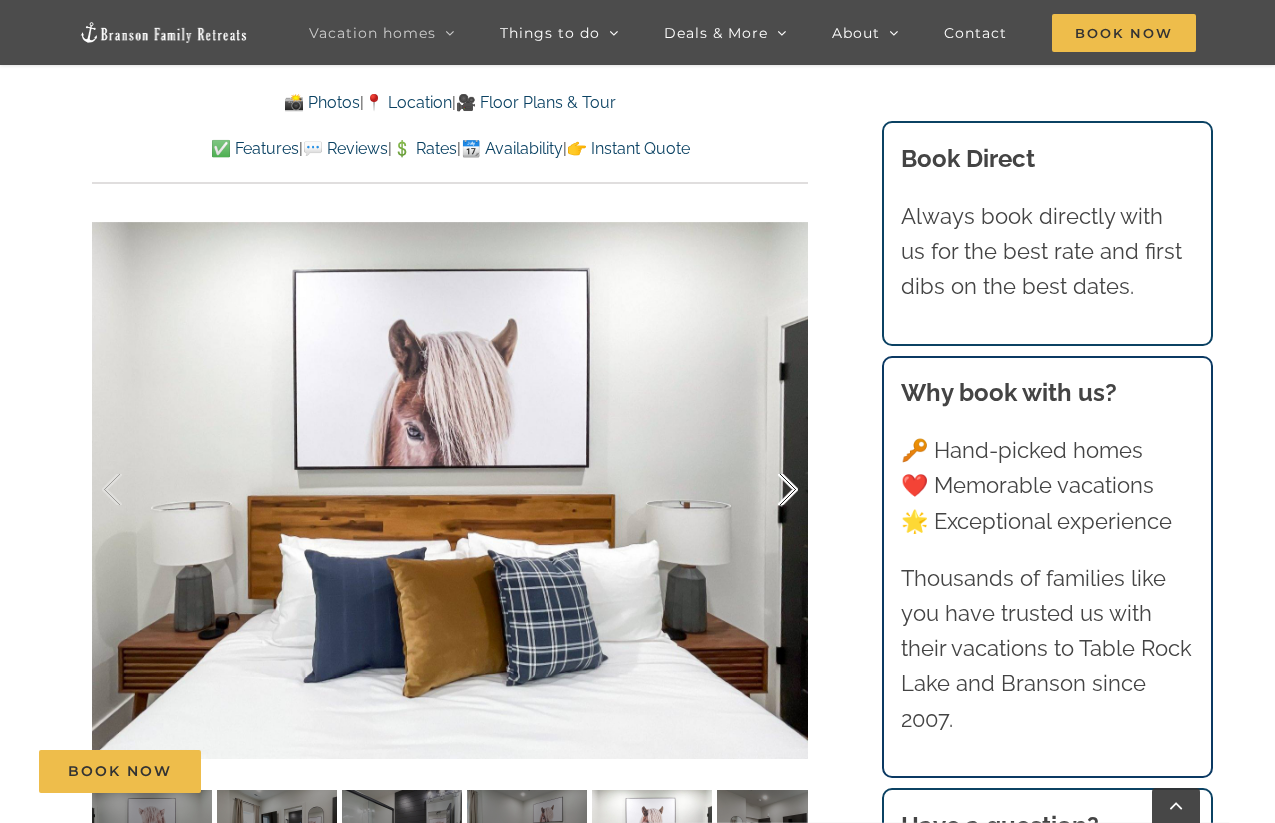click at bounding box center [767, 490] 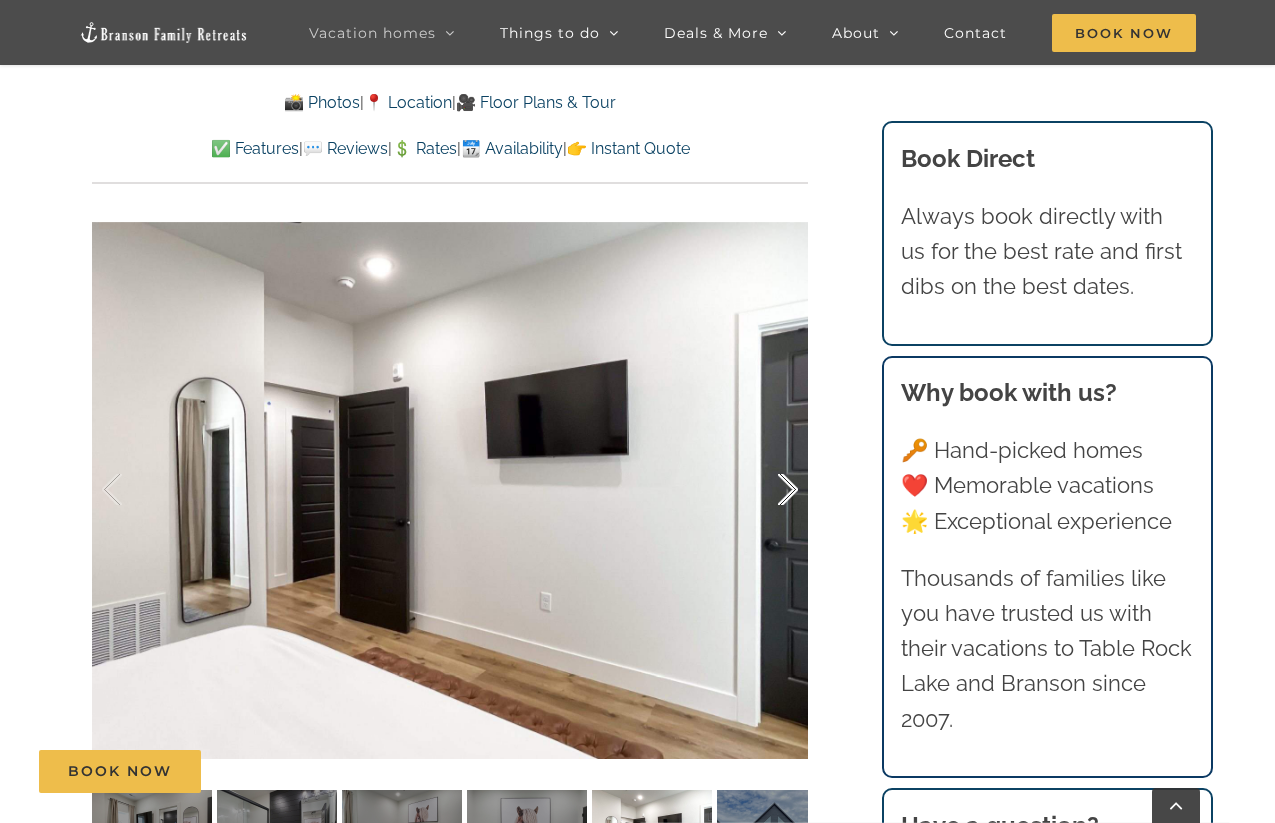 click at bounding box center [767, 490] 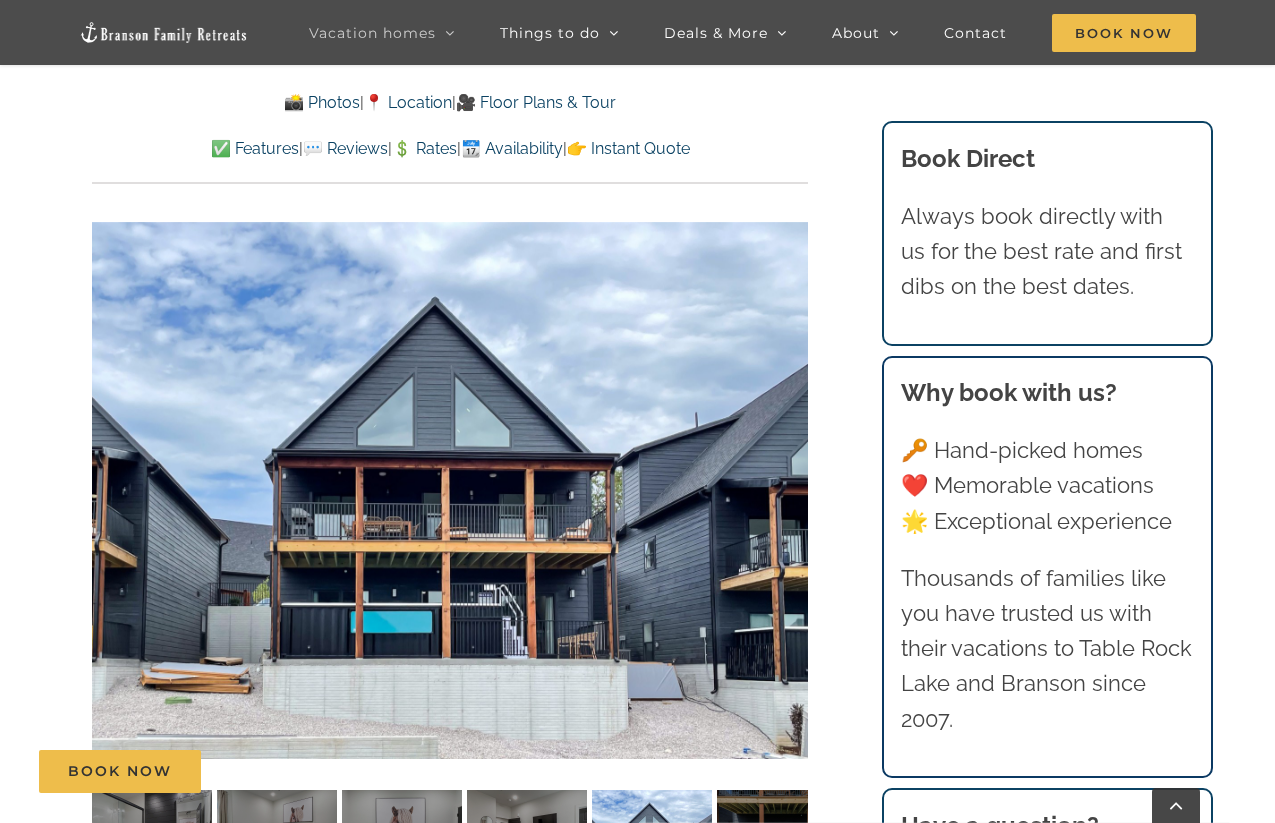 click at bounding box center (827, 490) 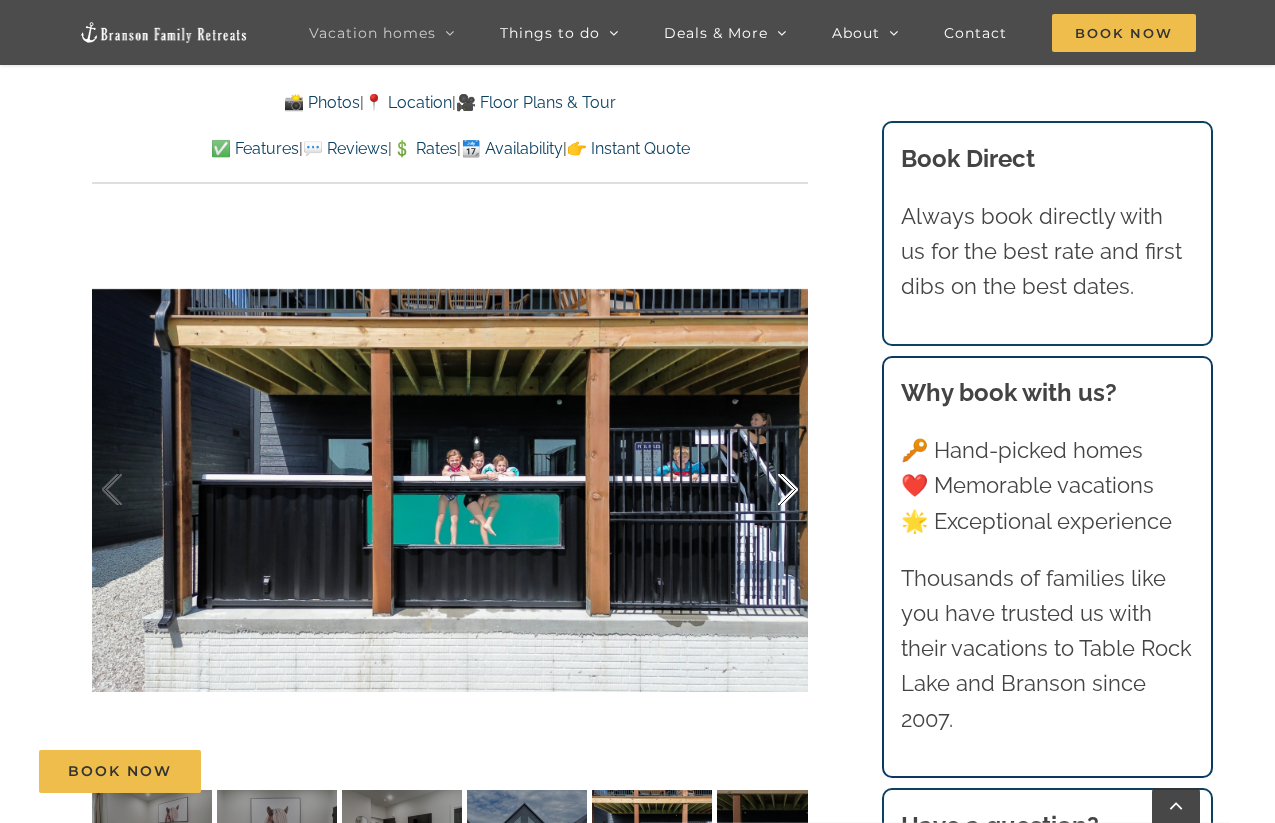 click at bounding box center [767, 490] 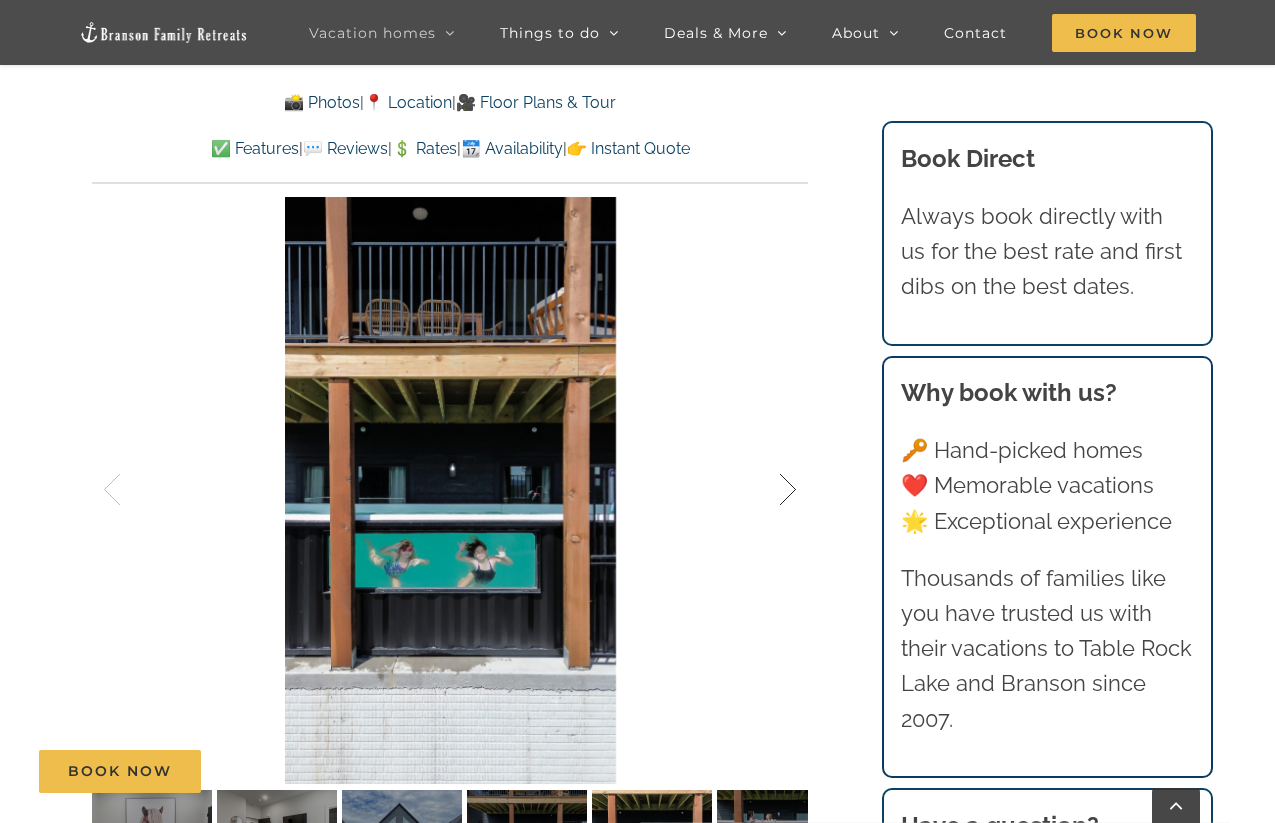 click at bounding box center (767, 490) 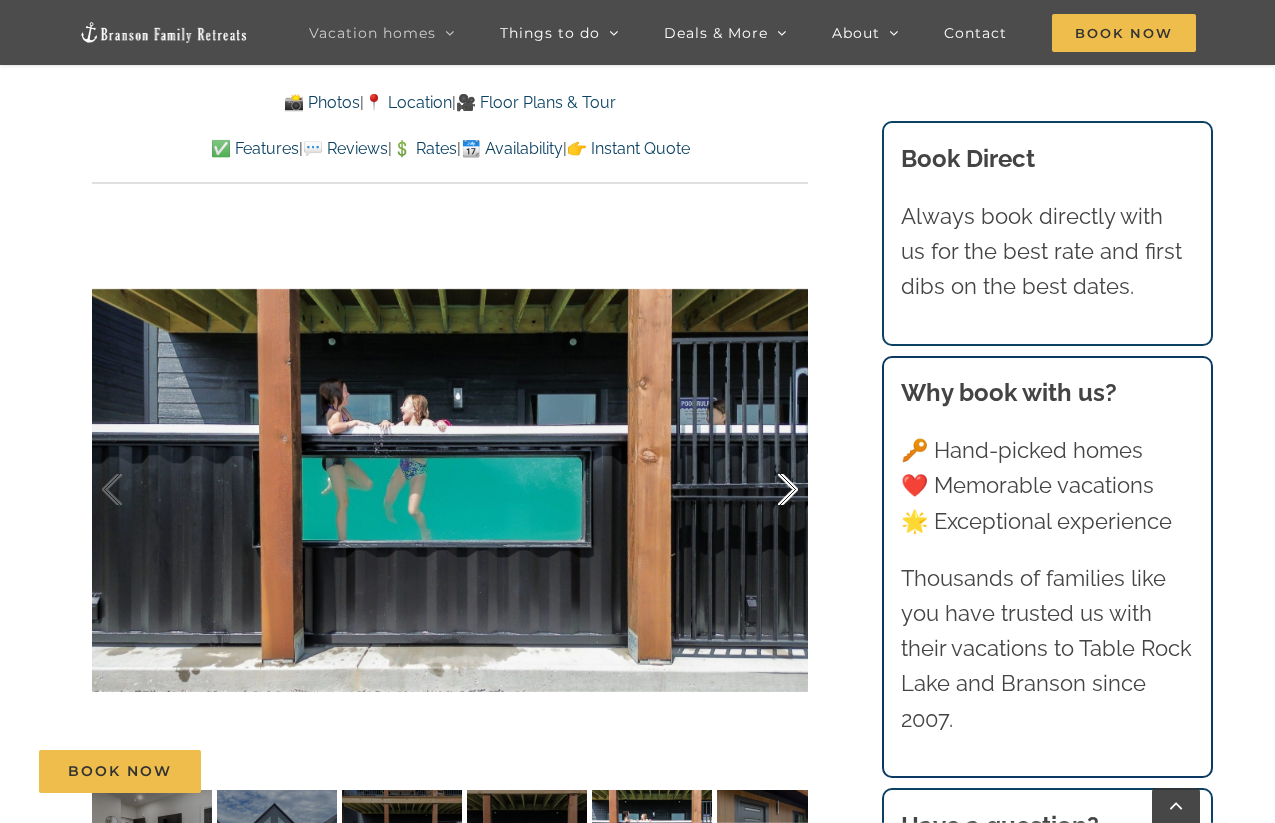 click at bounding box center (767, 490) 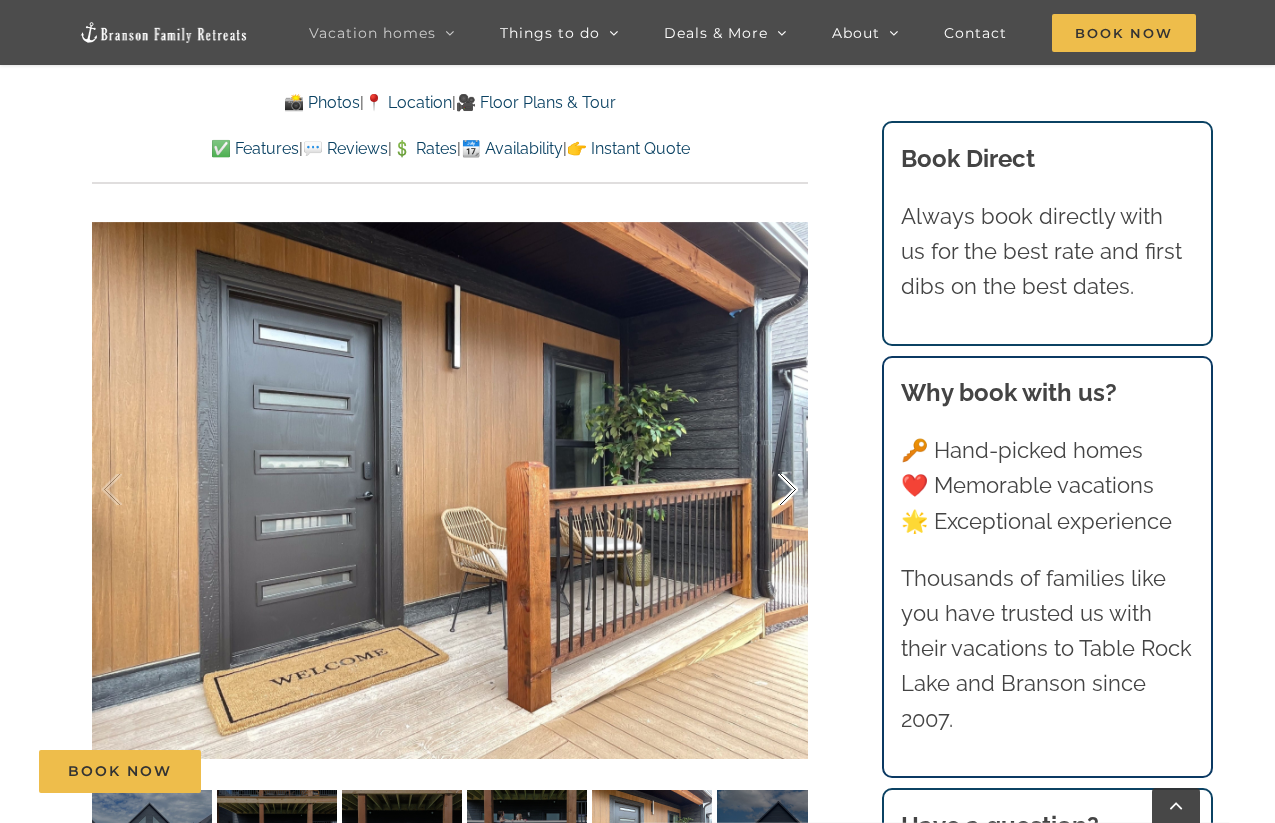 click at bounding box center [767, 490] 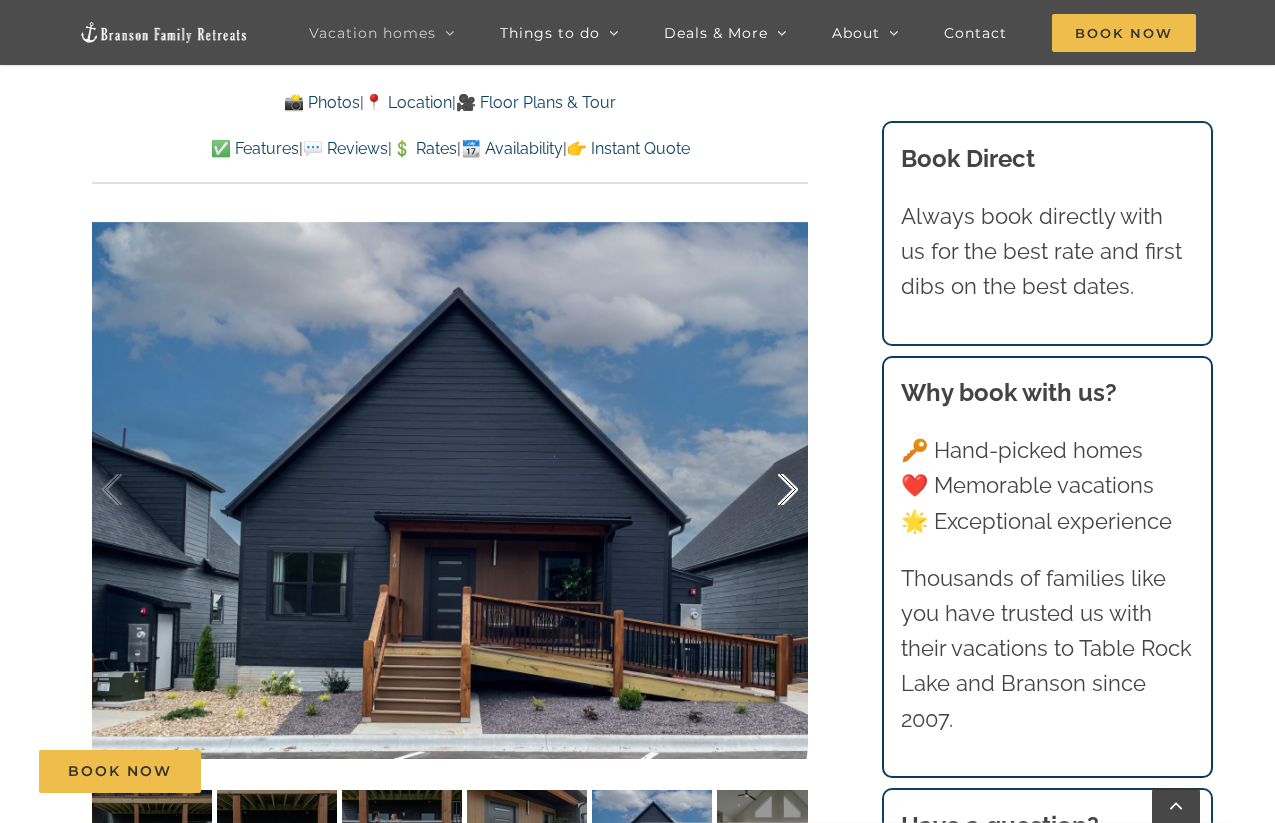 click at bounding box center (767, 490) 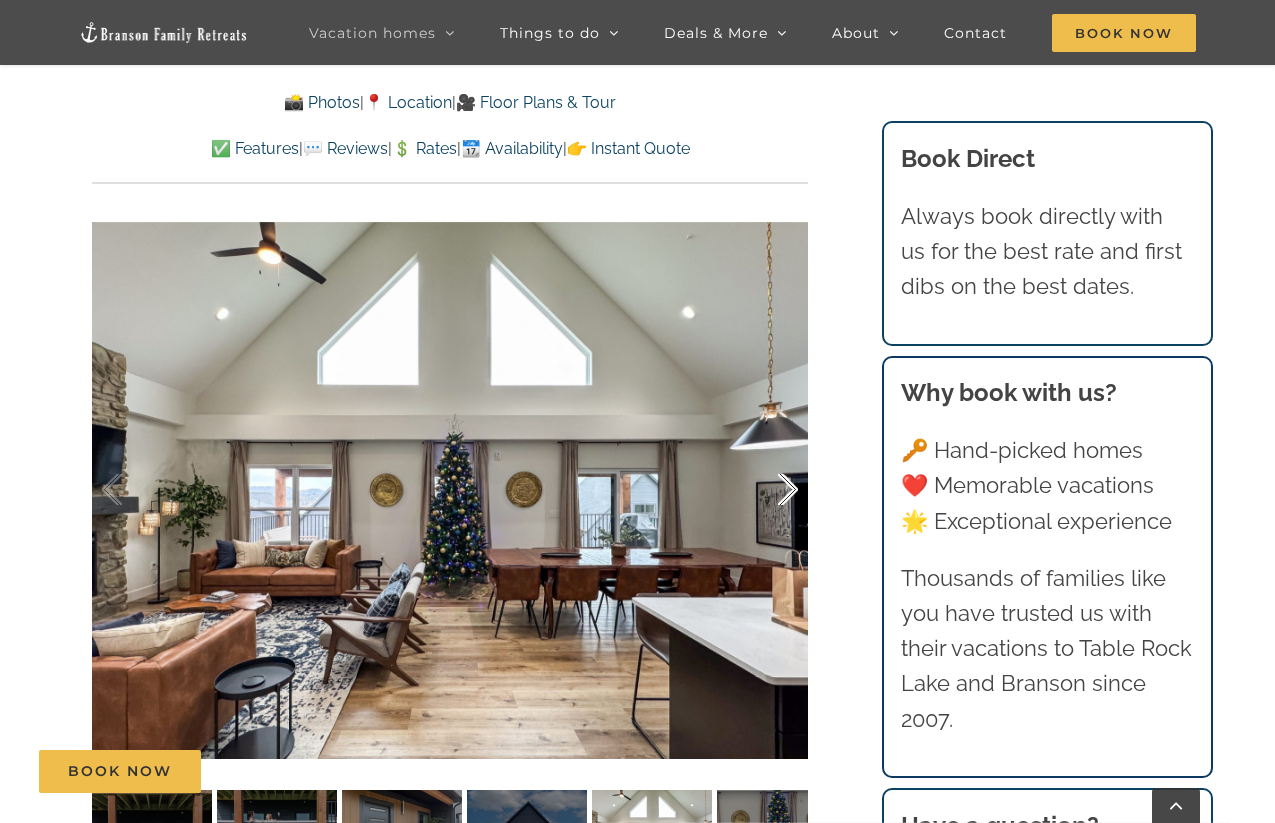 click at bounding box center [767, 490] 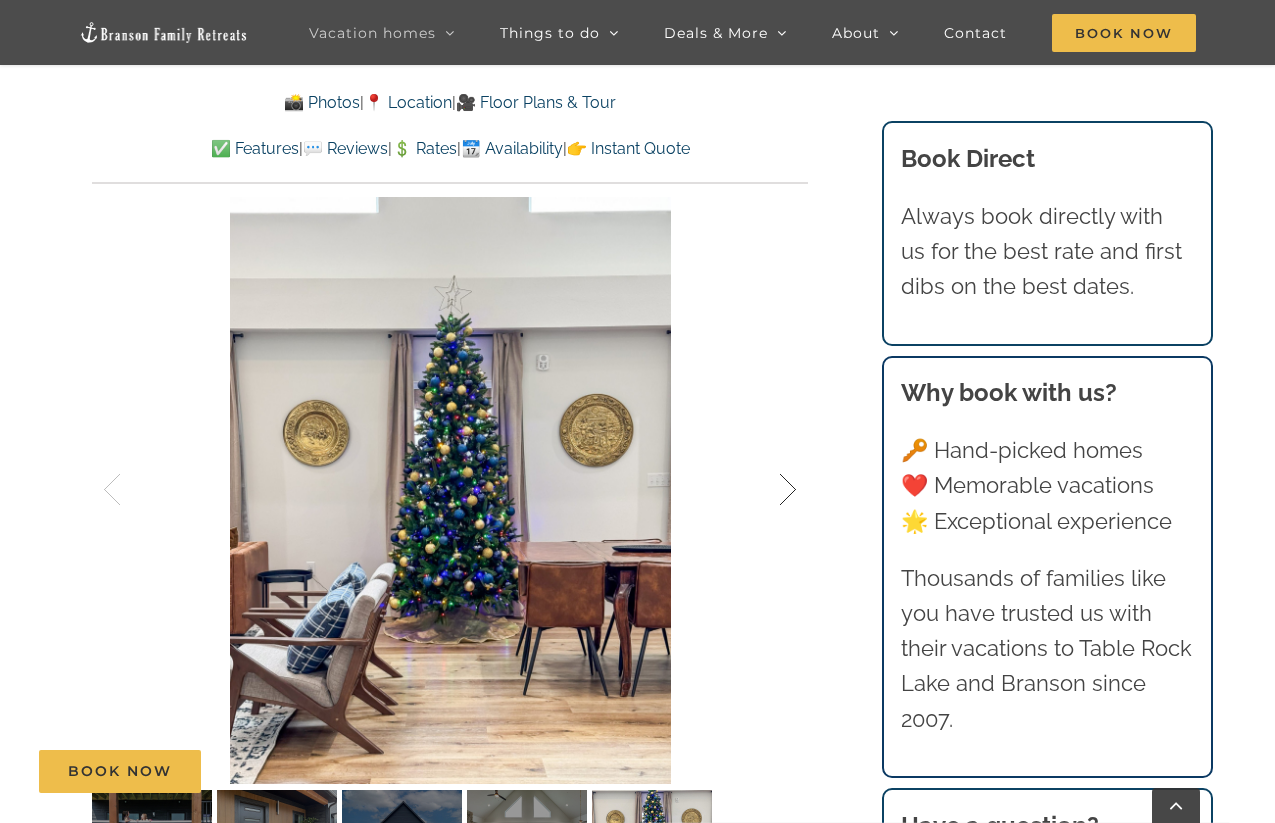 click at bounding box center (767, 490) 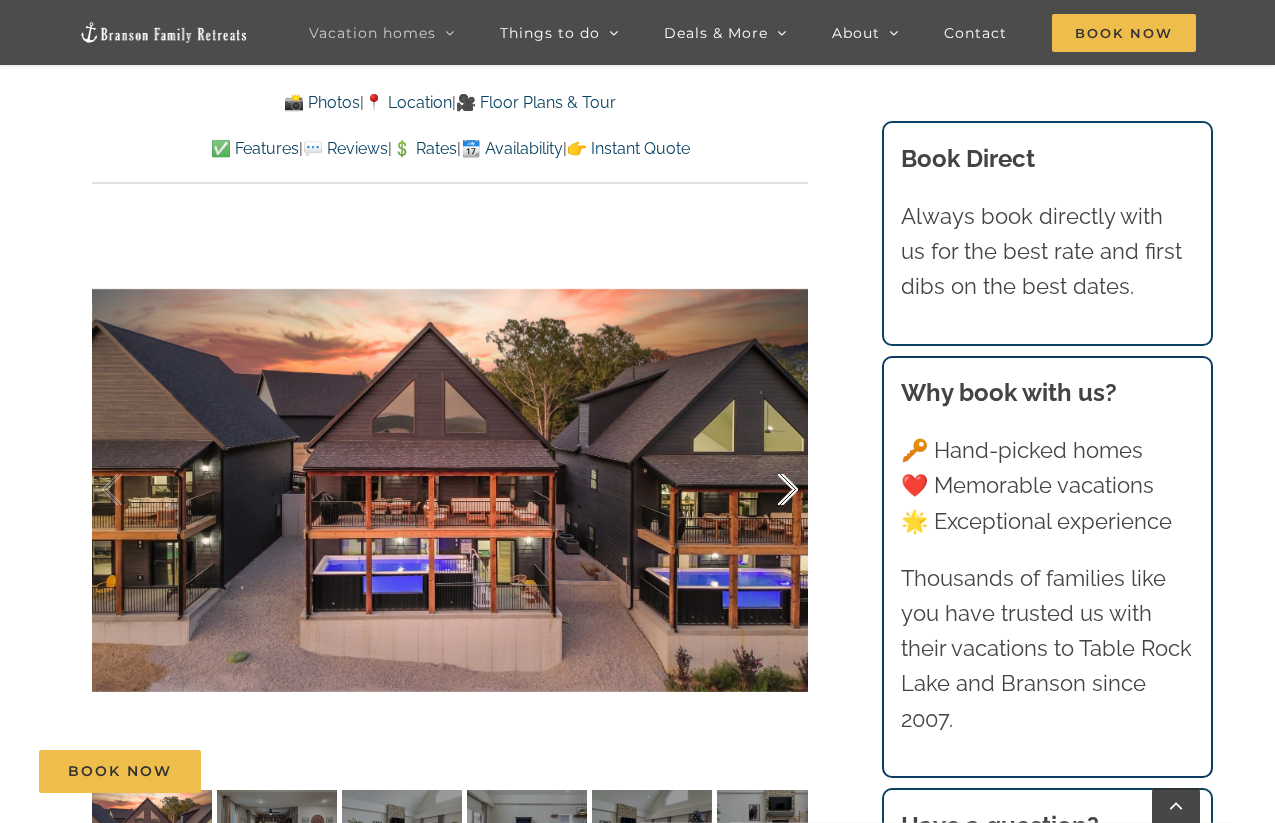 click at bounding box center [767, 490] 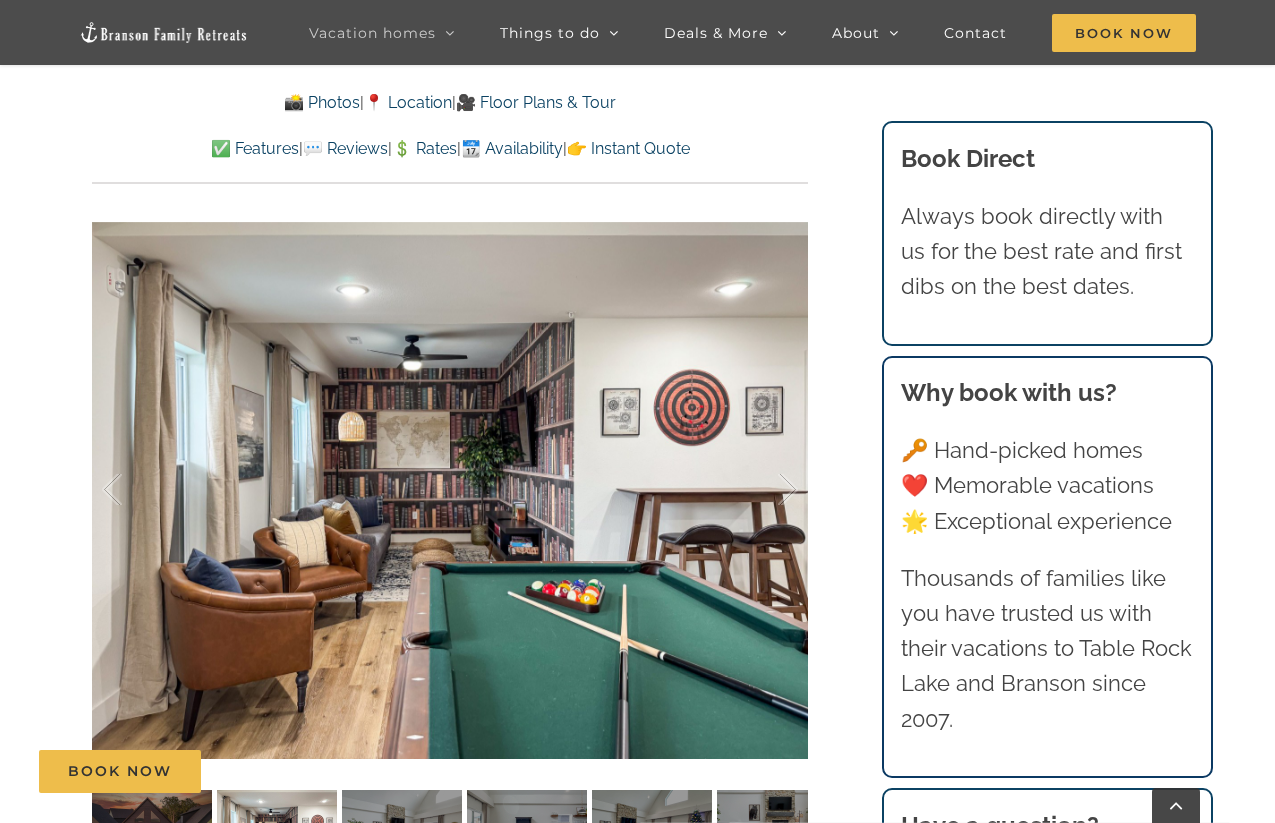 click on "📍 Location" at bounding box center (408, 102) 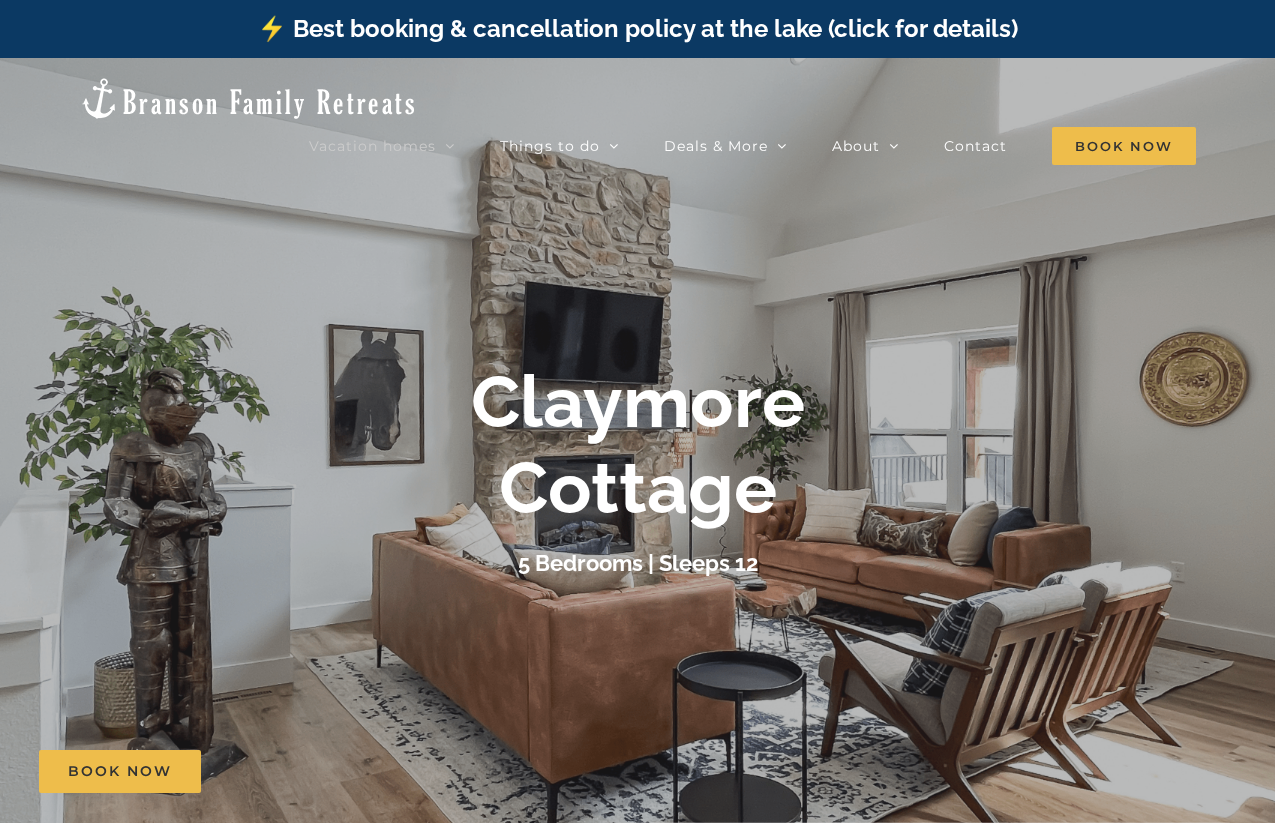 scroll, scrollTop: 0, scrollLeft: 0, axis: both 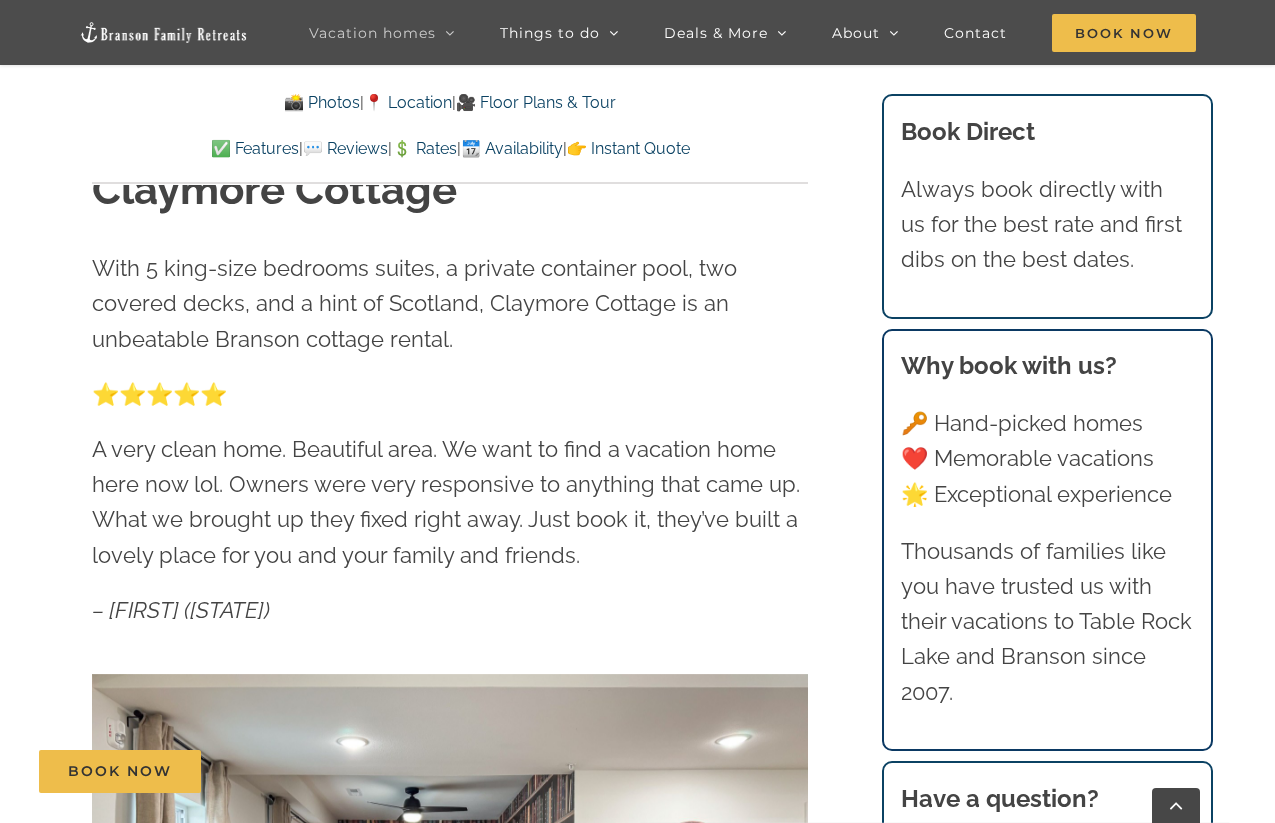 click on "💲 Rates" at bounding box center [424, 148] 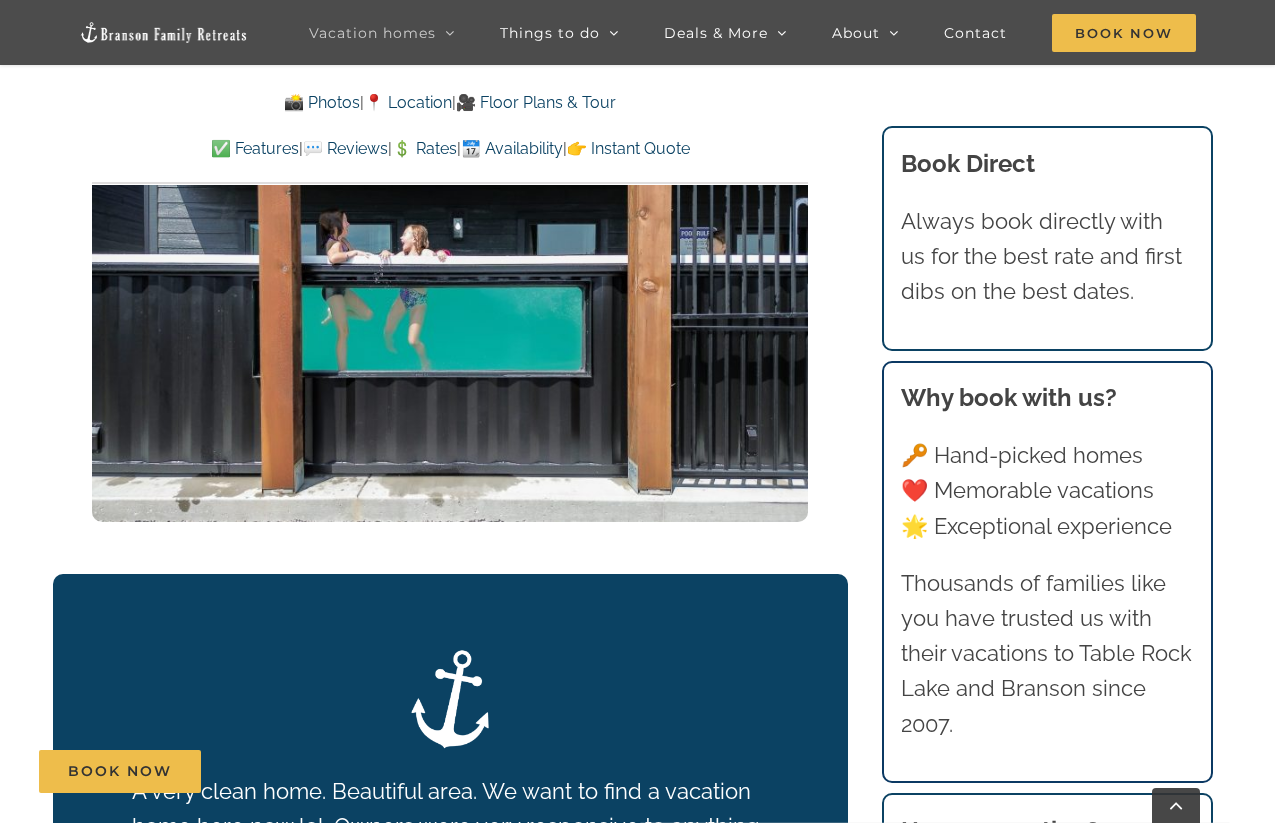 scroll, scrollTop: 3361, scrollLeft: 0, axis: vertical 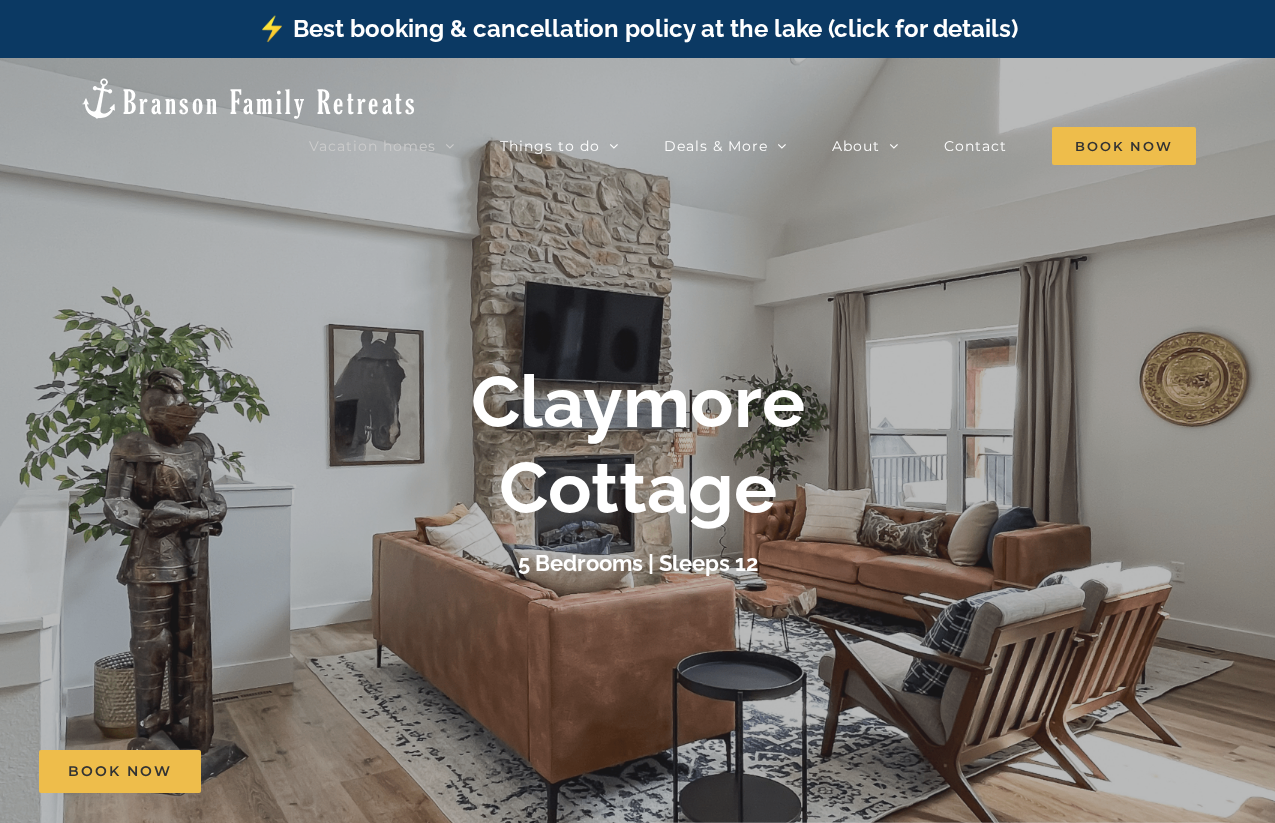 click on "Vacation homes" at bounding box center [372, 146] 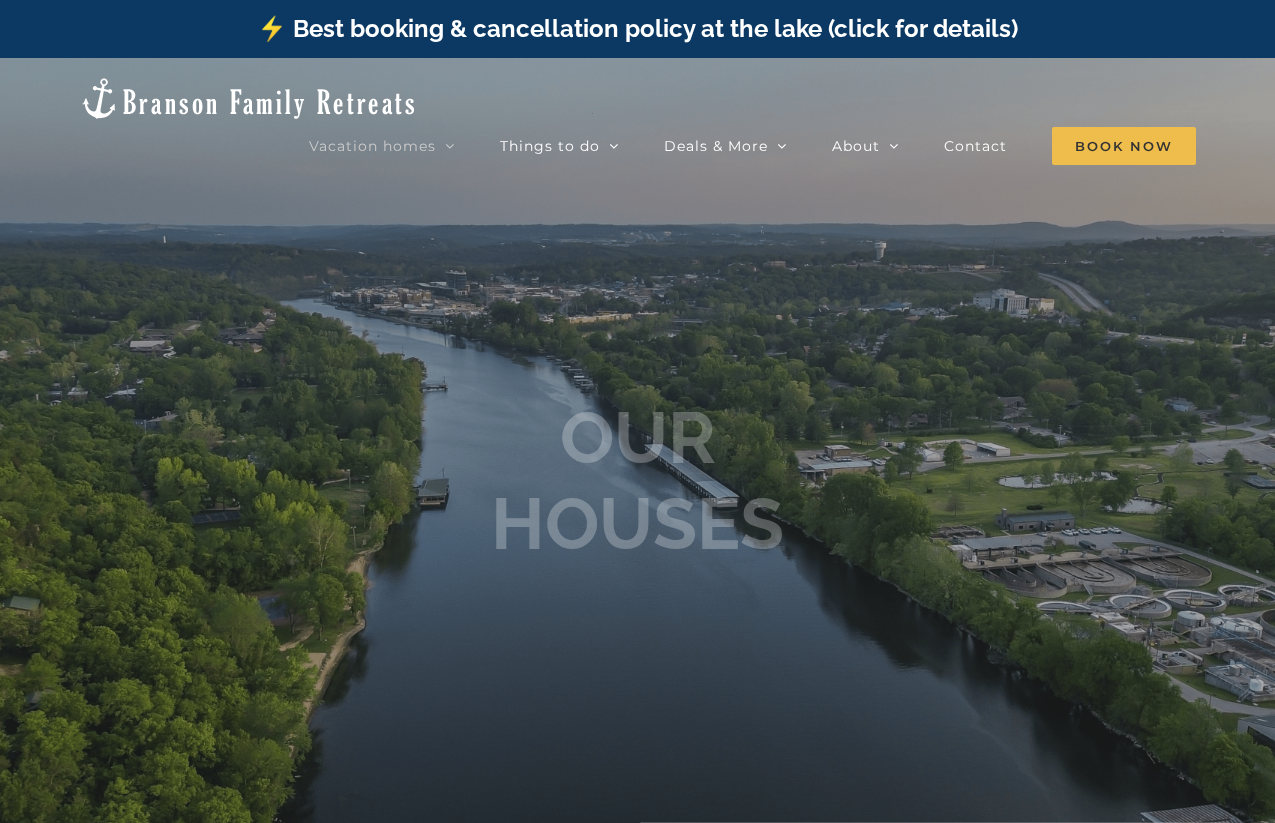 scroll, scrollTop: 0, scrollLeft: 0, axis: both 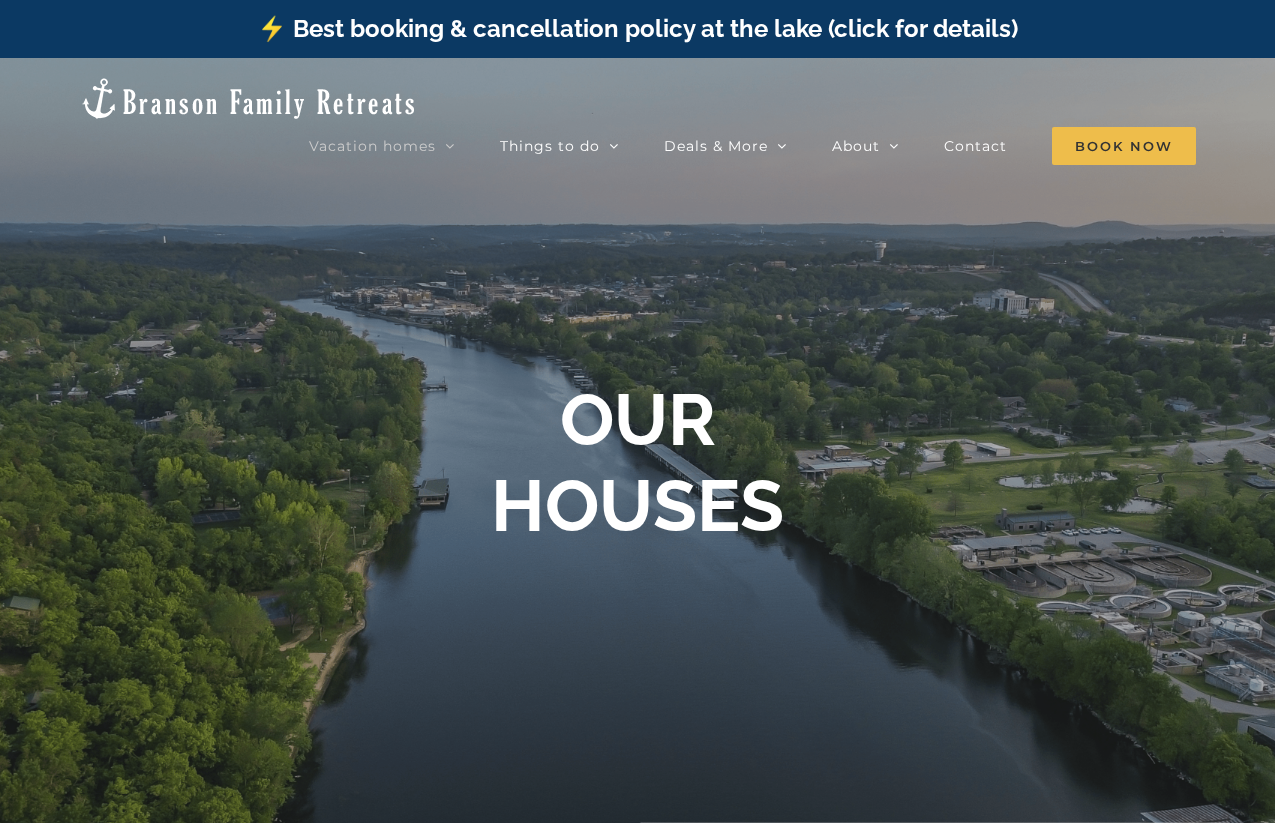 click on "Vacation homes" at bounding box center [372, 146] 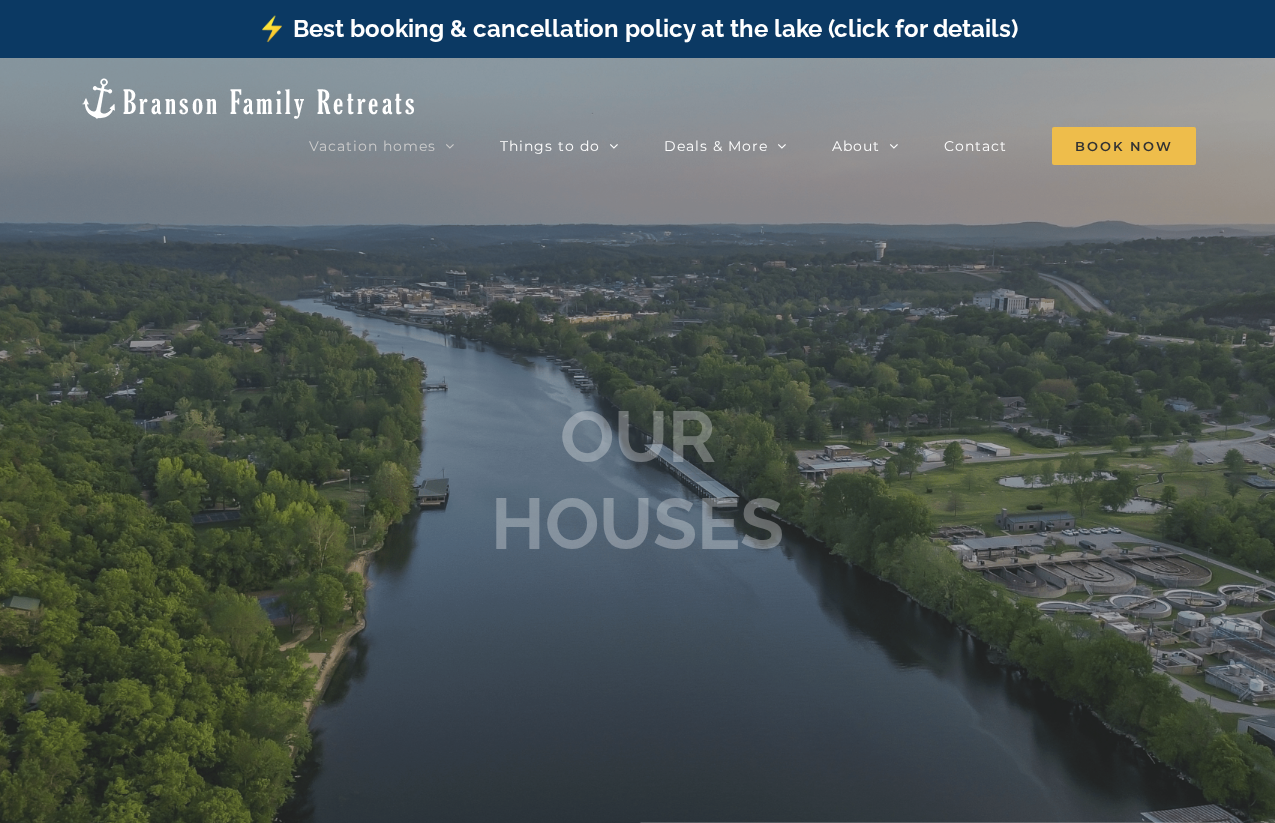 scroll, scrollTop: 0, scrollLeft: 0, axis: both 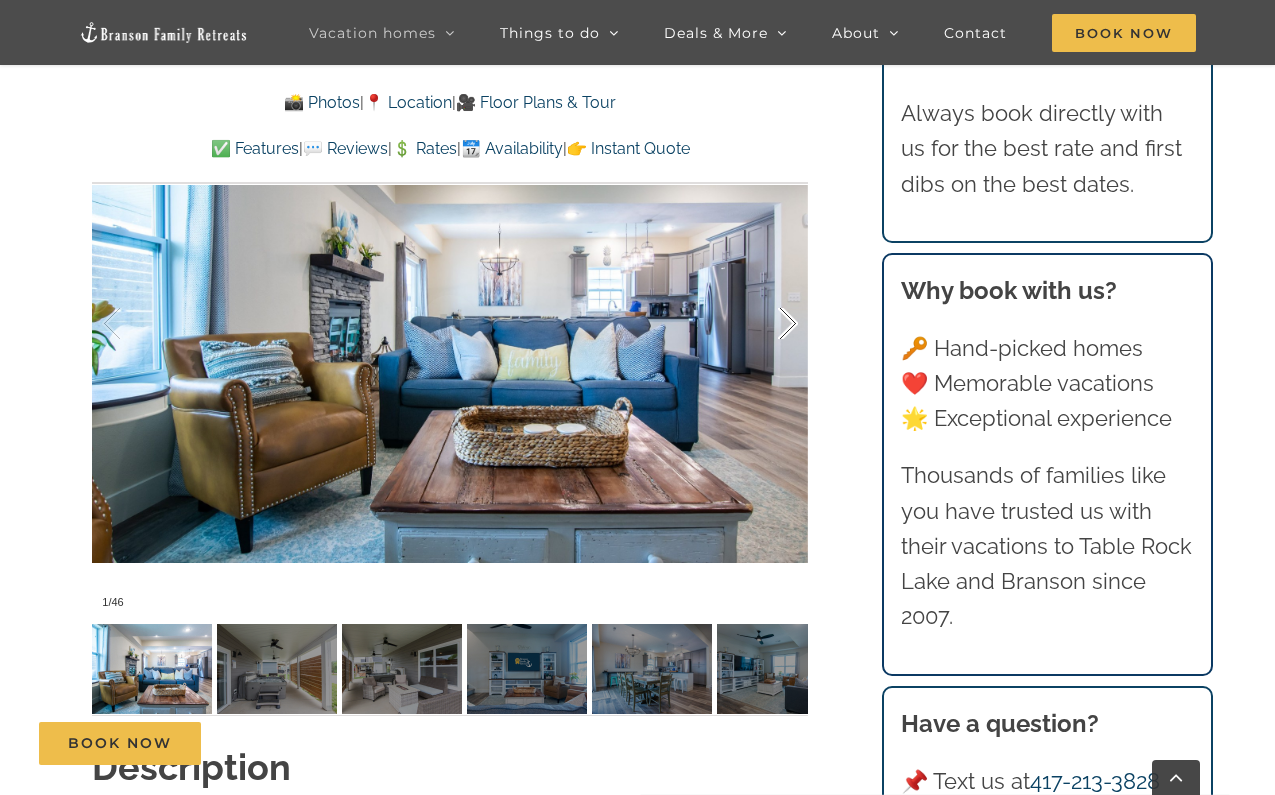 click at bounding box center [767, 324] 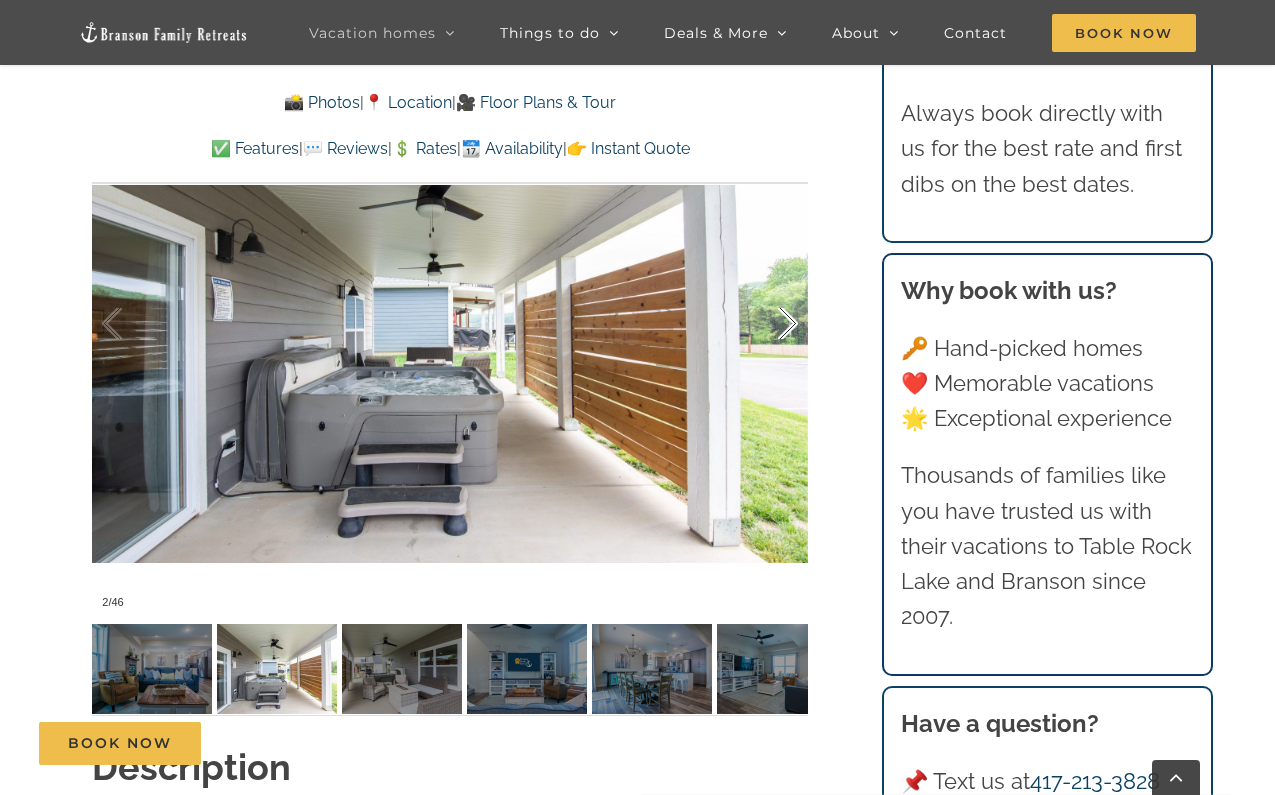 click at bounding box center (767, 324) 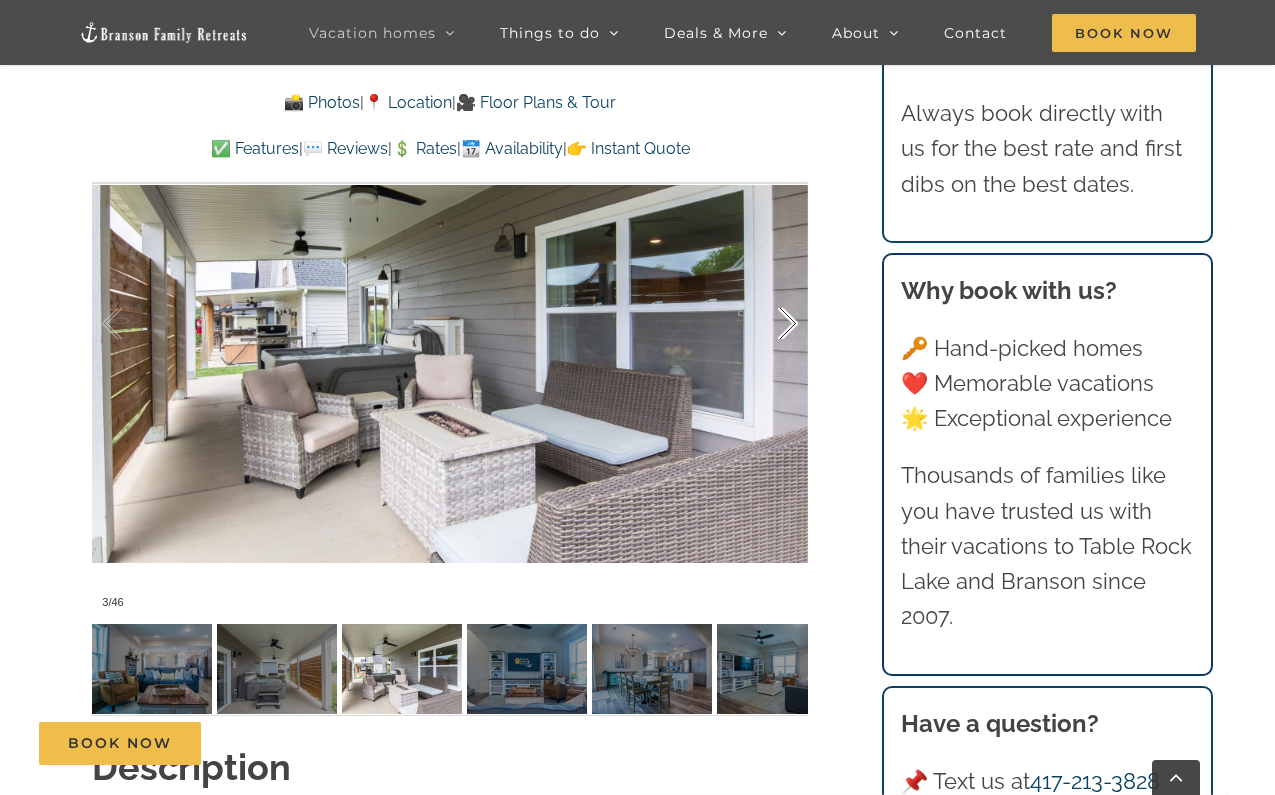 click at bounding box center (767, 324) 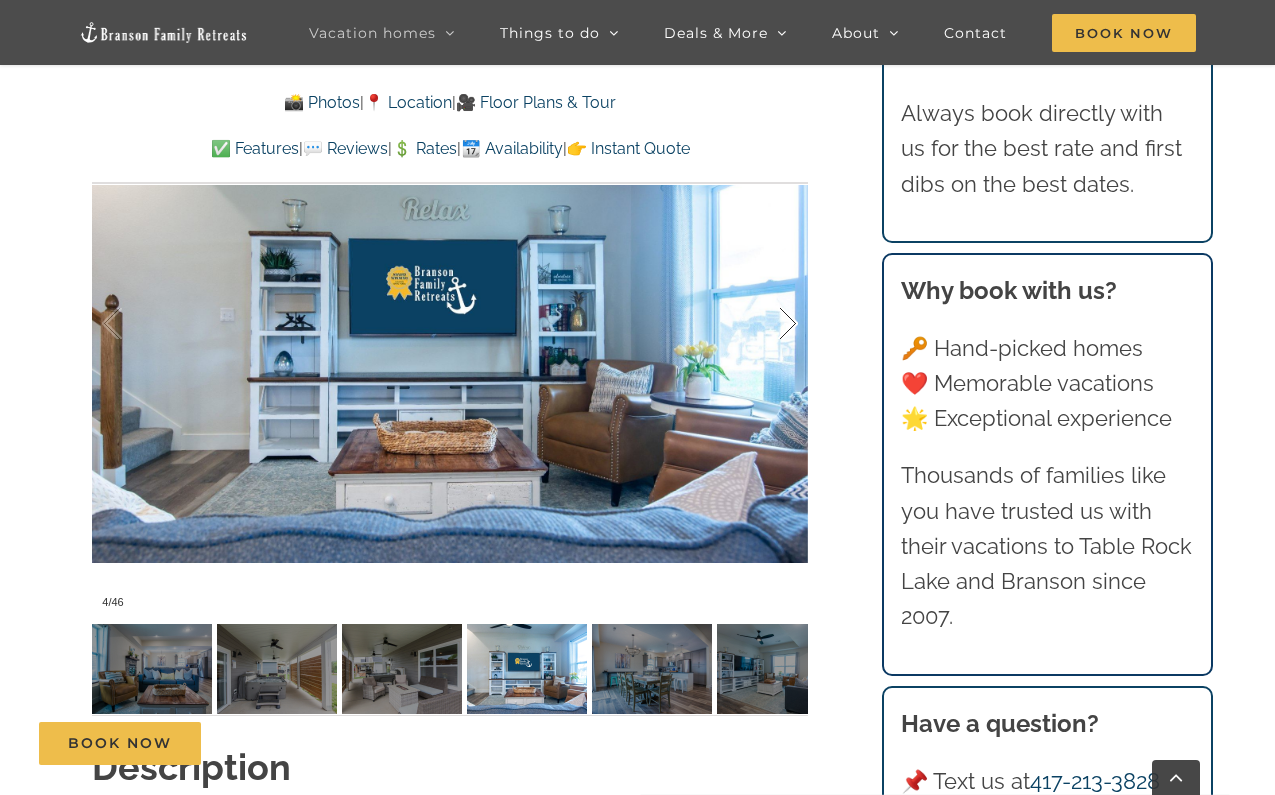 click at bounding box center [767, 324] 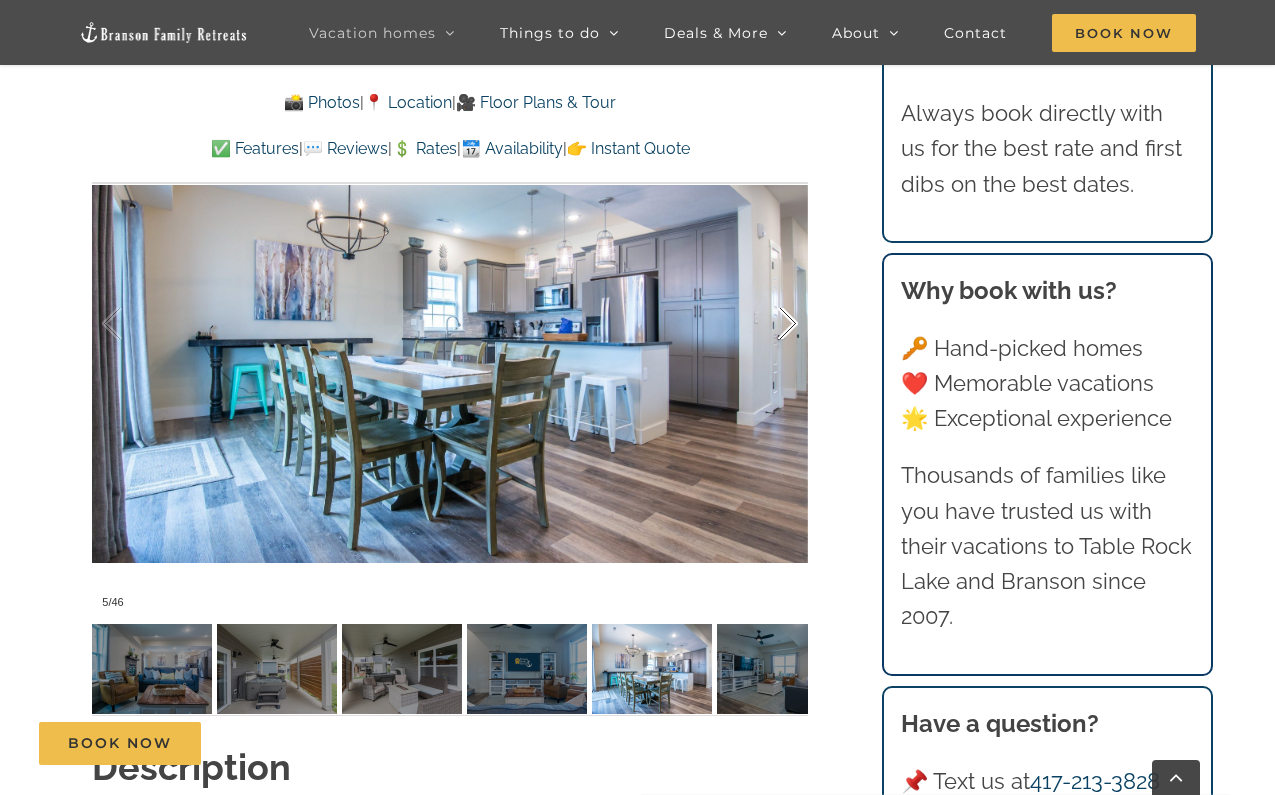 click at bounding box center [767, 324] 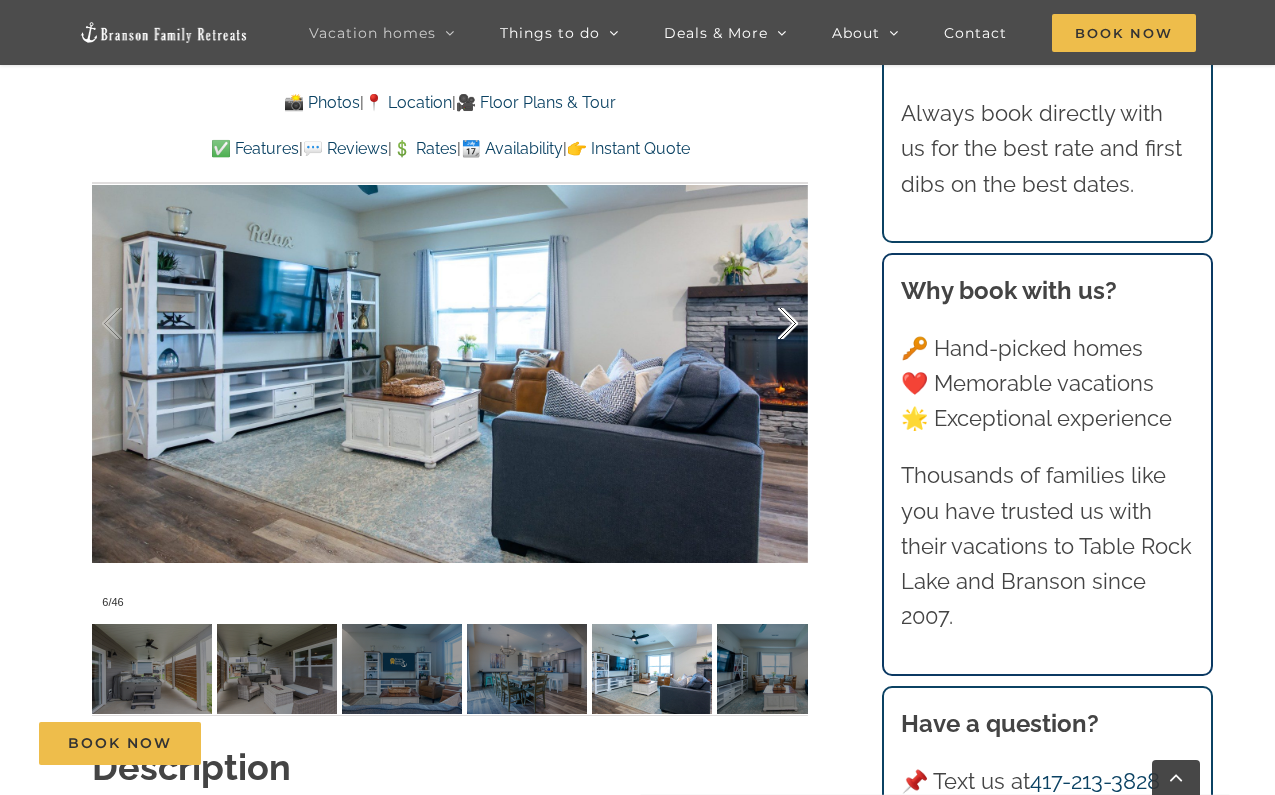 click at bounding box center [767, 324] 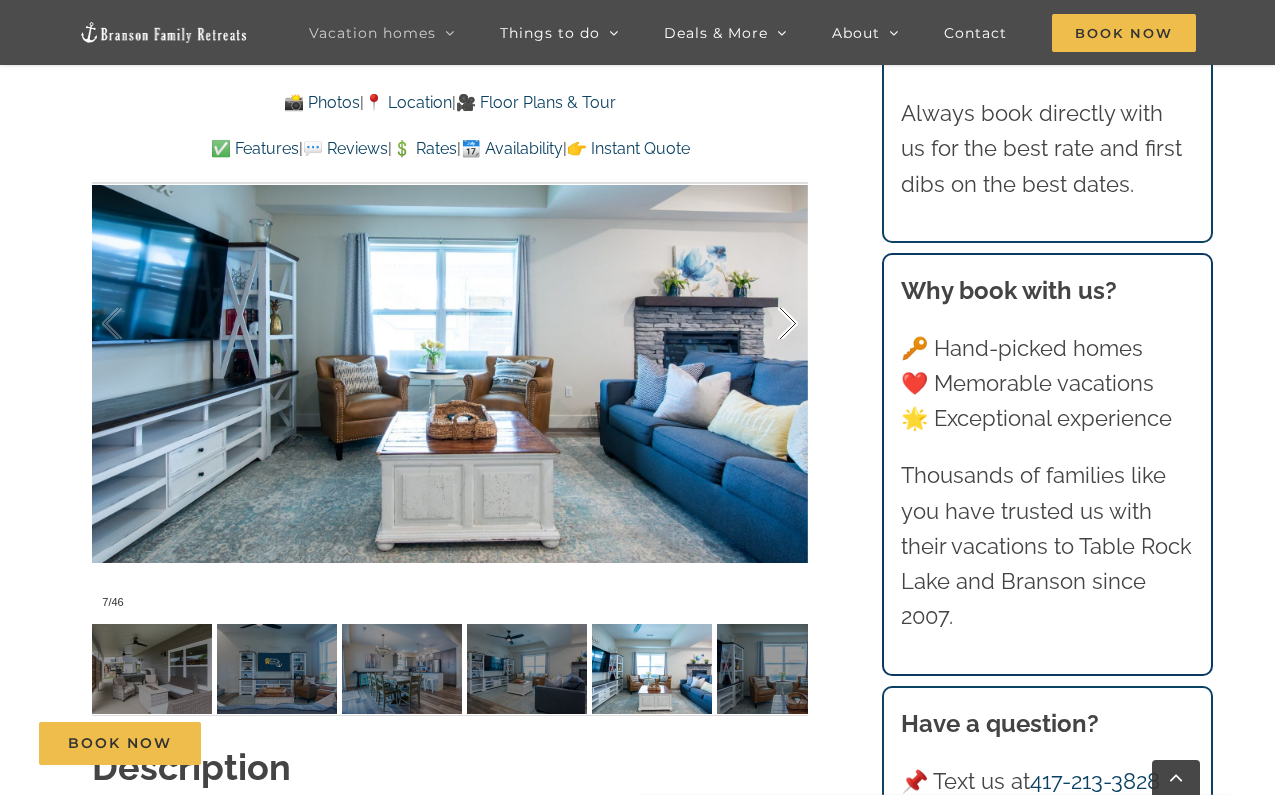 click at bounding box center (767, 324) 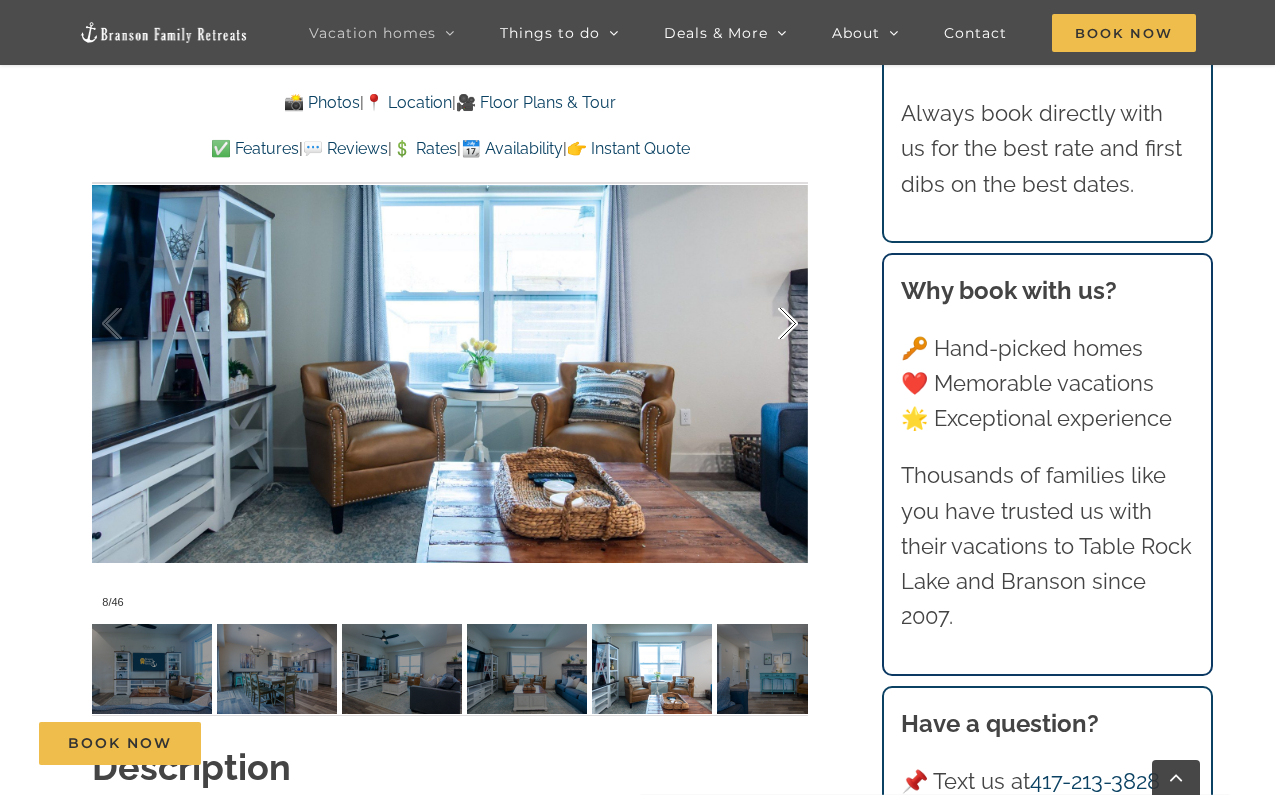 click at bounding box center (767, 324) 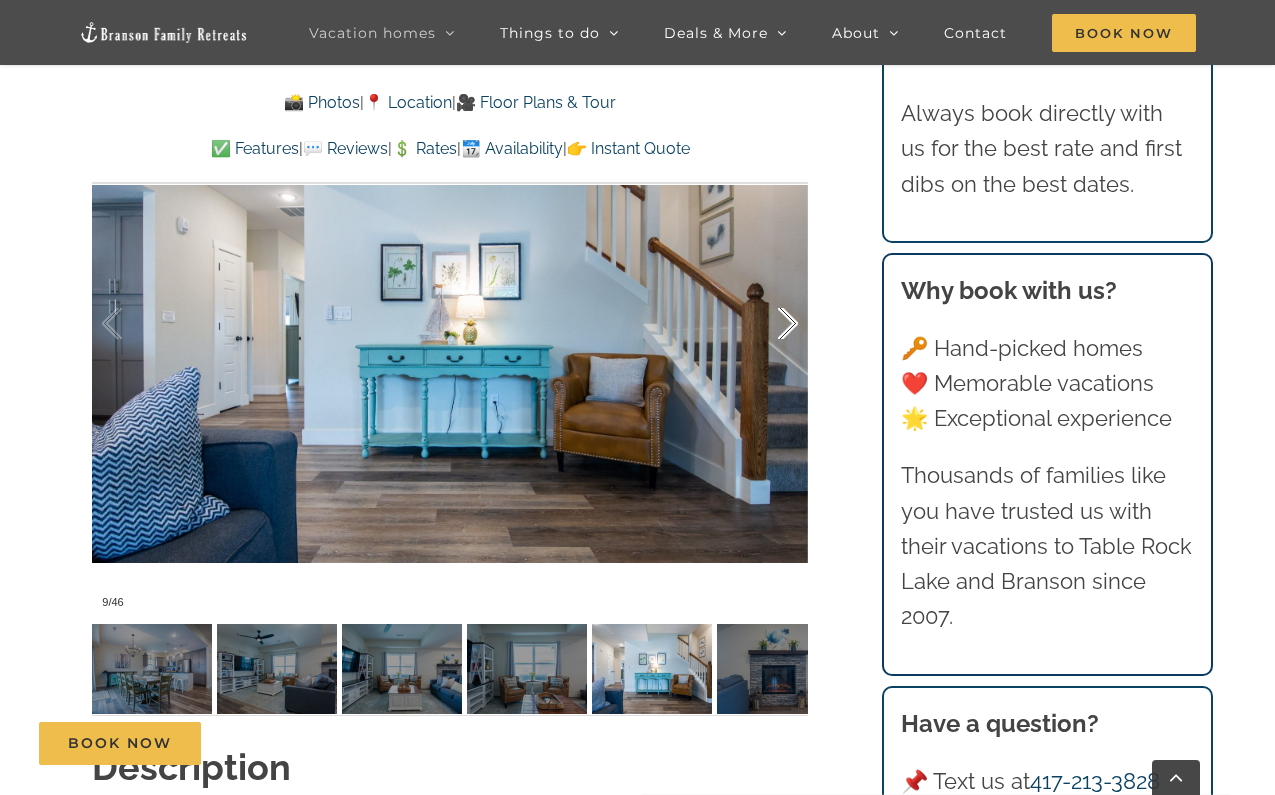 click at bounding box center (767, 324) 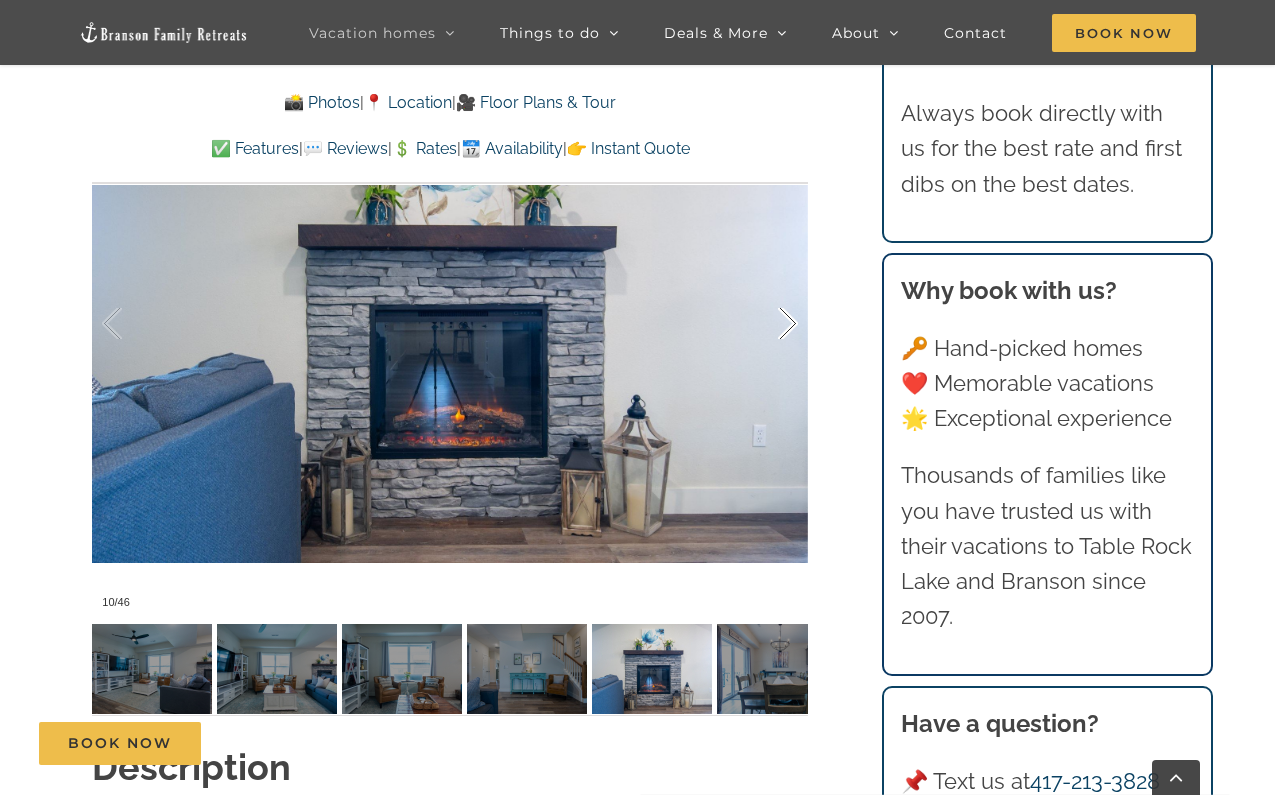 click at bounding box center [767, 324] 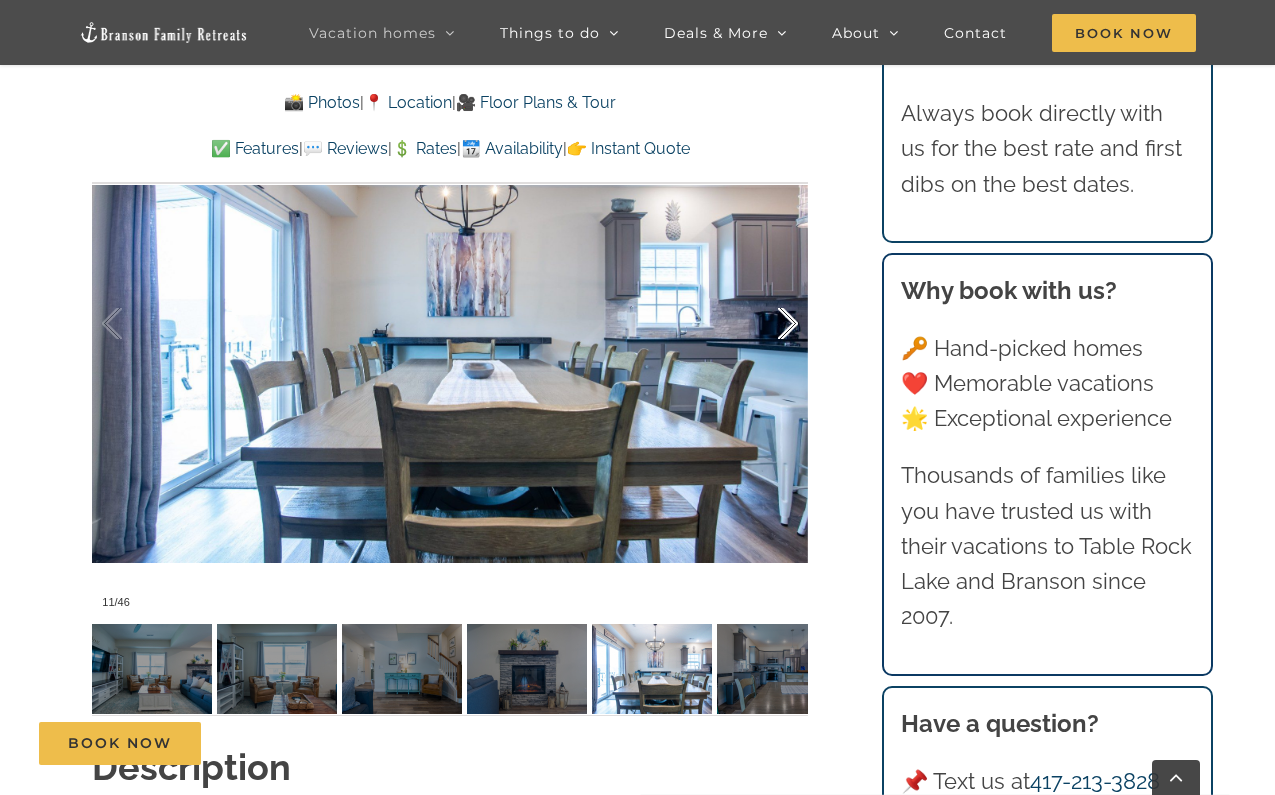 click at bounding box center [767, 324] 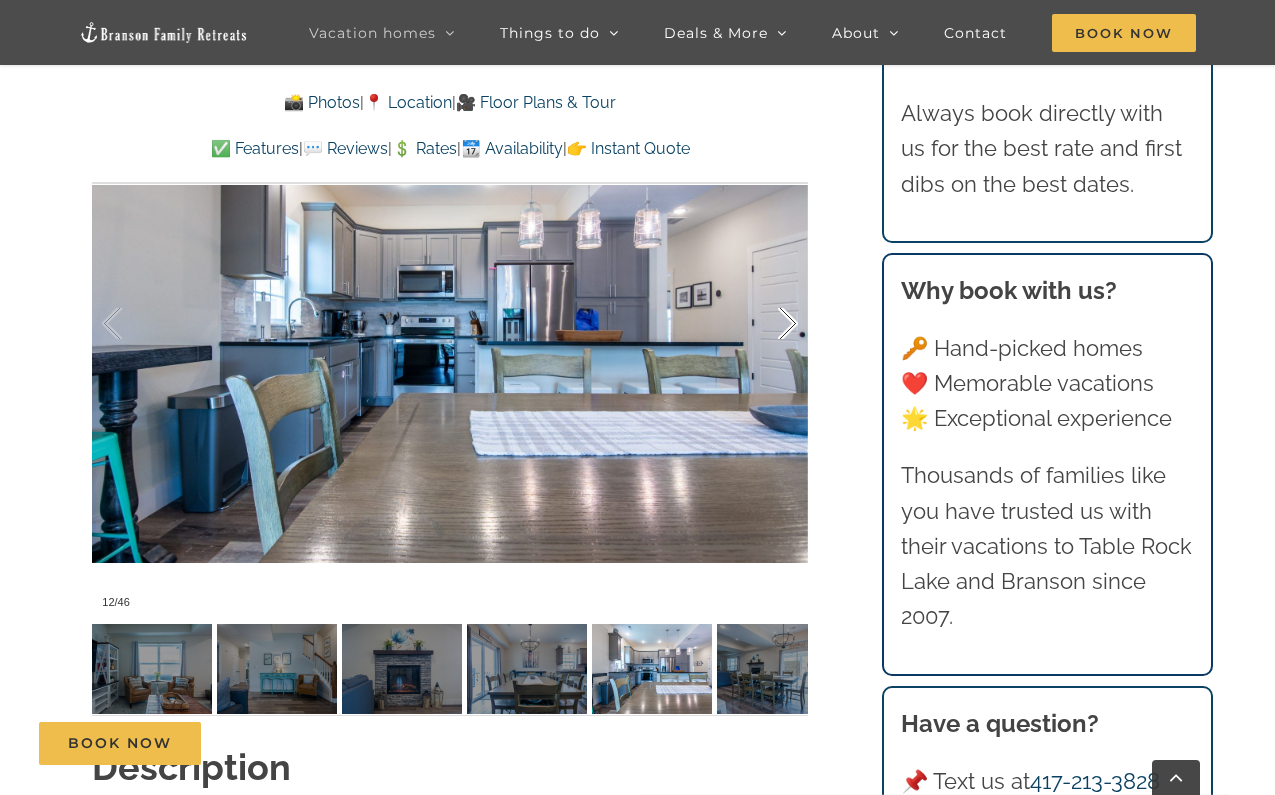 click at bounding box center [767, 324] 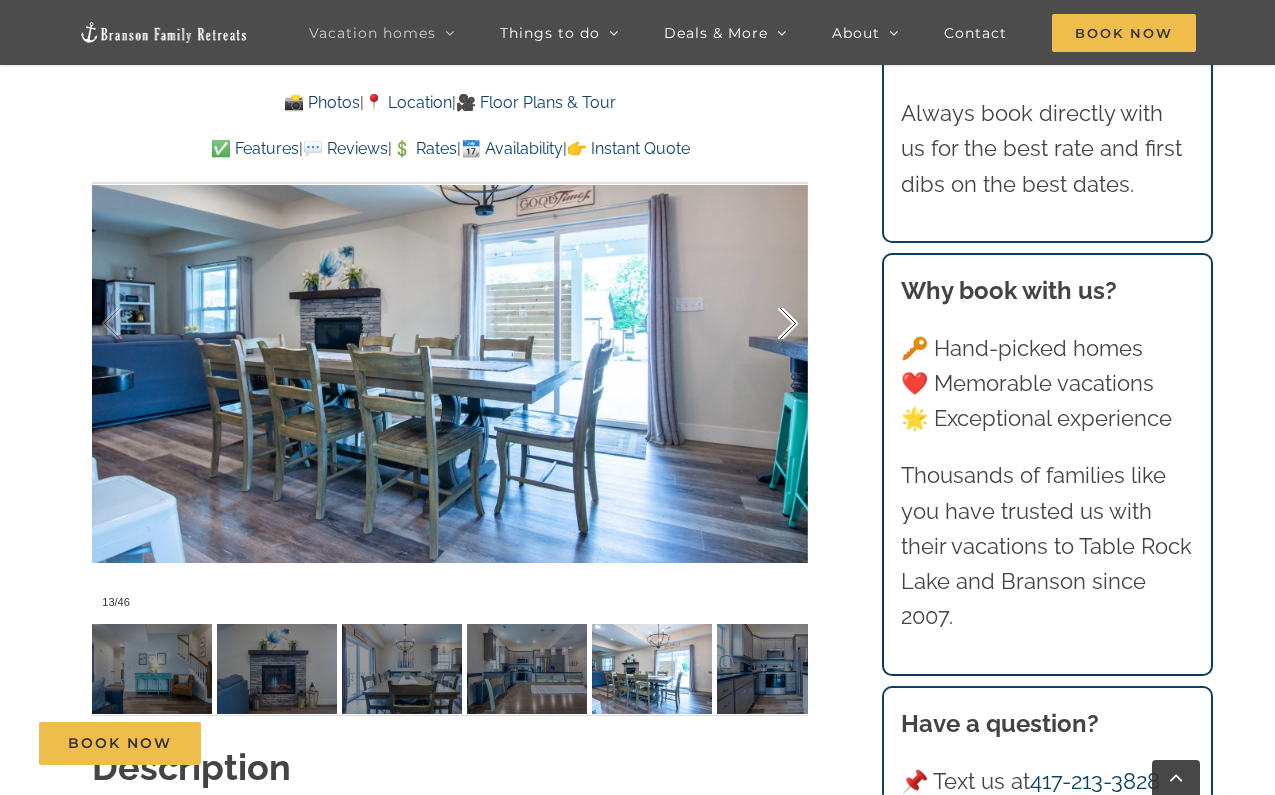 click at bounding box center (767, 324) 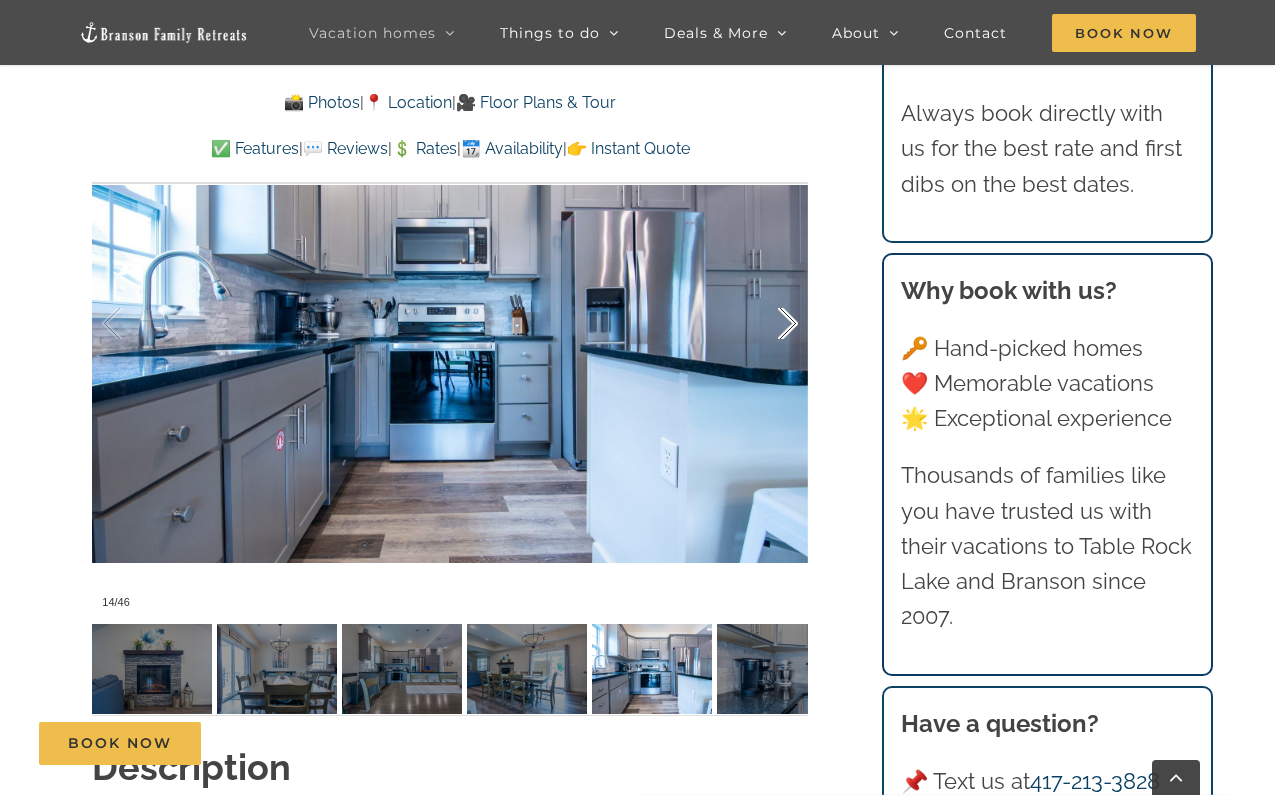 click at bounding box center [767, 324] 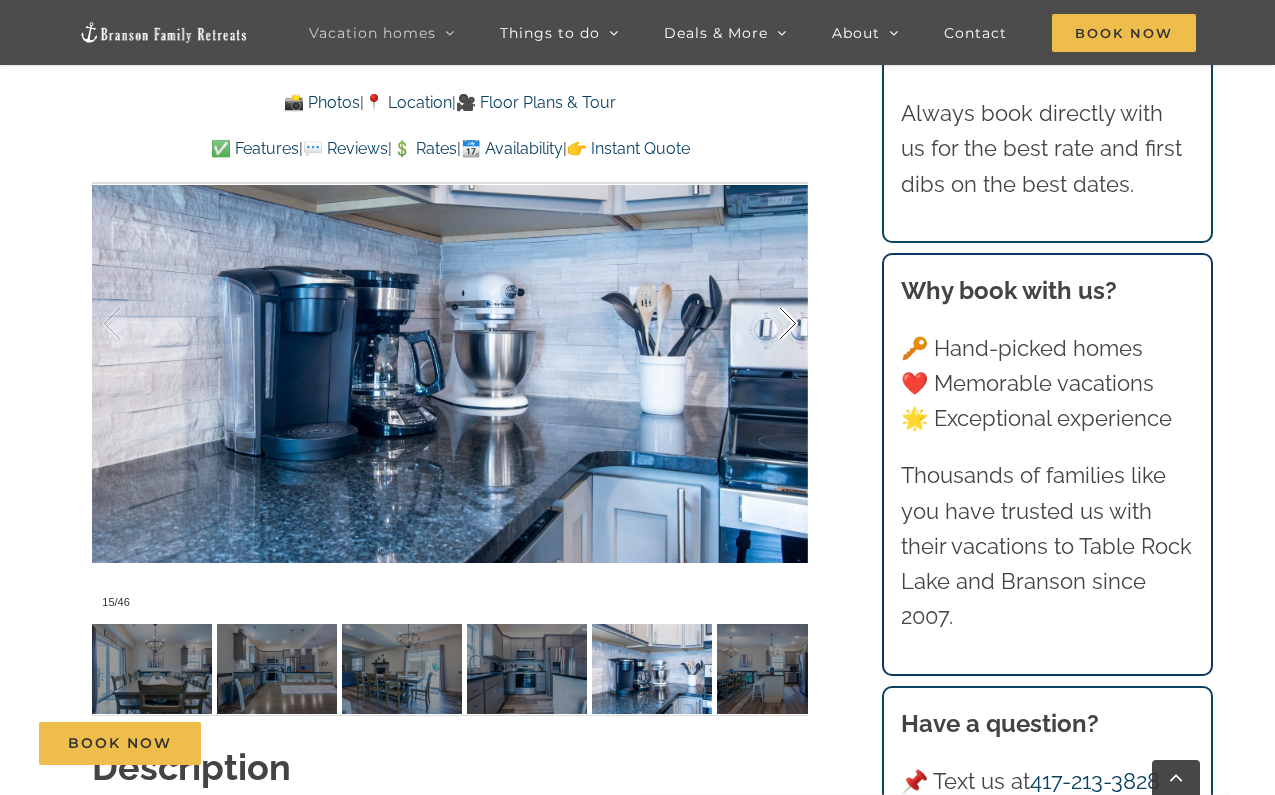 click at bounding box center (767, 324) 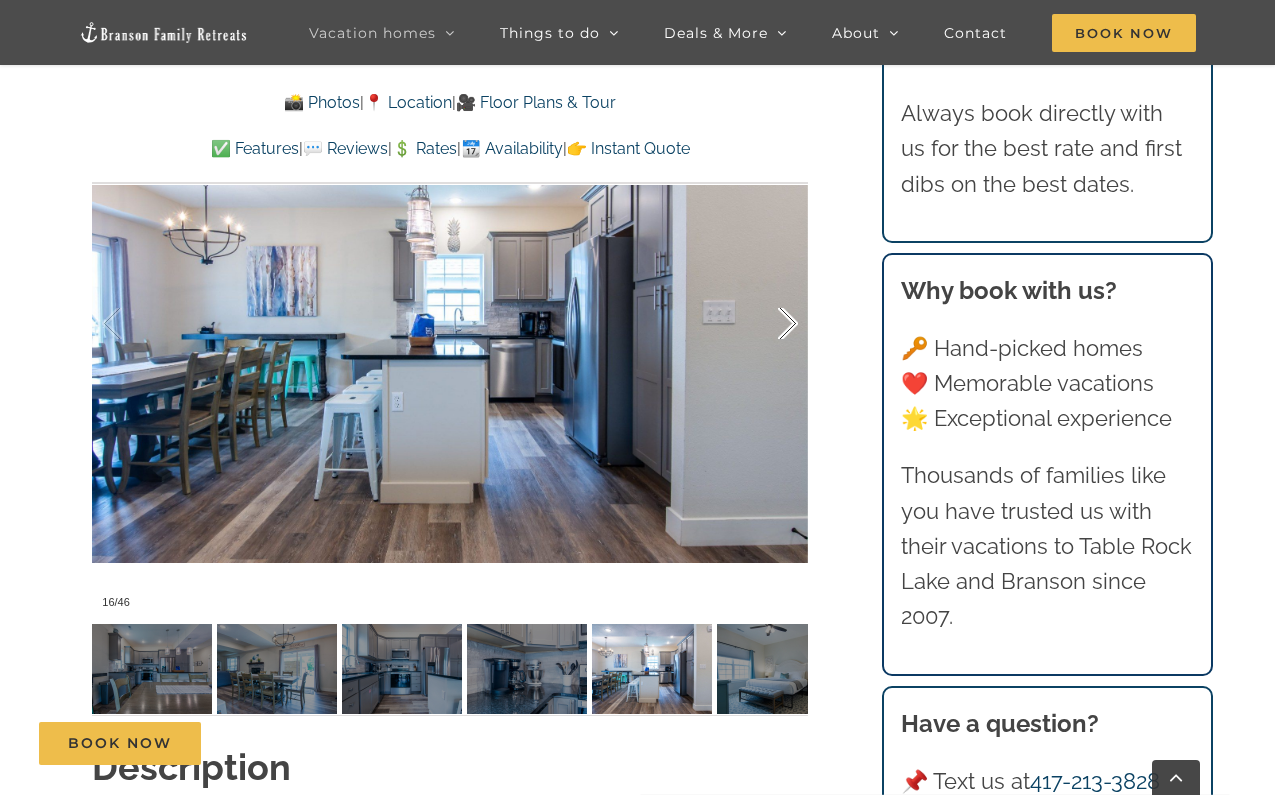 click at bounding box center (767, 324) 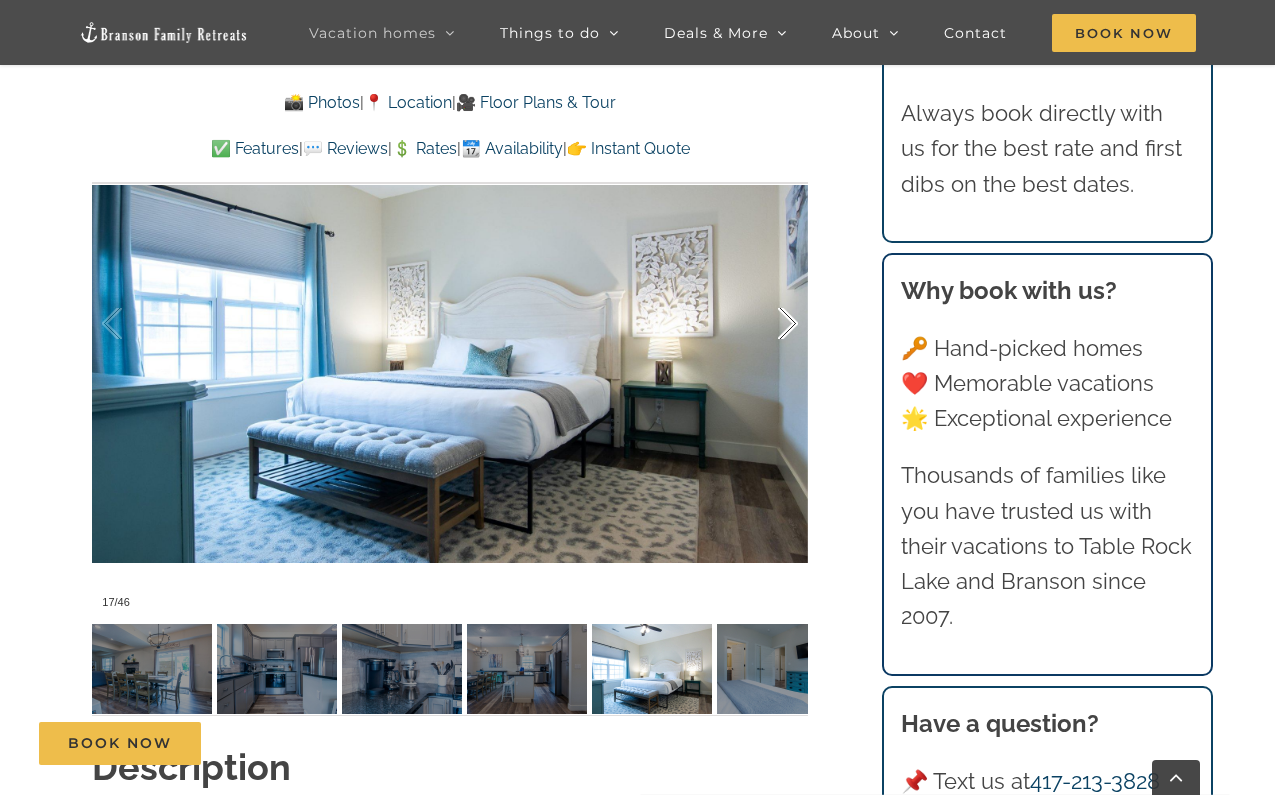 click at bounding box center (767, 324) 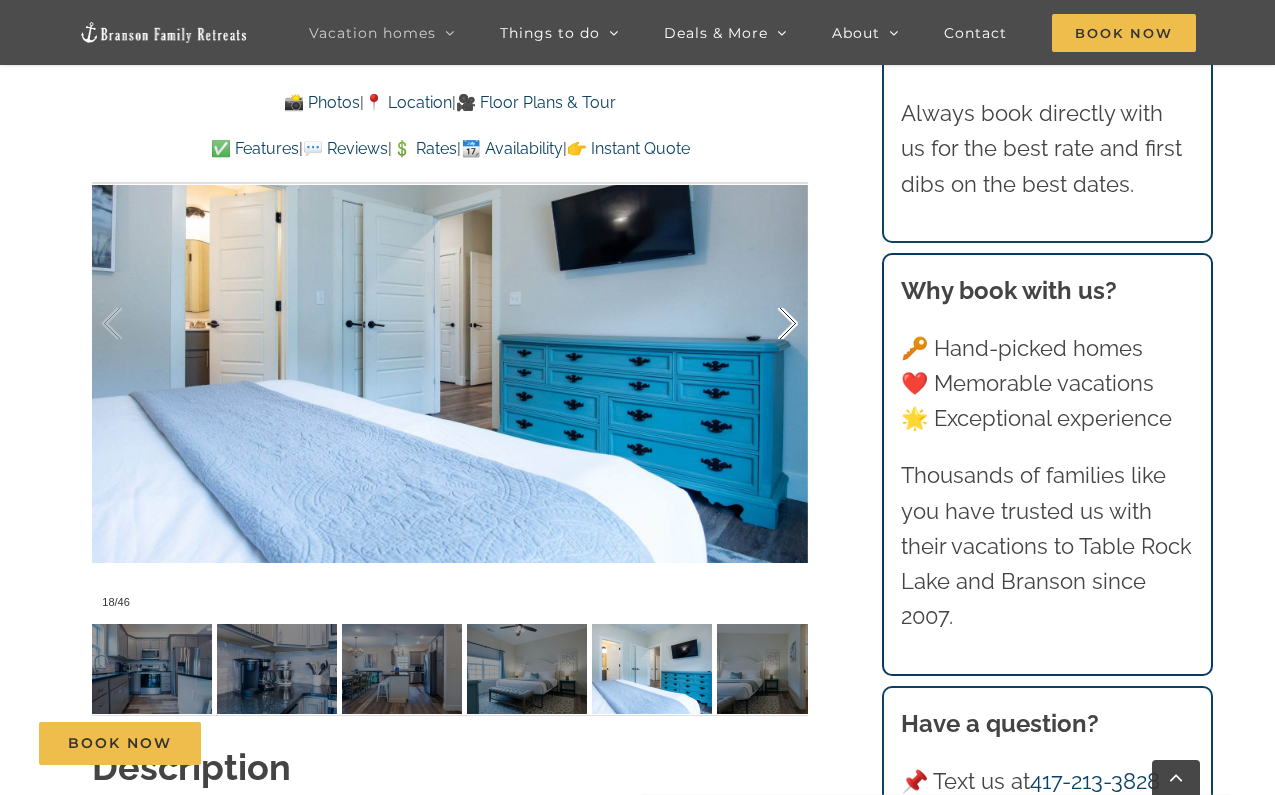 click at bounding box center (767, 324) 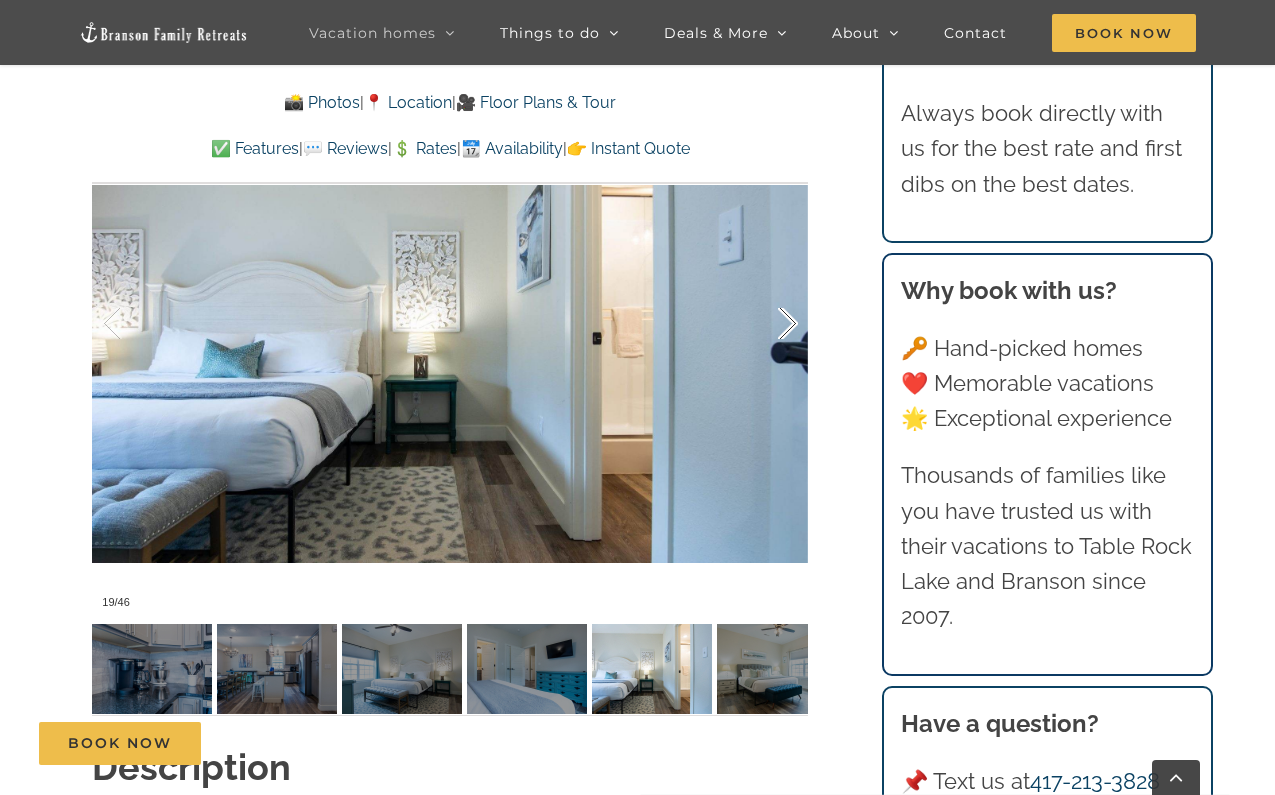 click at bounding box center (767, 324) 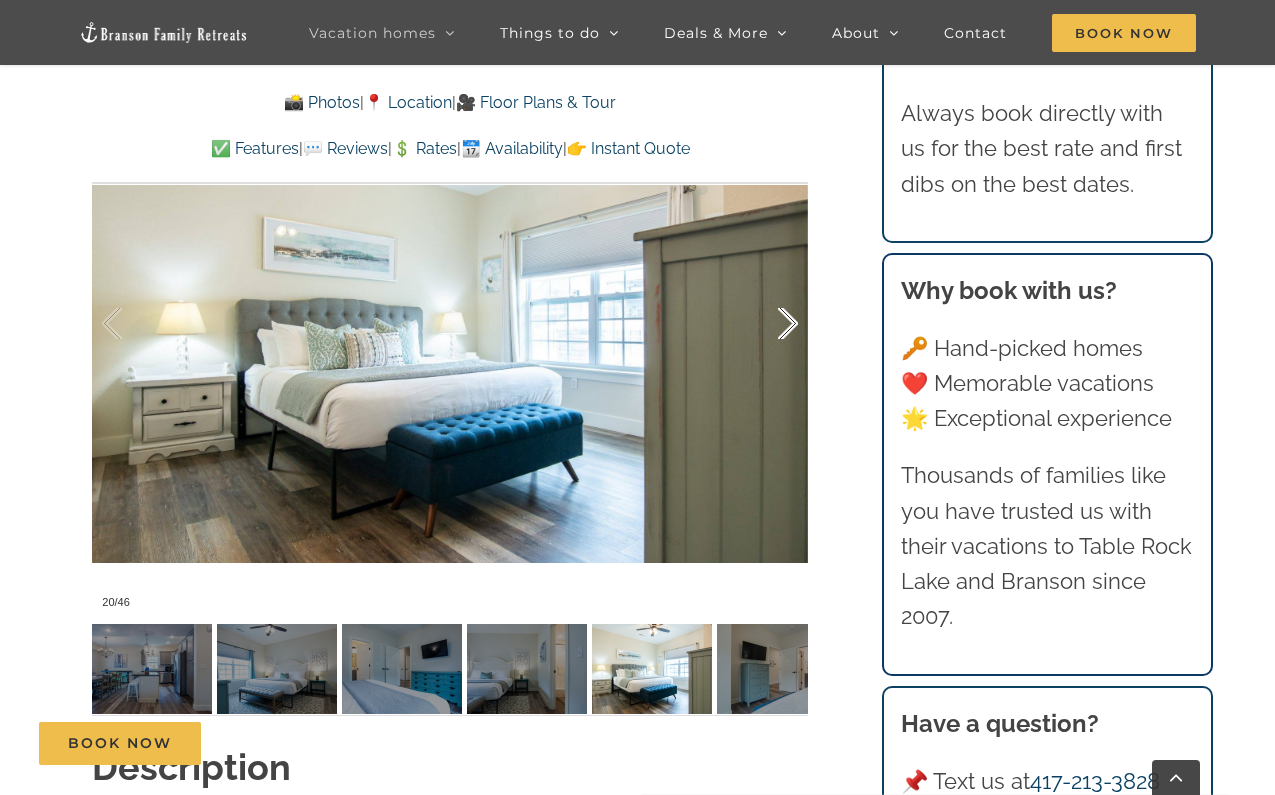 click at bounding box center (767, 324) 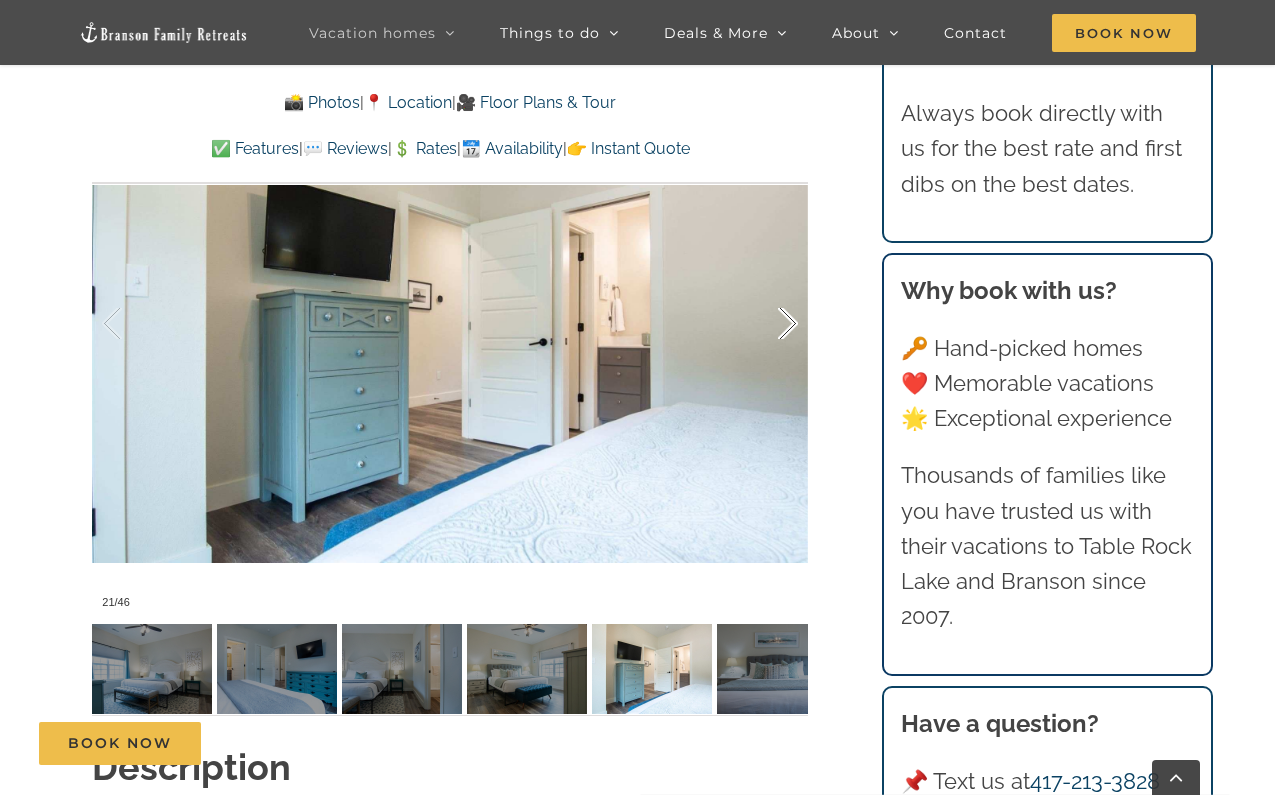 click at bounding box center (767, 324) 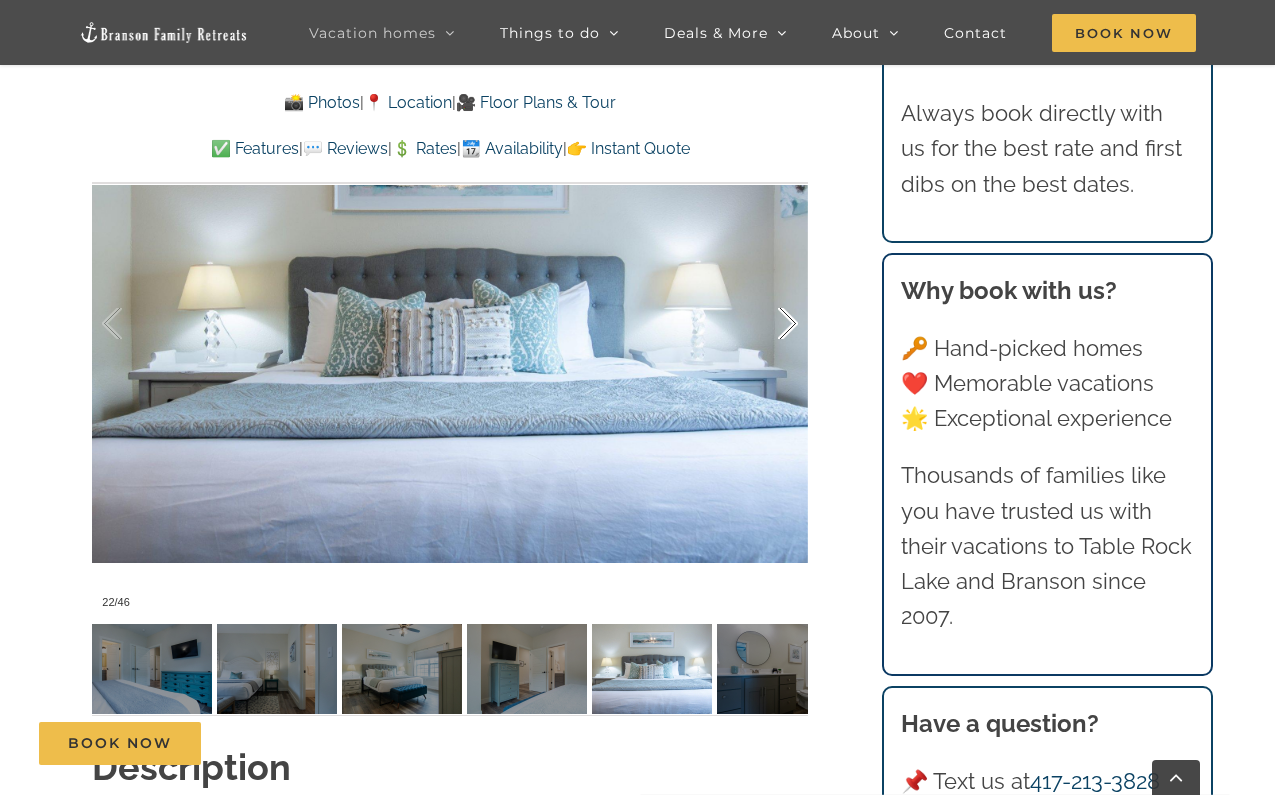 click at bounding box center [767, 324] 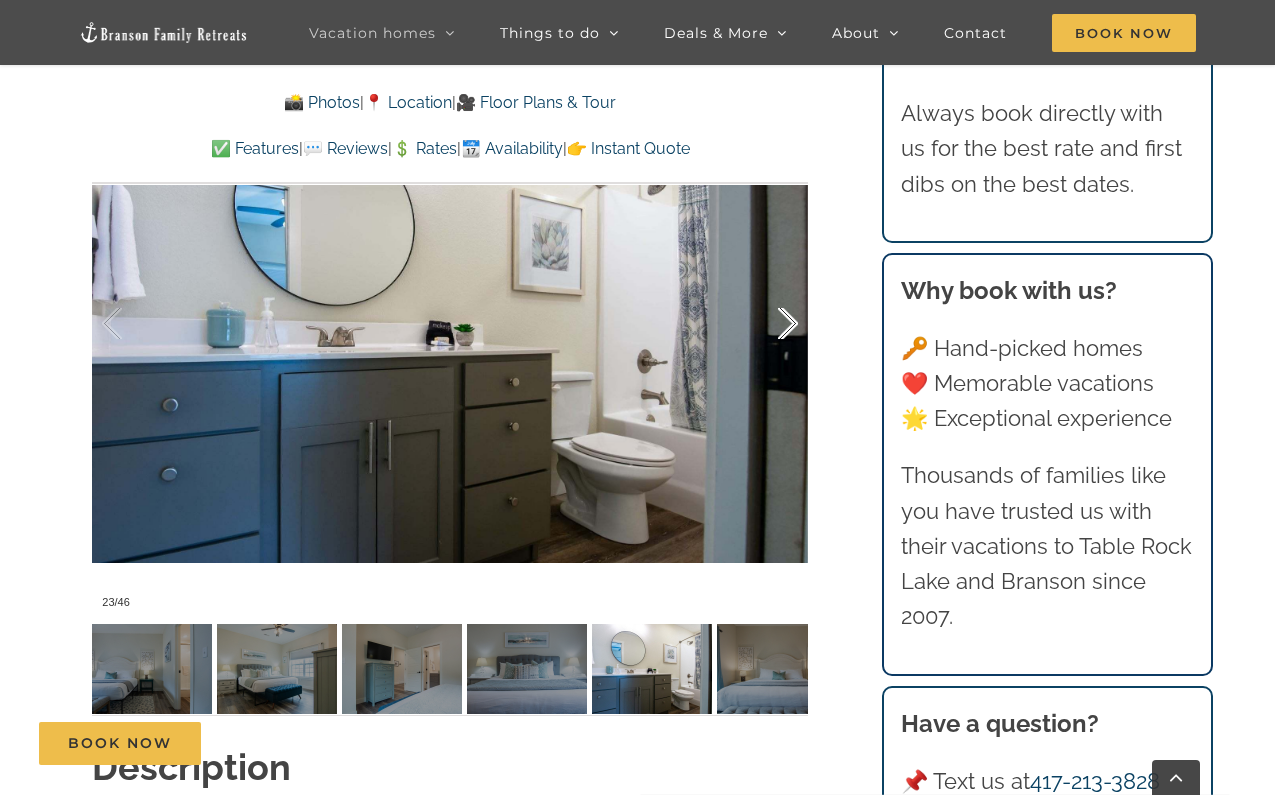 click at bounding box center (767, 324) 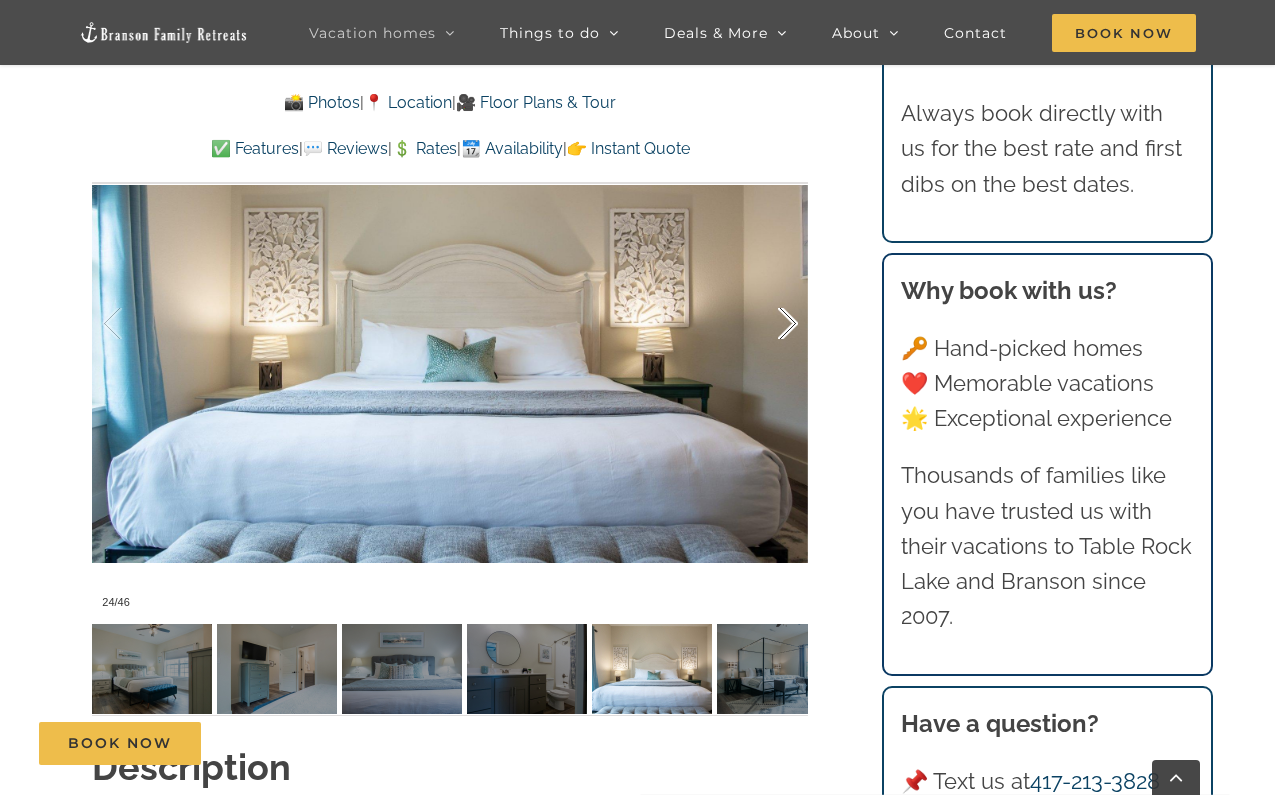 click at bounding box center [767, 324] 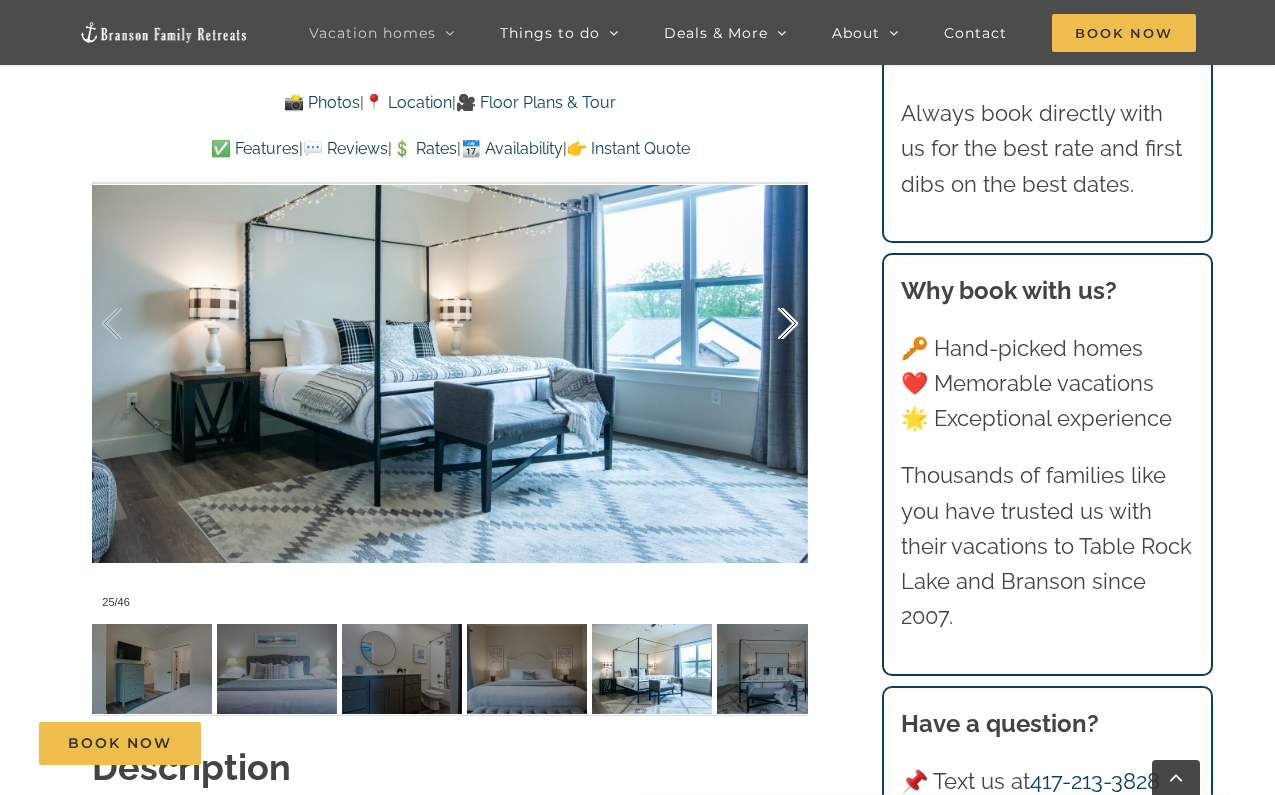 click at bounding box center [767, 324] 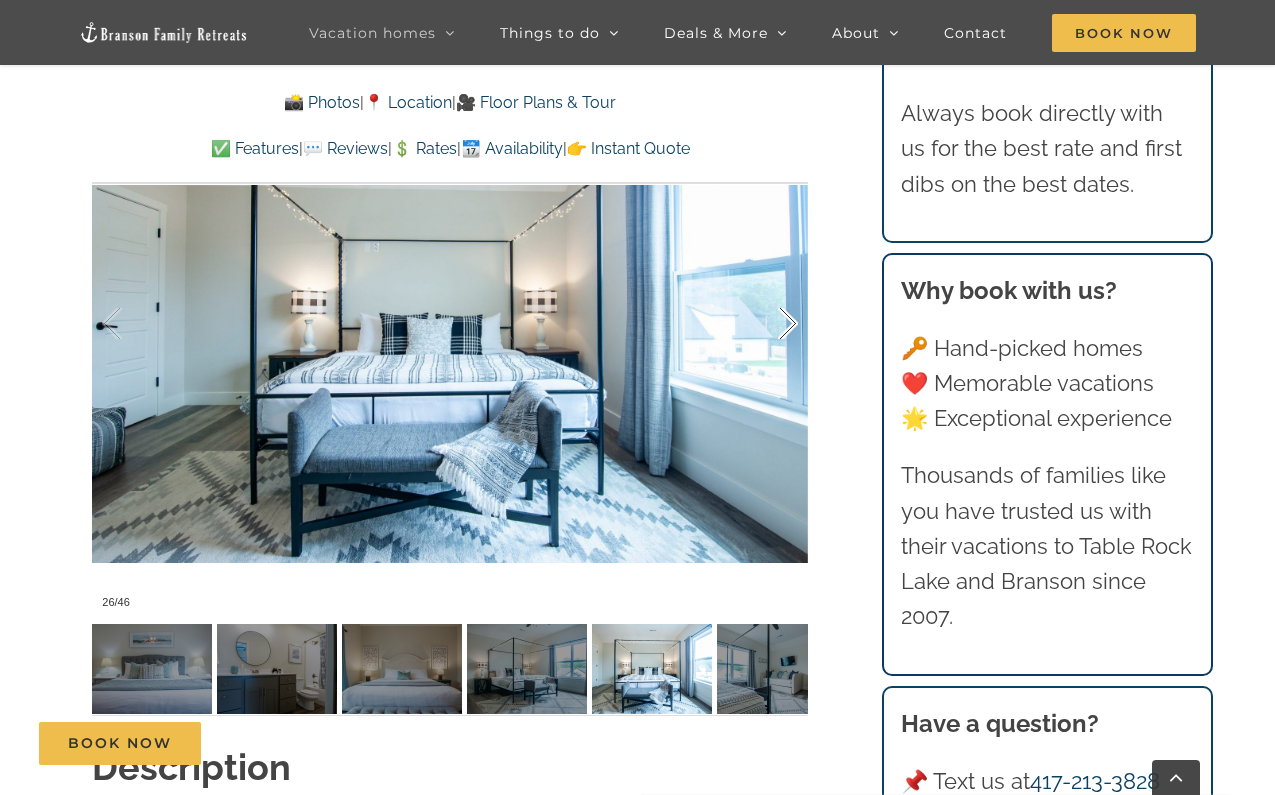 click at bounding box center (767, 324) 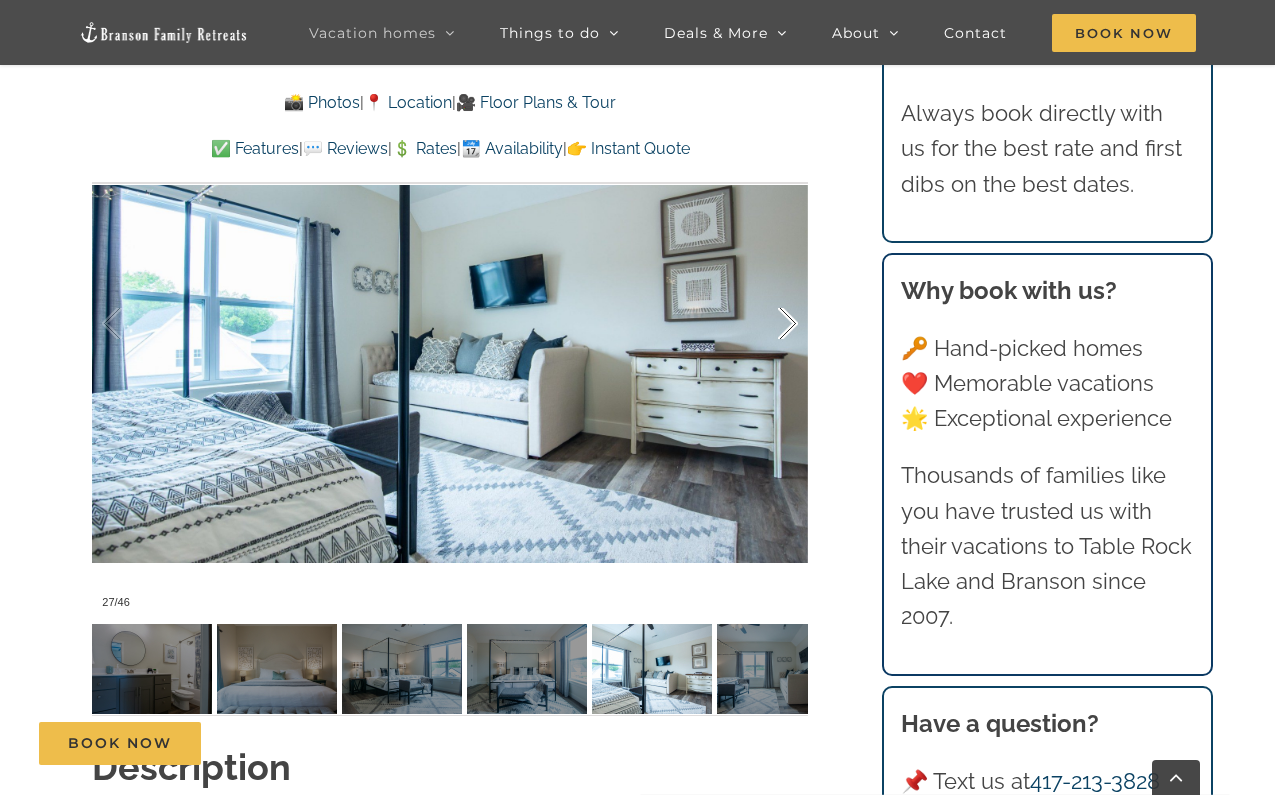 click at bounding box center [767, 324] 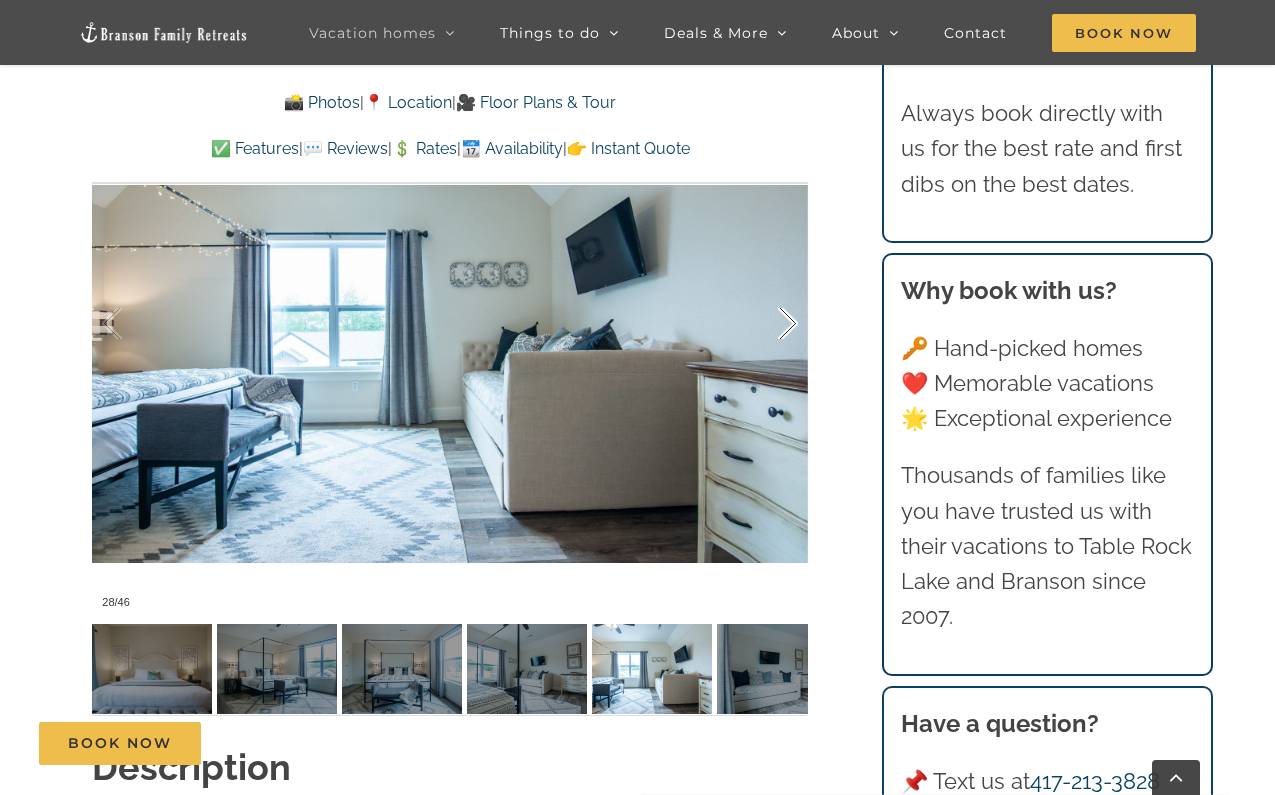 click at bounding box center [767, 324] 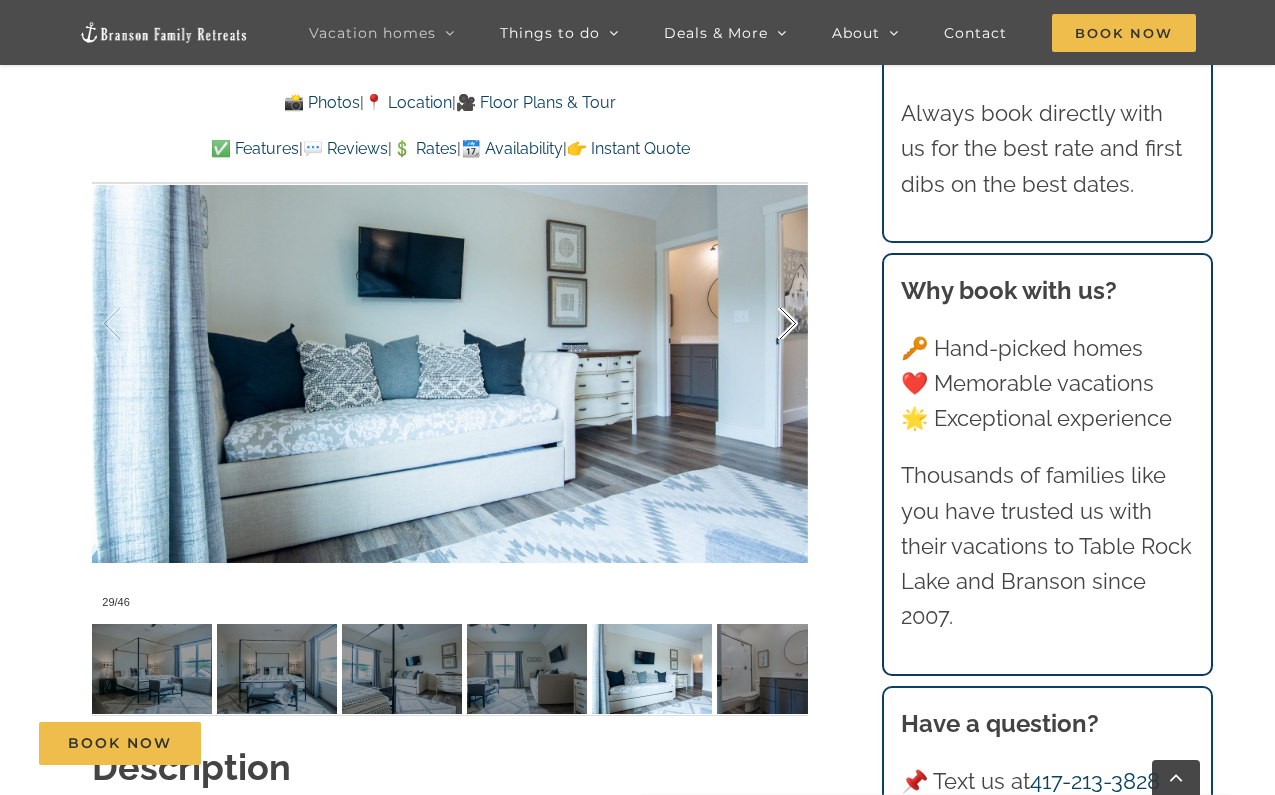 click at bounding box center (767, 324) 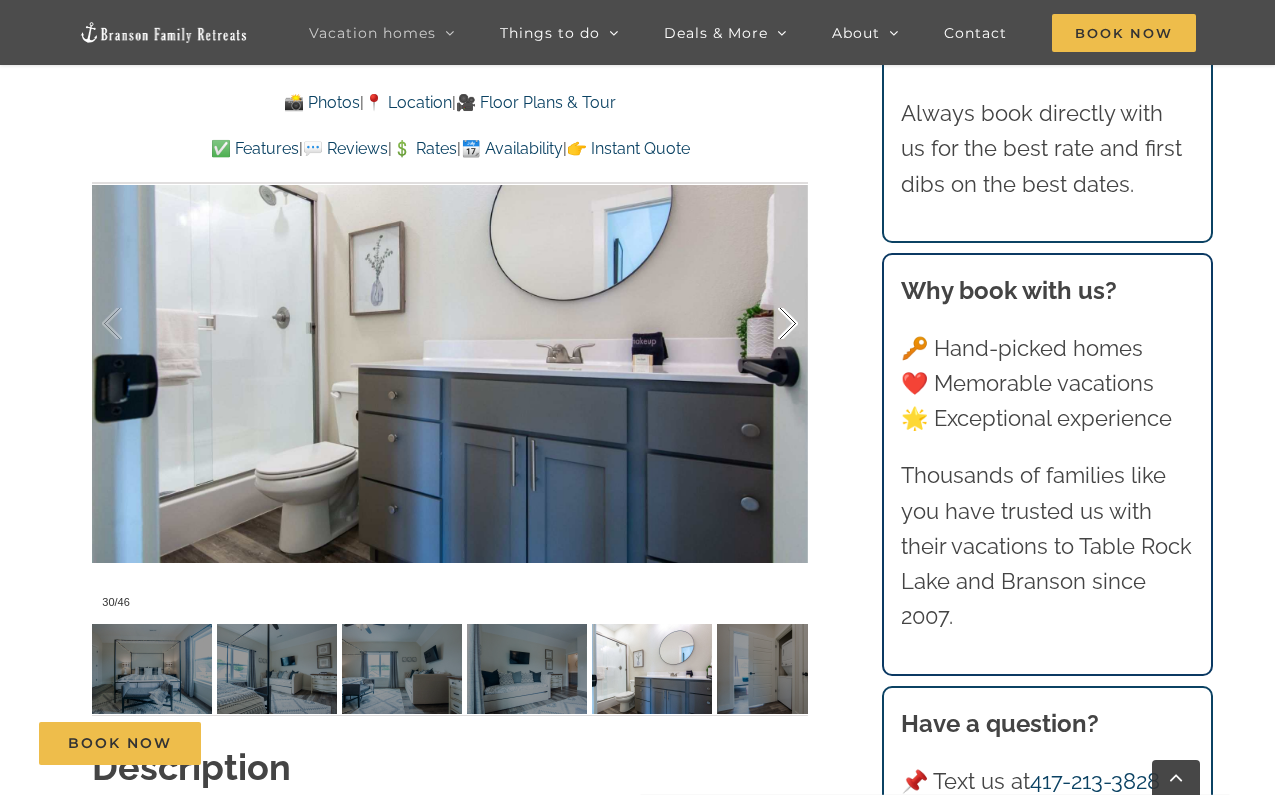 click at bounding box center (767, 324) 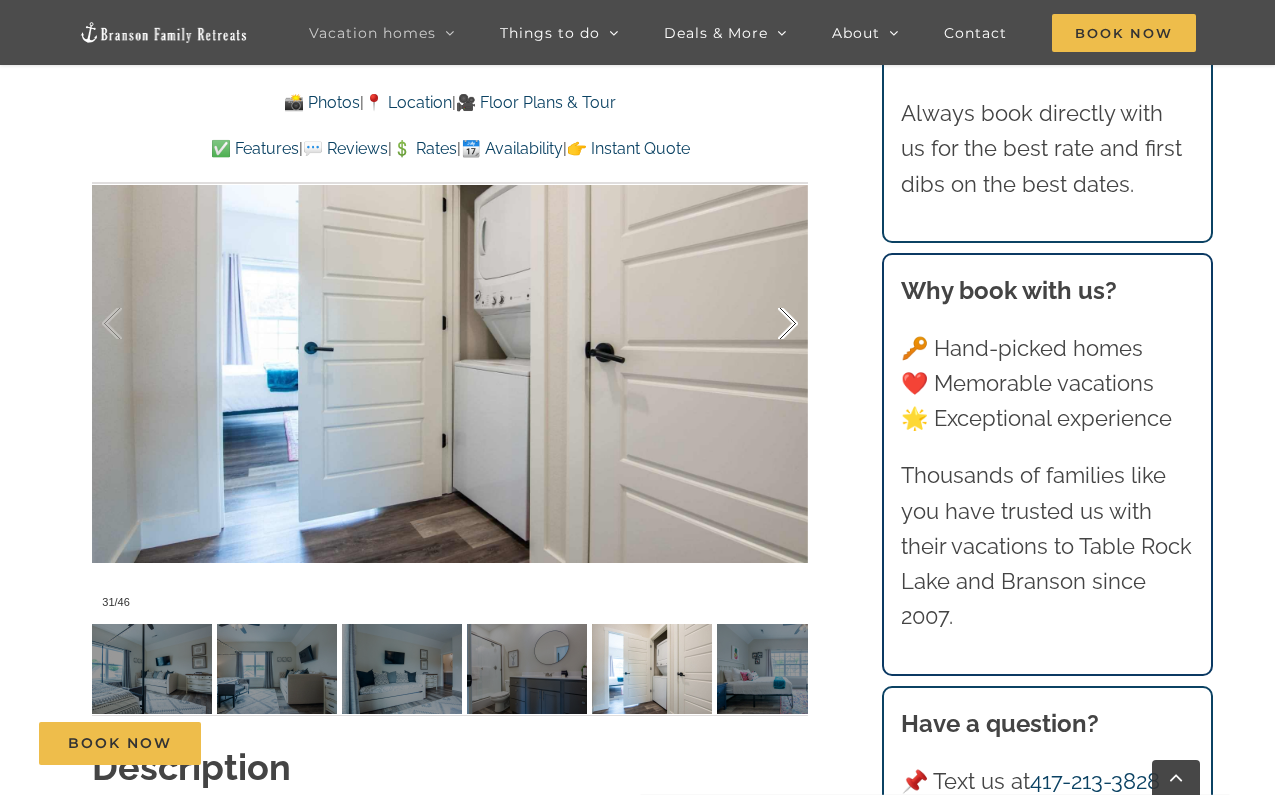 click at bounding box center [767, 324] 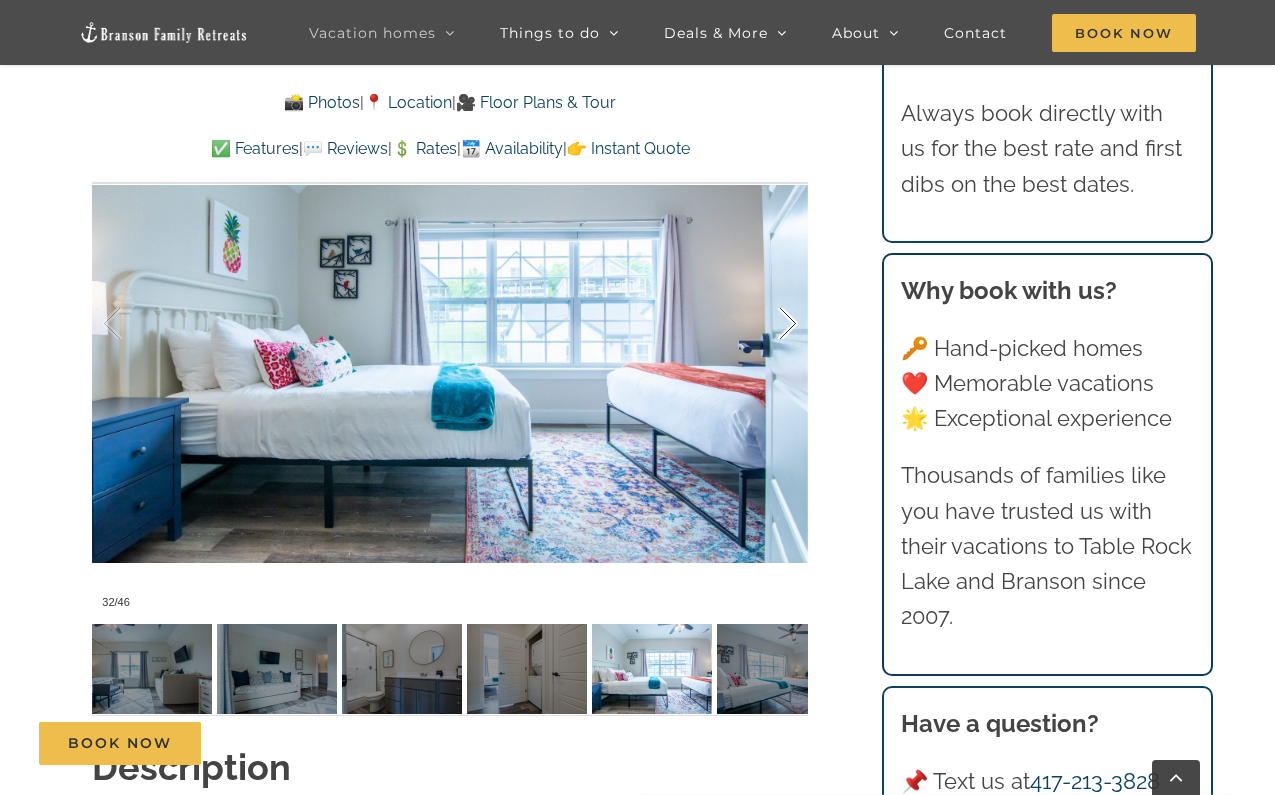 click at bounding box center (767, 324) 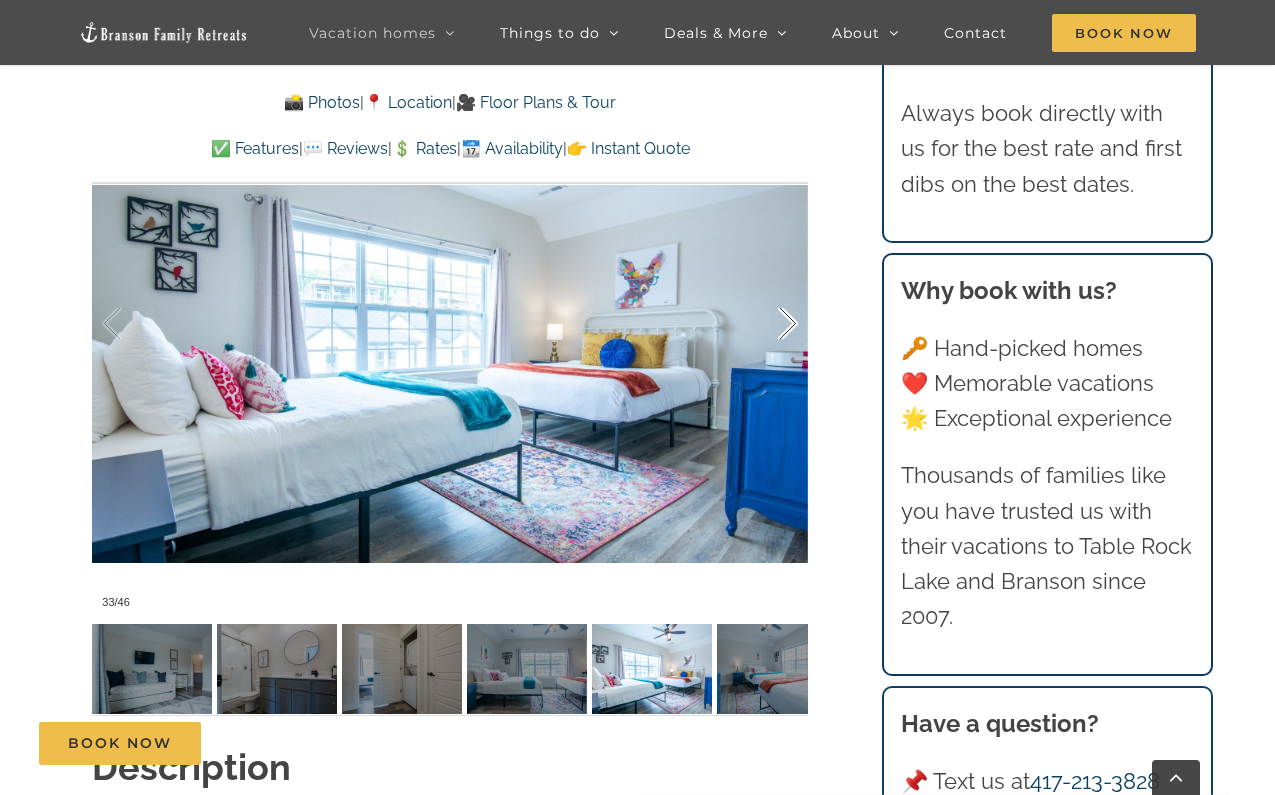 click at bounding box center (767, 324) 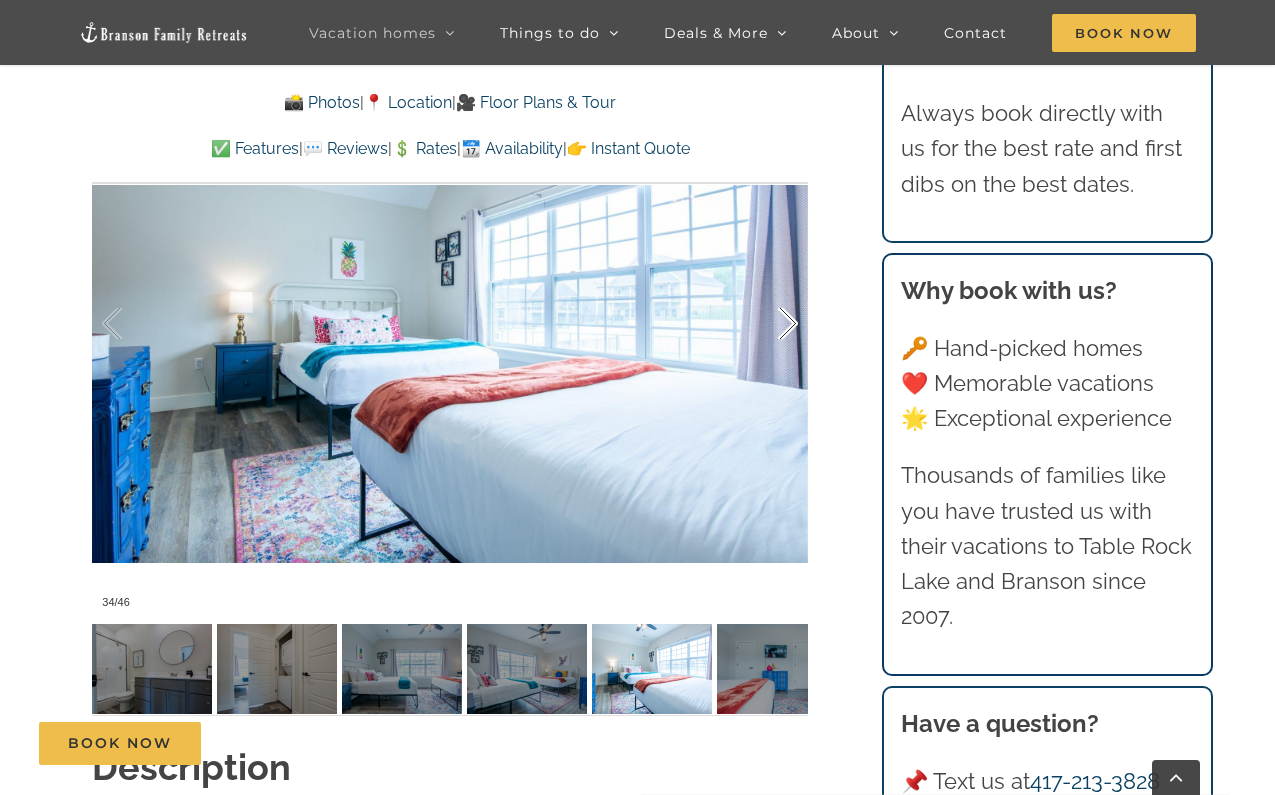 click at bounding box center [767, 324] 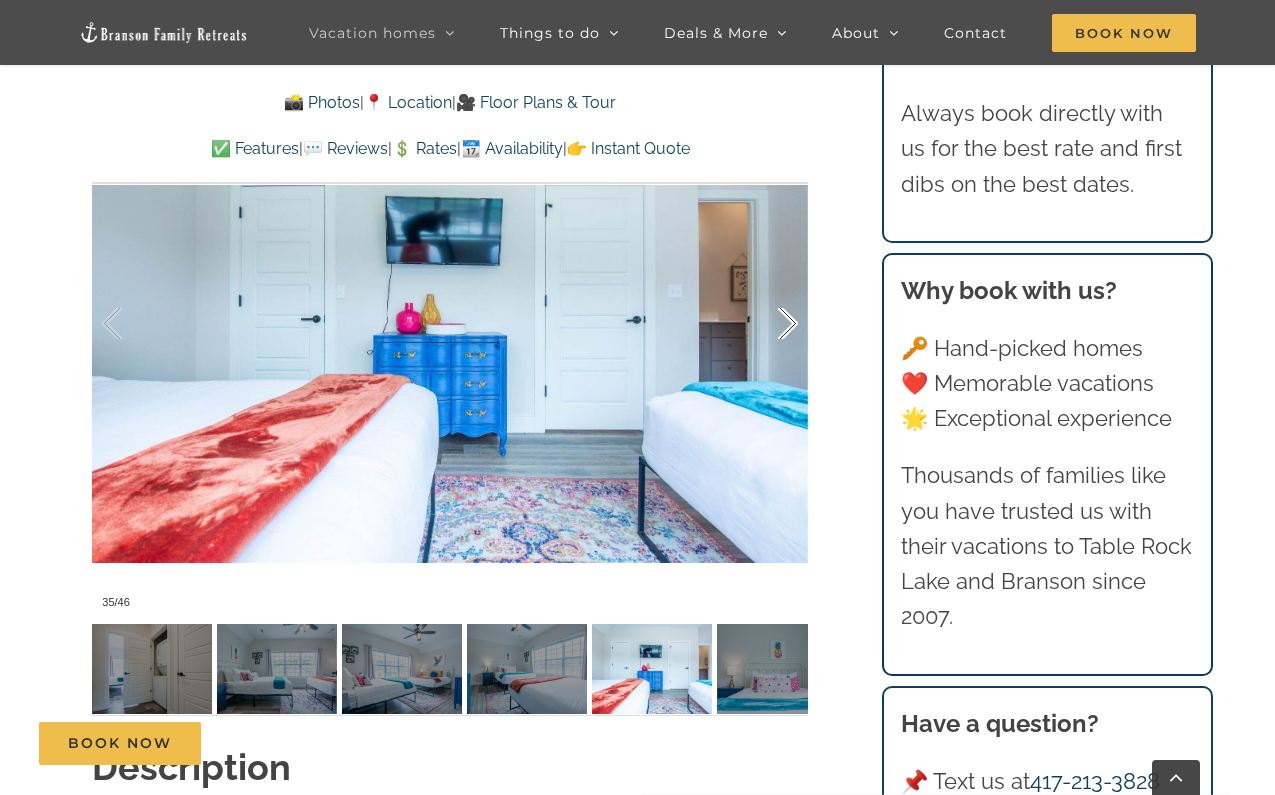 click at bounding box center (767, 324) 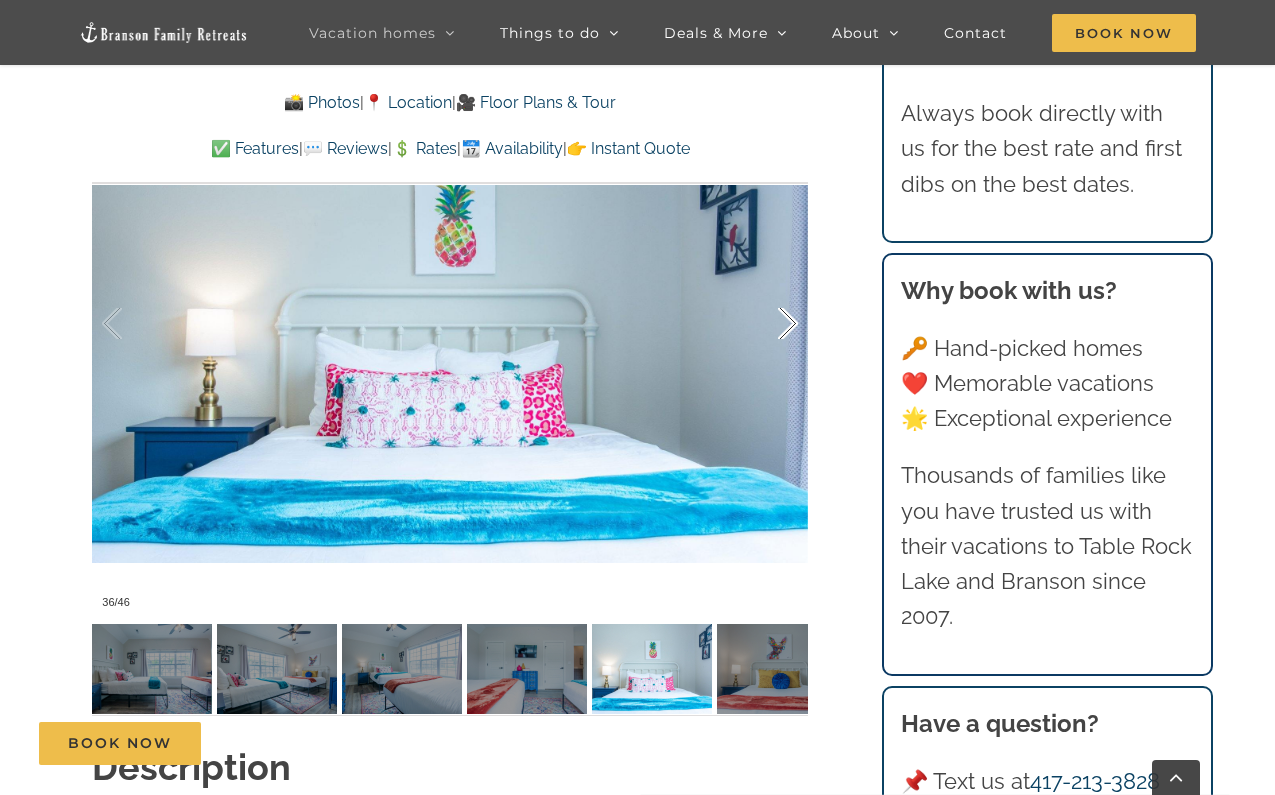 click at bounding box center [767, 324] 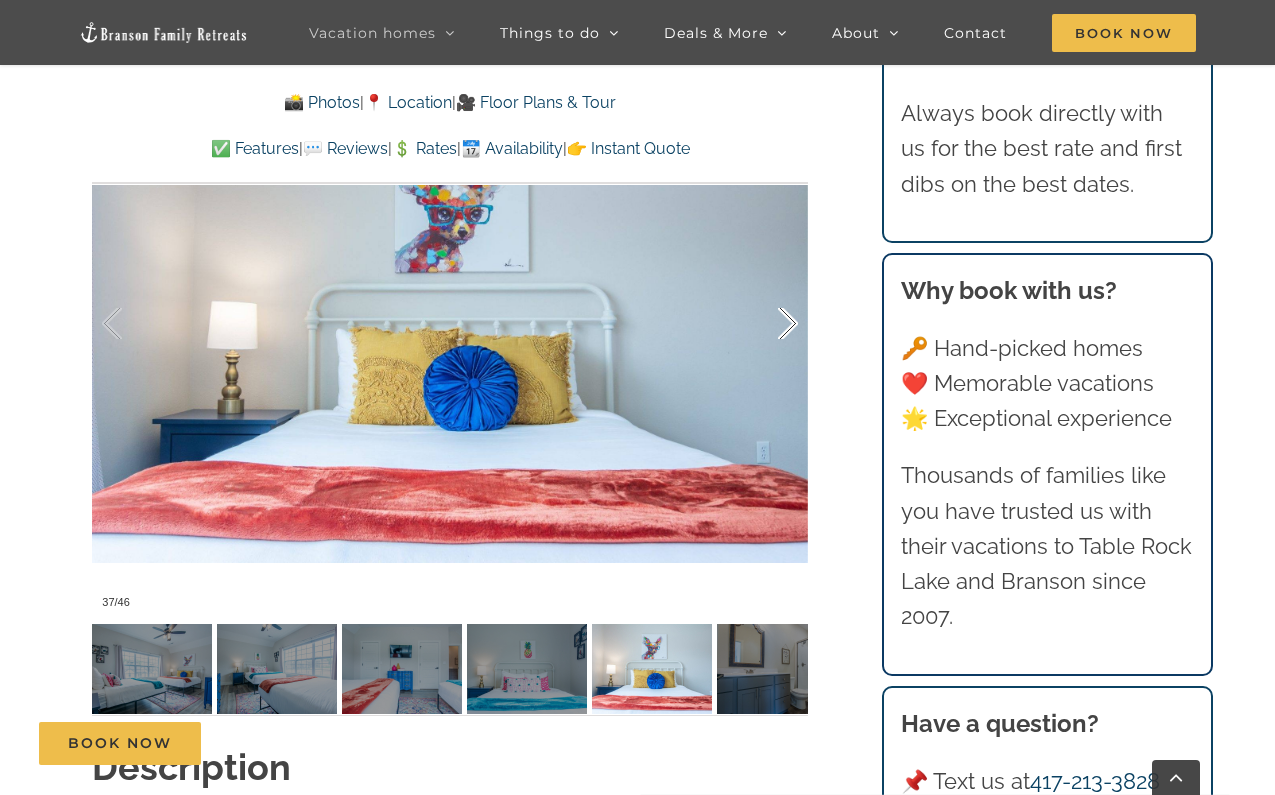 click at bounding box center [767, 324] 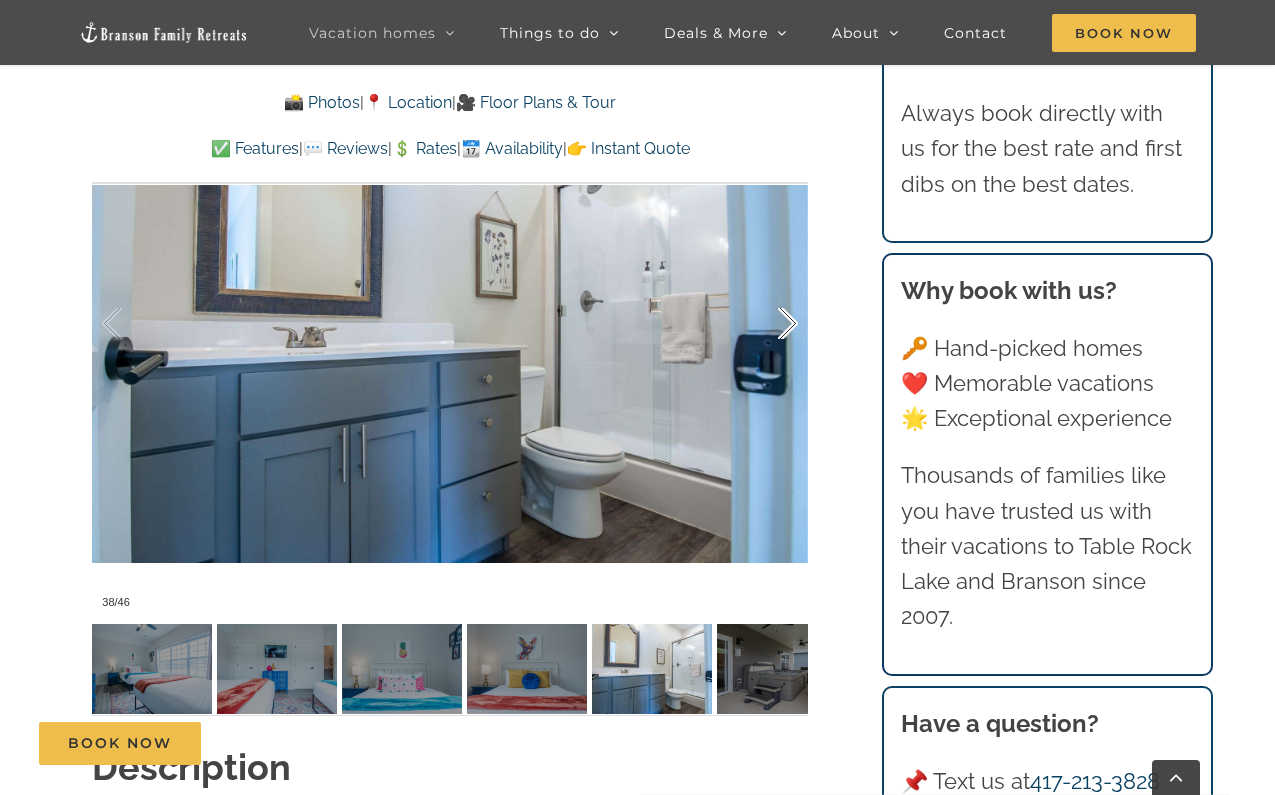 click at bounding box center (767, 324) 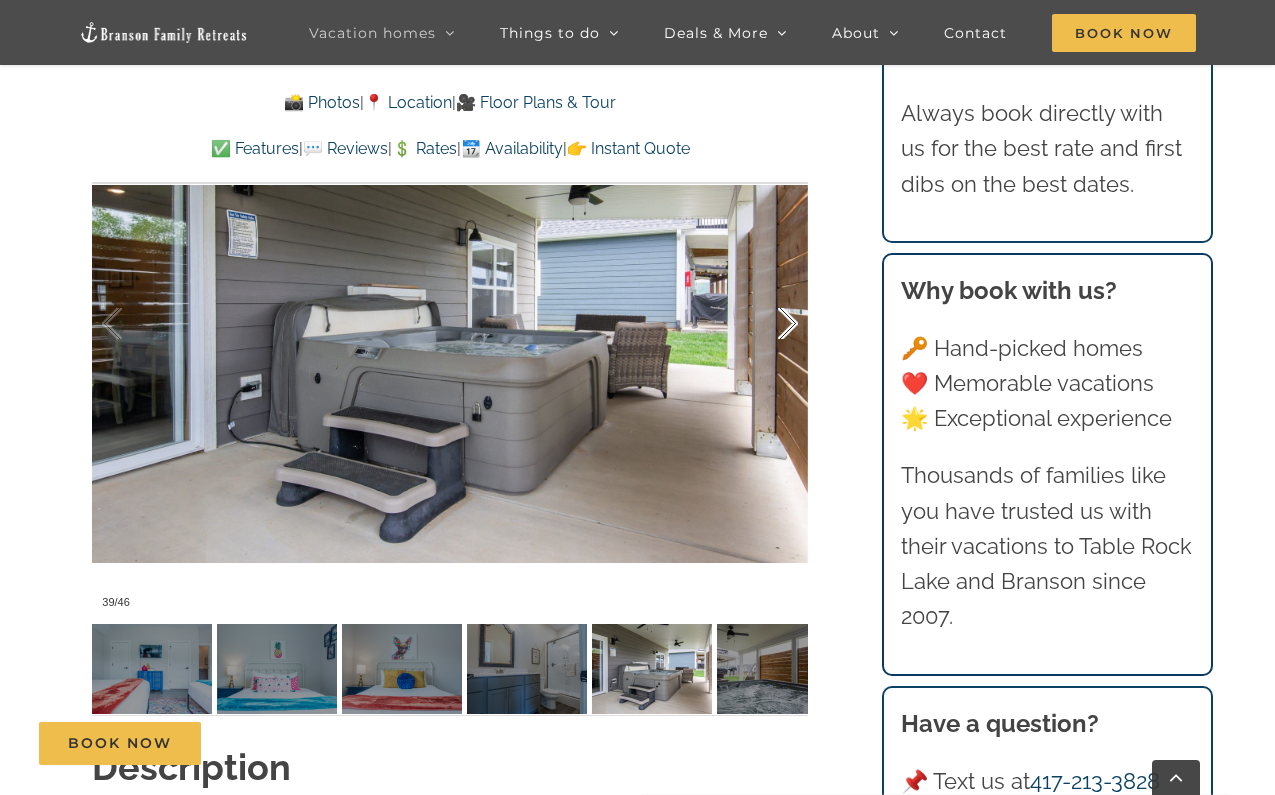 click at bounding box center (767, 324) 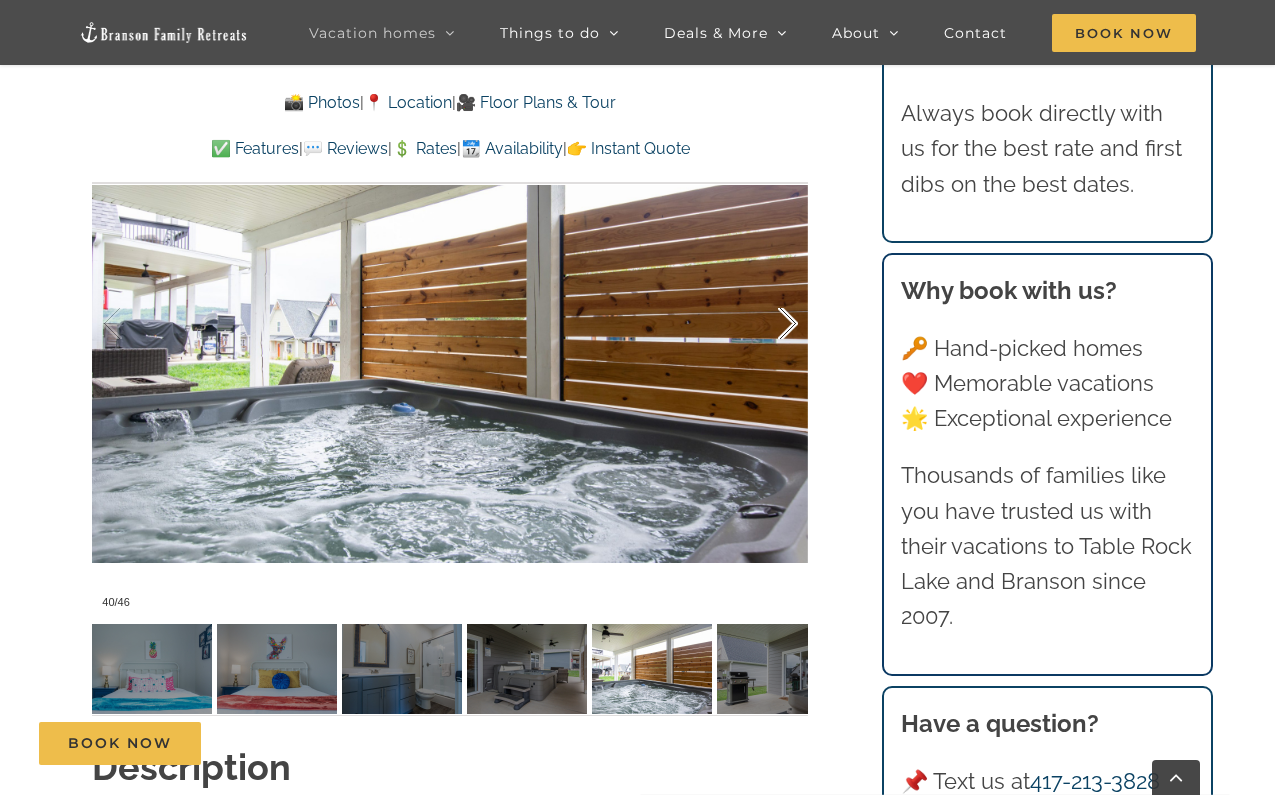 click at bounding box center (767, 324) 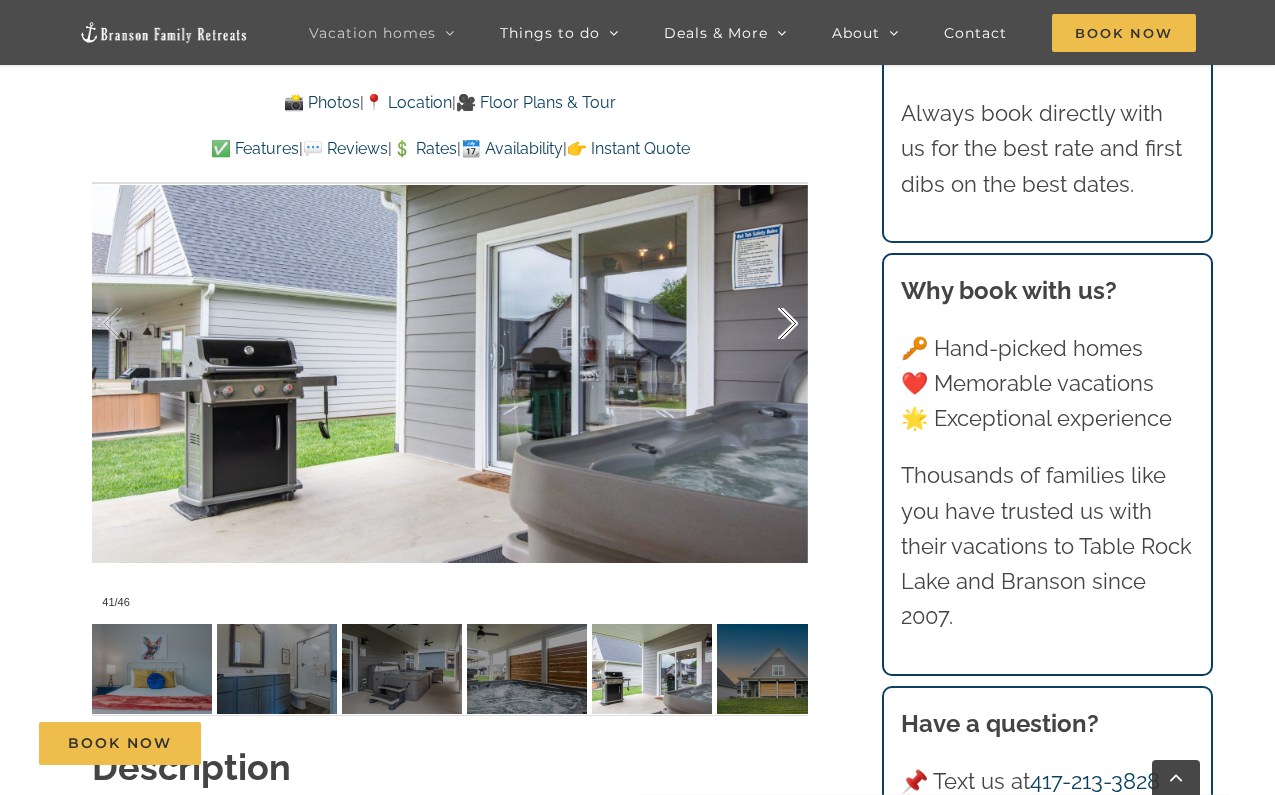 click at bounding box center [767, 324] 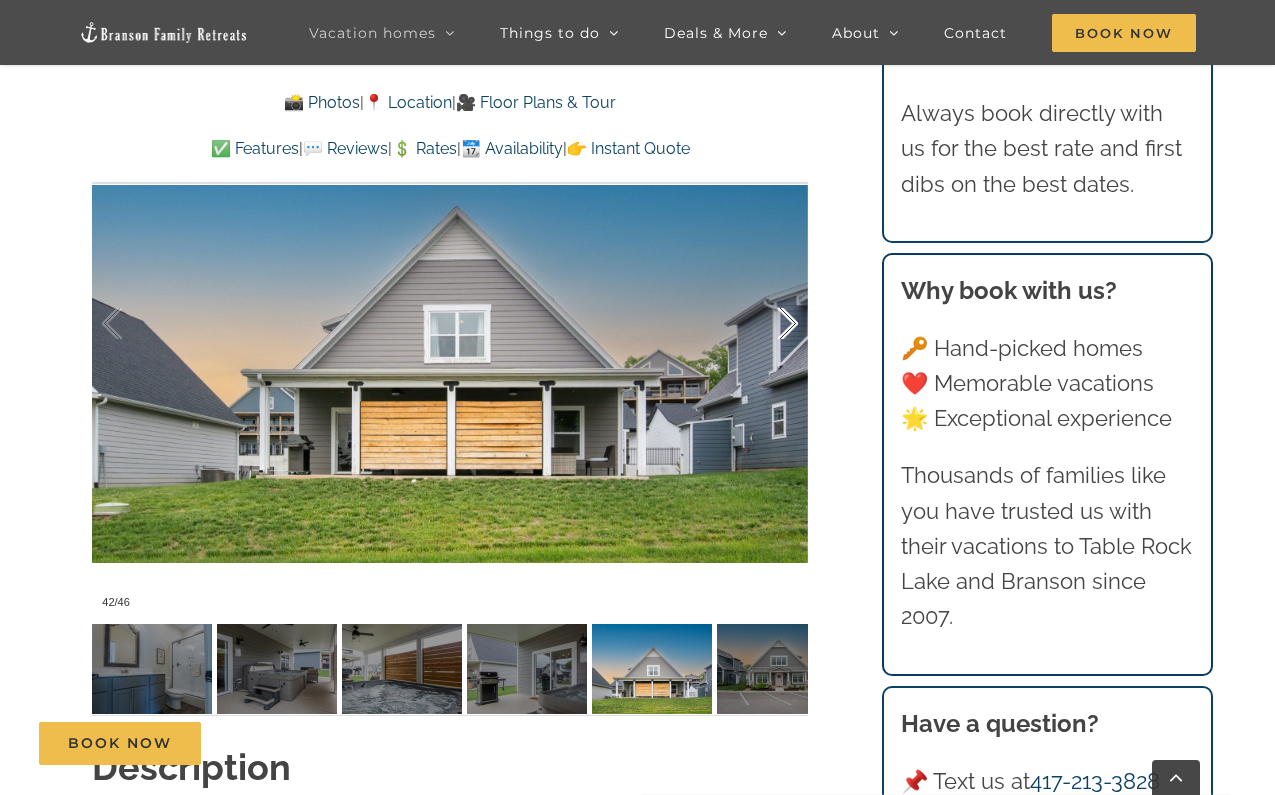 click at bounding box center [767, 324] 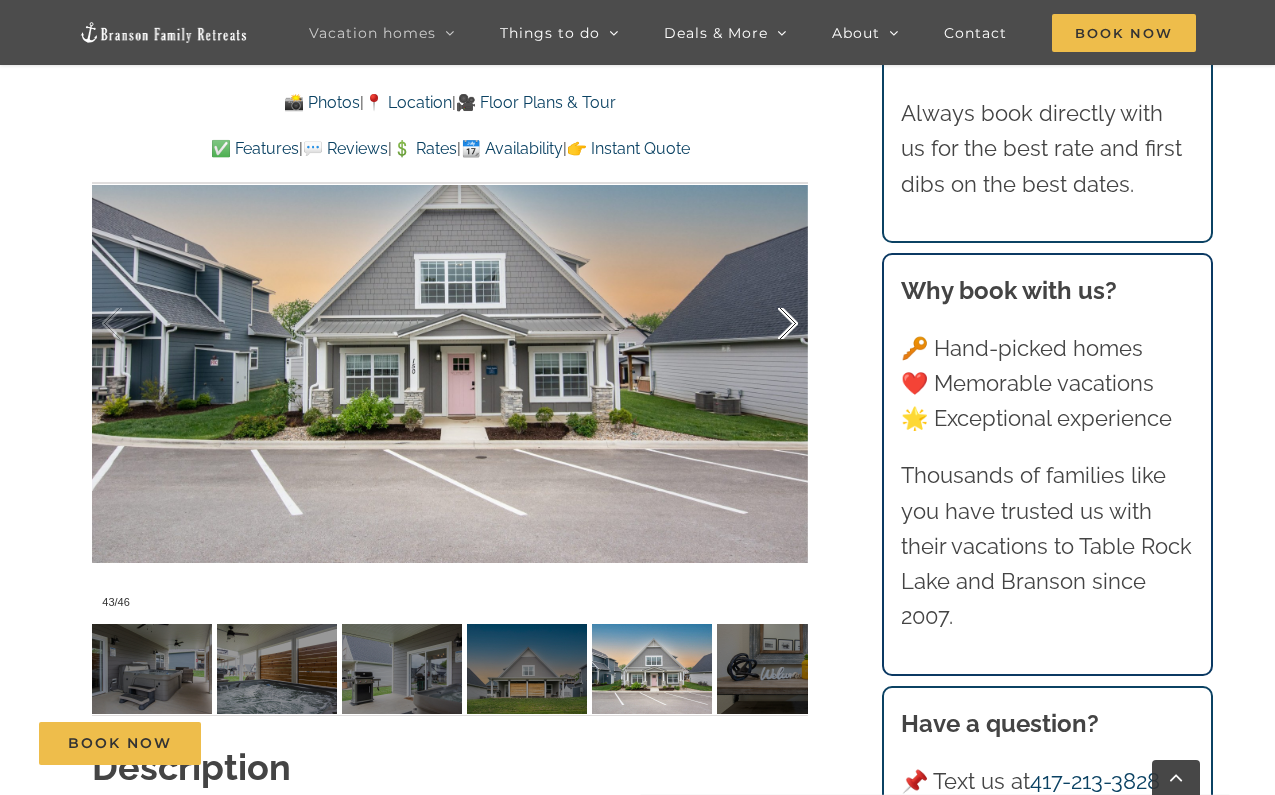 click at bounding box center [767, 324] 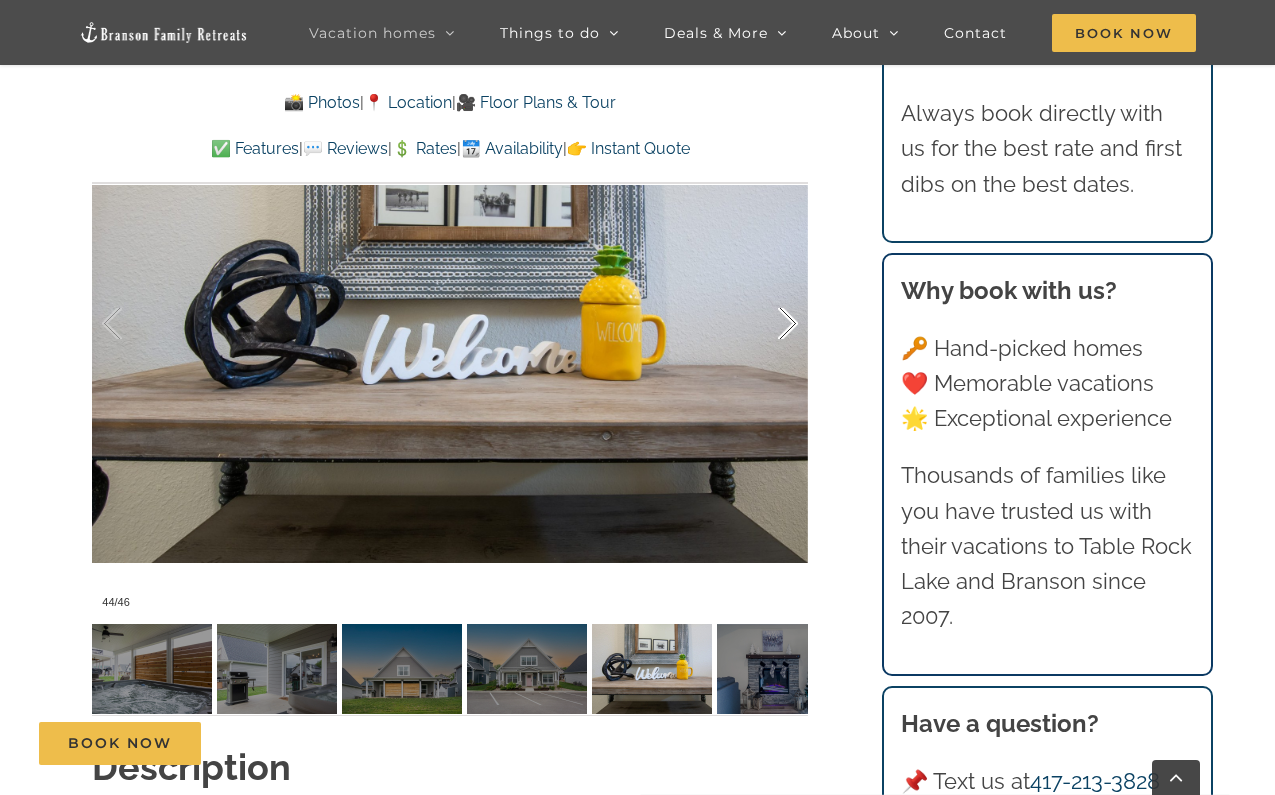 click at bounding box center (767, 324) 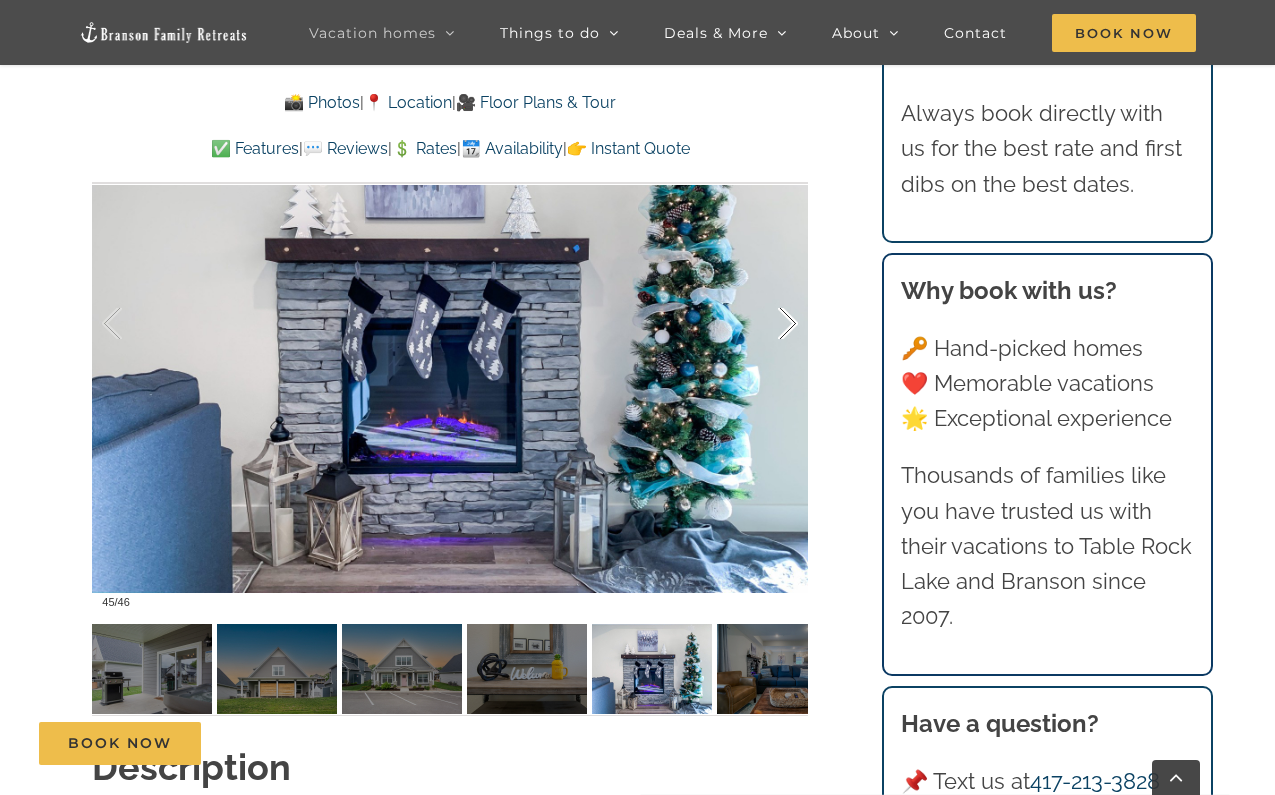 click at bounding box center (767, 324) 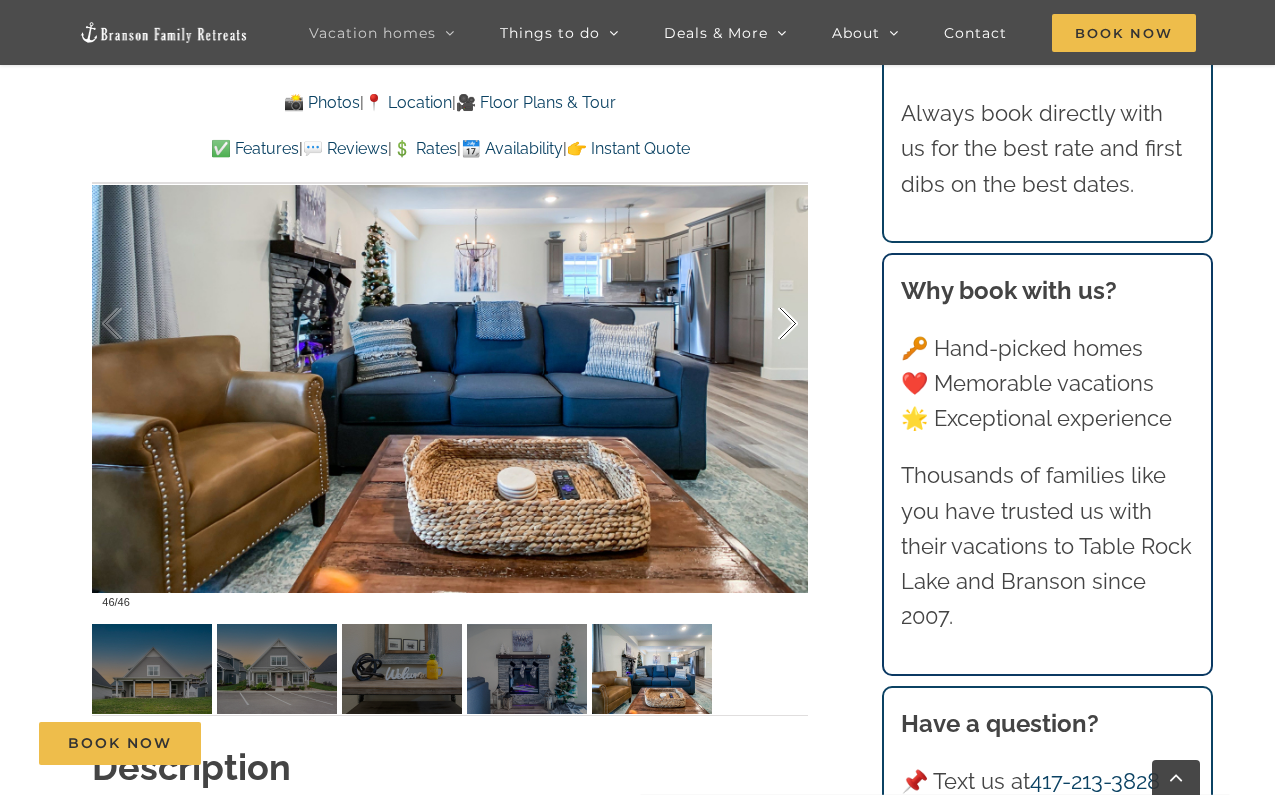 click at bounding box center [767, 324] 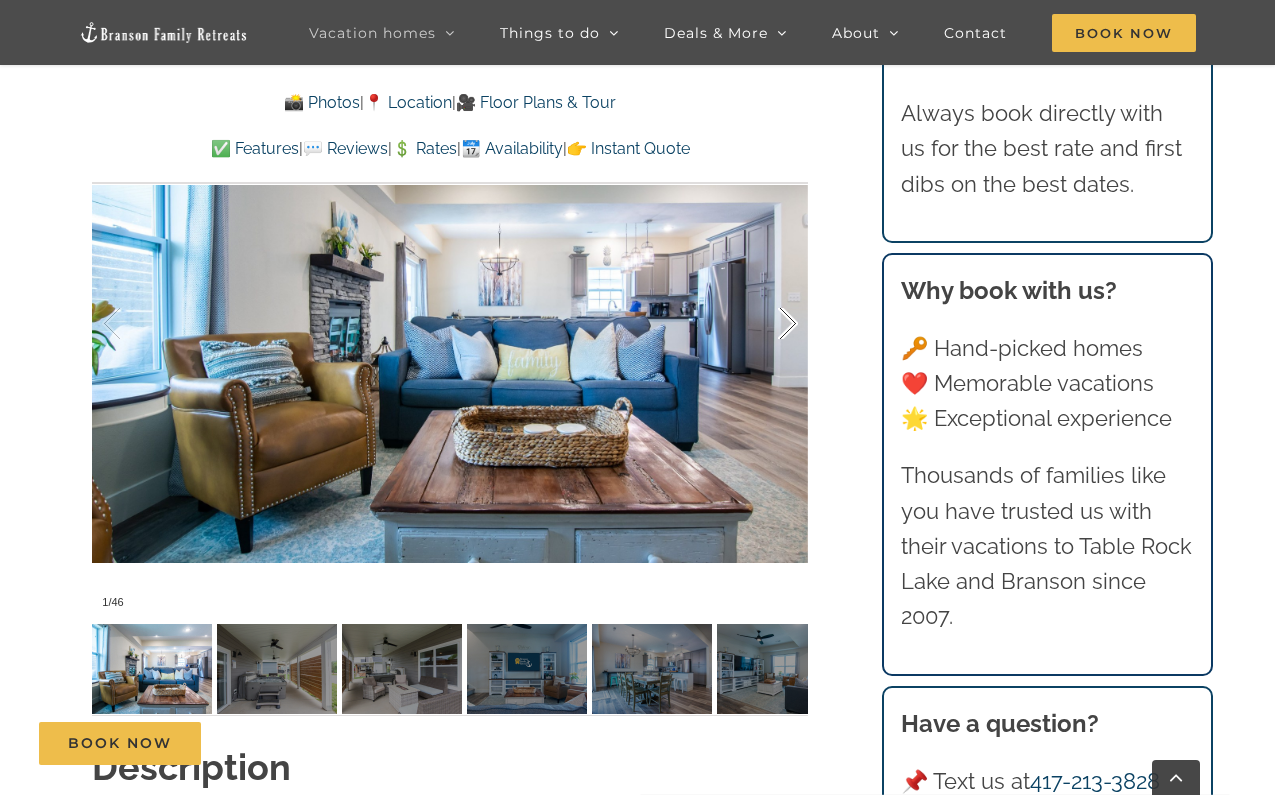 click at bounding box center (767, 324) 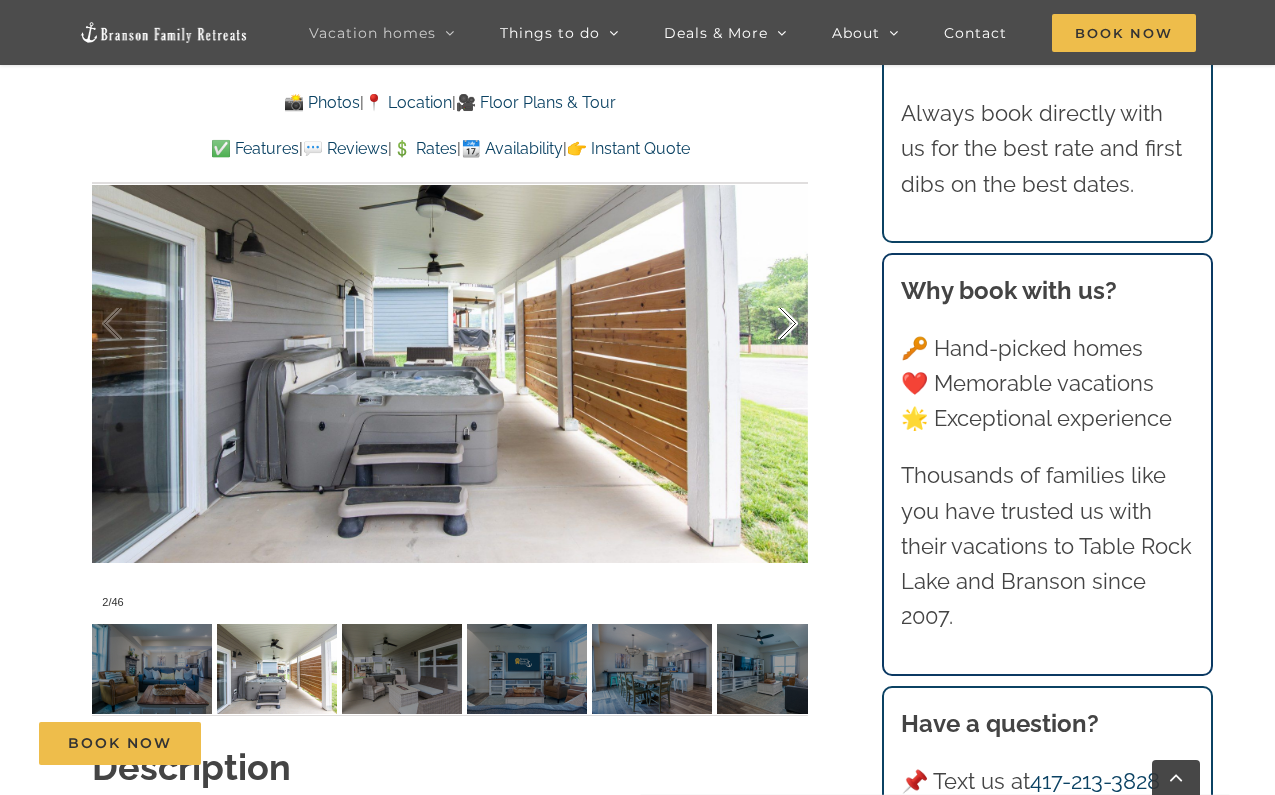 click at bounding box center (767, 324) 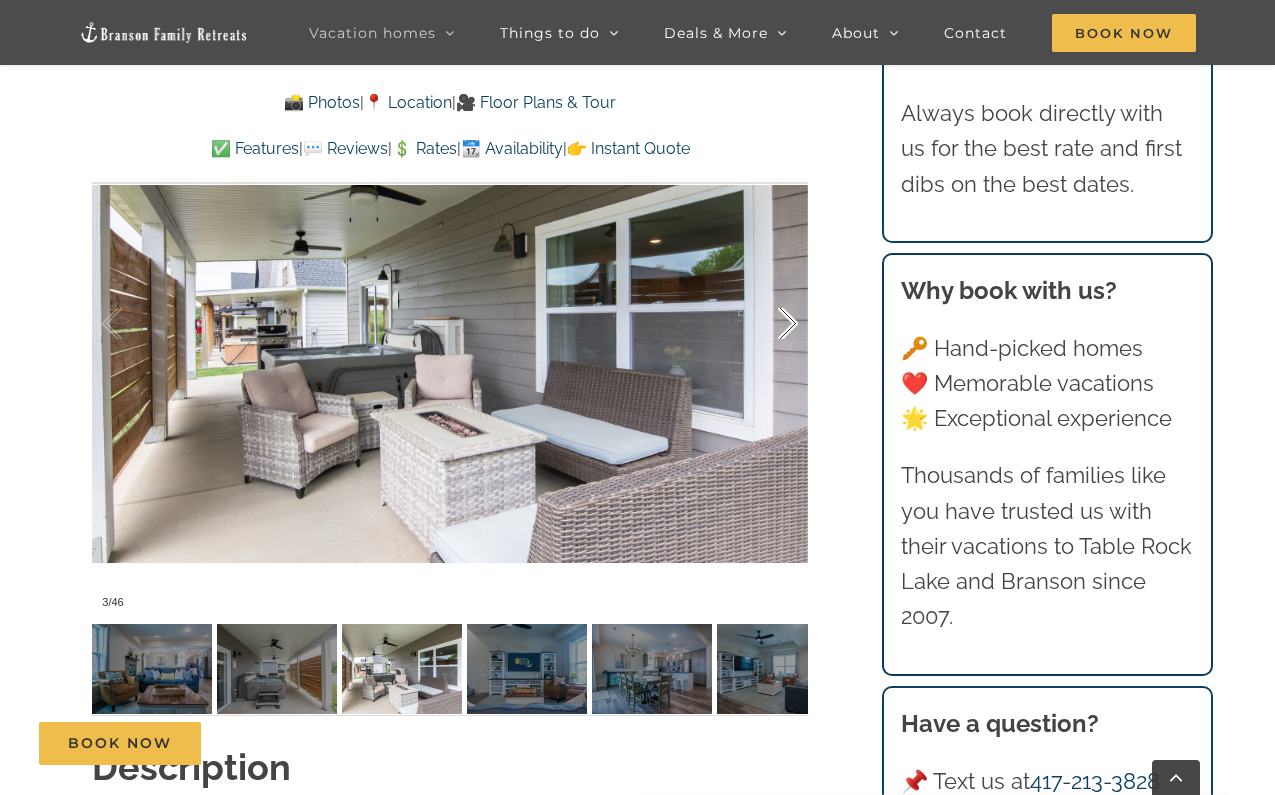 click at bounding box center [767, 324] 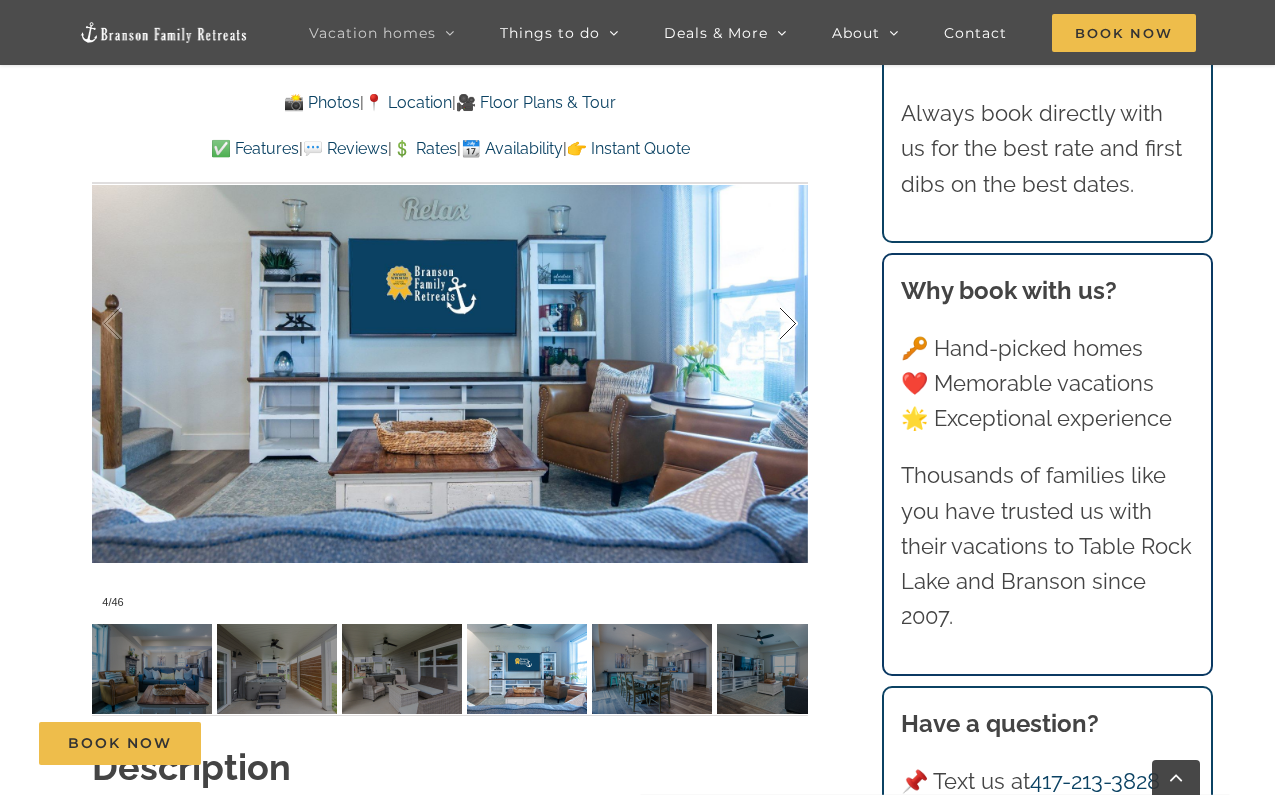 click at bounding box center (767, 324) 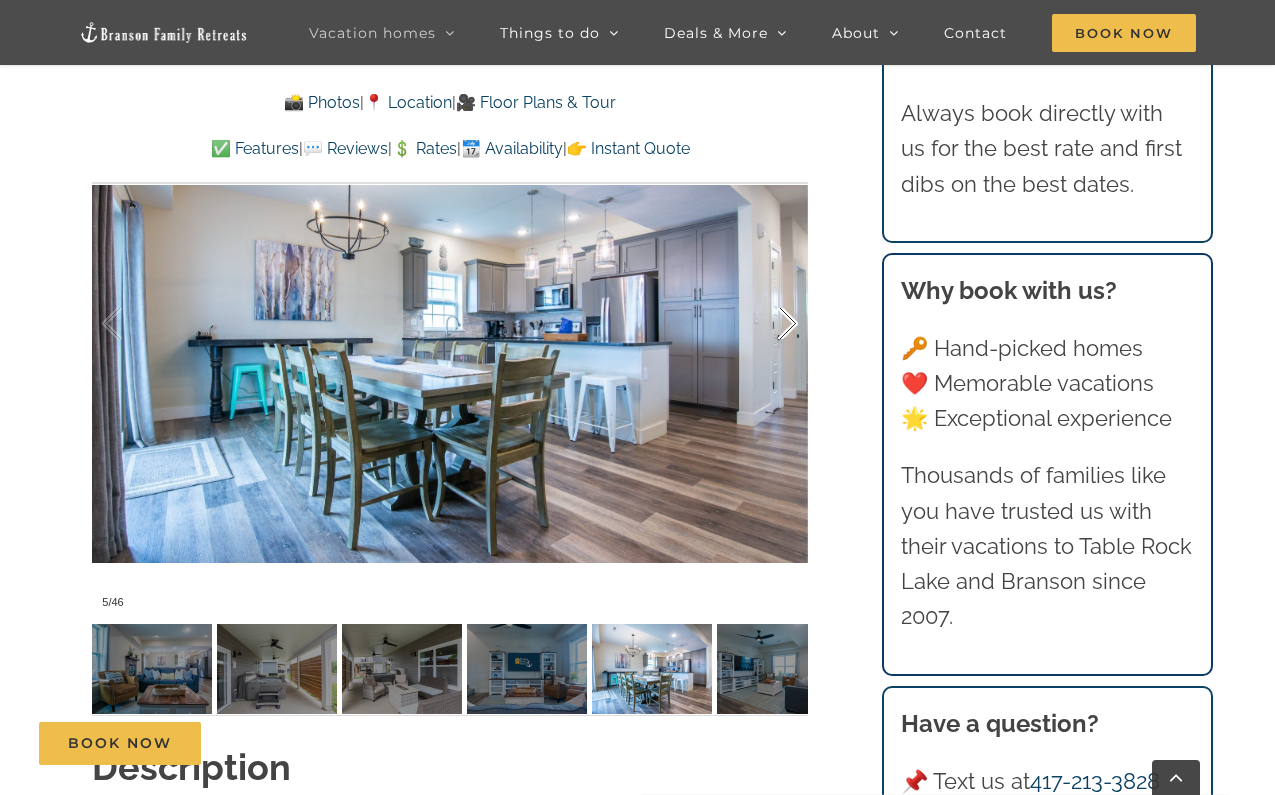 click at bounding box center [767, 324] 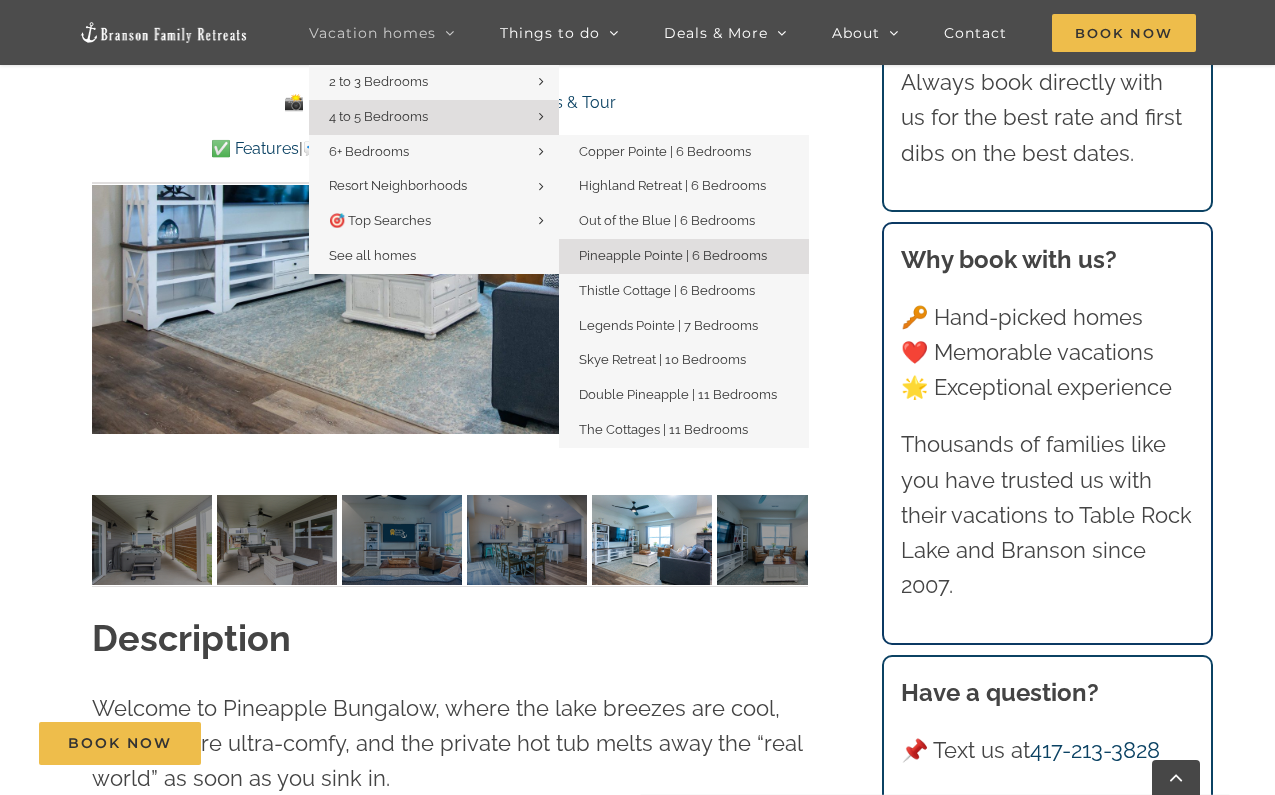 scroll, scrollTop: 1663, scrollLeft: 0, axis: vertical 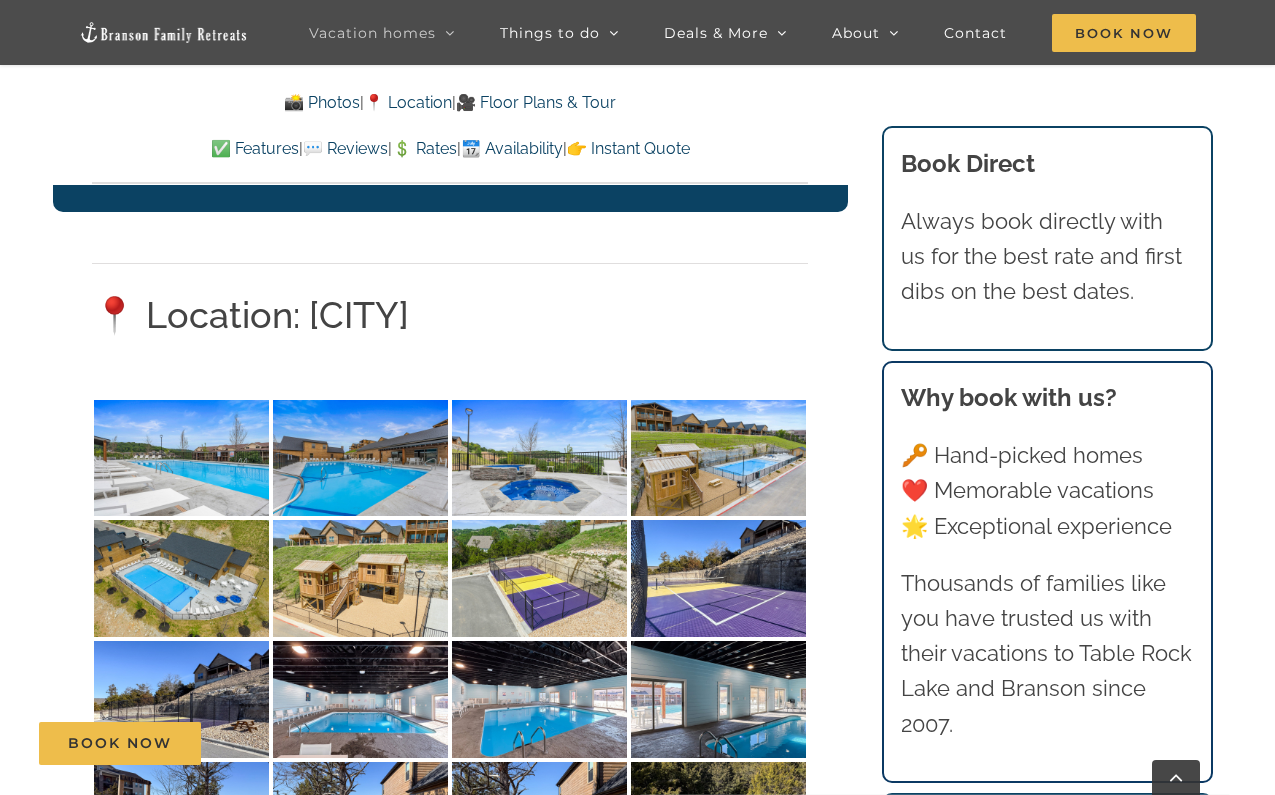 click on "📸 Photos" at bounding box center (322, 102) 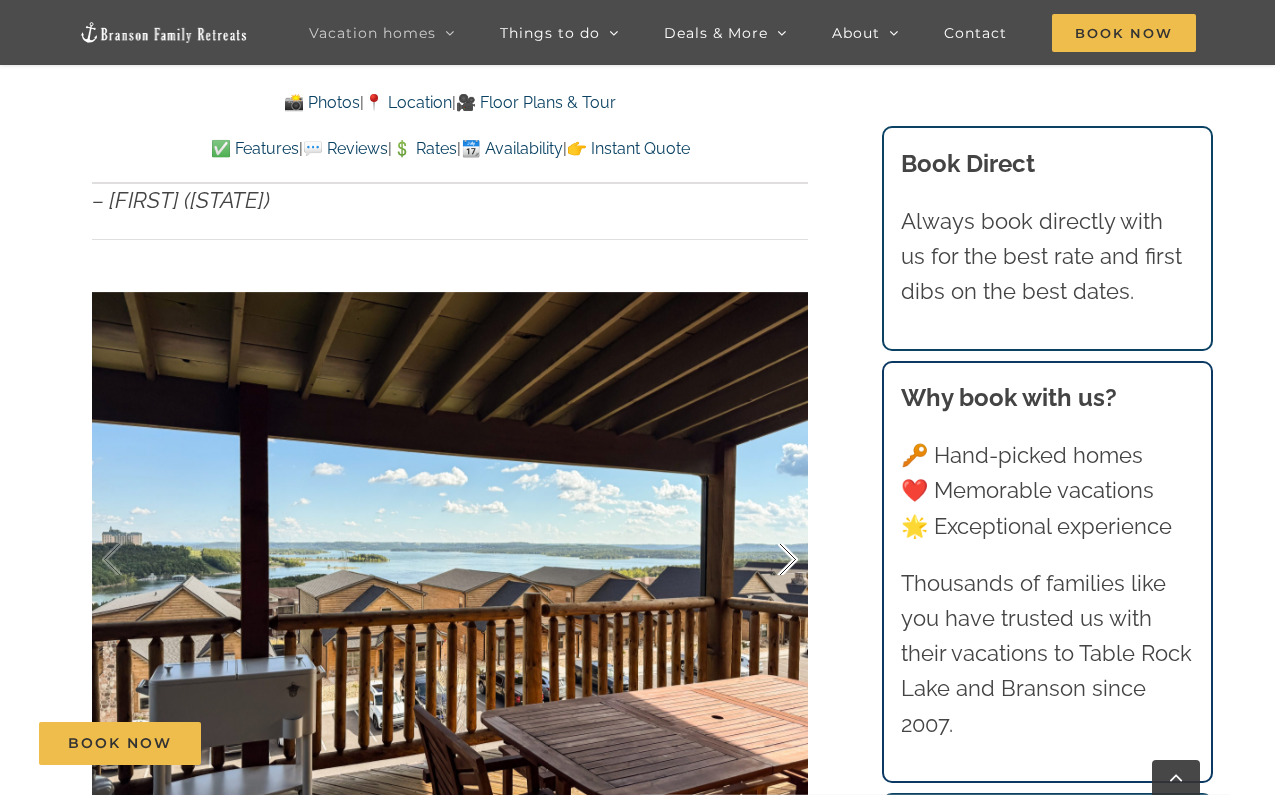 click at bounding box center (767, 560) 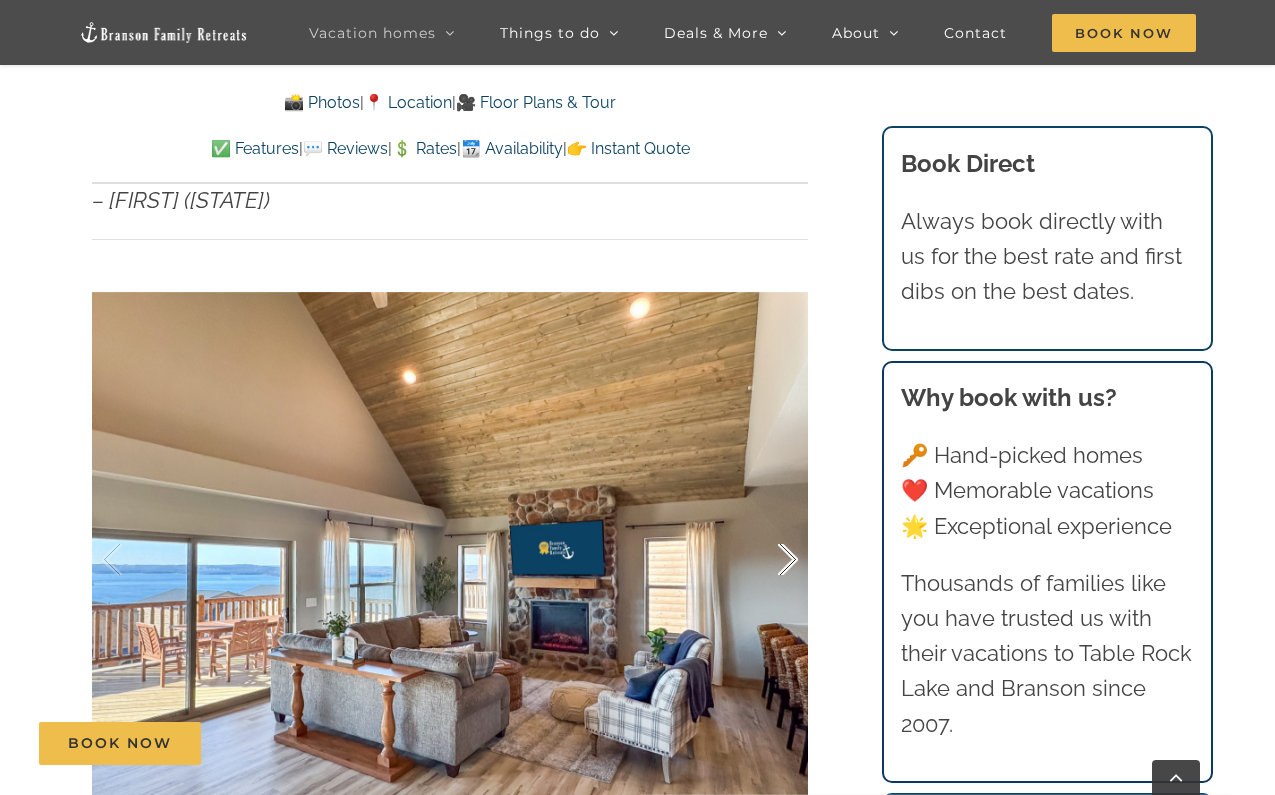 click at bounding box center (767, 560) 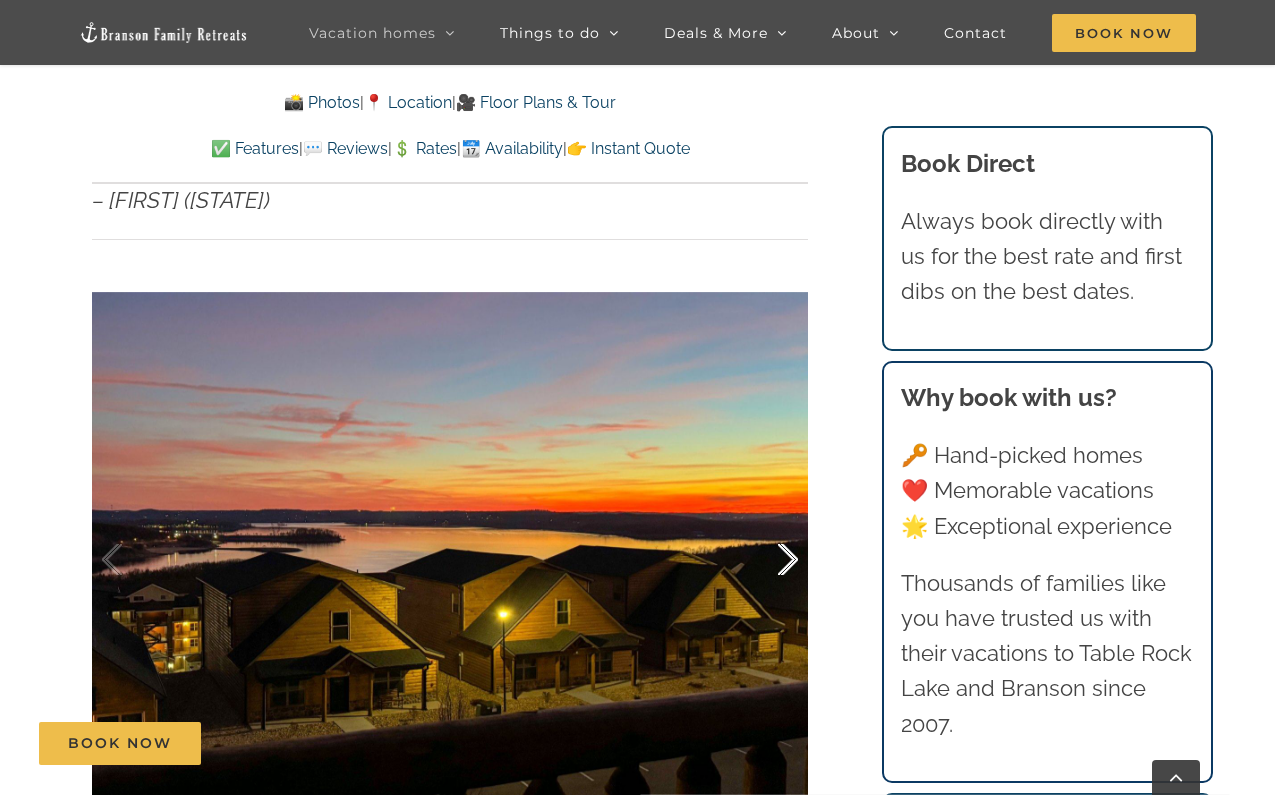 click at bounding box center (767, 560) 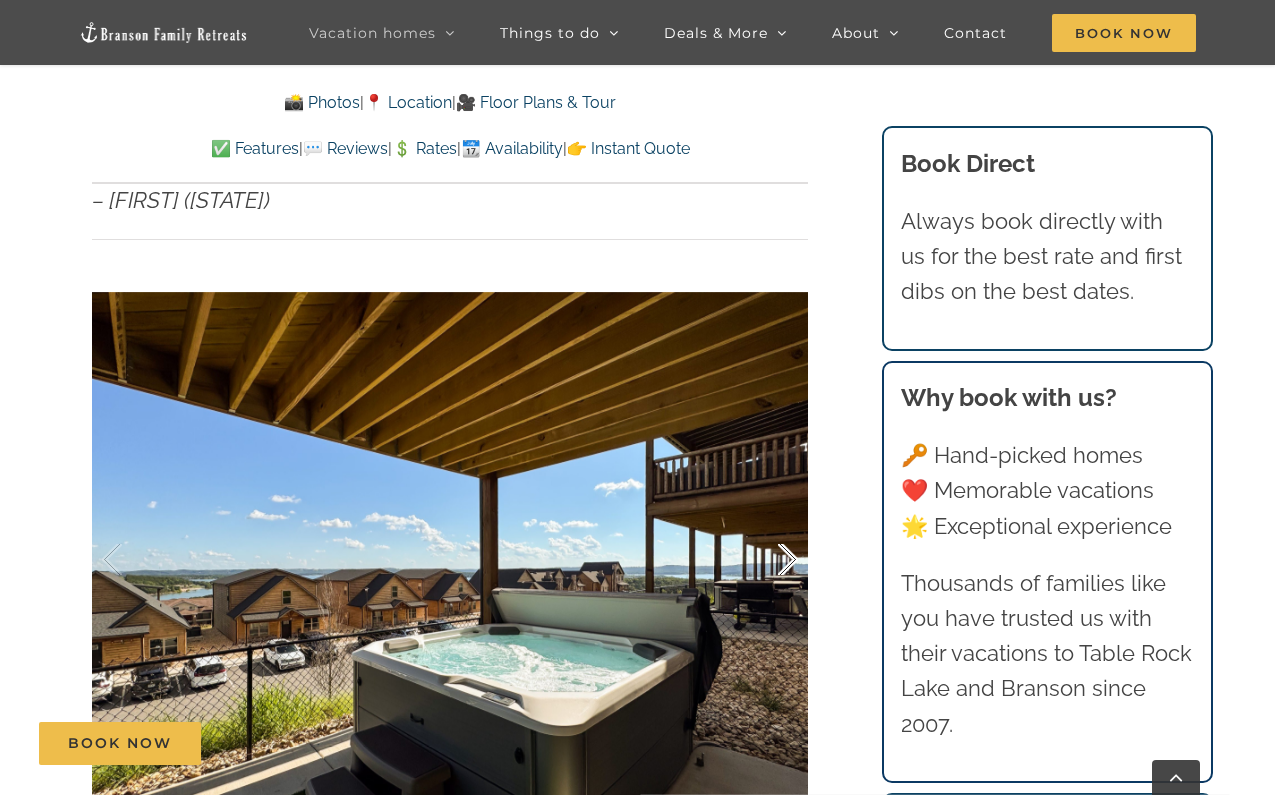 click at bounding box center (767, 560) 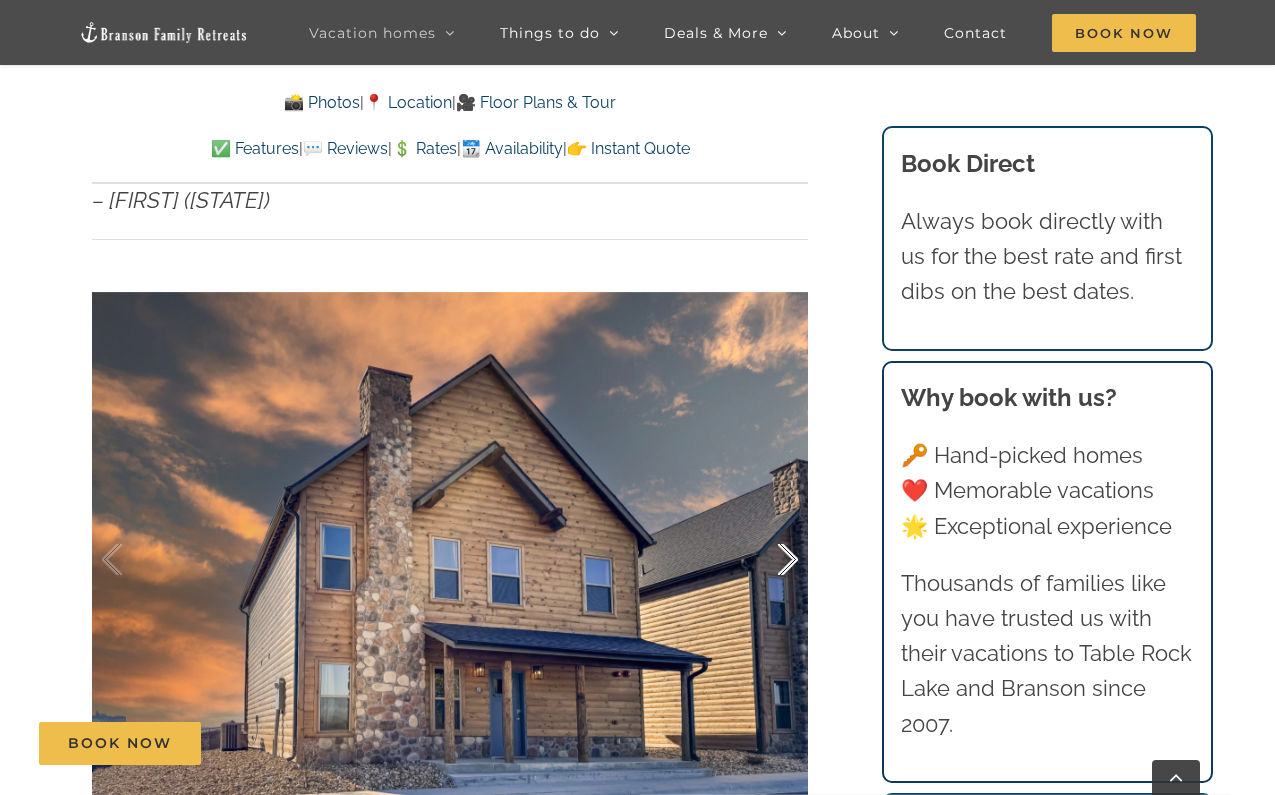 click at bounding box center (767, 560) 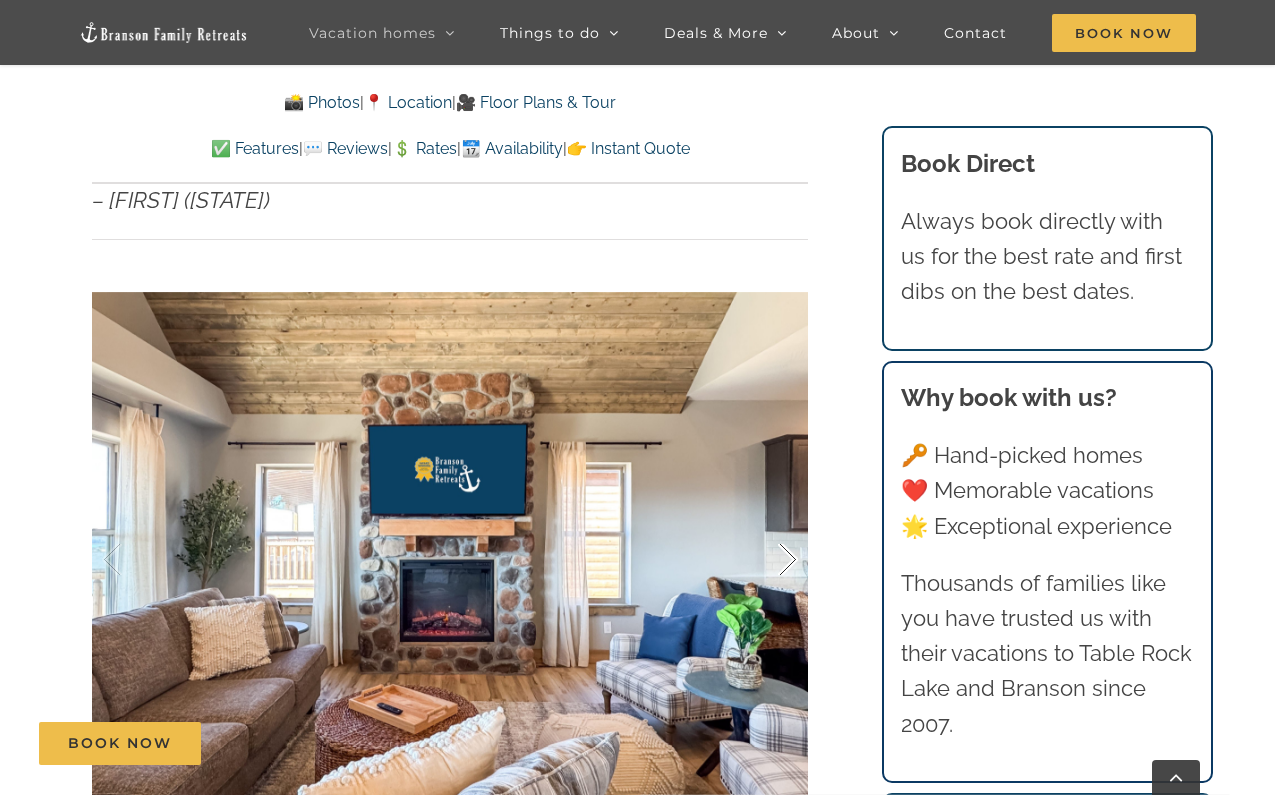 click at bounding box center (767, 560) 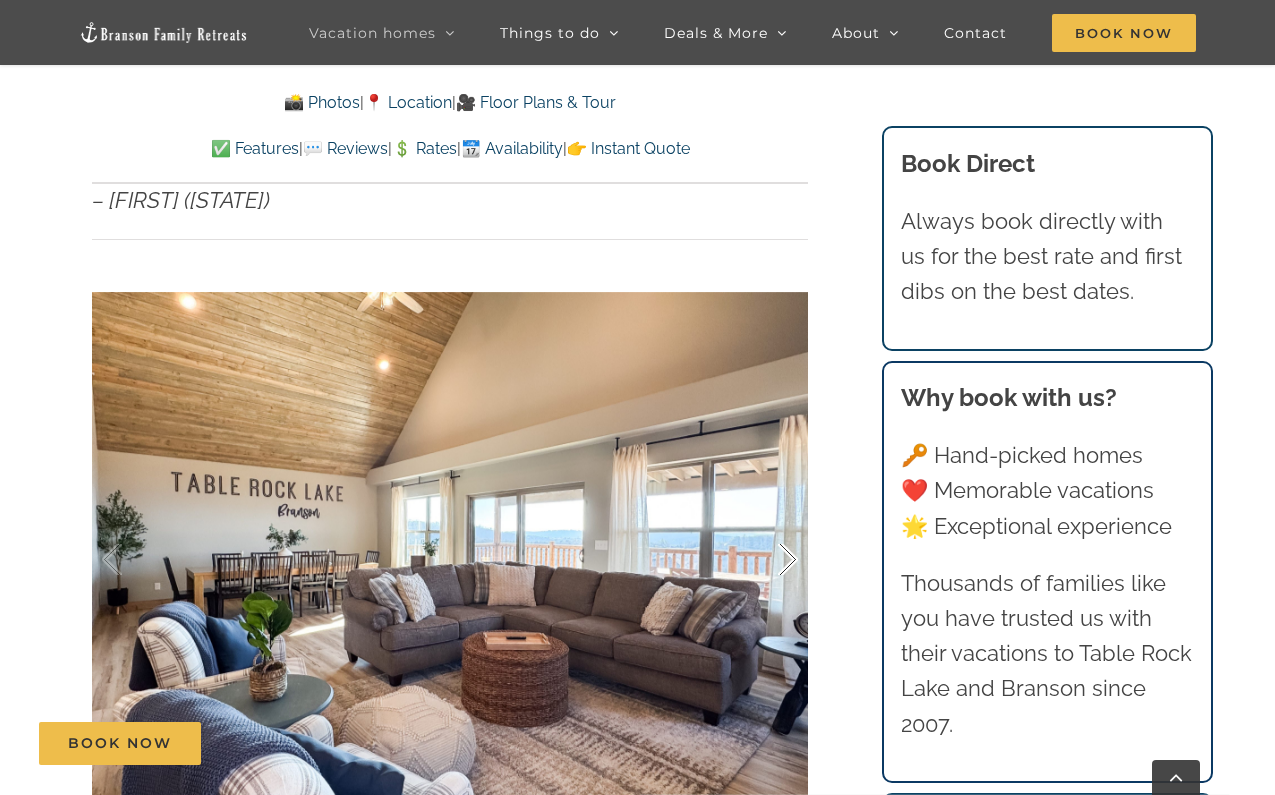 click at bounding box center [767, 560] 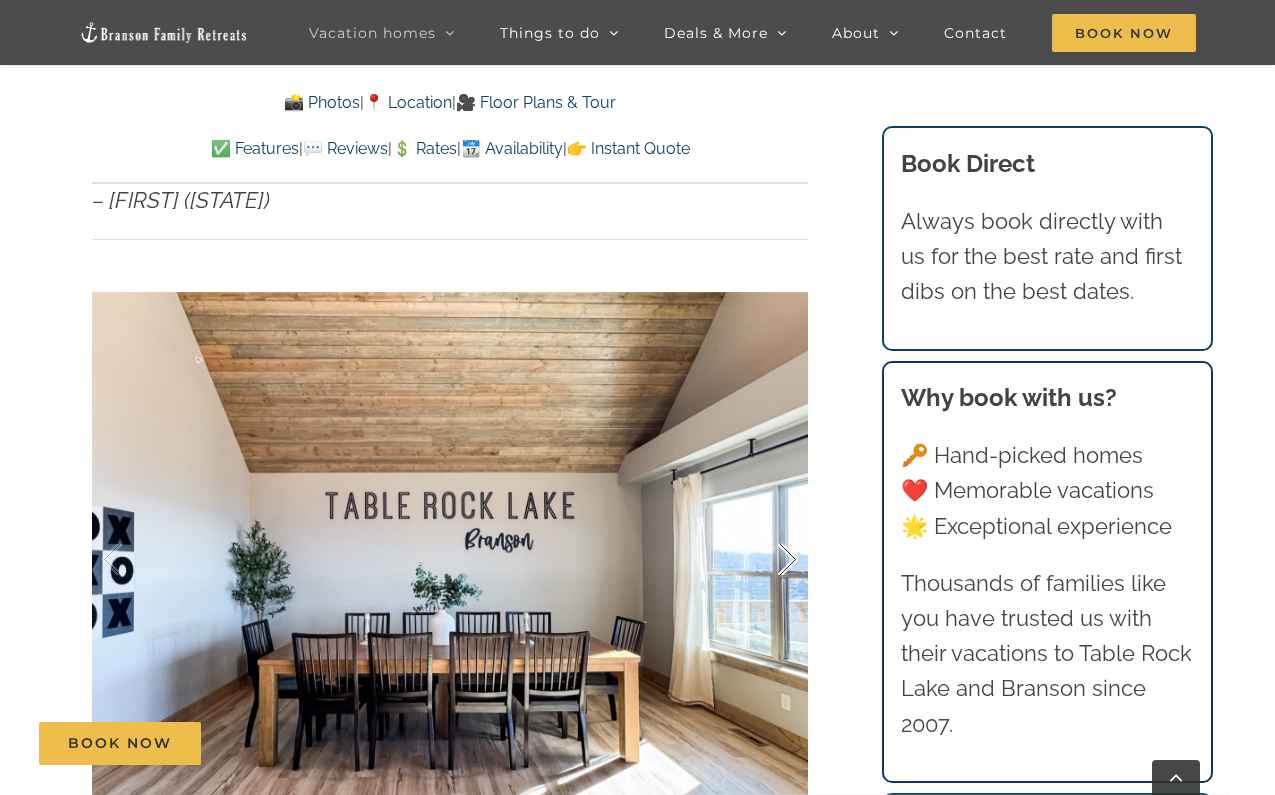 click at bounding box center (767, 560) 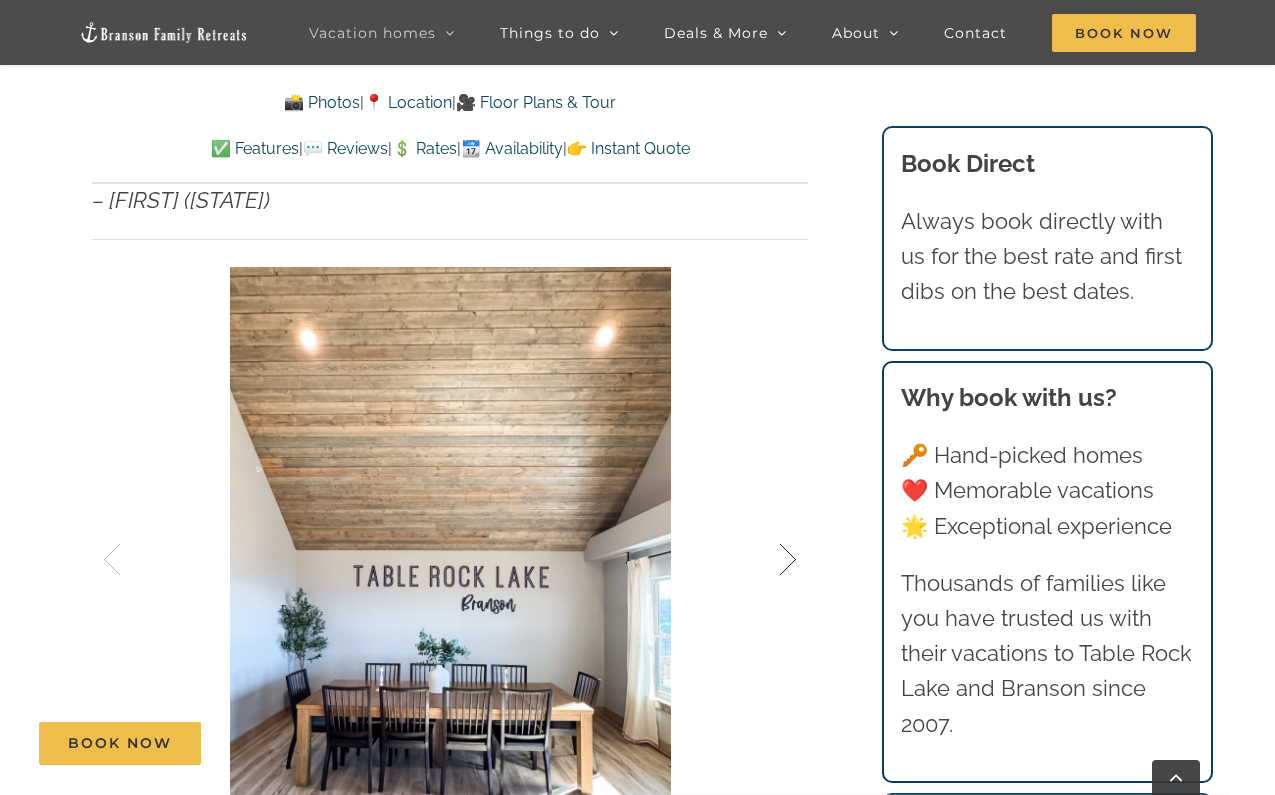 click at bounding box center (767, 560) 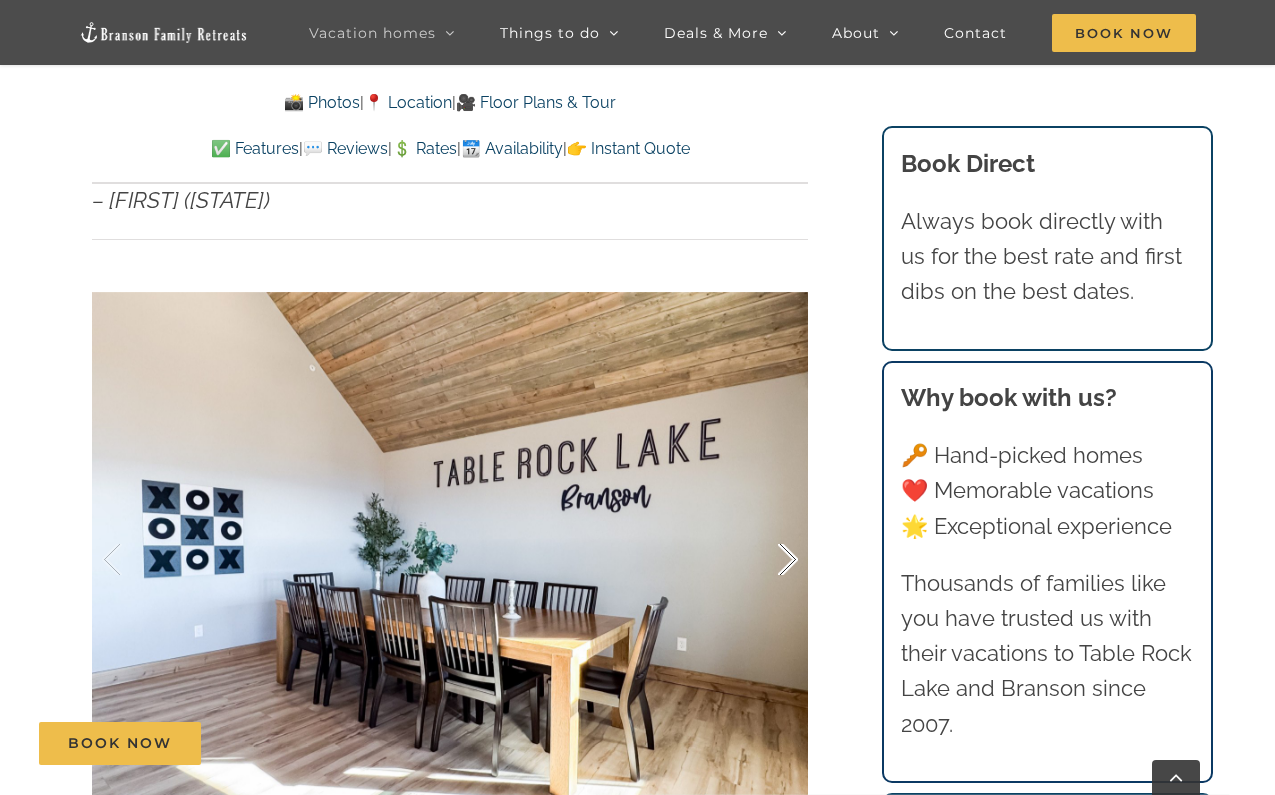 click at bounding box center [767, 560] 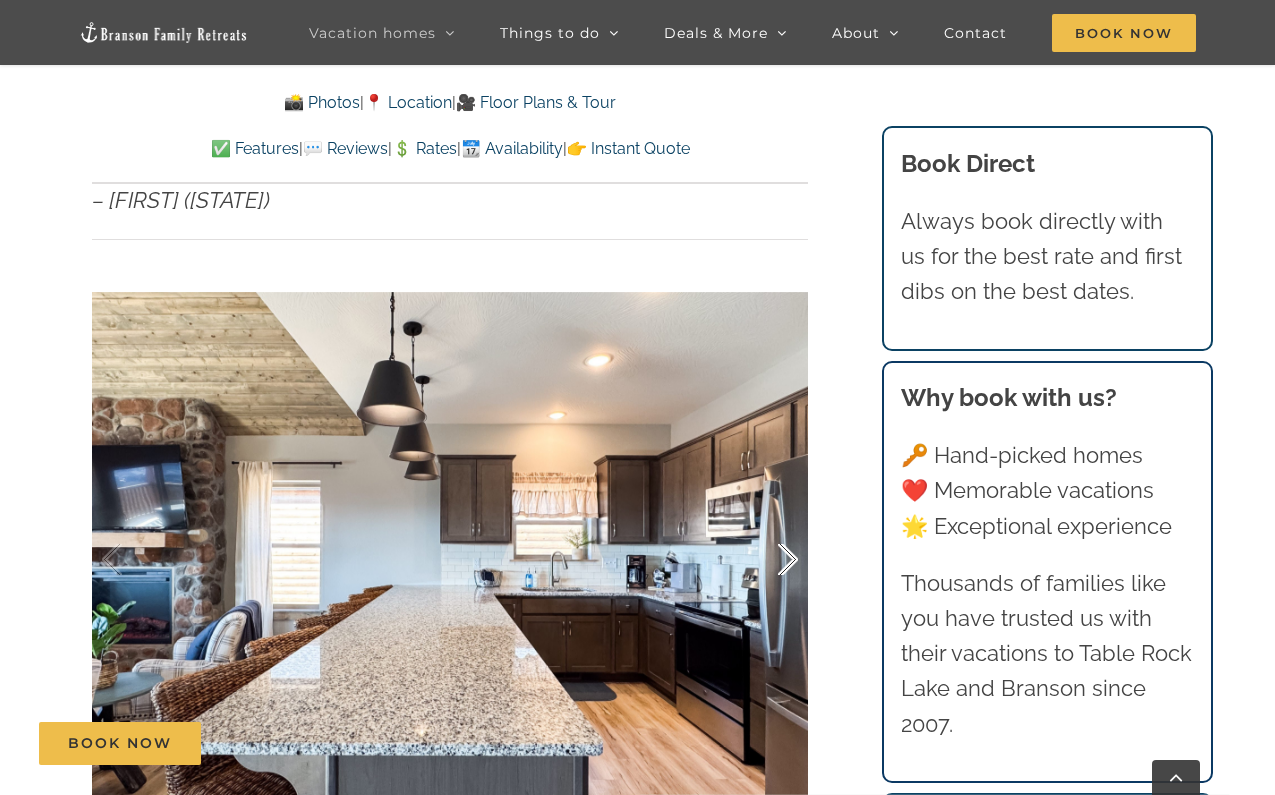 click at bounding box center (767, 560) 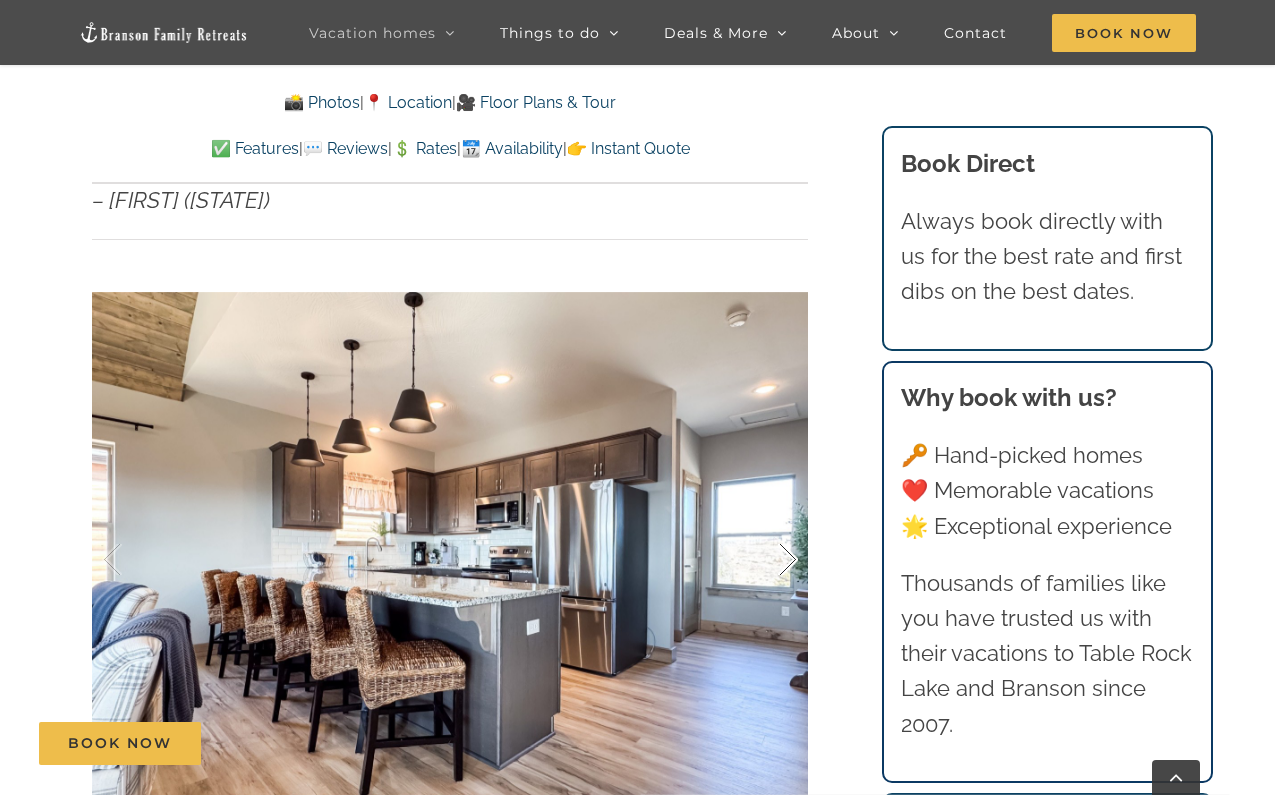 click at bounding box center [767, 560] 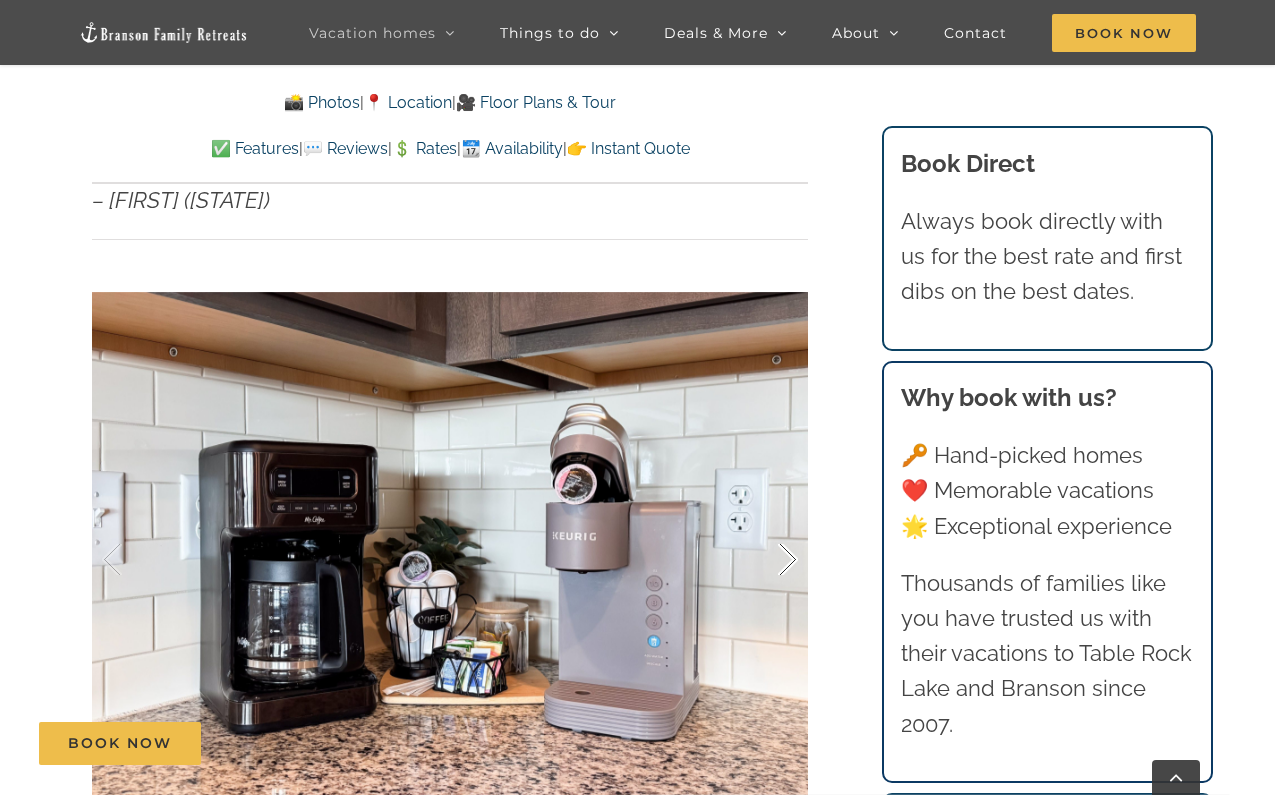 click at bounding box center (767, 560) 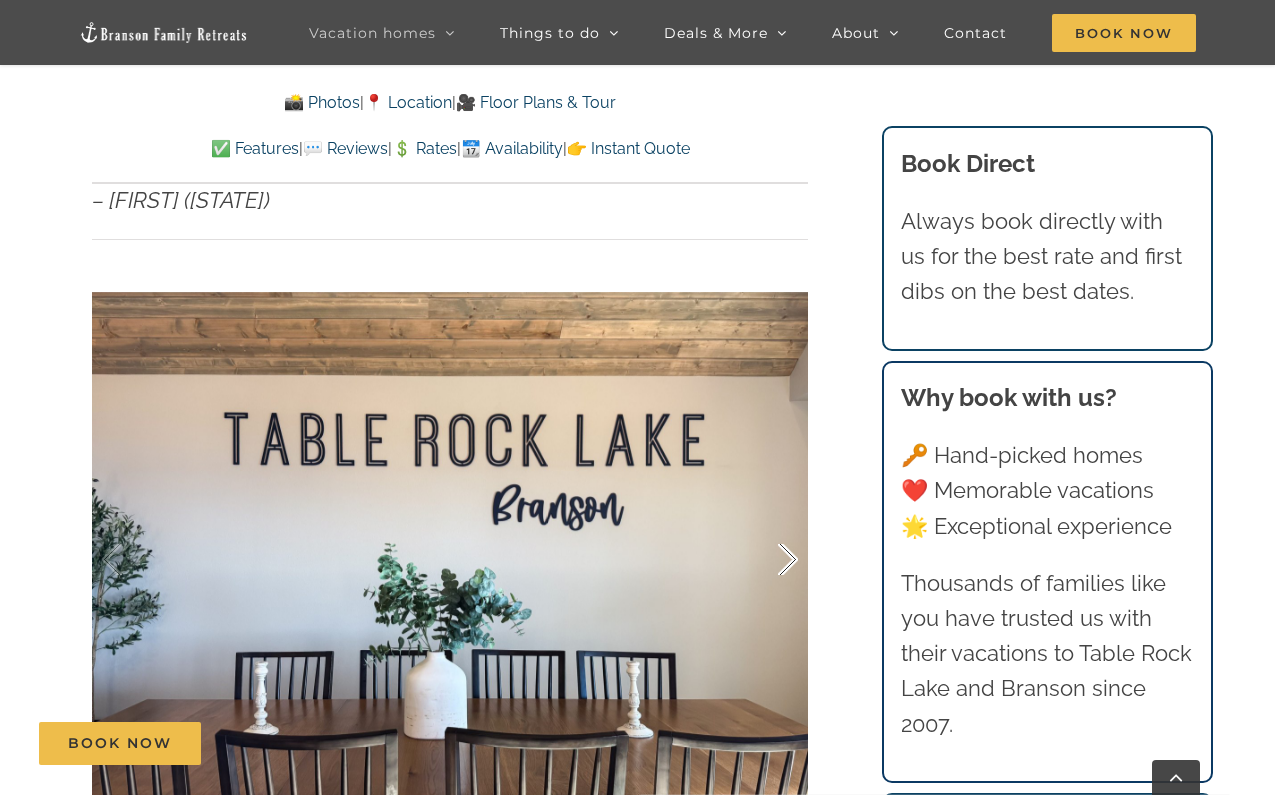 click at bounding box center (767, 560) 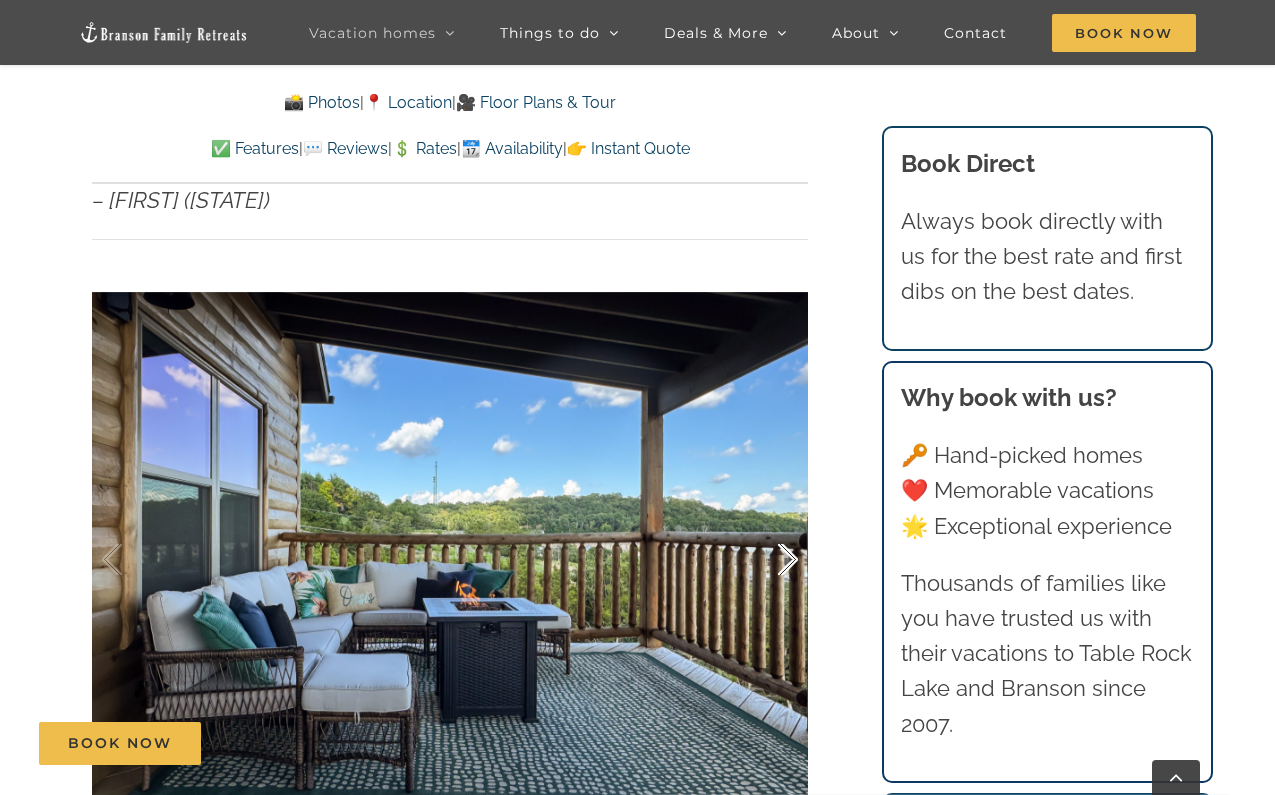 click at bounding box center (767, 560) 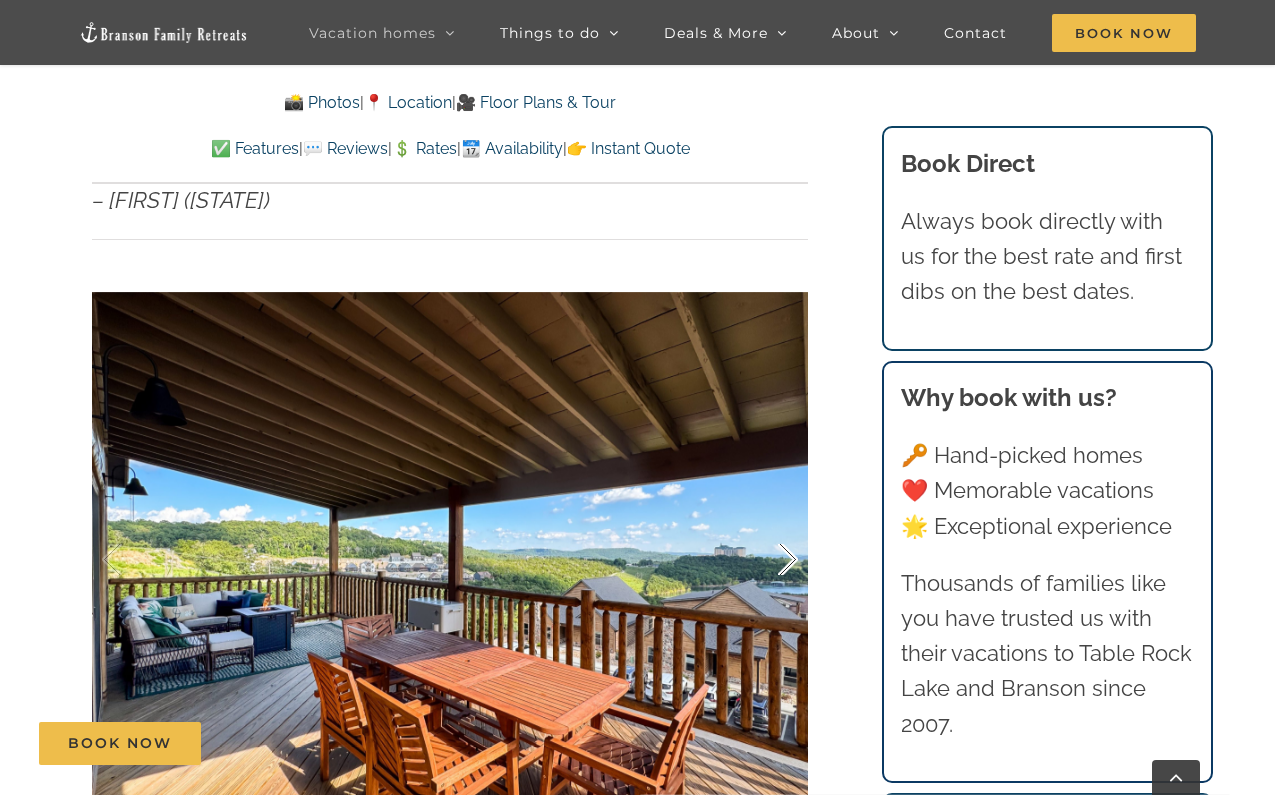 click at bounding box center (767, 560) 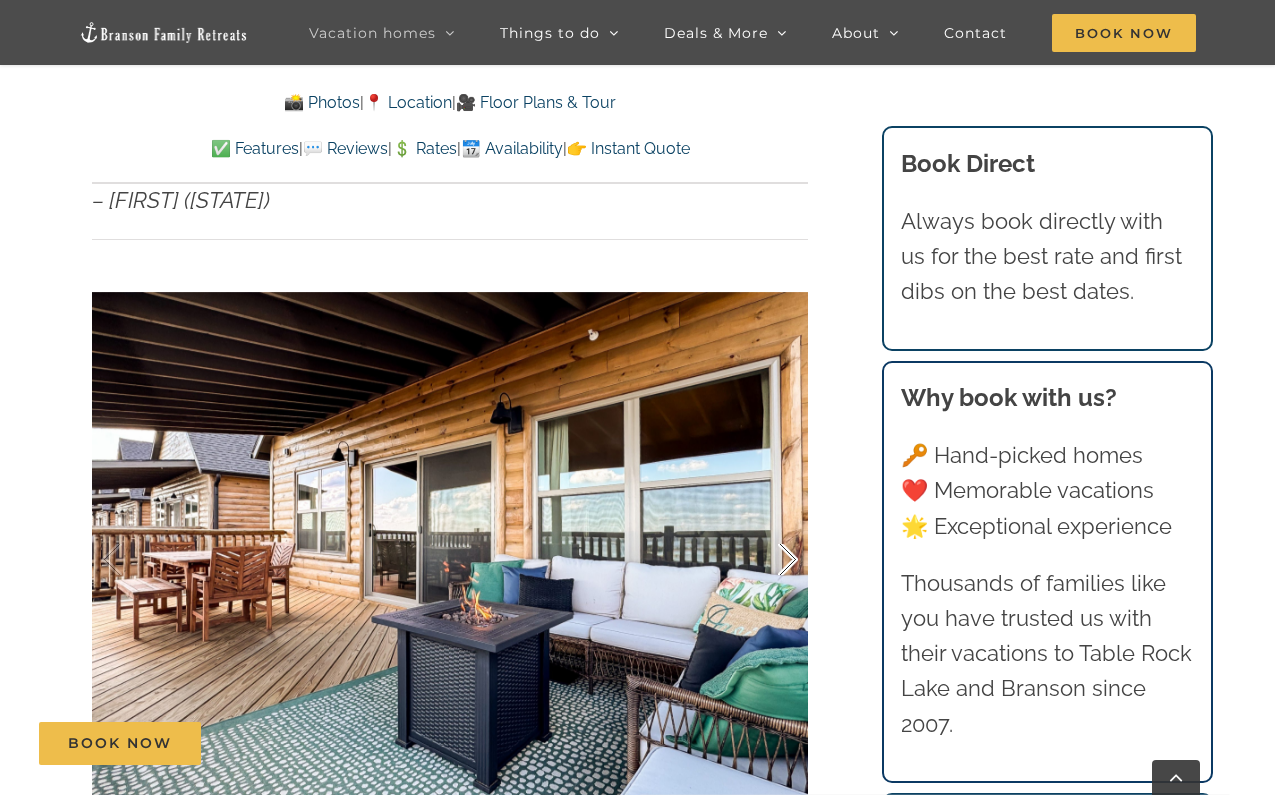 click at bounding box center (767, 560) 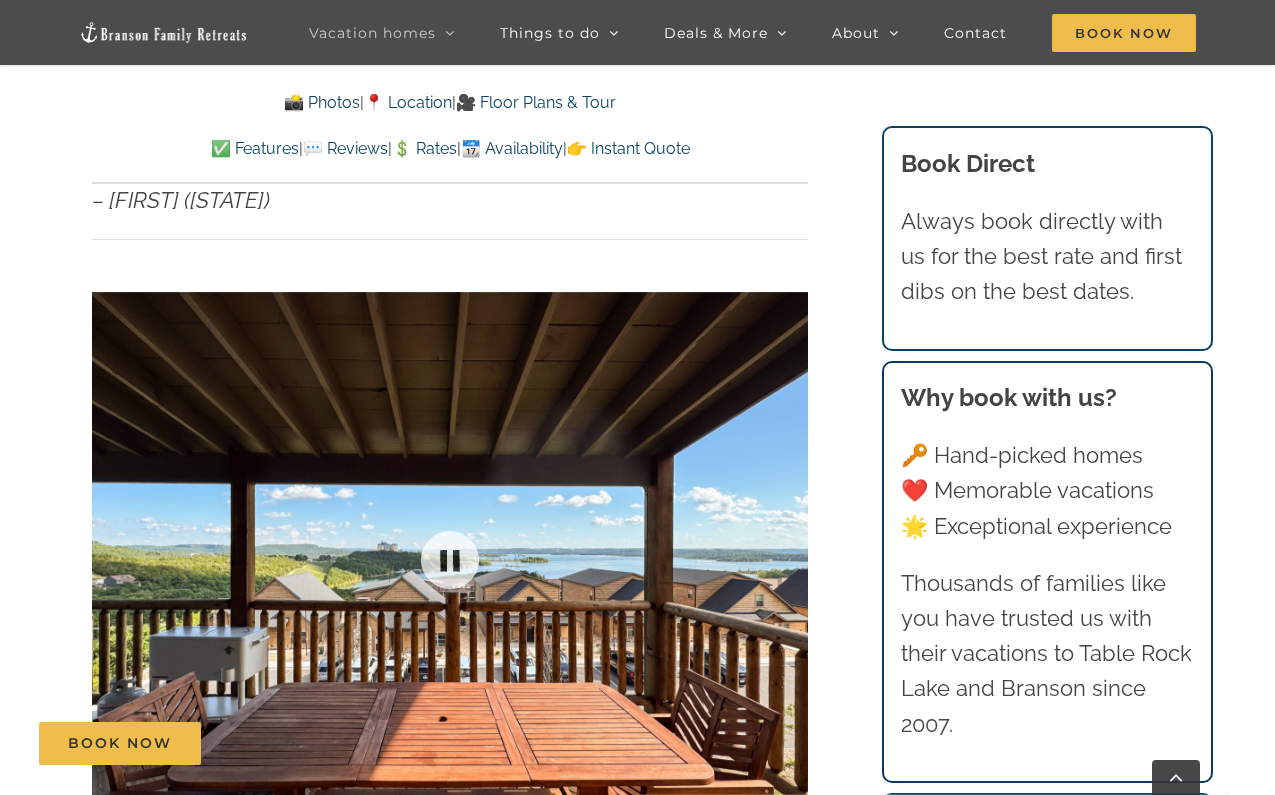 click at bounding box center [450, 560] 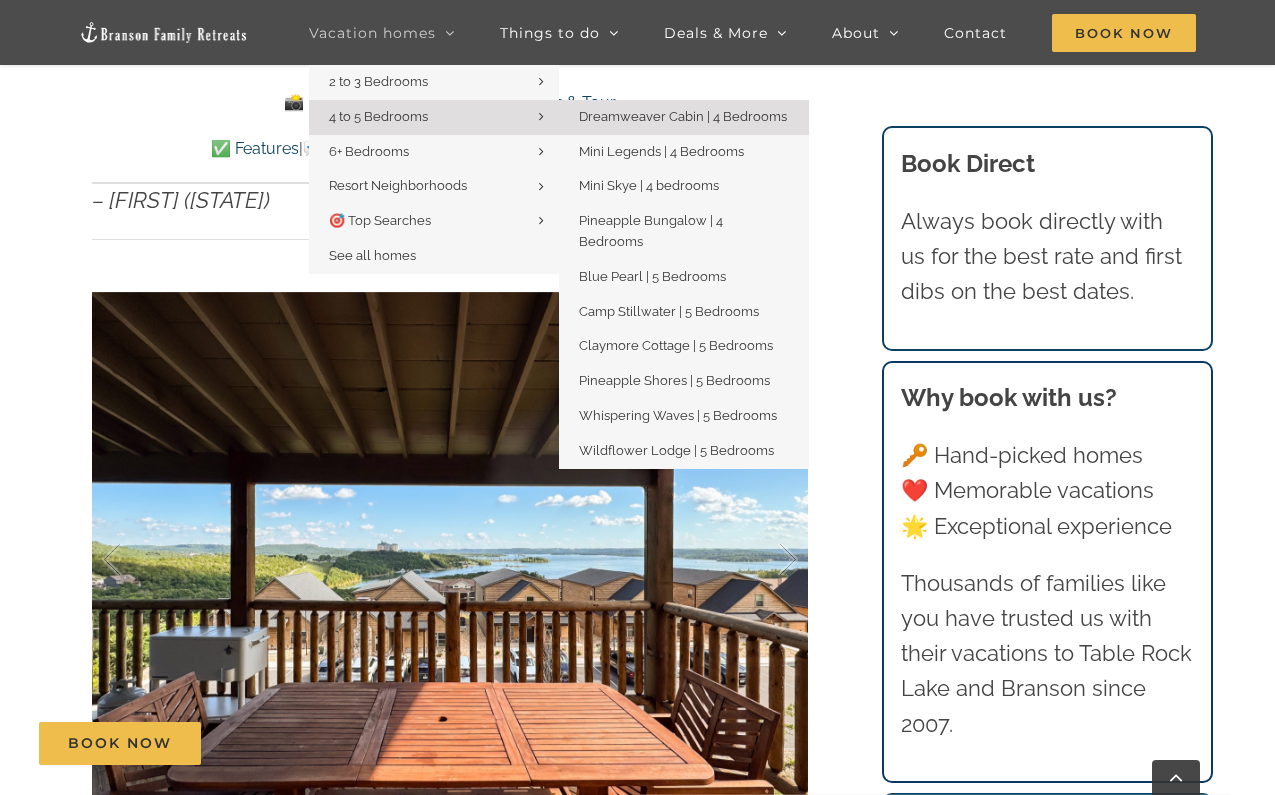 click on "4 to 5 Bedrooms" at bounding box center [434, 117] 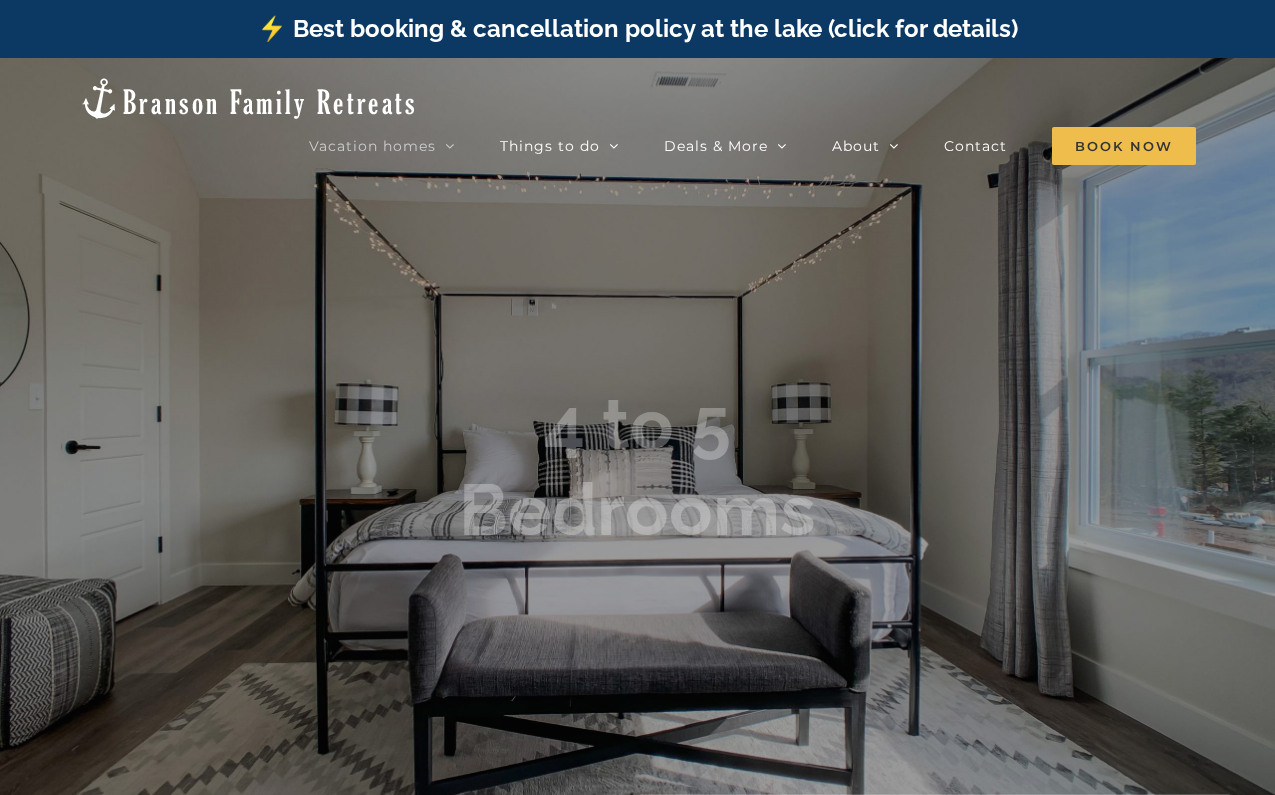 scroll, scrollTop: 0, scrollLeft: 0, axis: both 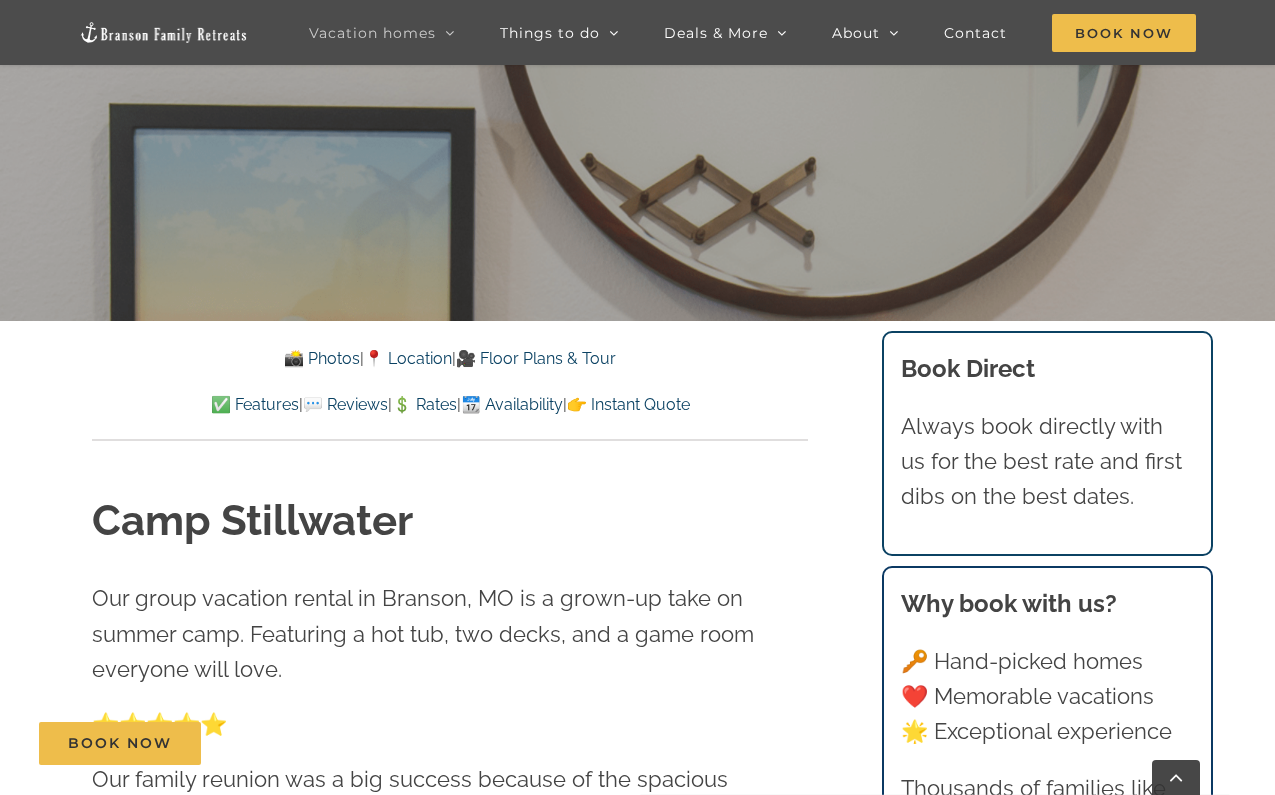 click on "📸 Photos" at bounding box center [322, 358] 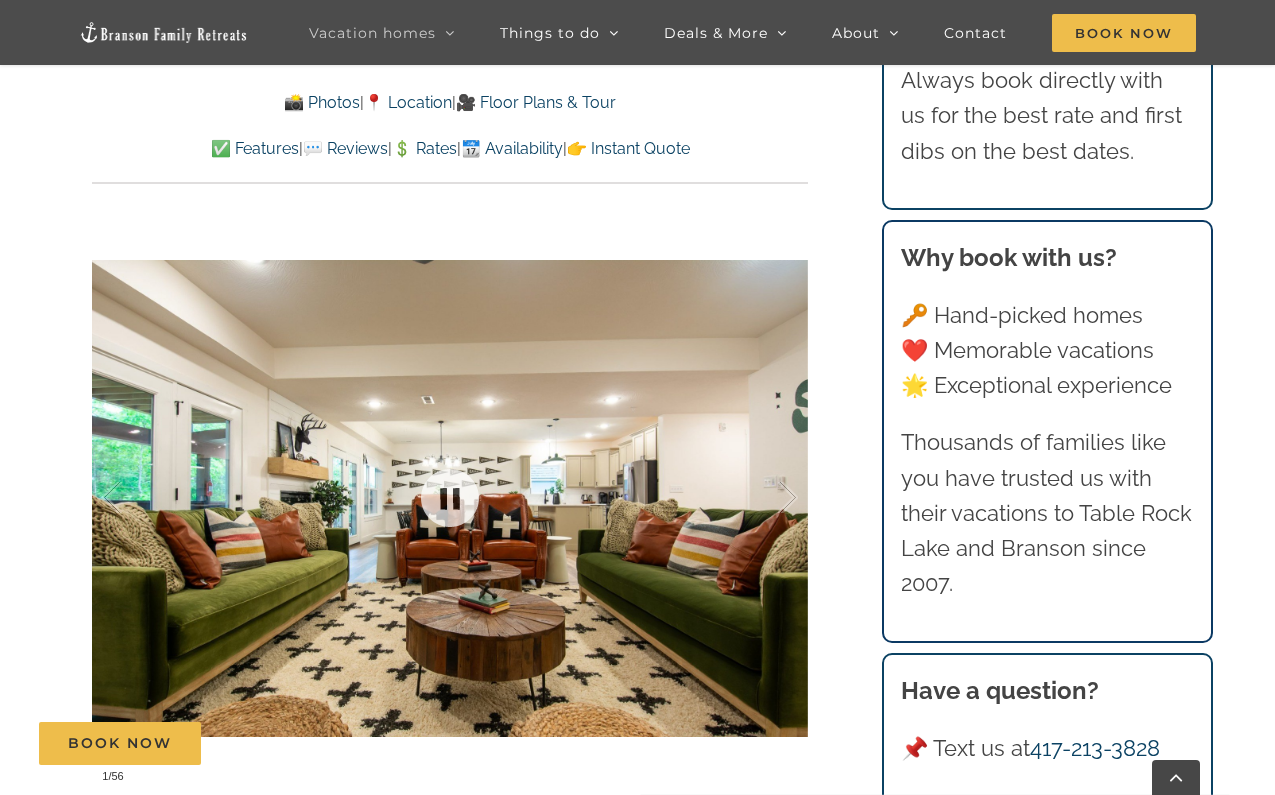 scroll, scrollTop: 1402, scrollLeft: 0, axis: vertical 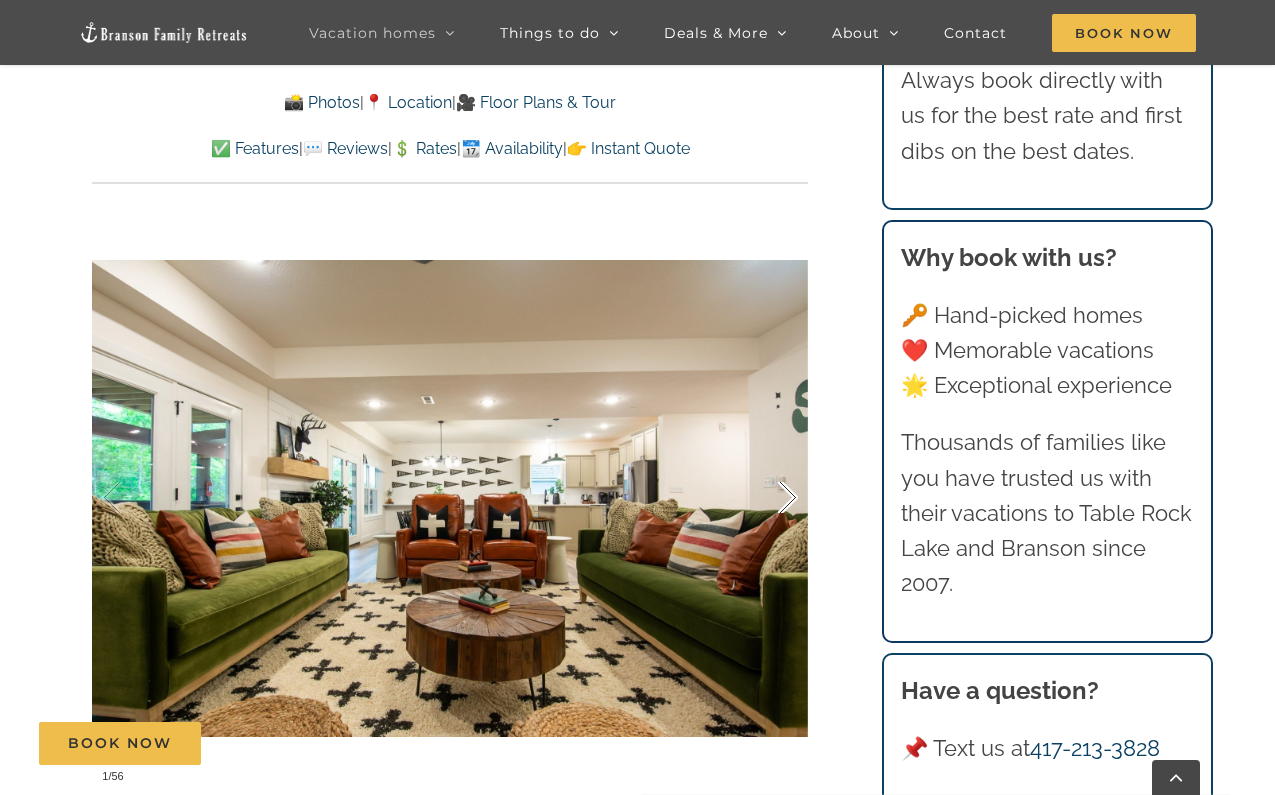 click at bounding box center (767, 498) 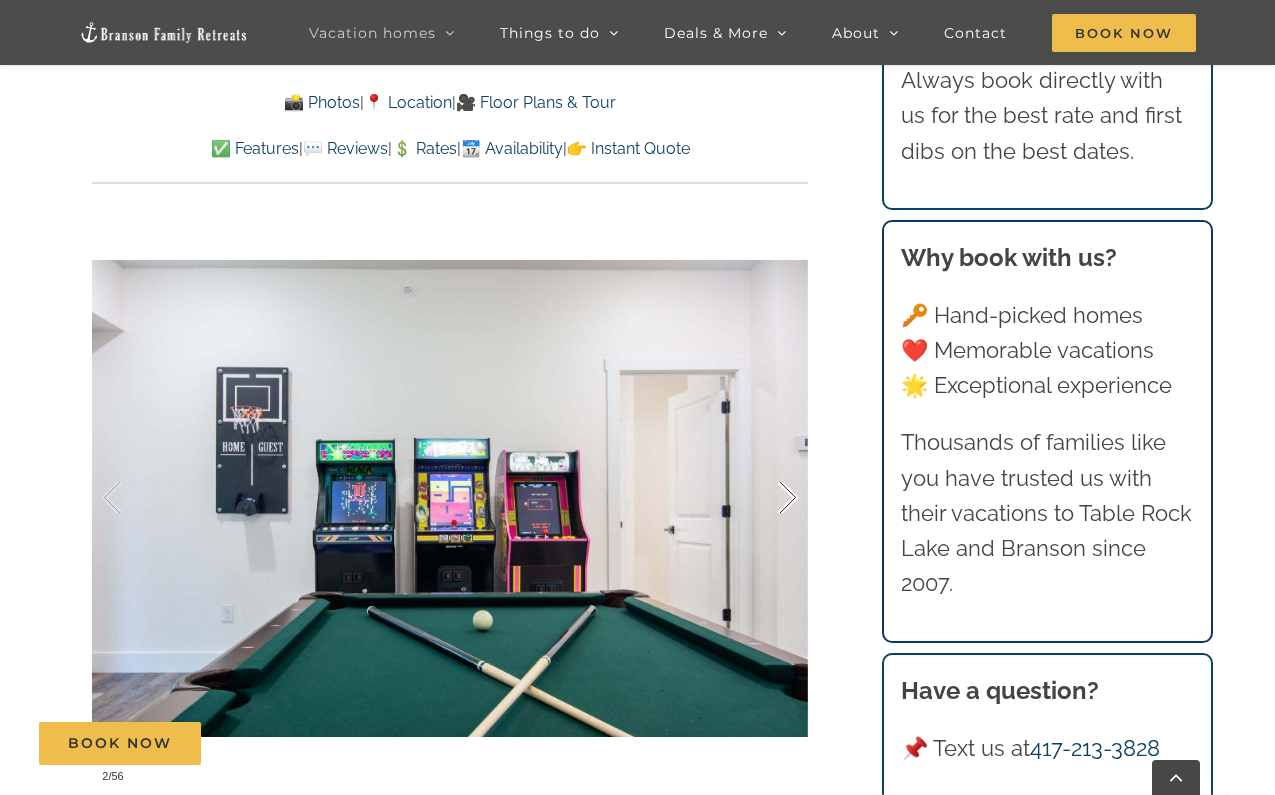 click at bounding box center [767, 498] 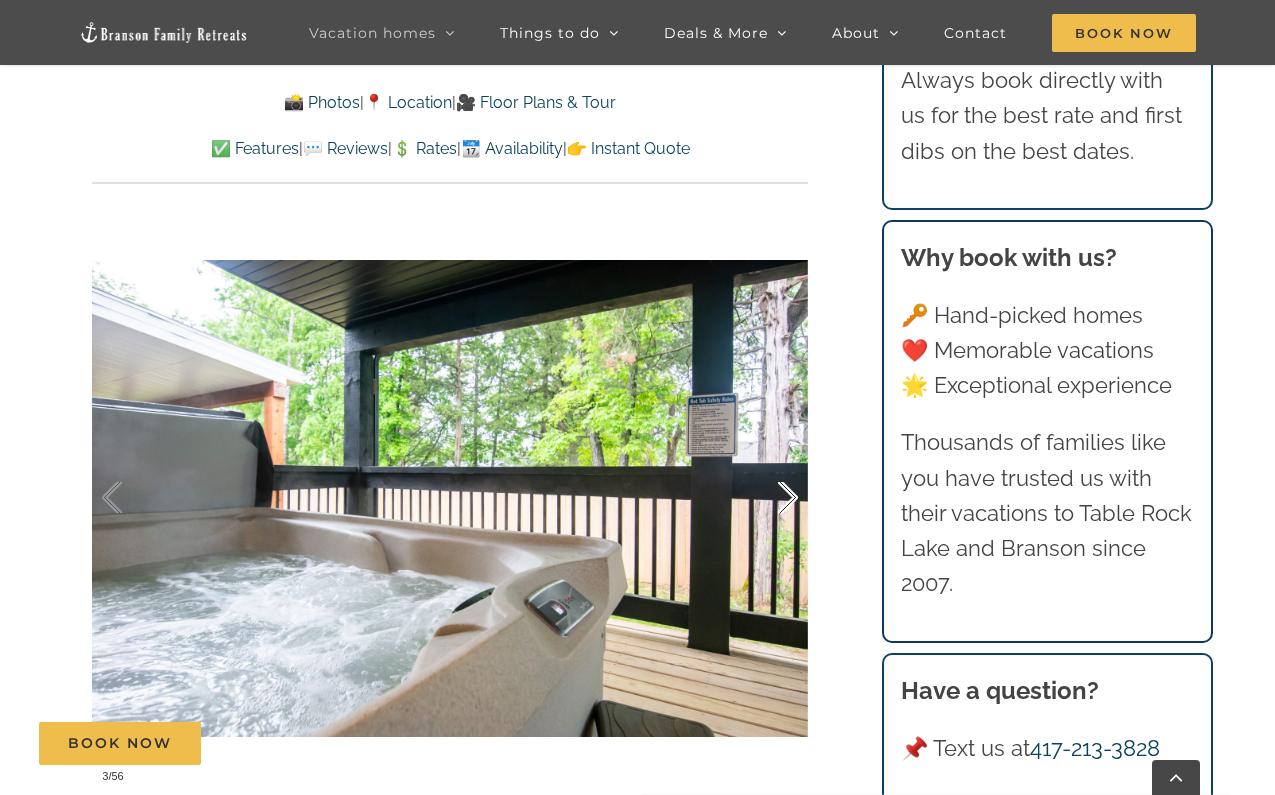 click at bounding box center [767, 498] 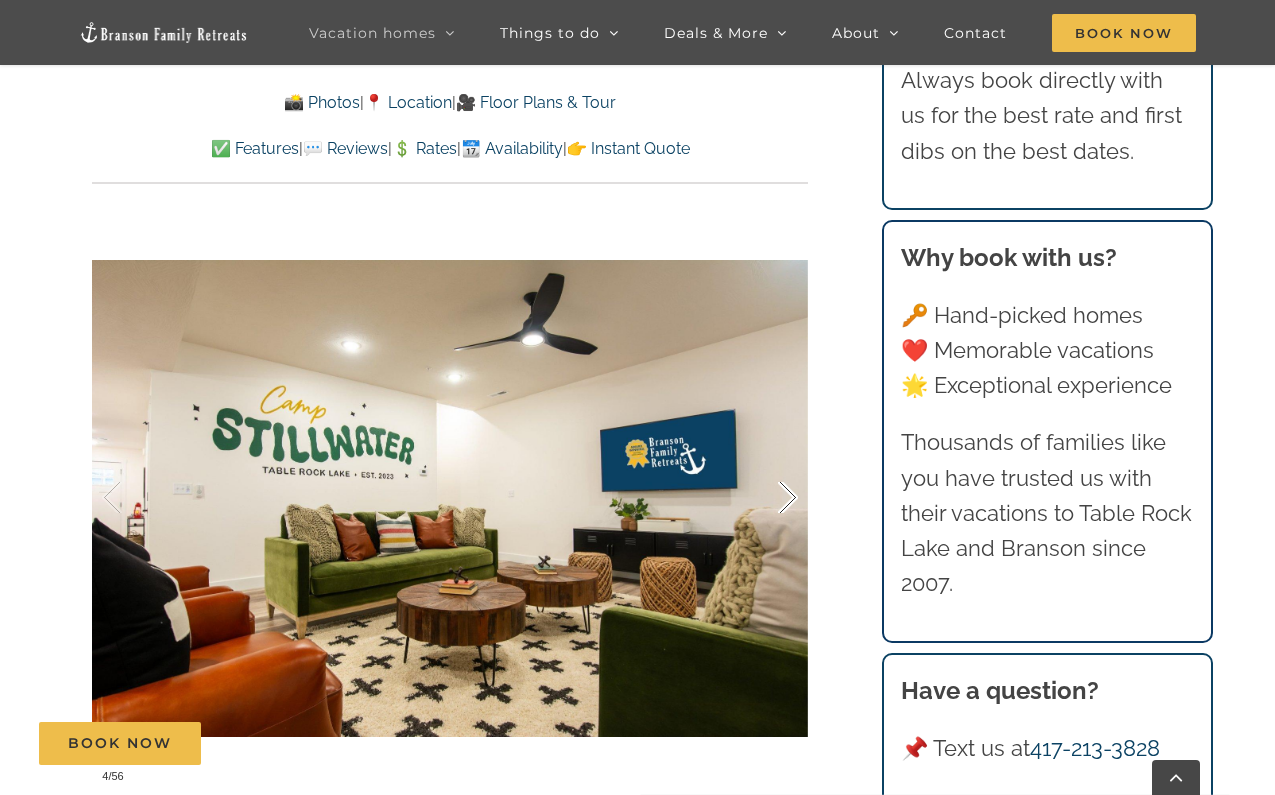 click at bounding box center (767, 498) 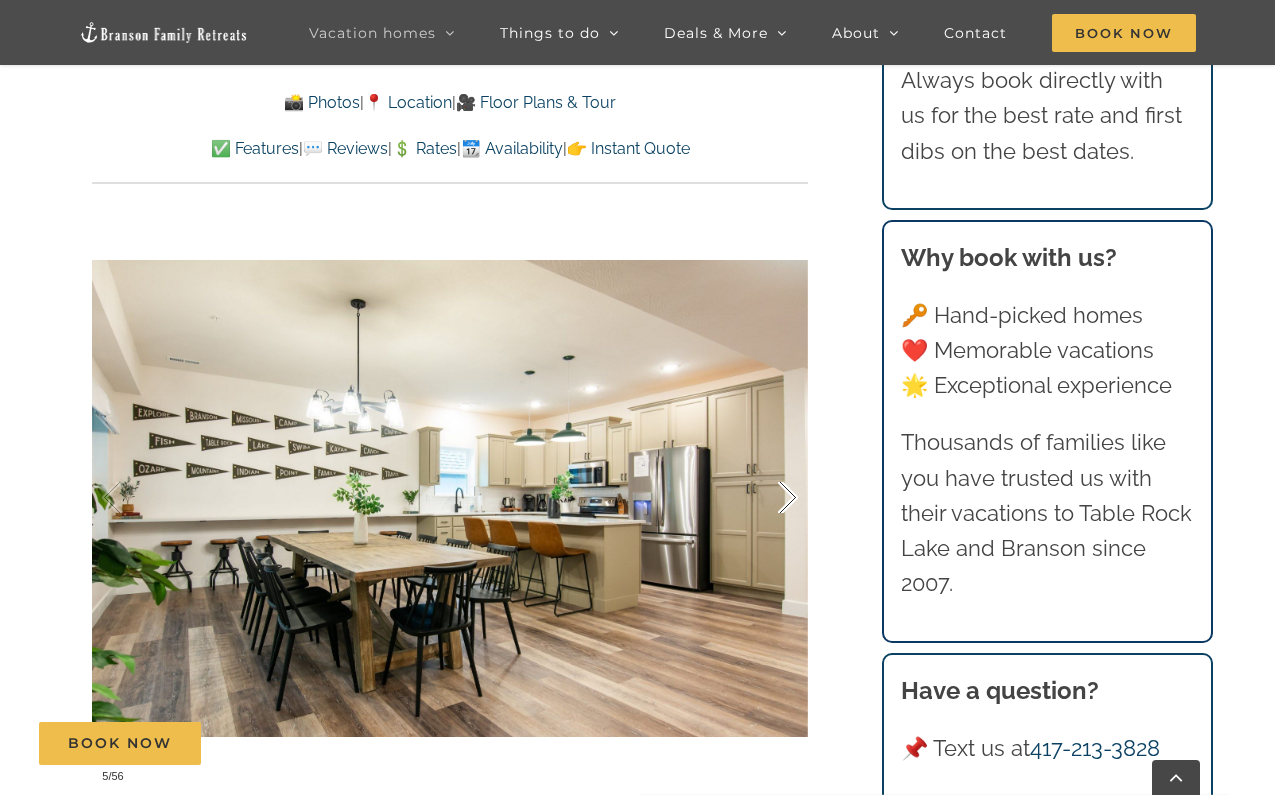 click at bounding box center (767, 498) 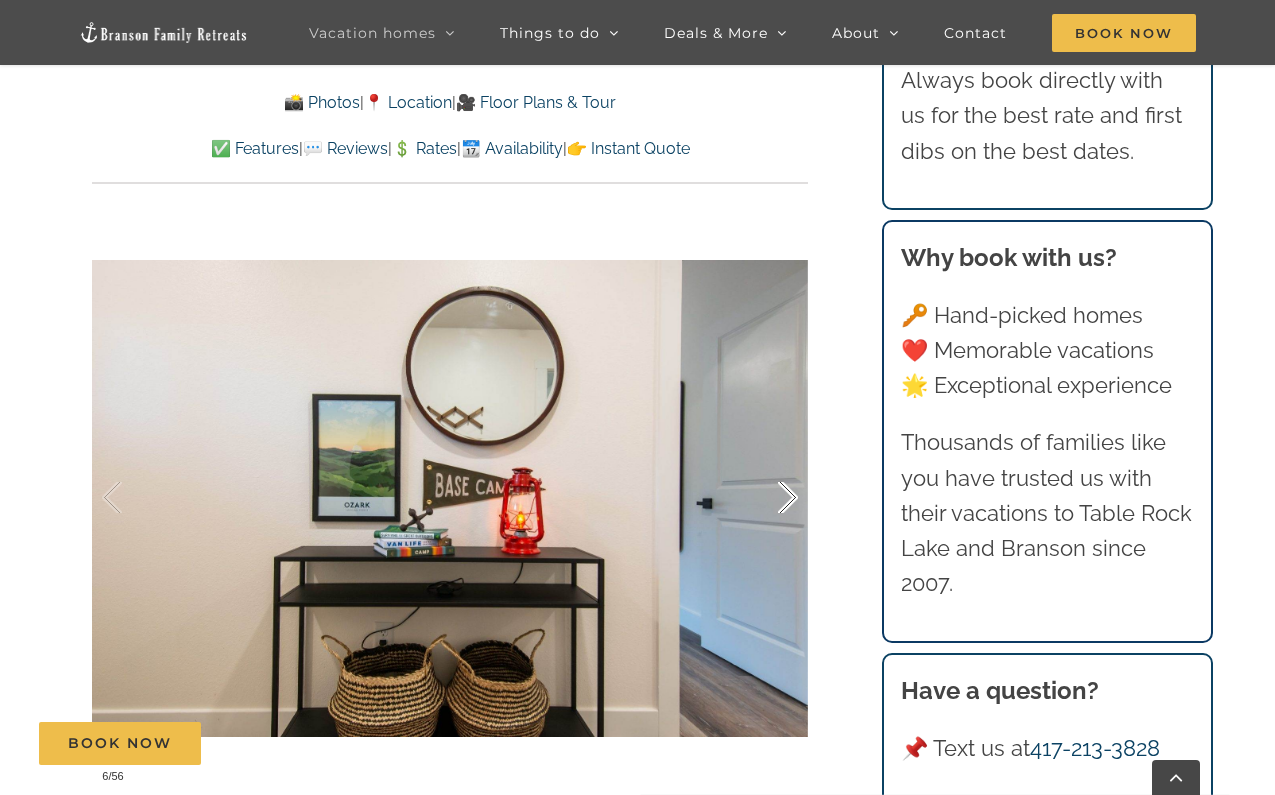 click at bounding box center (767, 498) 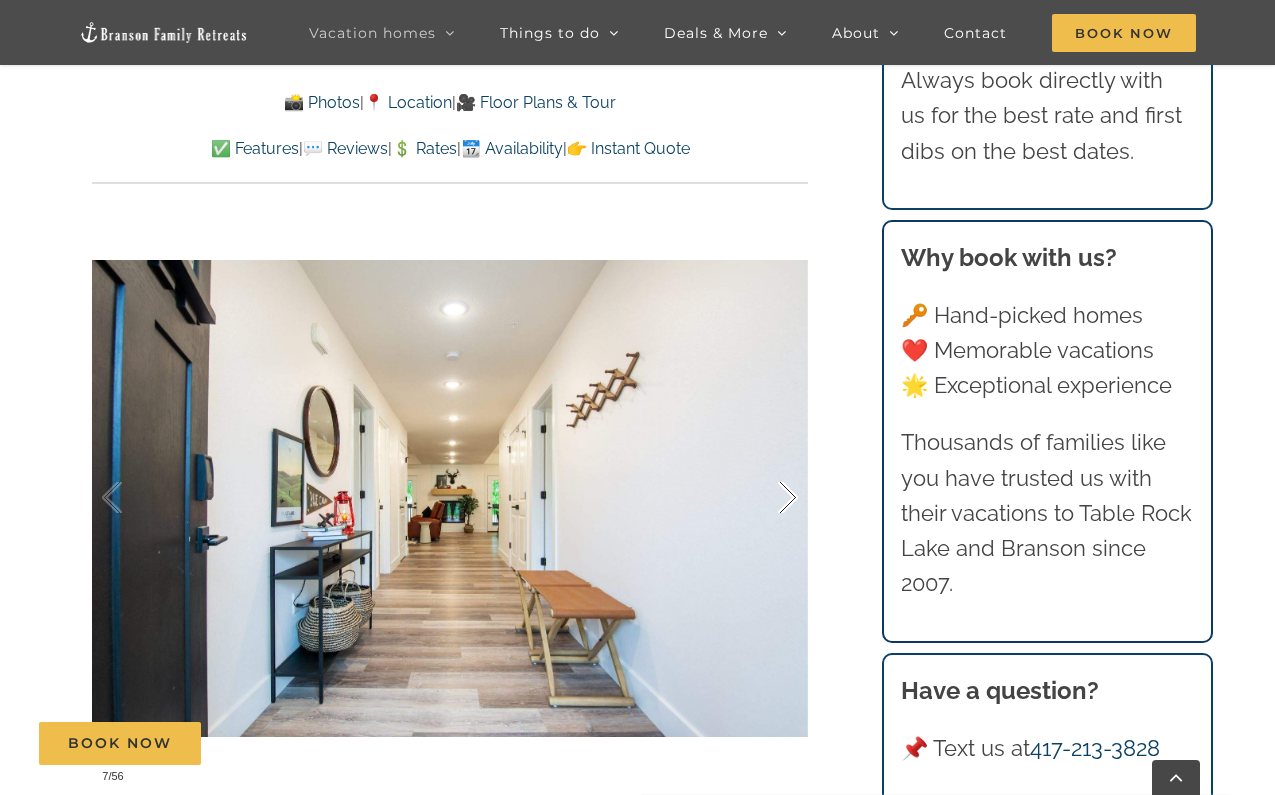 click at bounding box center [767, 498] 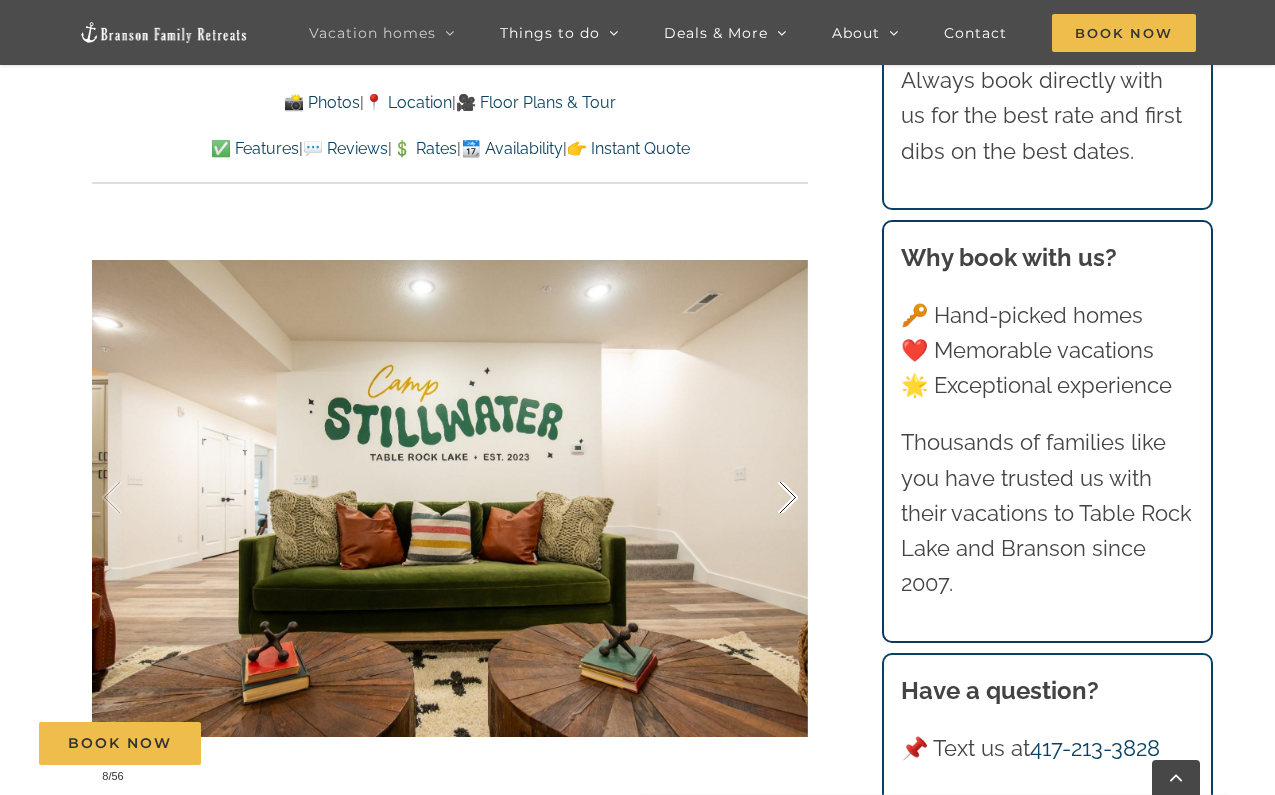 click at bounding box center [767, 498] 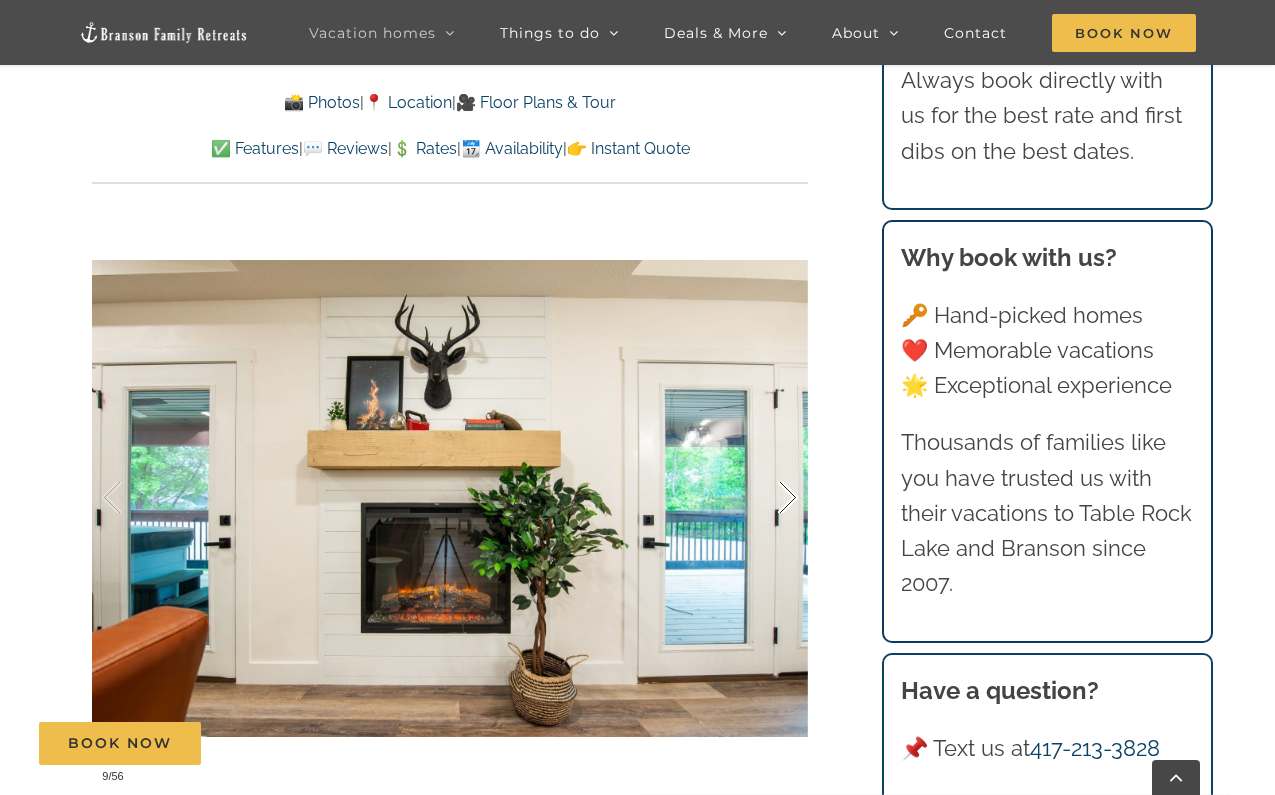 click at bounding box center (767, 498) 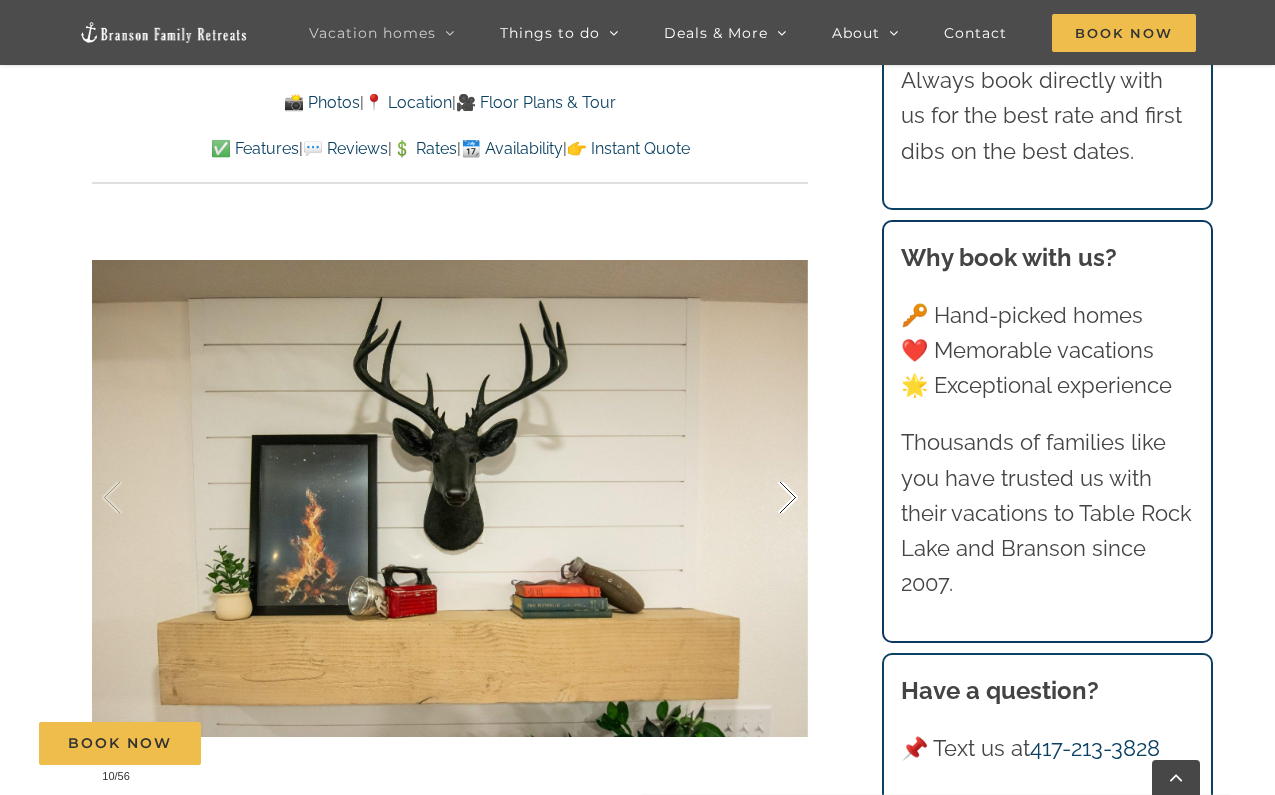 click at bounding box center (767, 498) 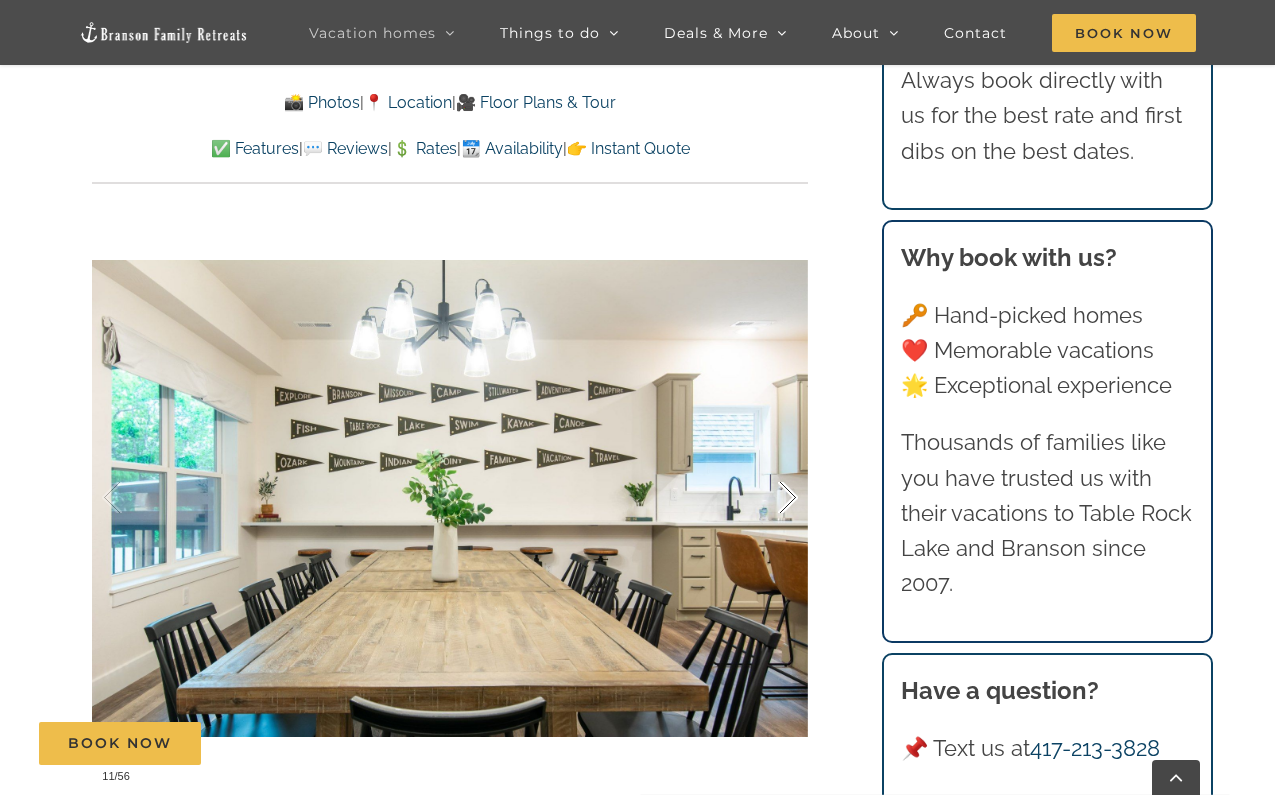click at bounding box center (767, 498) 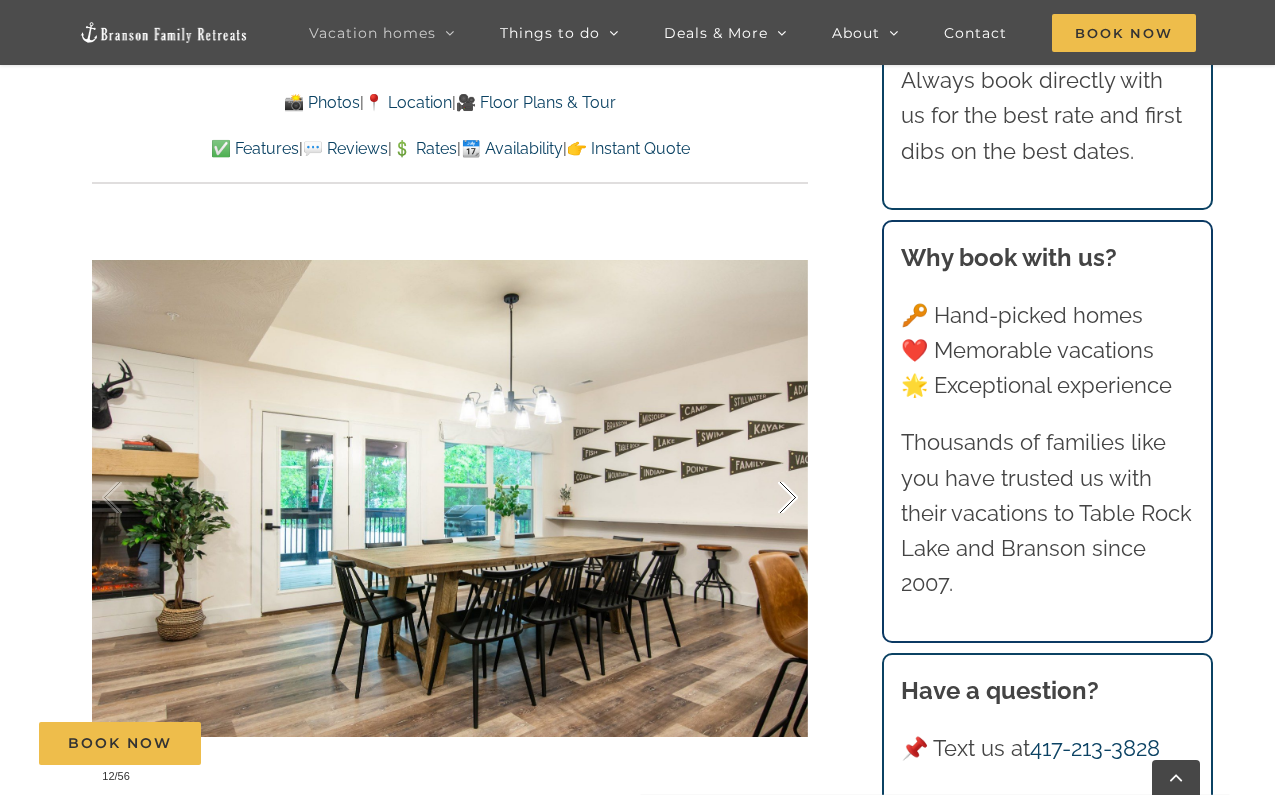 click at bounding box center [767, 498] 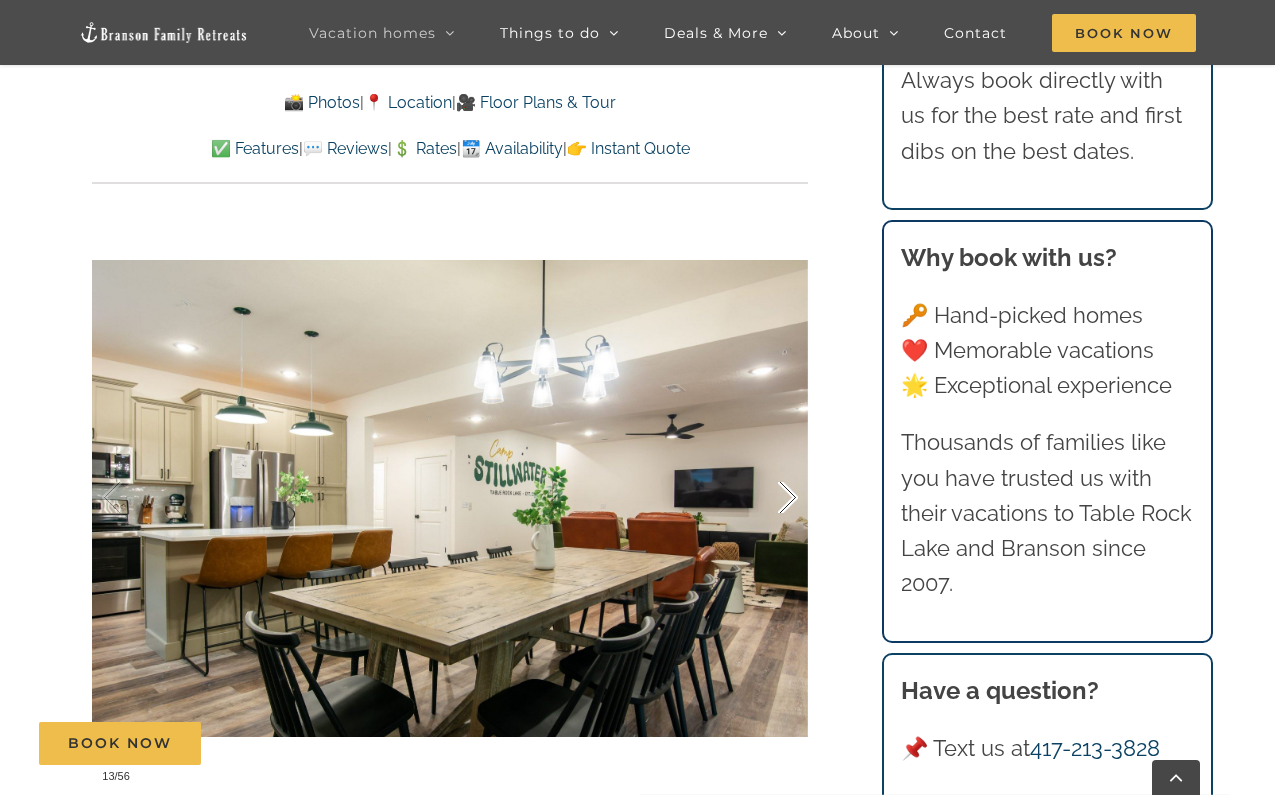 click at bounding box center (767, 498) 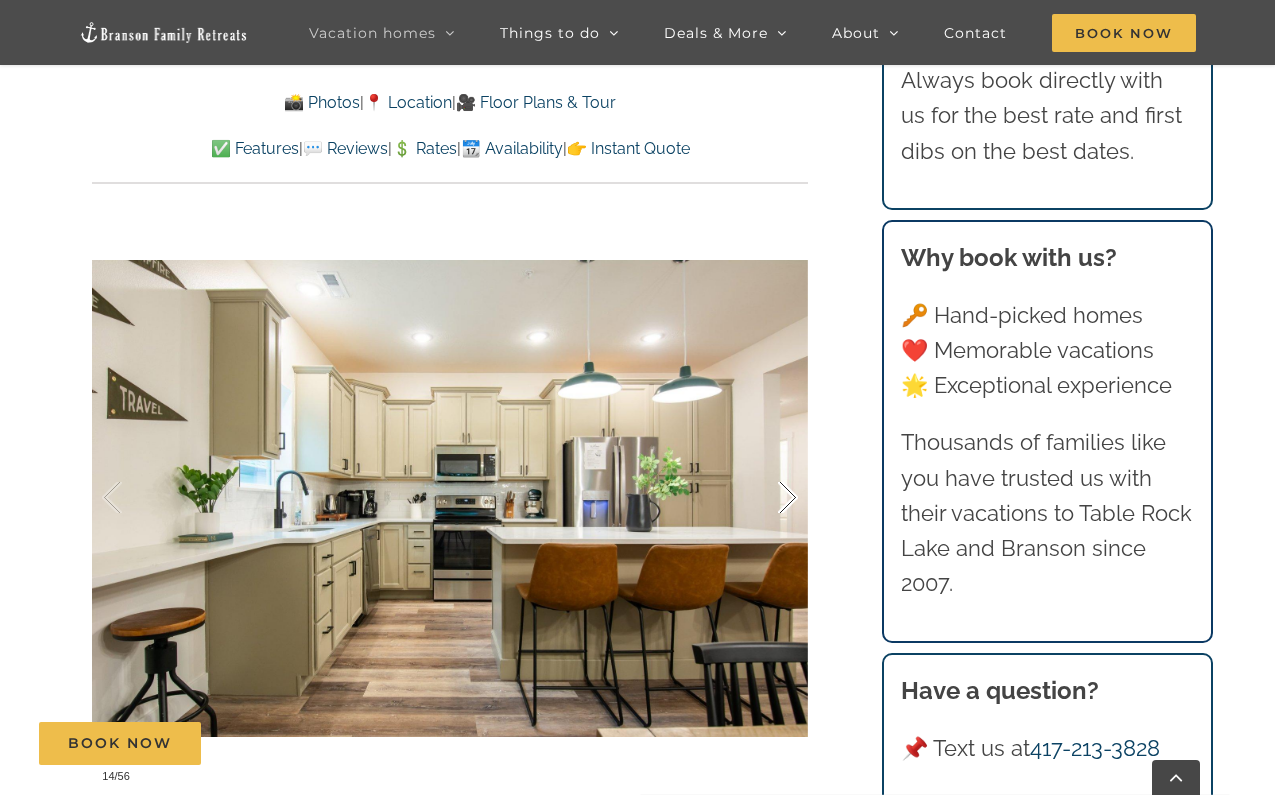 click at bounding box center [767, 498] 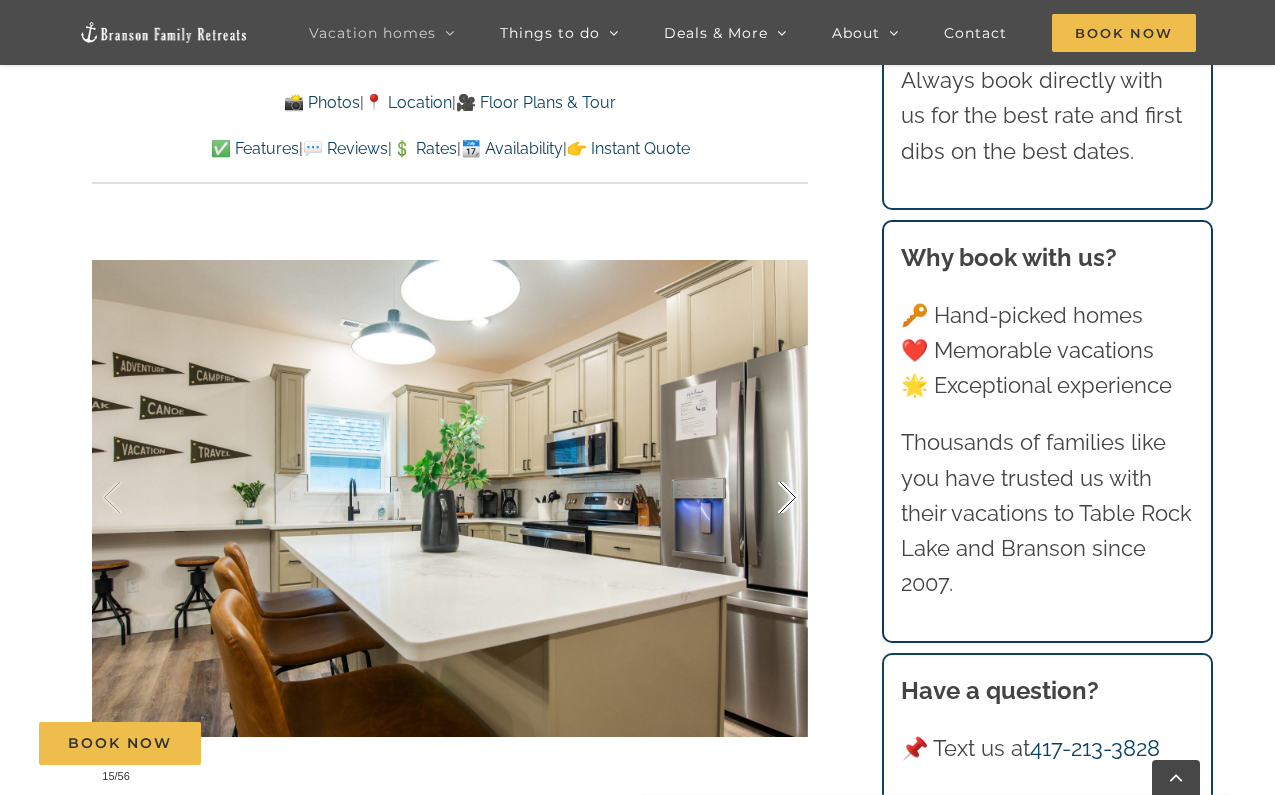 click at bounding box center (767, 498) 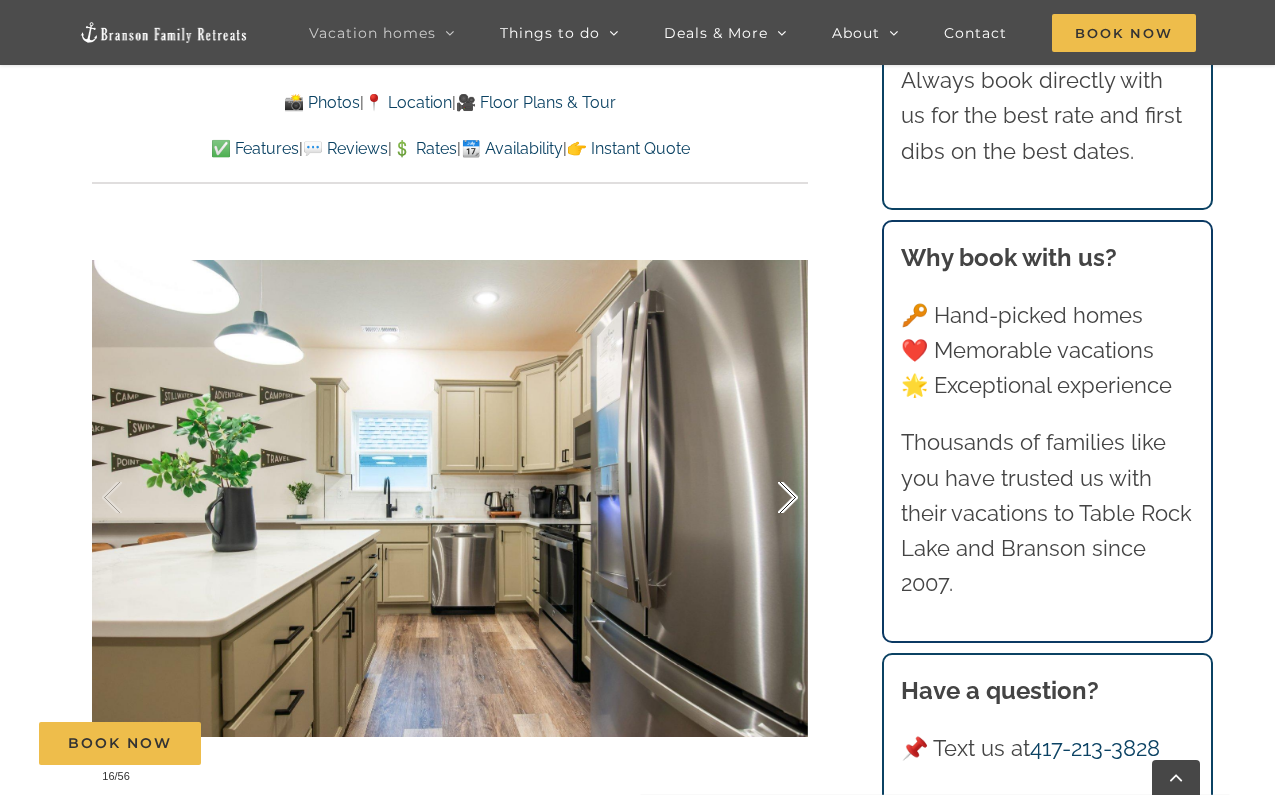 click at bounding box center (767, 498) 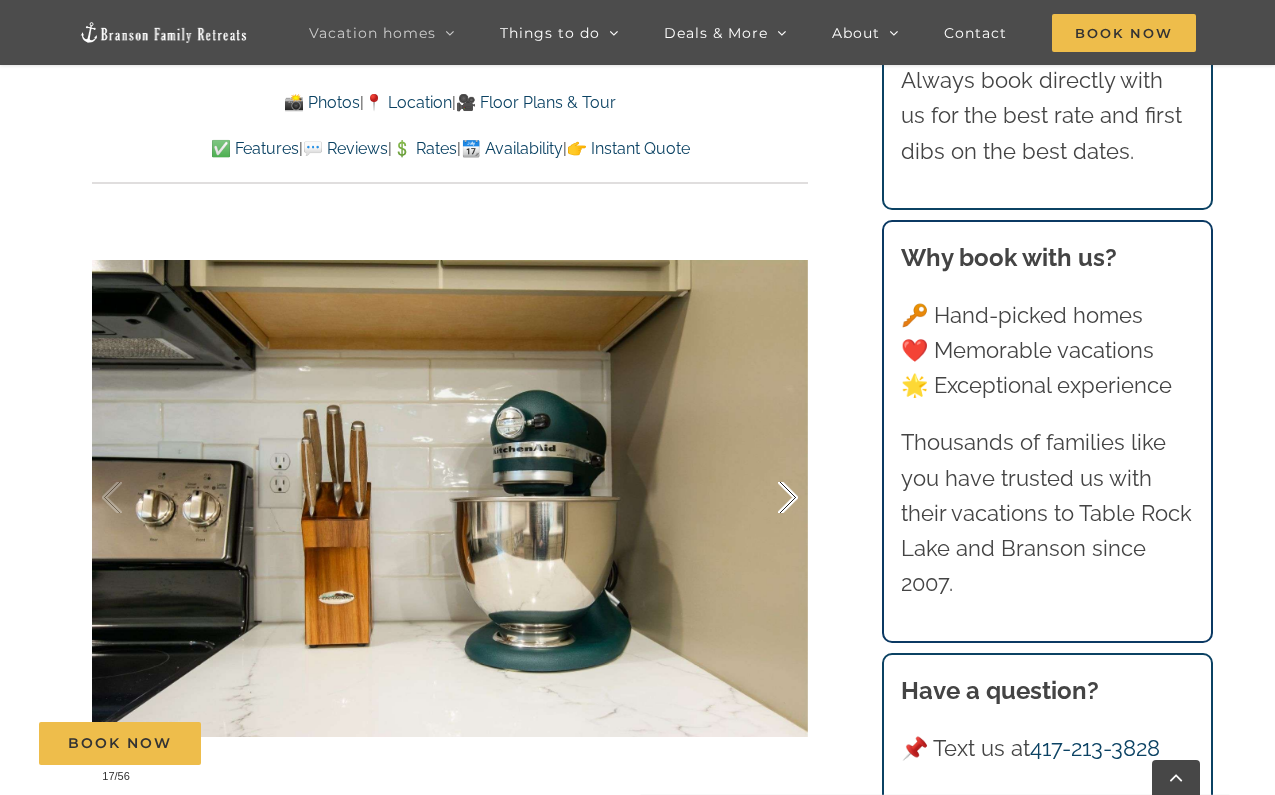 click at bounding box center (767, 498) 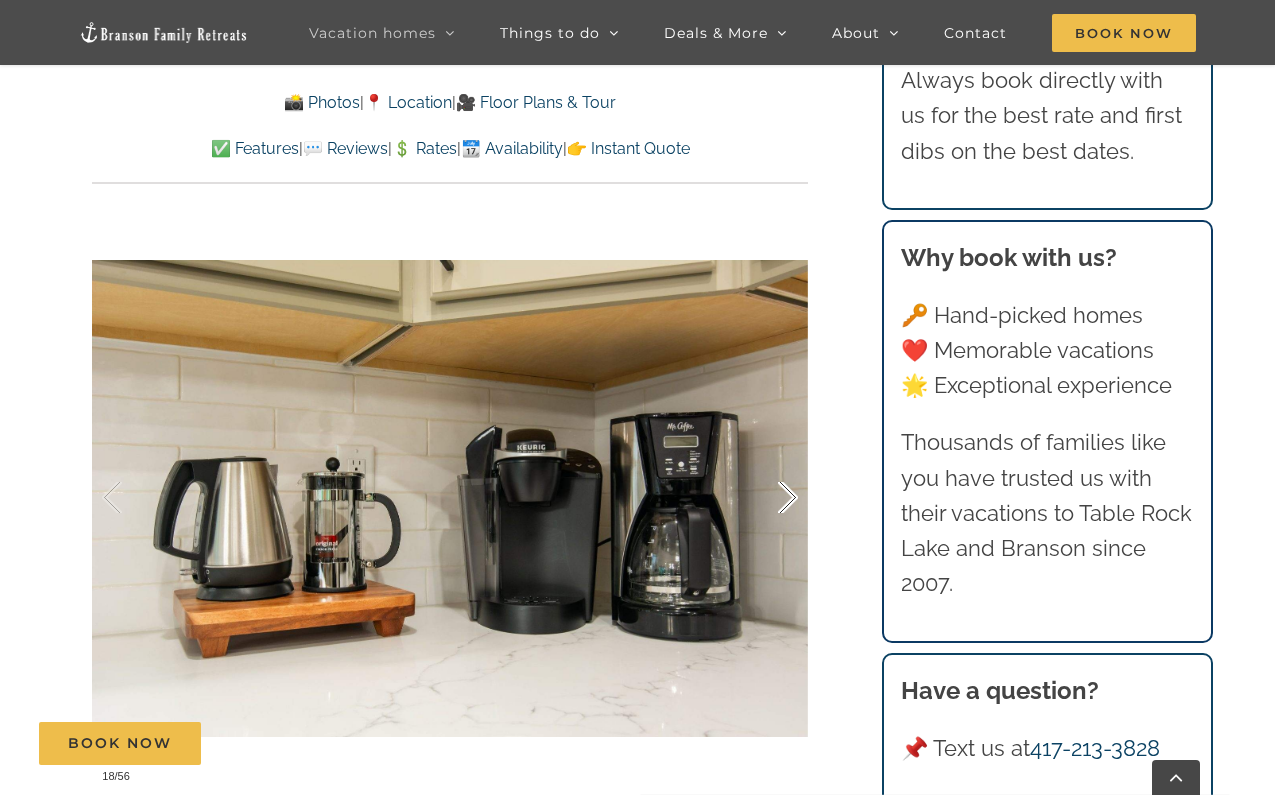 click at bounding box center [767, 498] 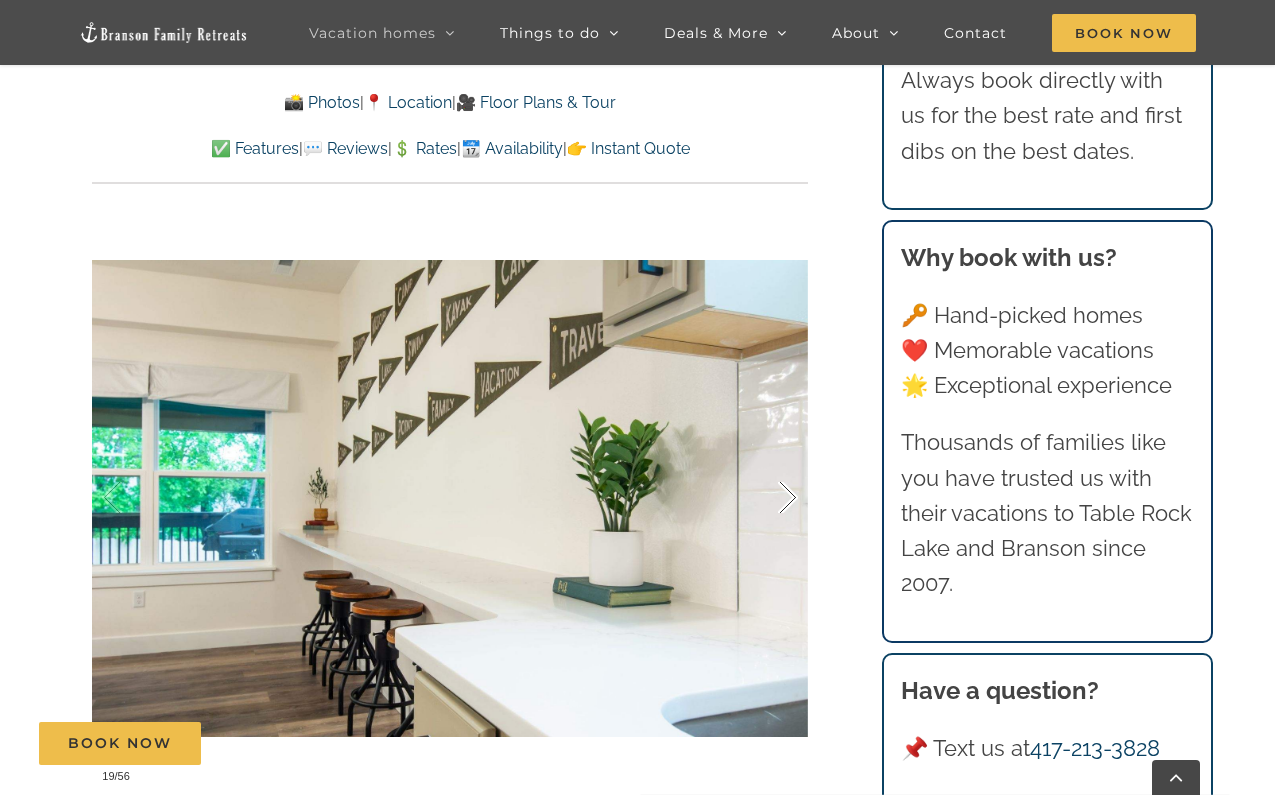 click at bounding box center (767, 498) 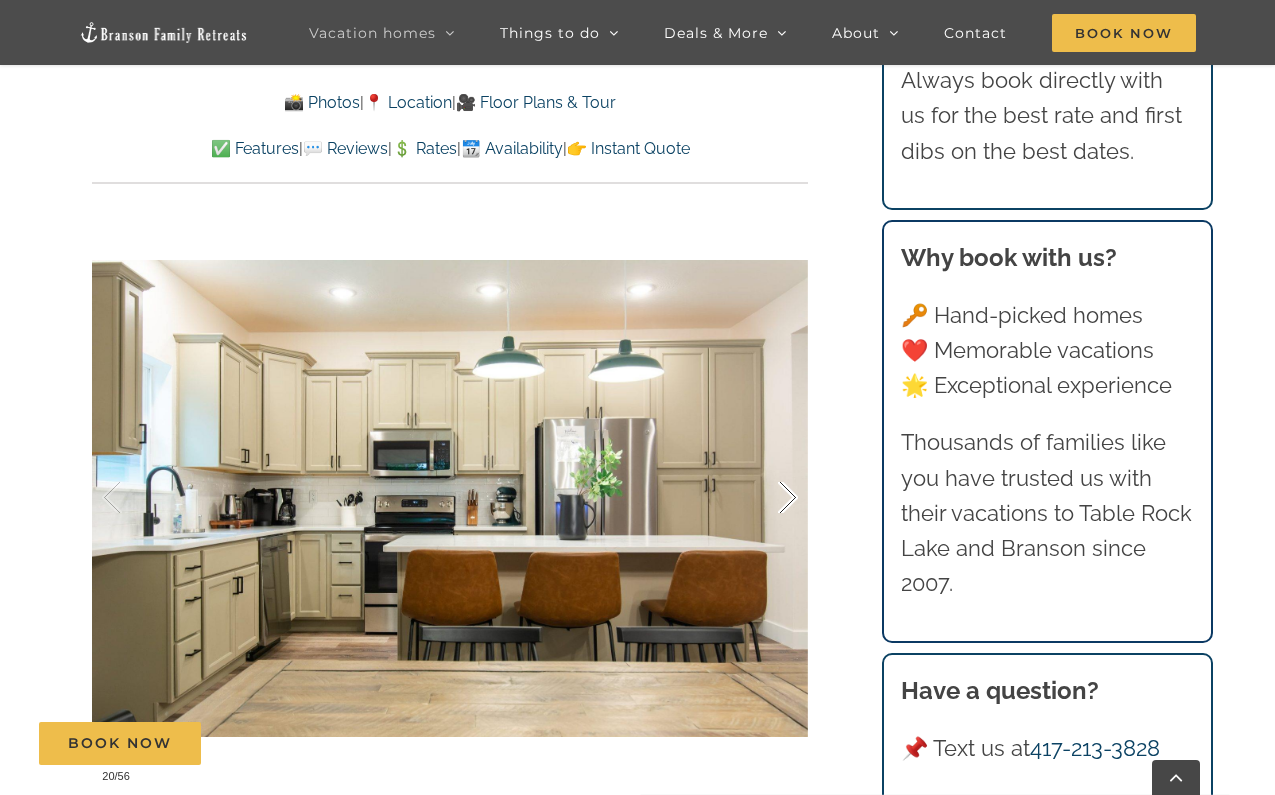 click at bounding box center (767, 498) 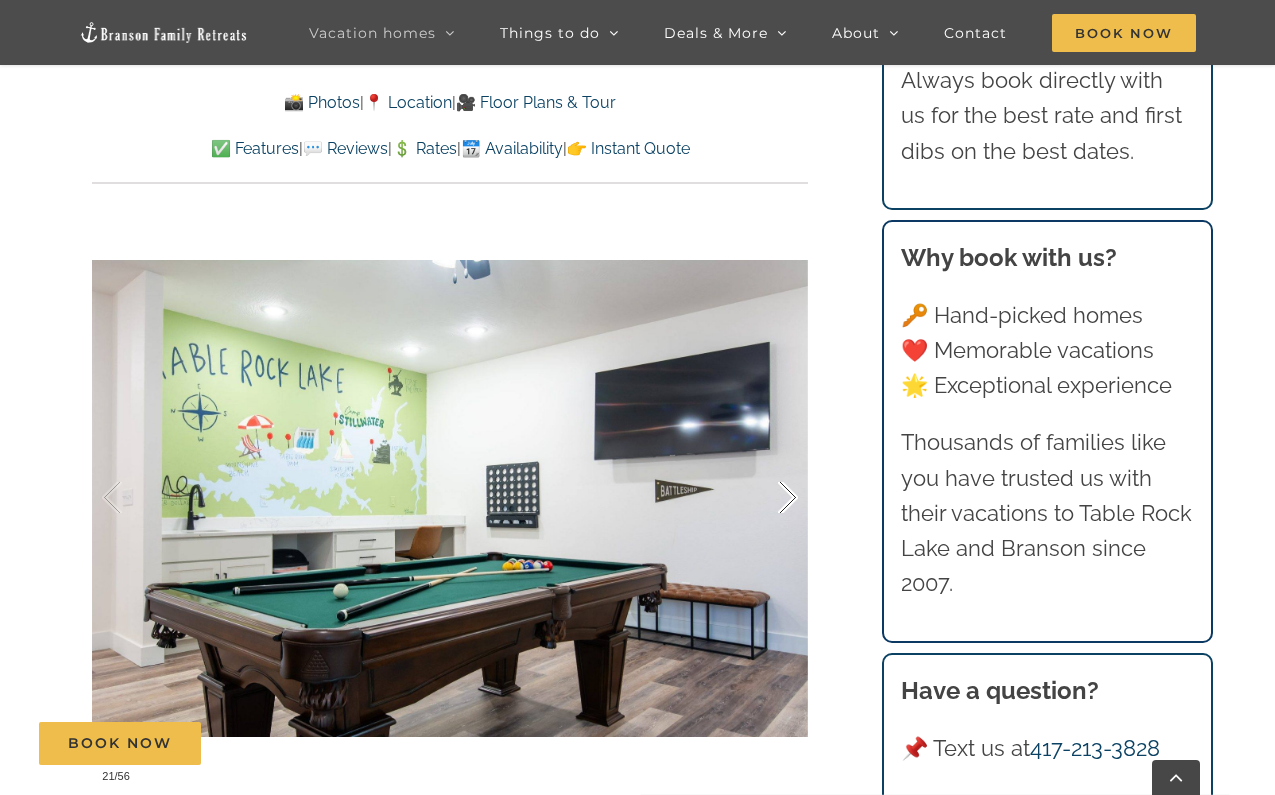 click at bounding box center [767, 498] 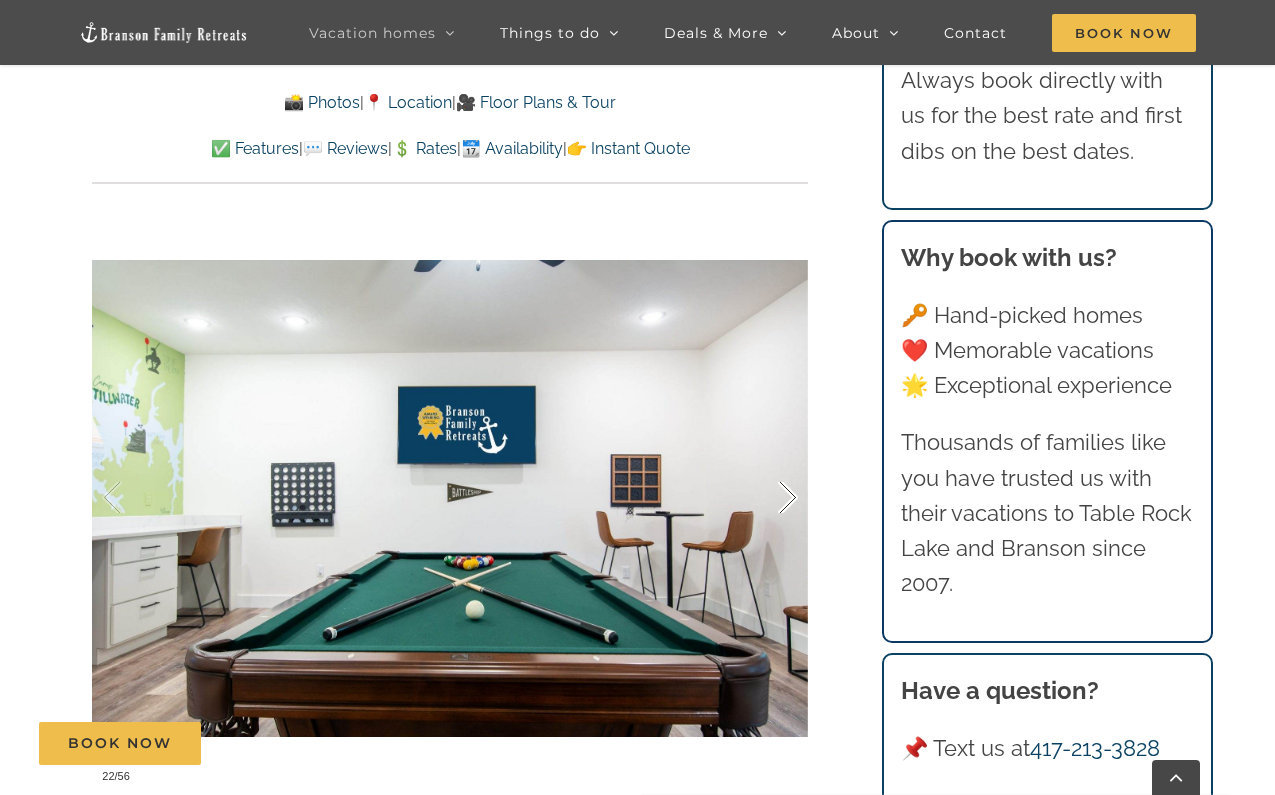 click at bounding box center (767, 498) 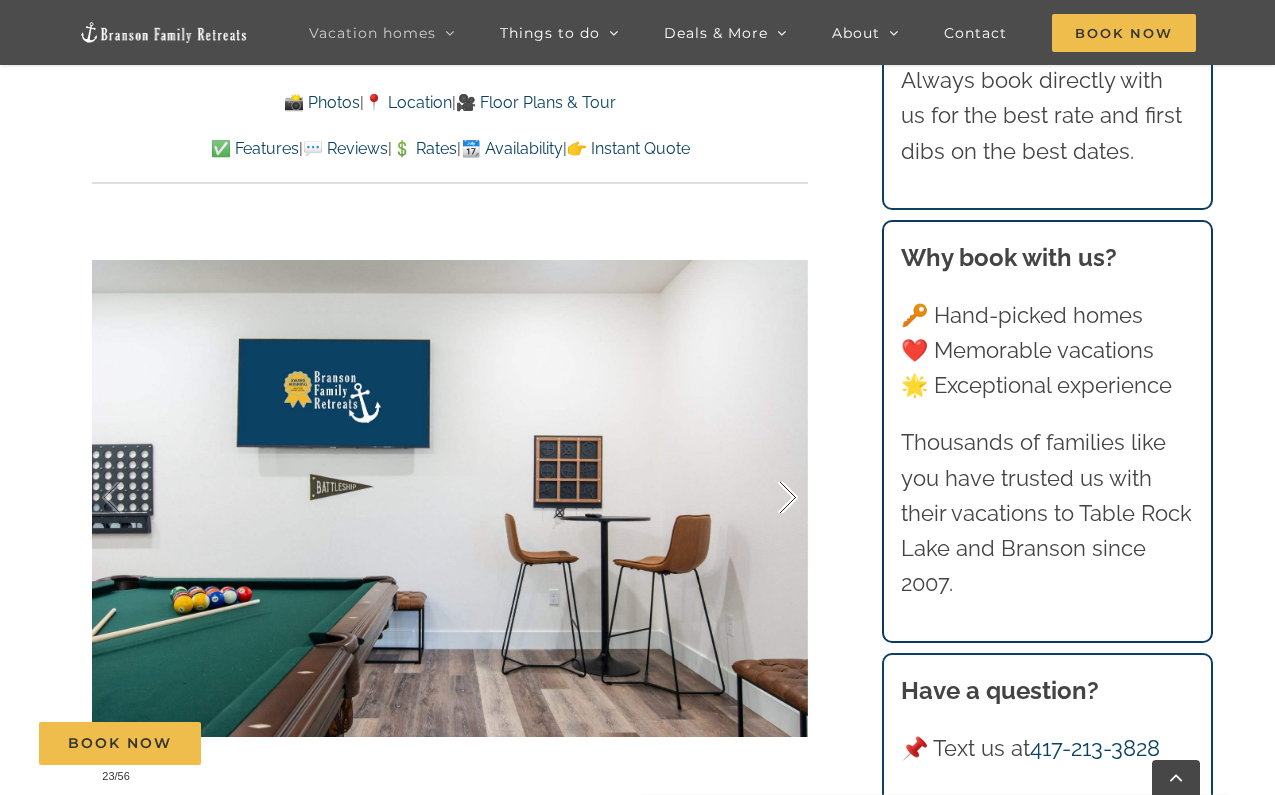 click at bounding box center (767, 498) 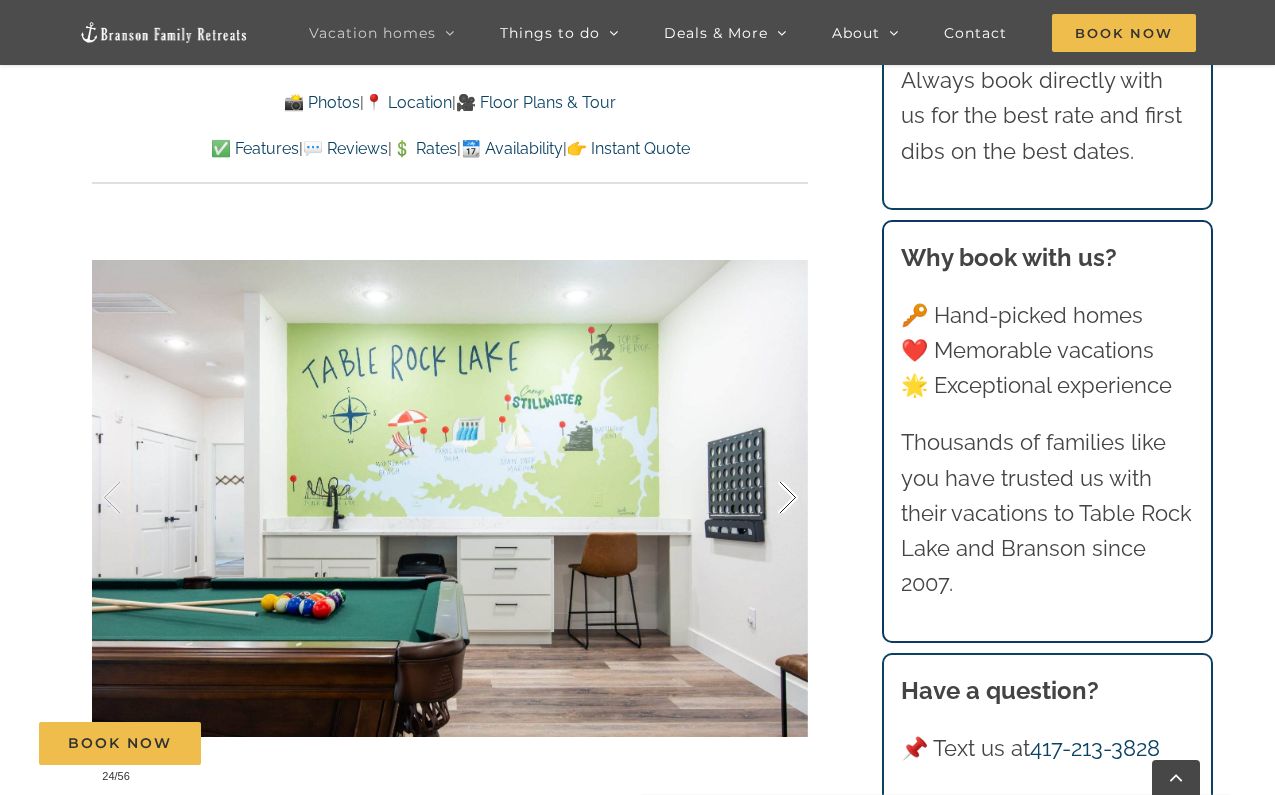 click at bounding box center (767, 498) 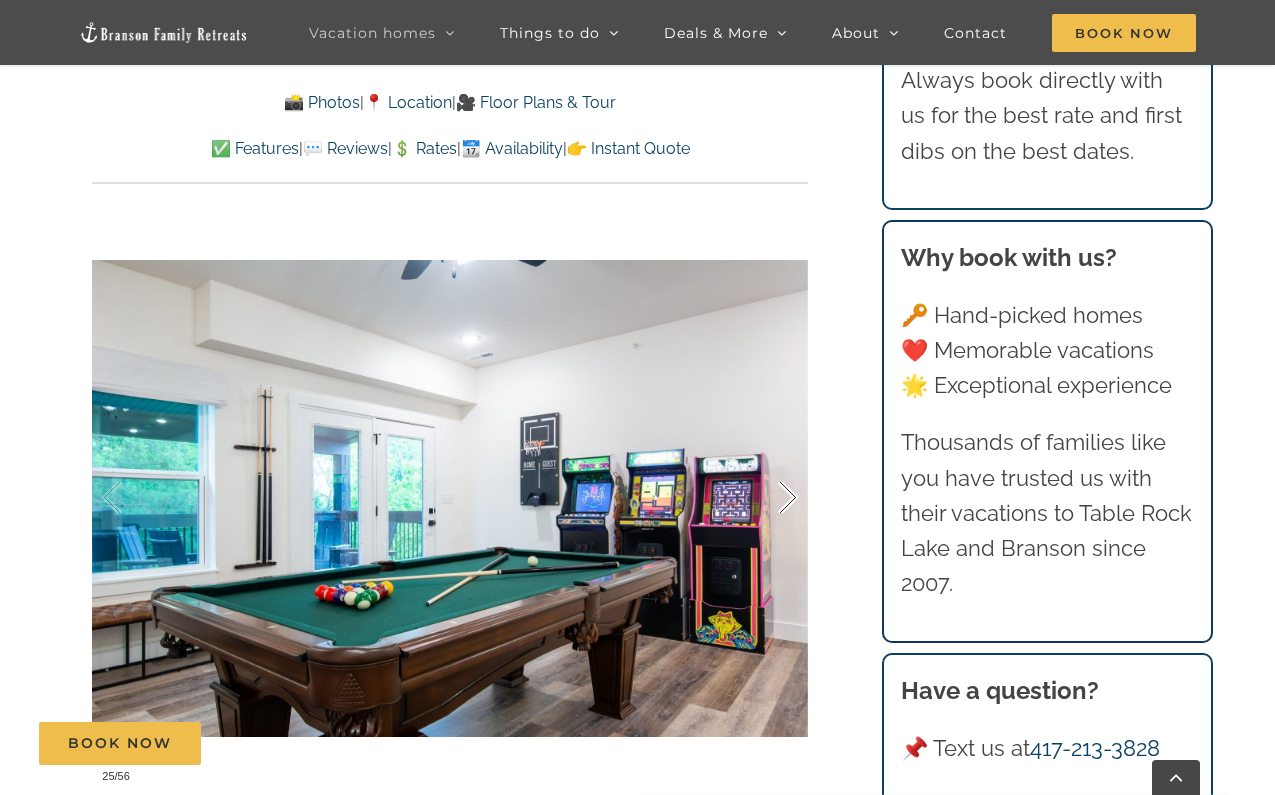 click at bounding box center [767, 498] 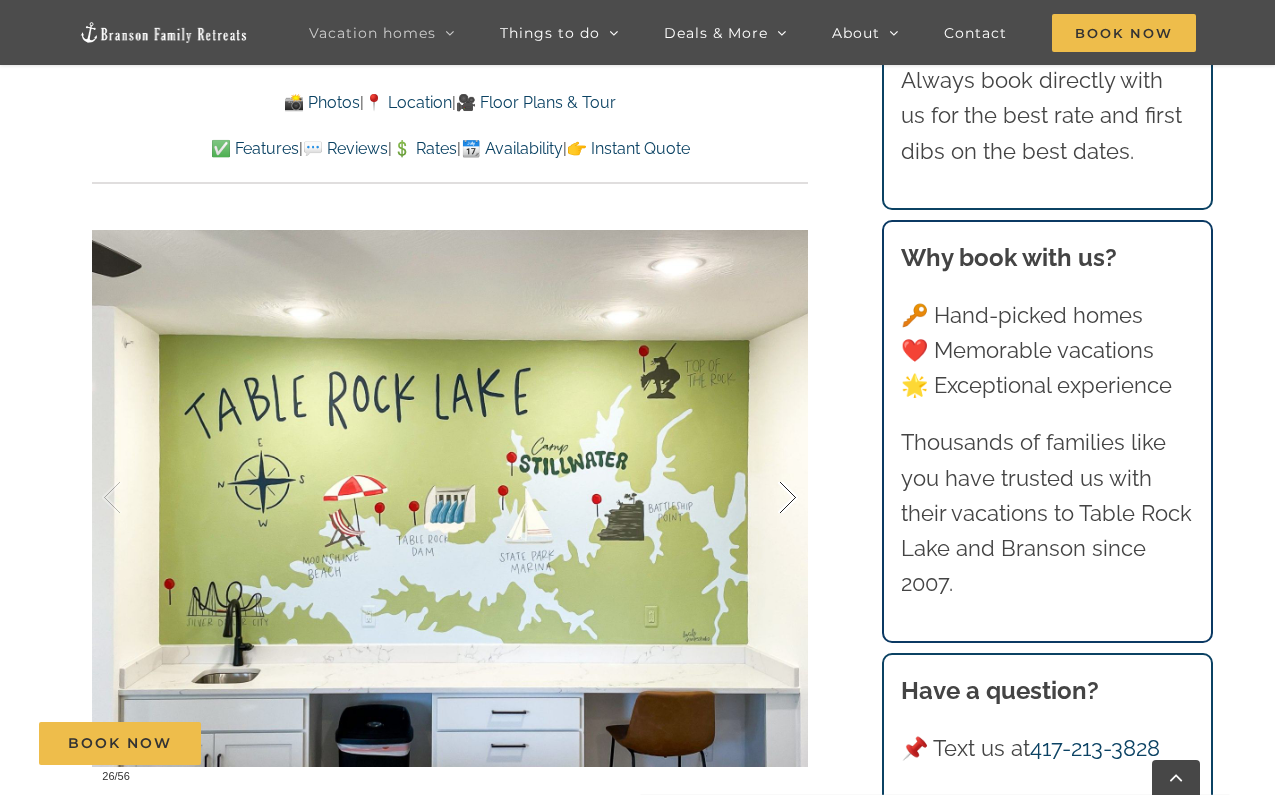 click at bounding box center [767, 498] 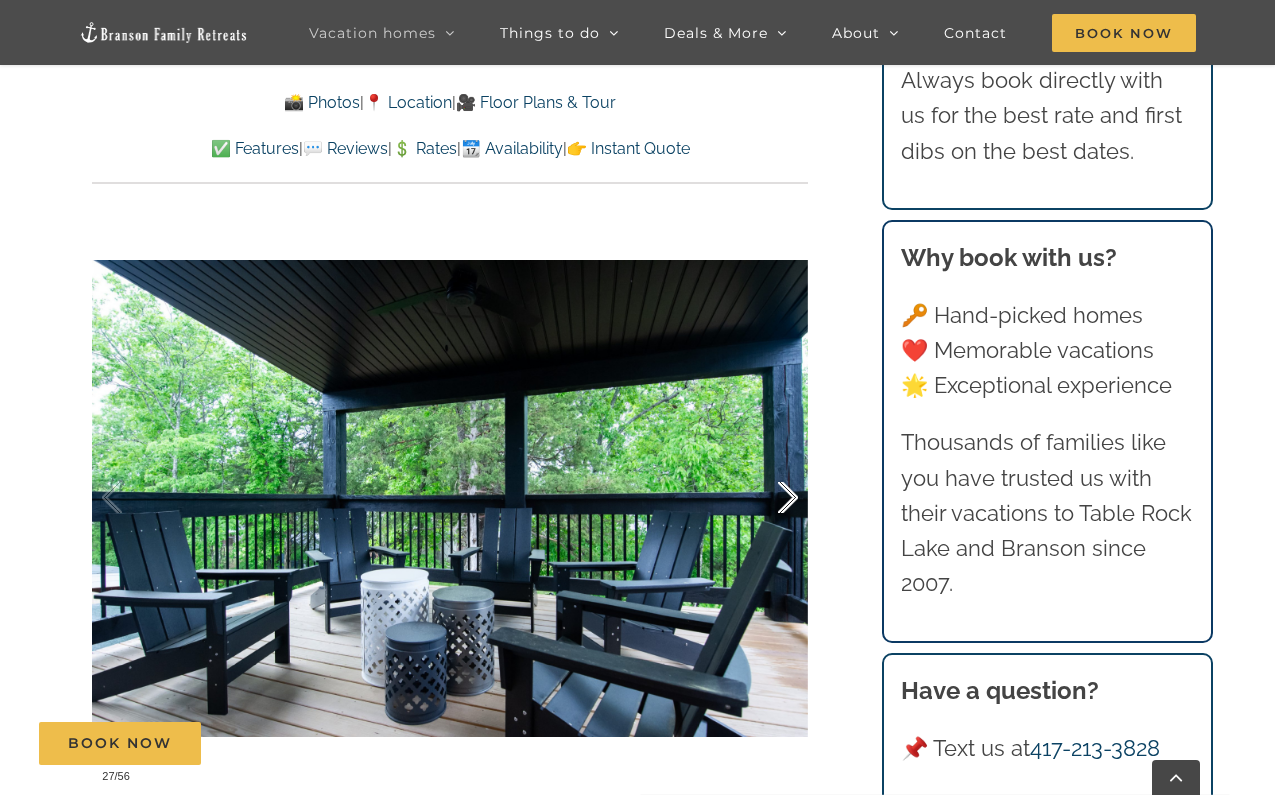 click at bounding box center [767, 498] 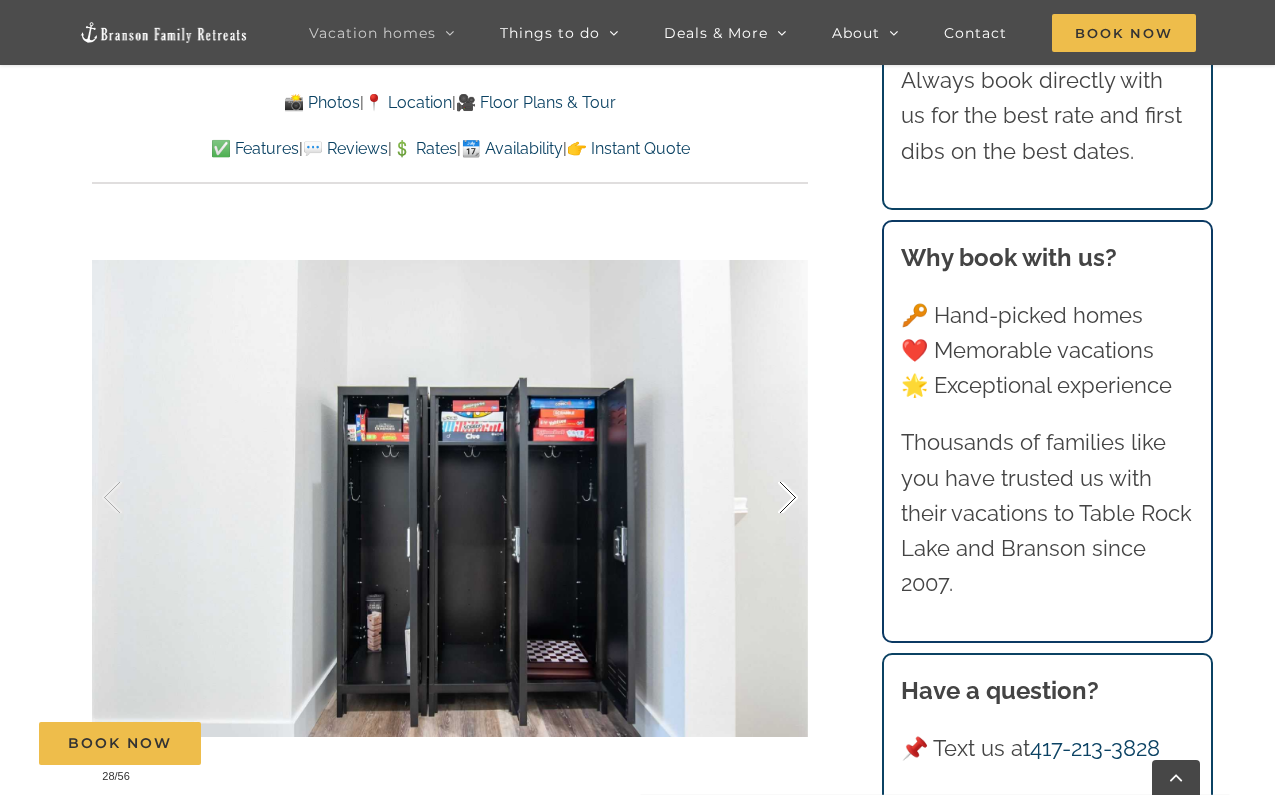 click at bounding box center (767, 498) 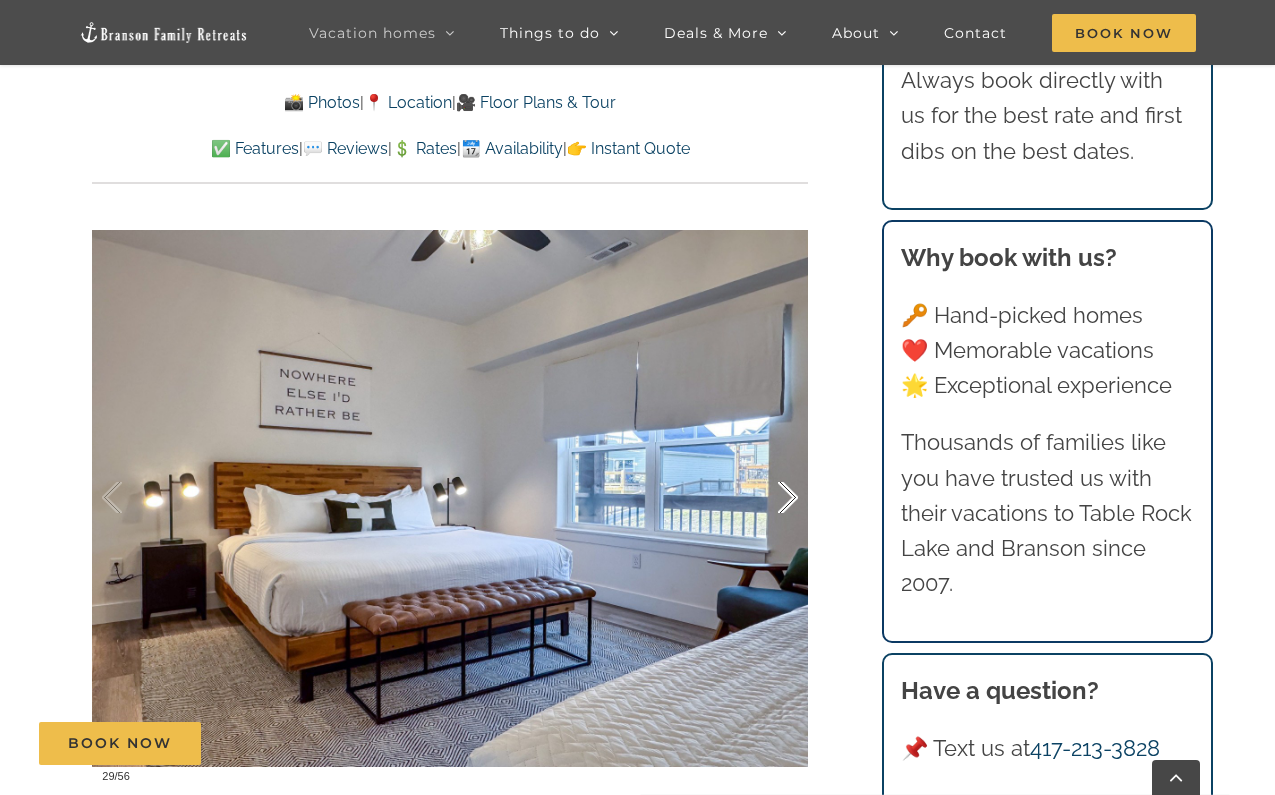 click at bounding box center (767, 498) 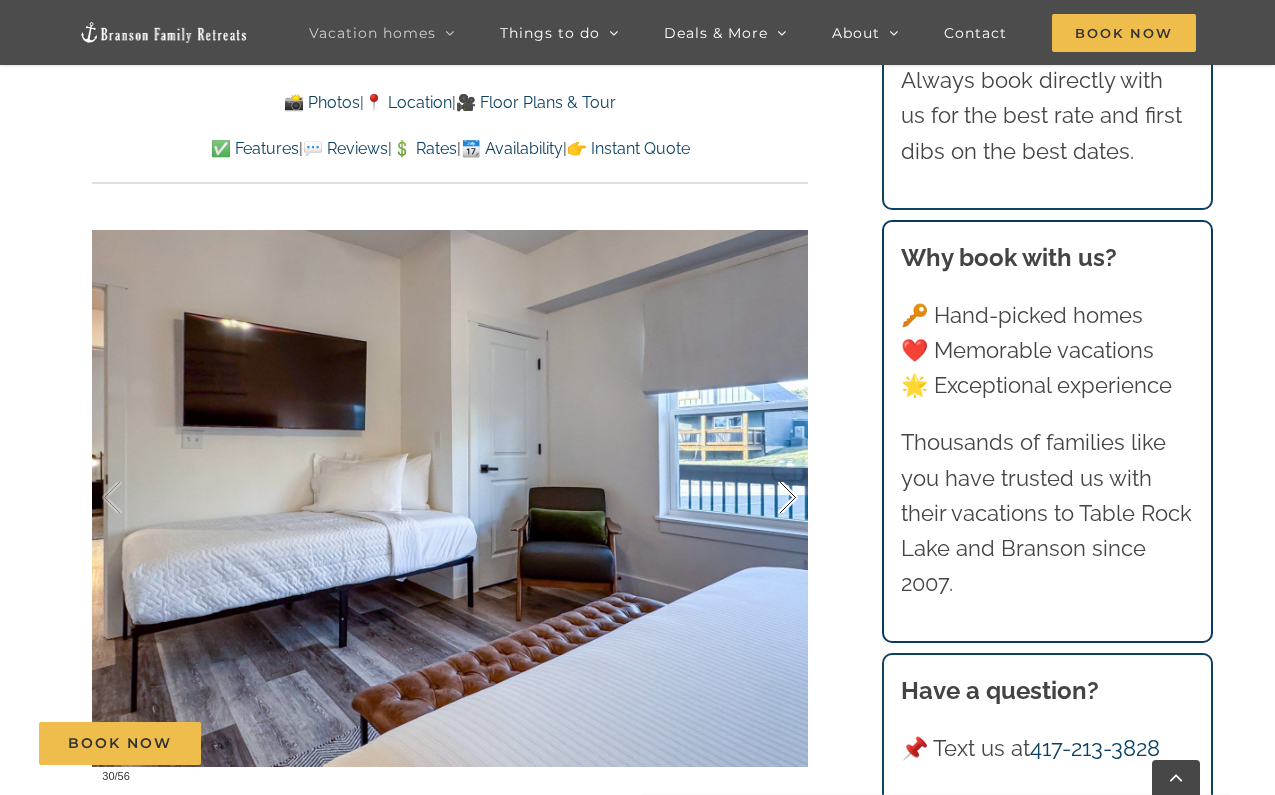 click at bounding box center (767, 498) 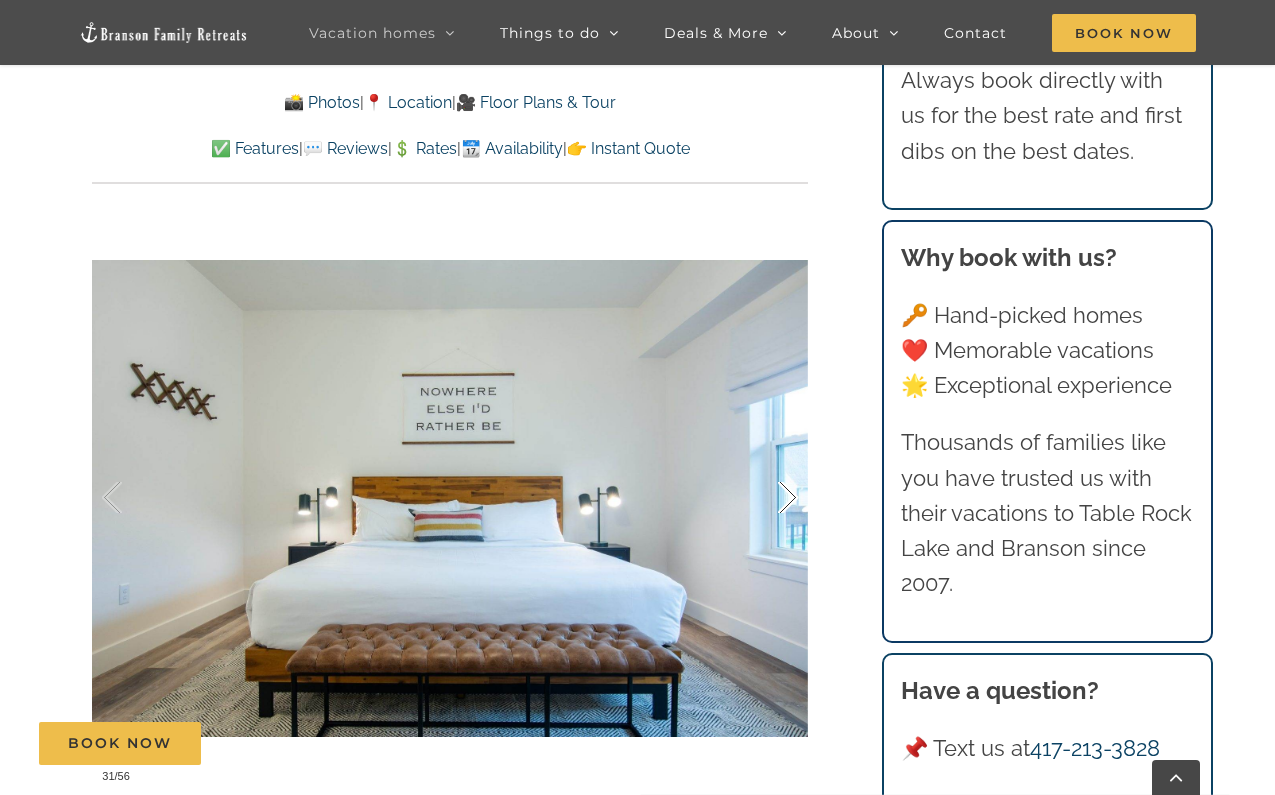 click at bounding box center [767, 498] 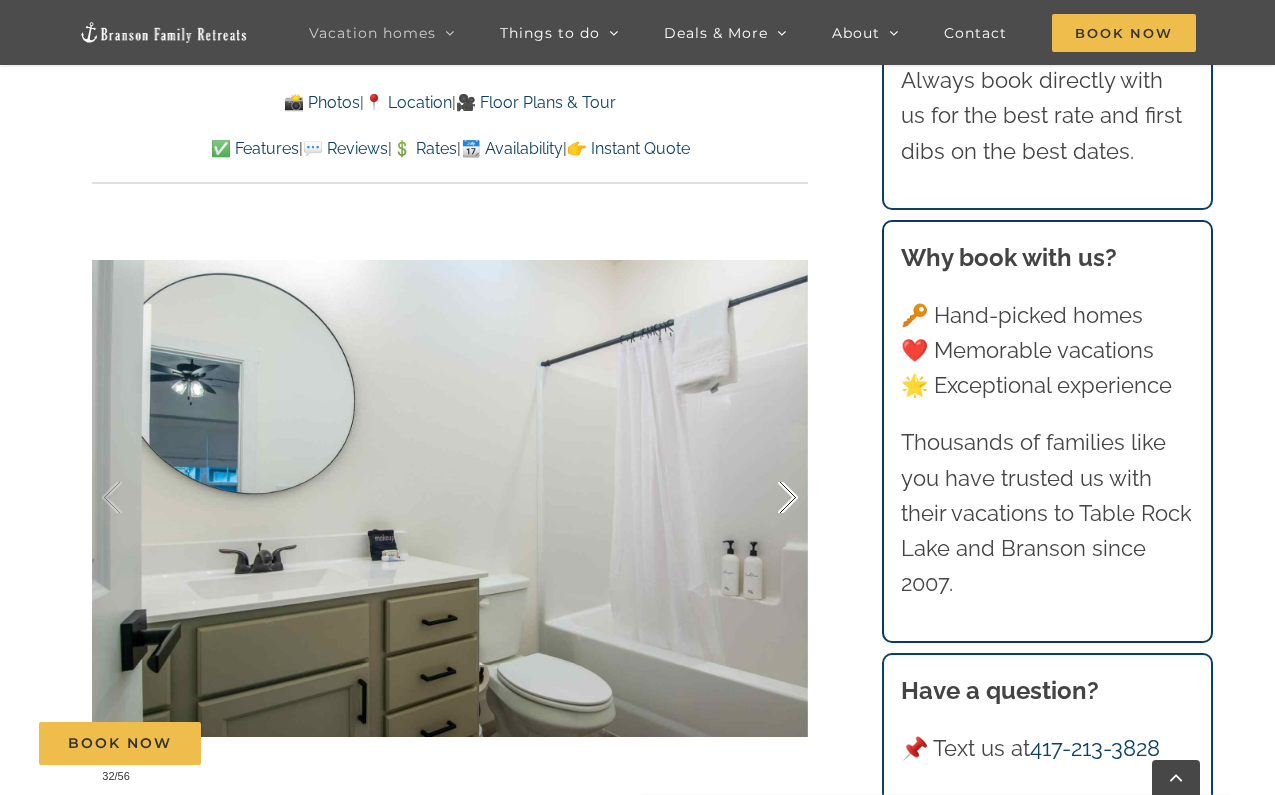 click at bounding box center (767, 498) 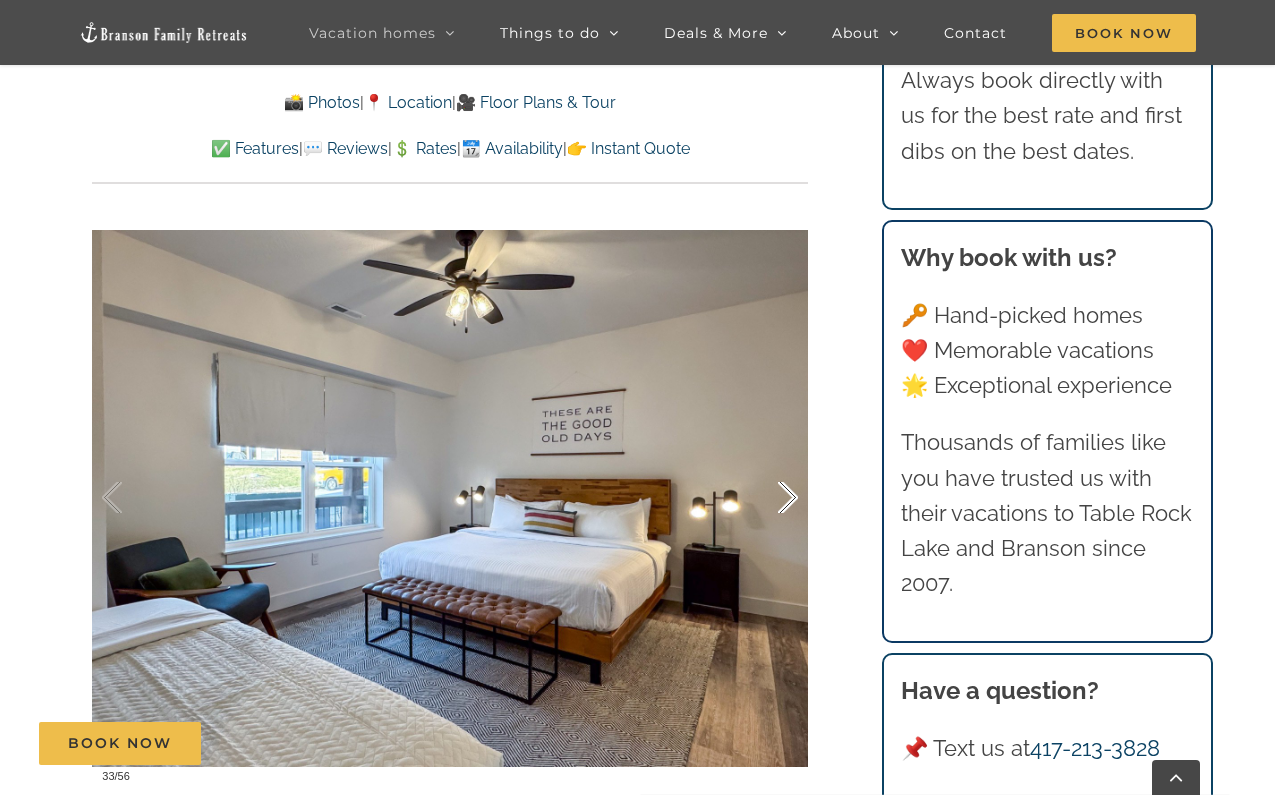 click at bounding box center (767, 498) 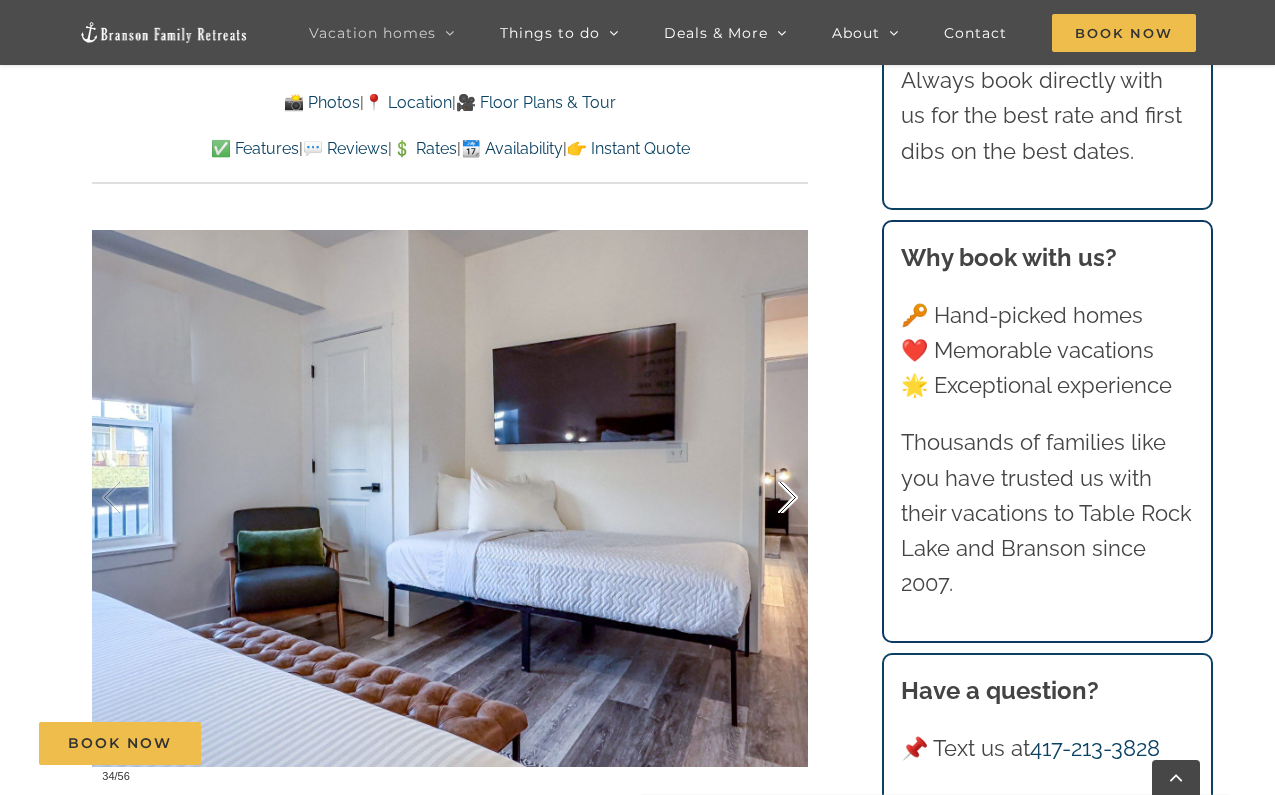 click at bounding box center [767, 498] 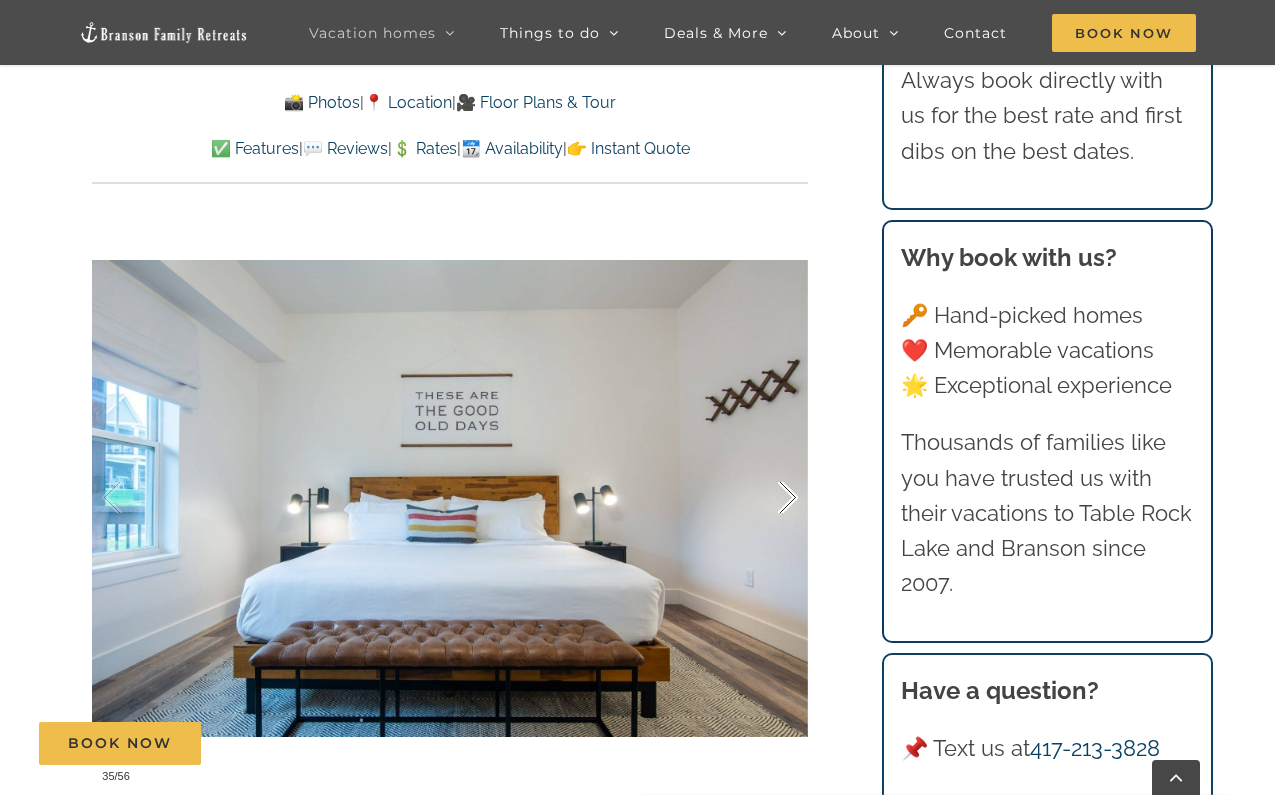click at bounding box center (767, 498) 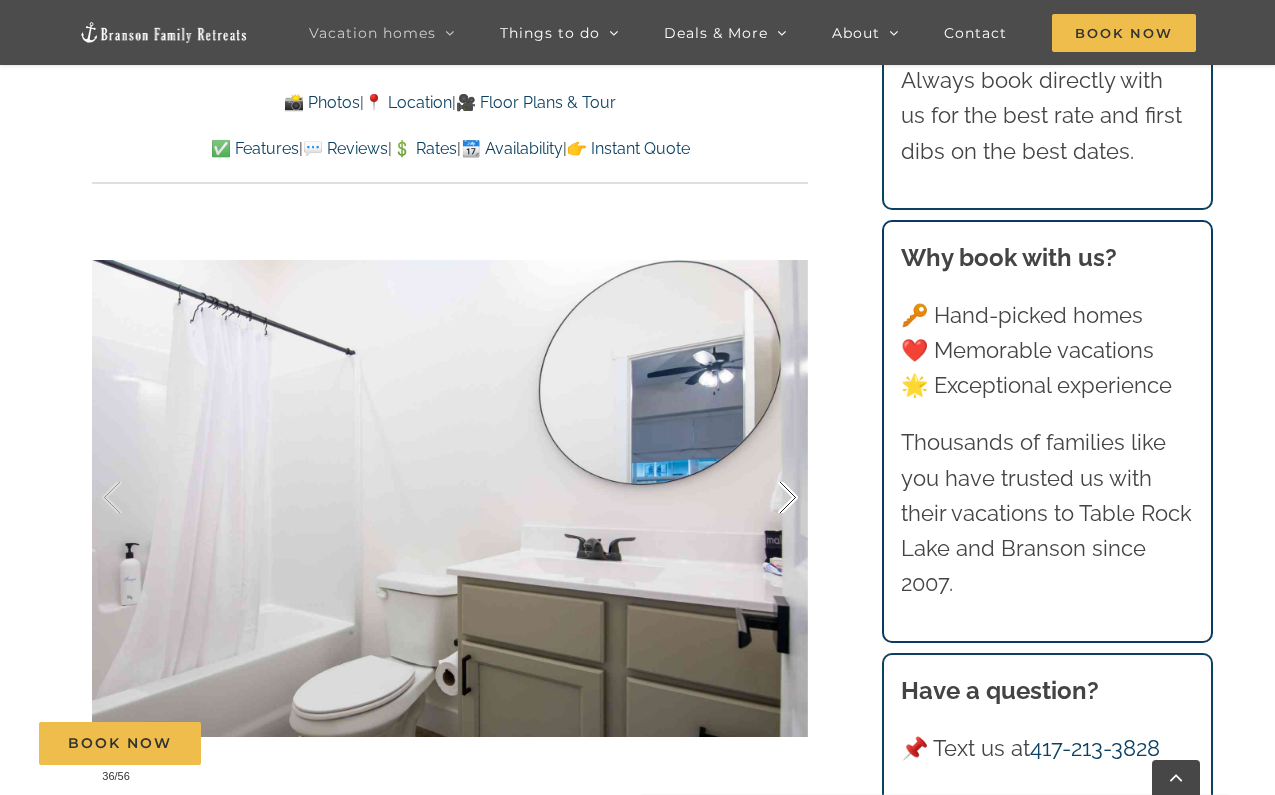 click at bounding box center [767, 498] 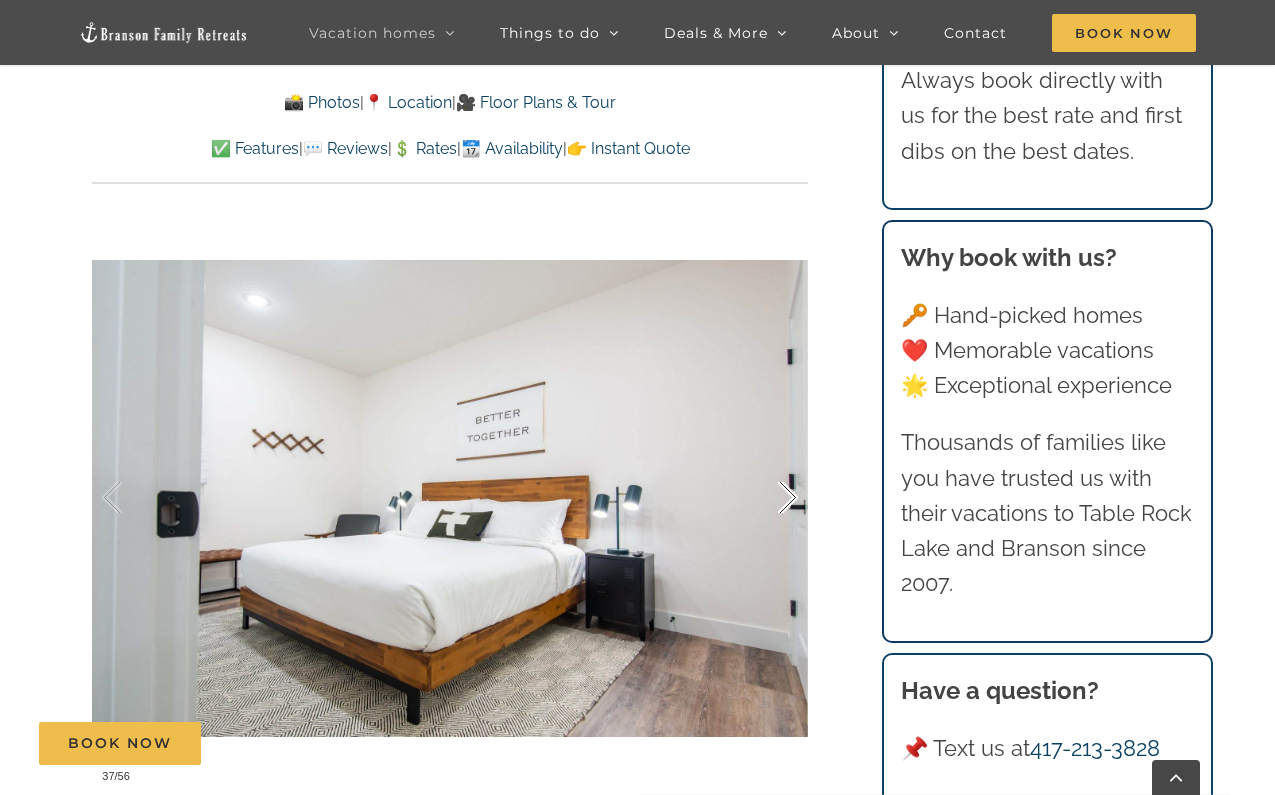 click at bounding box center [767, 498] 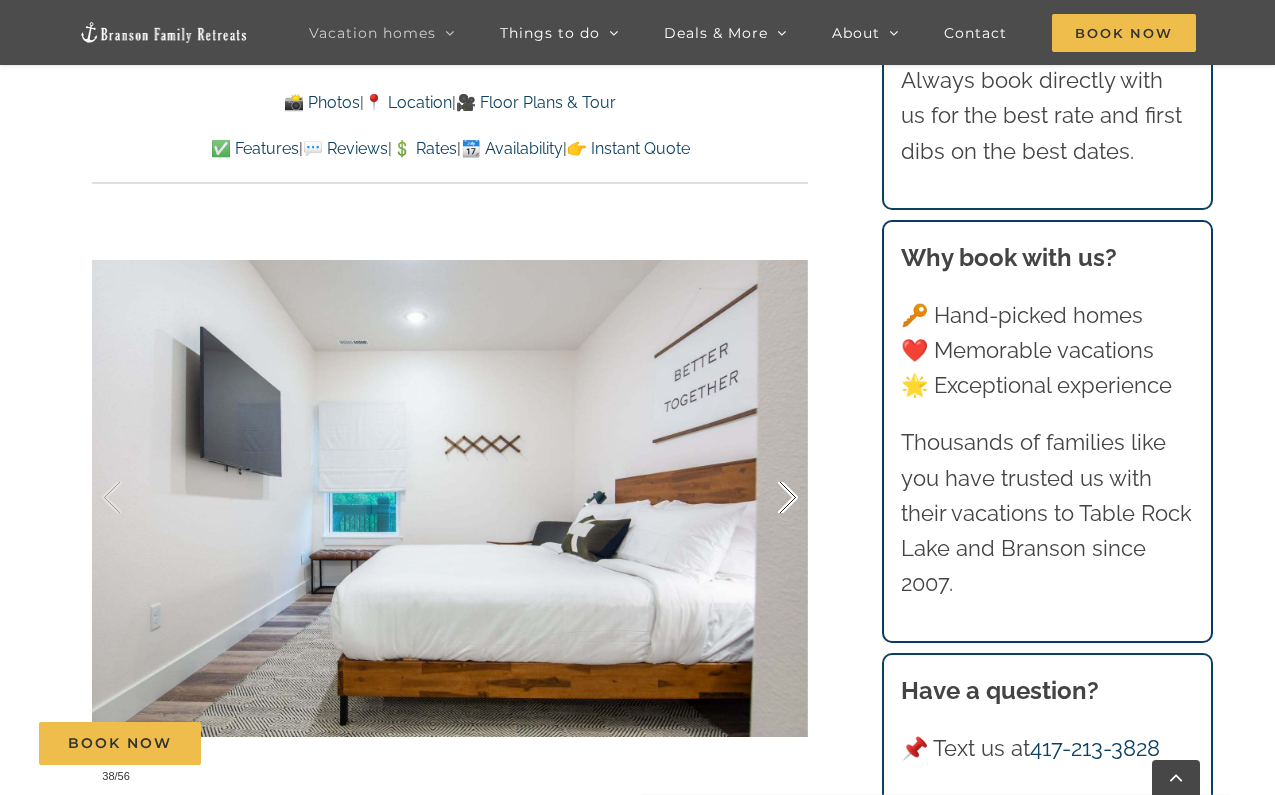 click at bounding box center (767, 498) 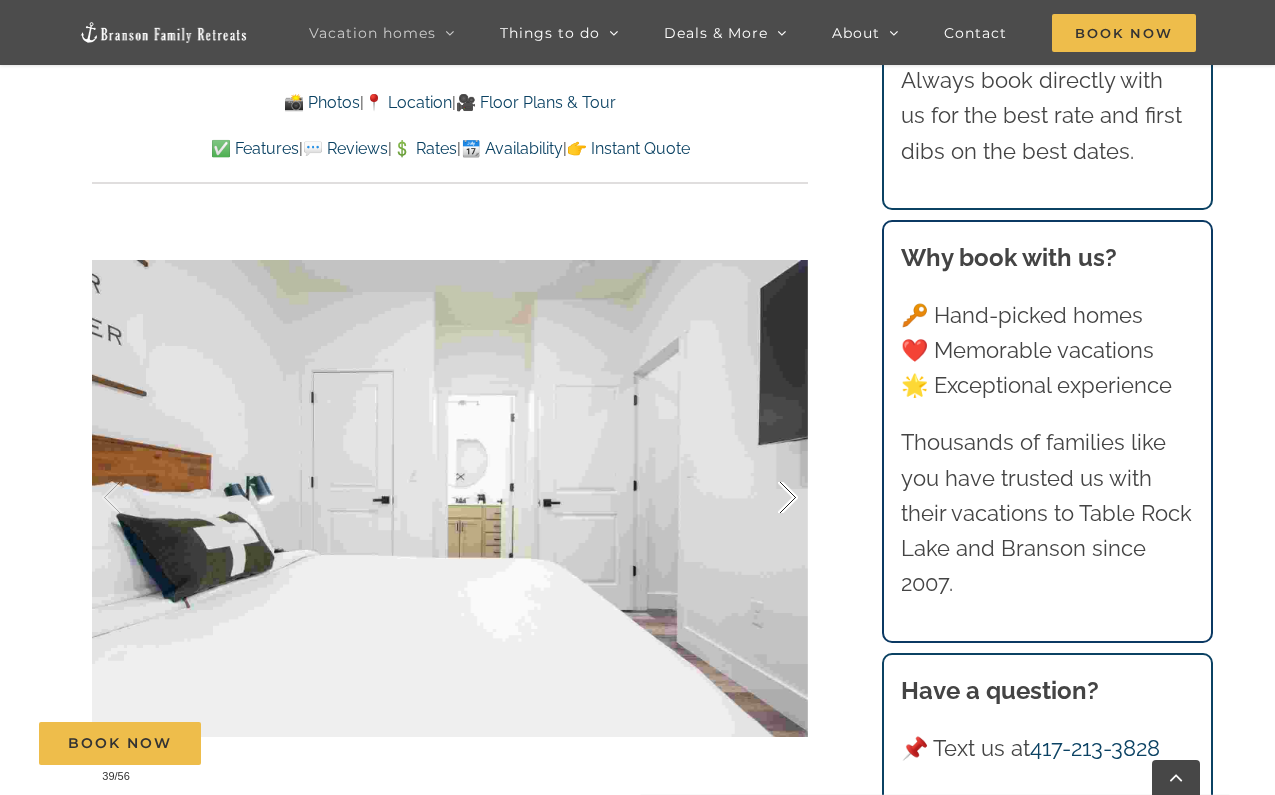 click at bounding box center (767, 498) 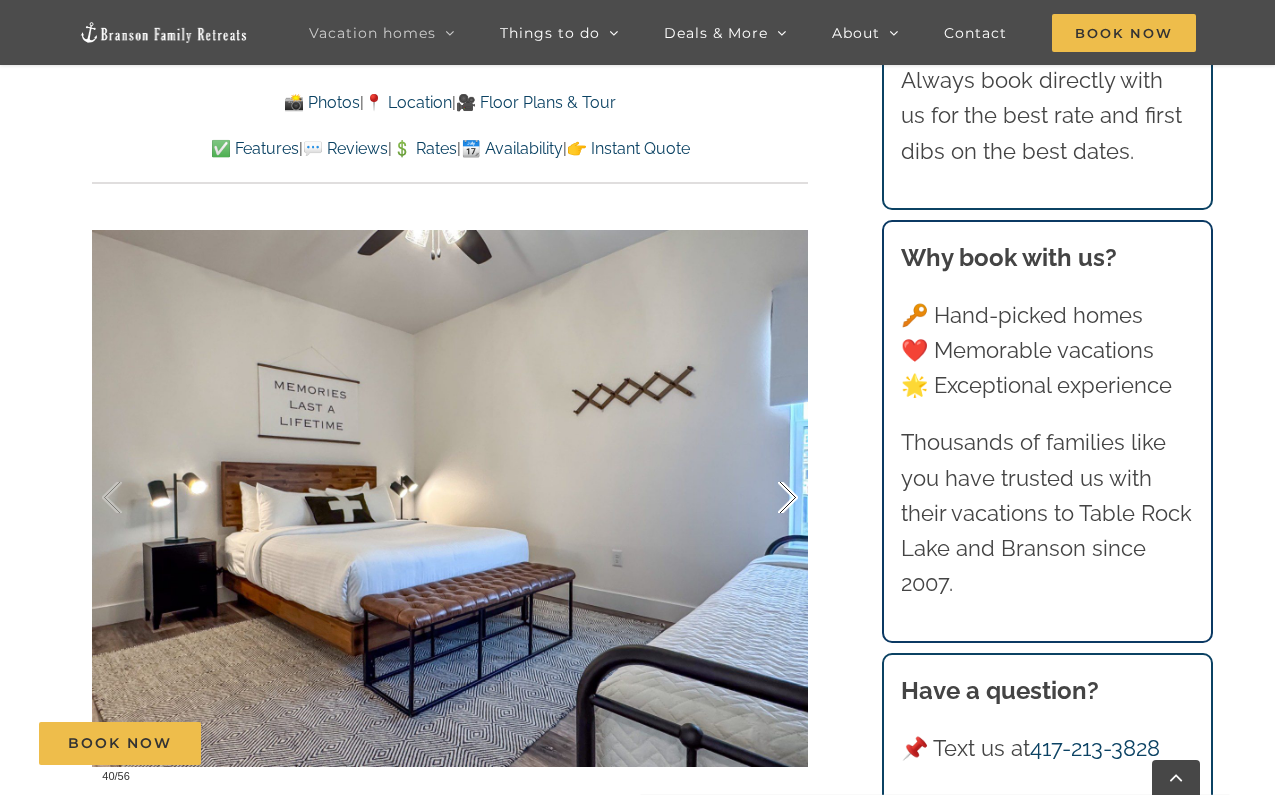 click at bounding box center [767, 498] 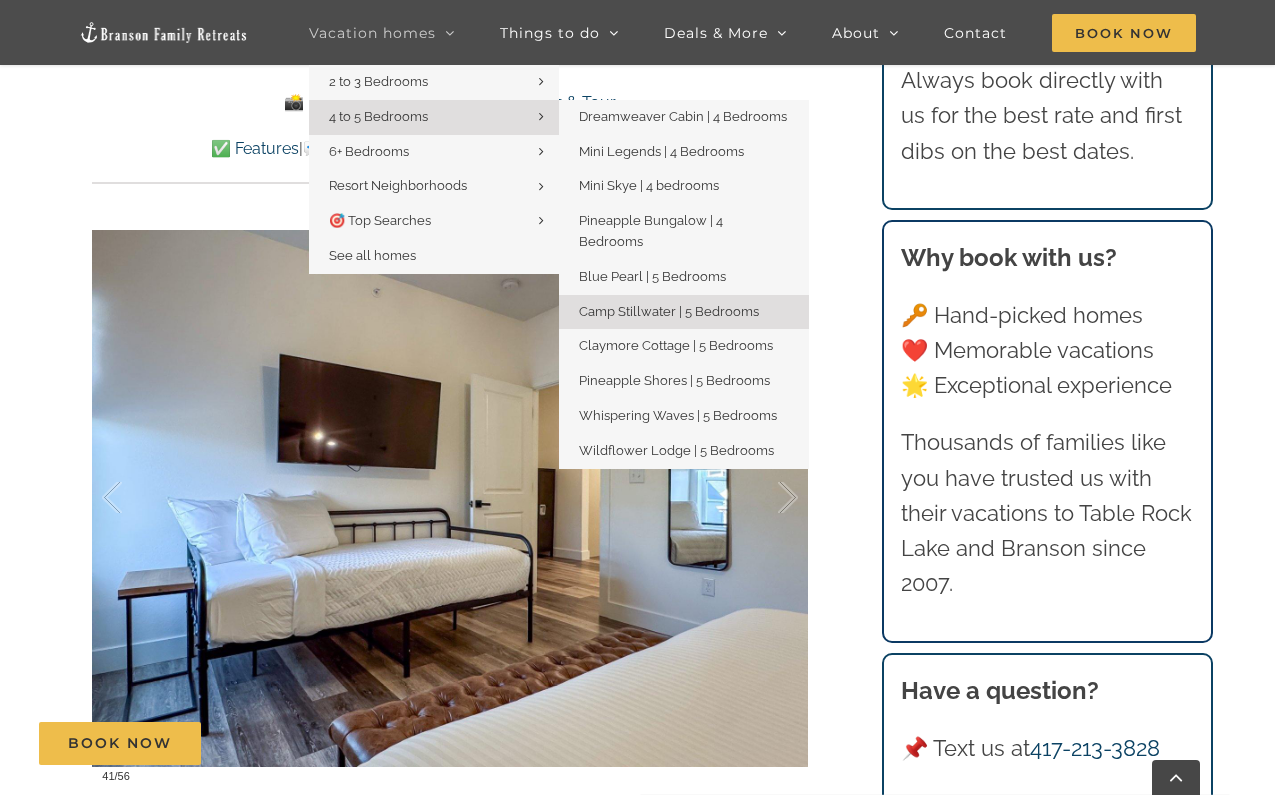 click on "4 to 5 Bedrooms" at bounding box center (434, 117) 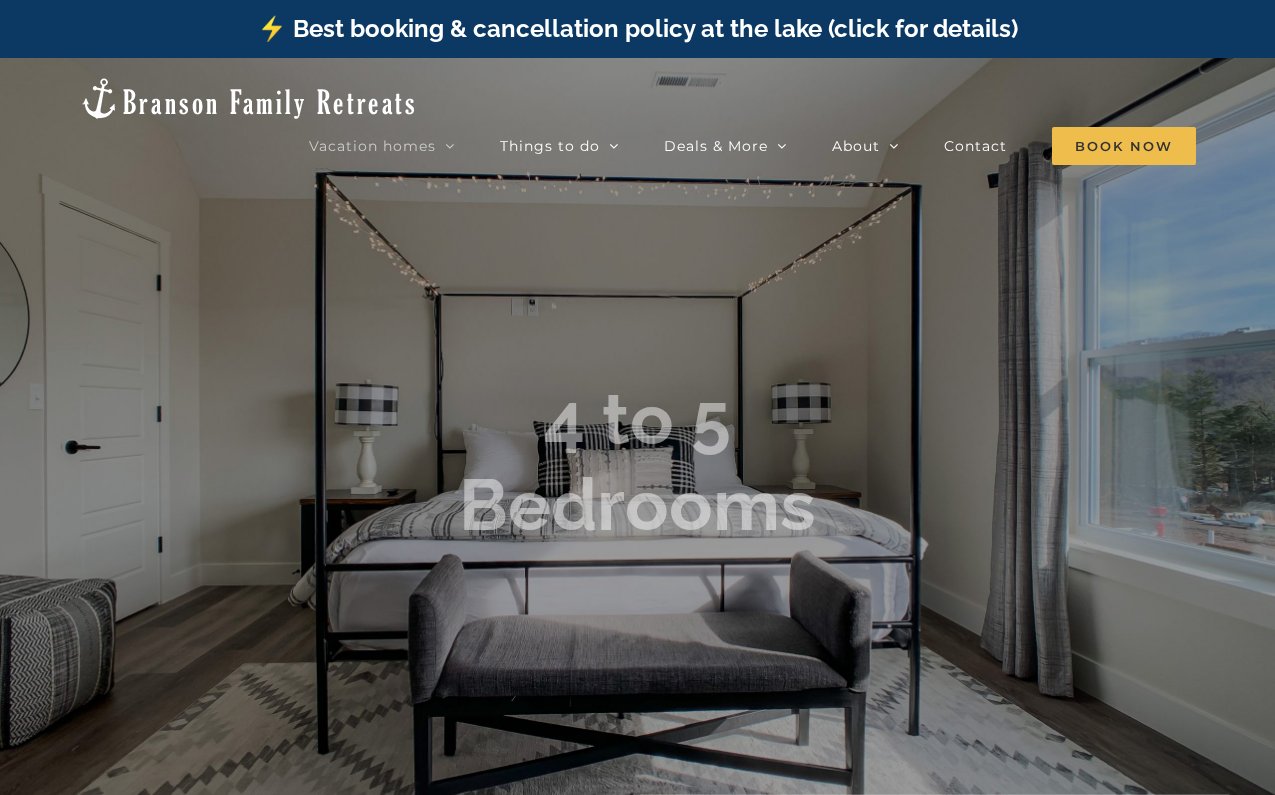 scroll, scrollTop: 0, scrollLeft: 0, axis: both 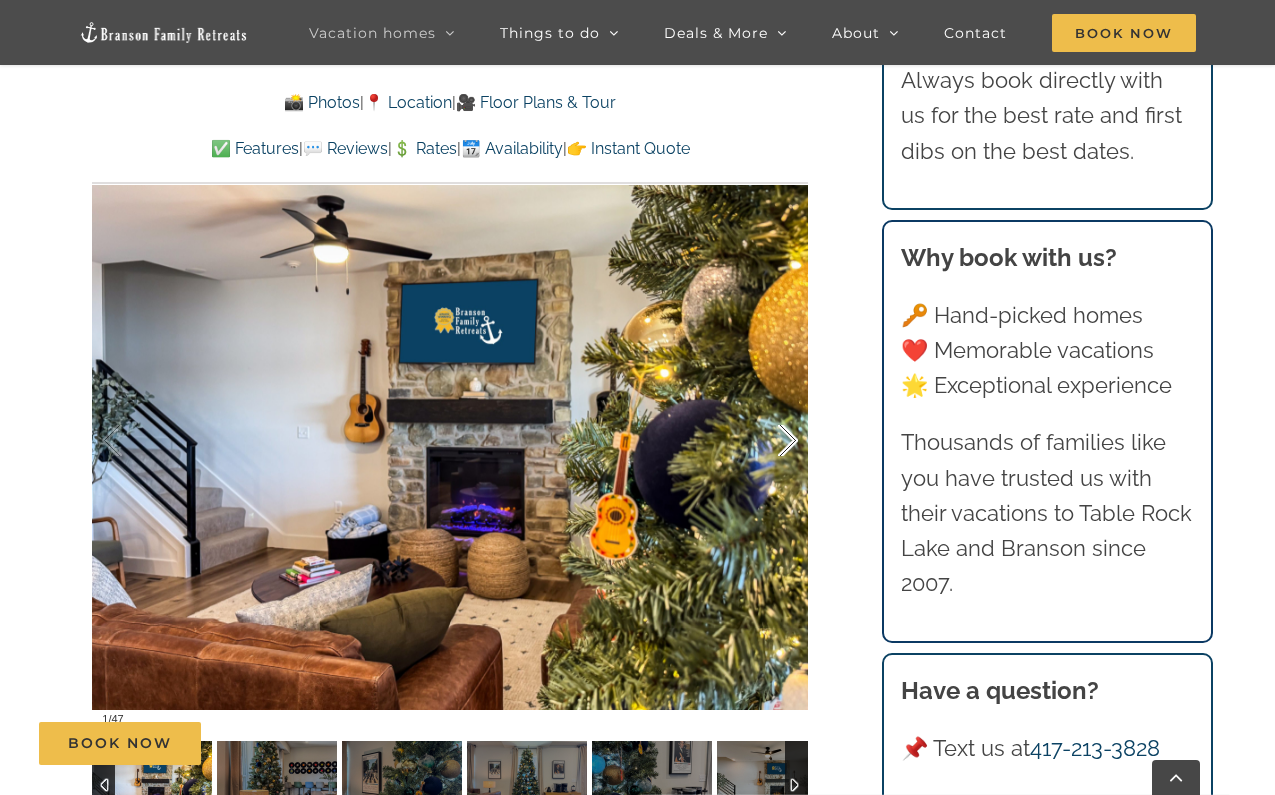 click at bounding box center (767, 441) 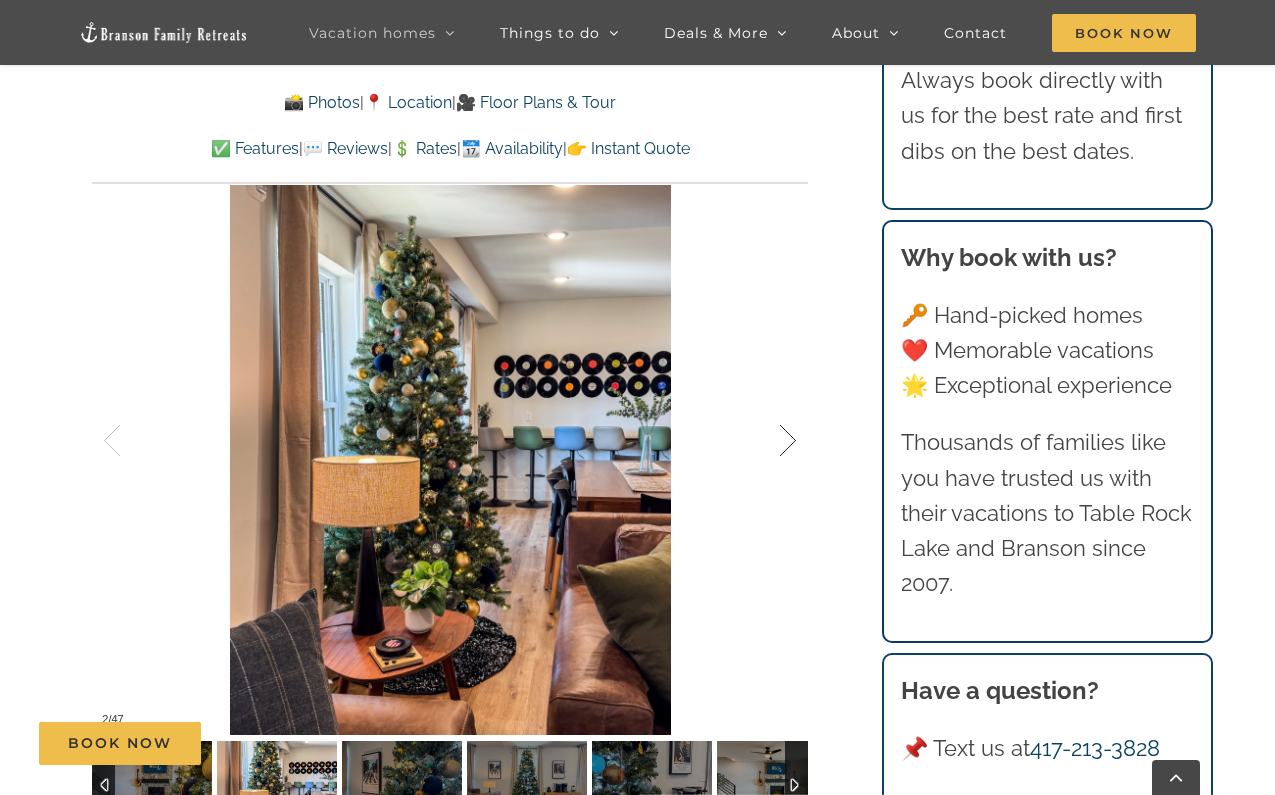 click at bounding box center [767, 441] 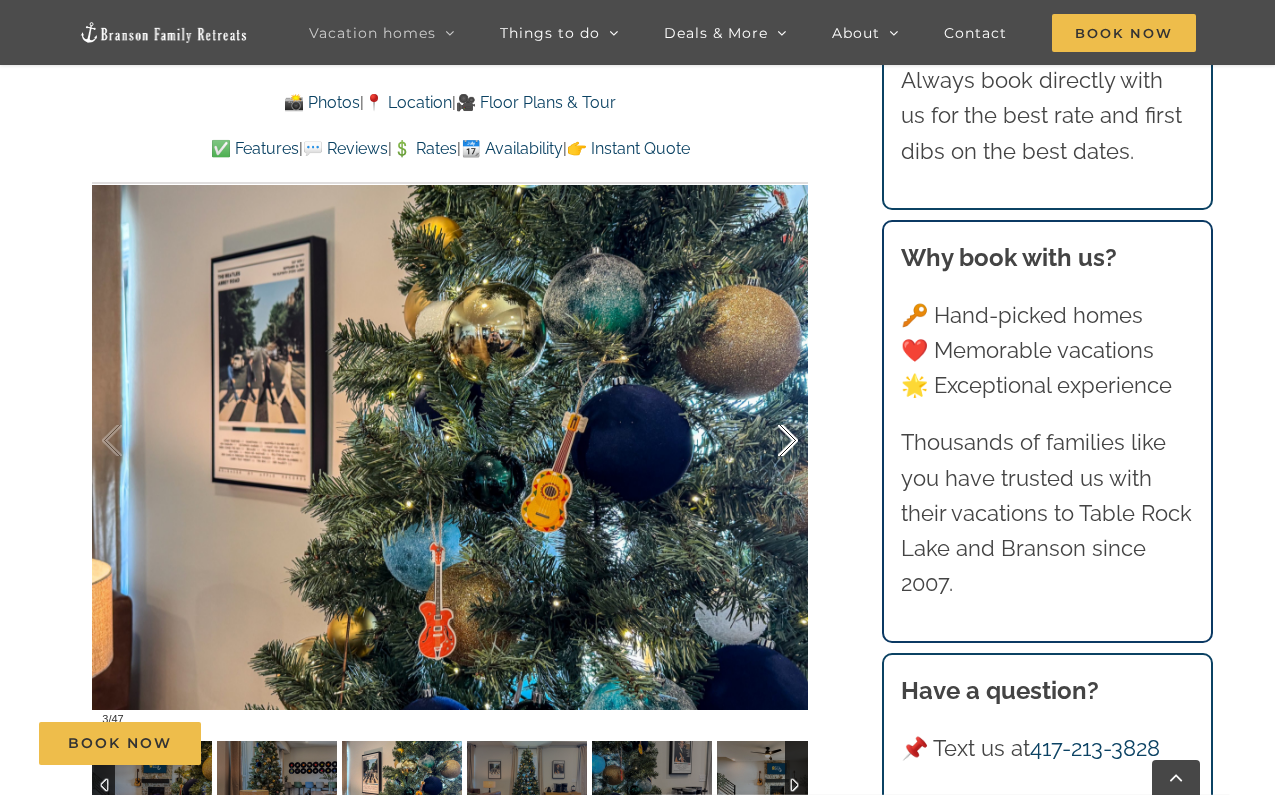 click at bounding box center [767, 441] 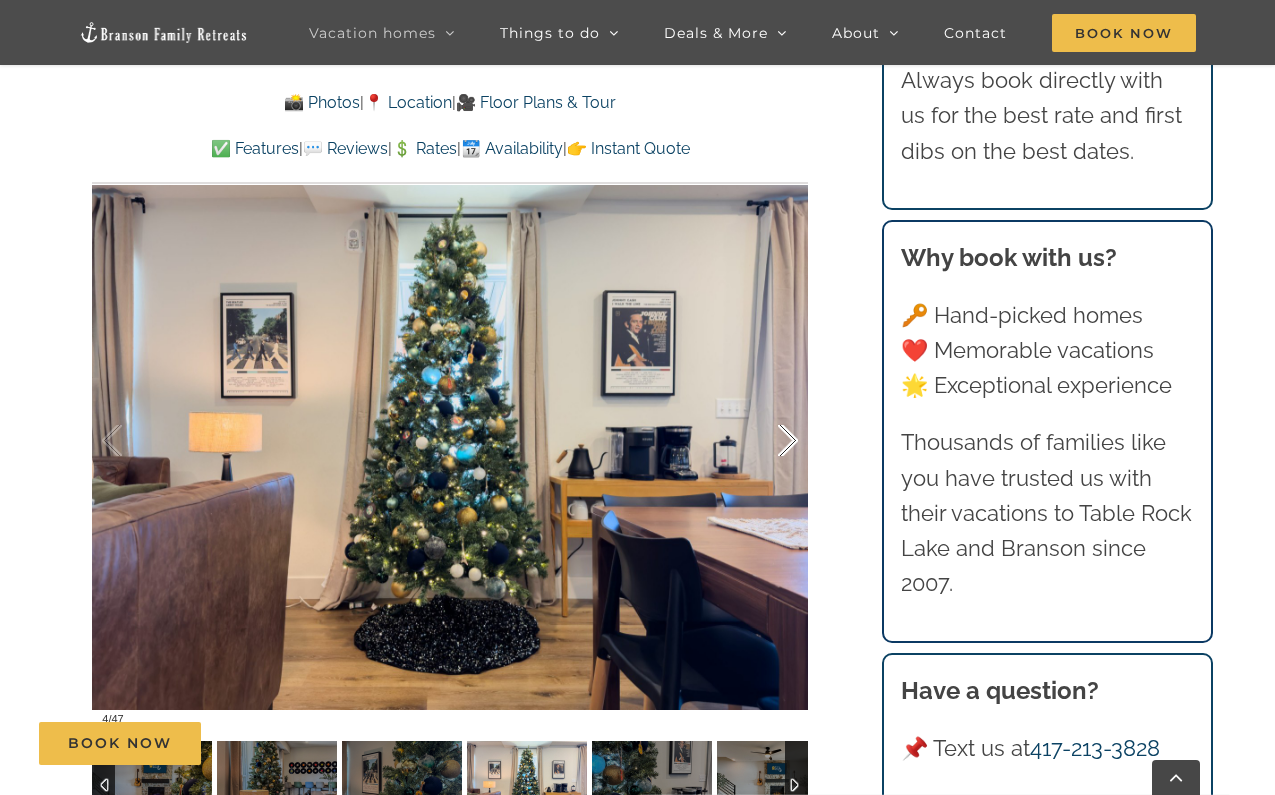 click at bounding box center (767, 441) 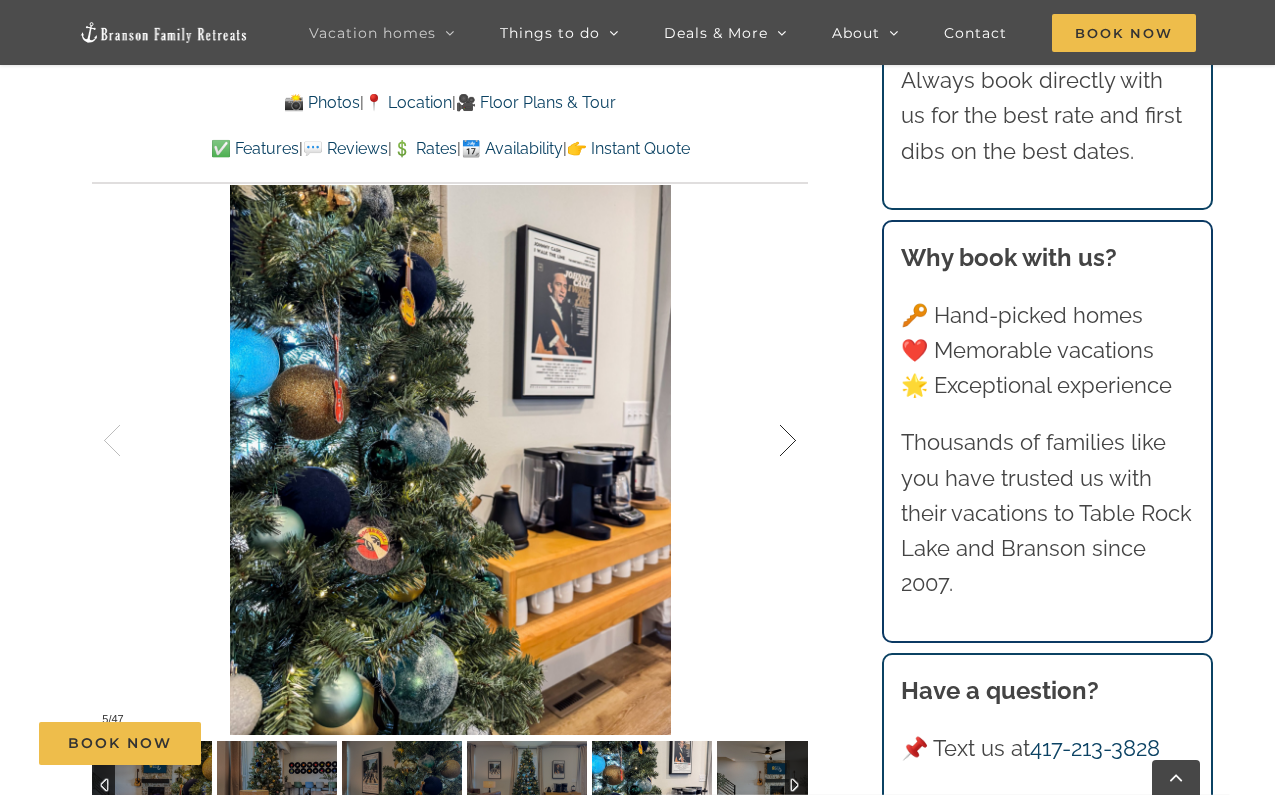 click at bounding box center (767, 441) 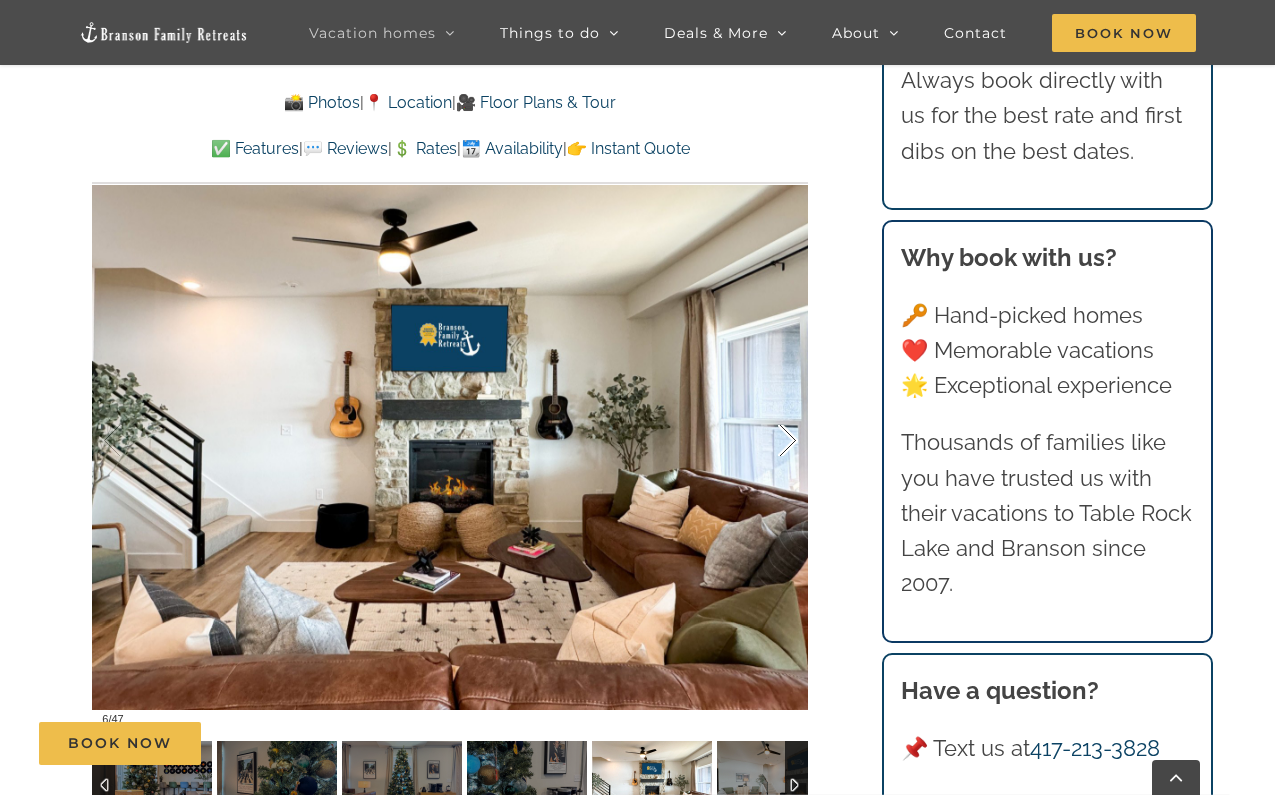 click at bounding box center [767, 441] 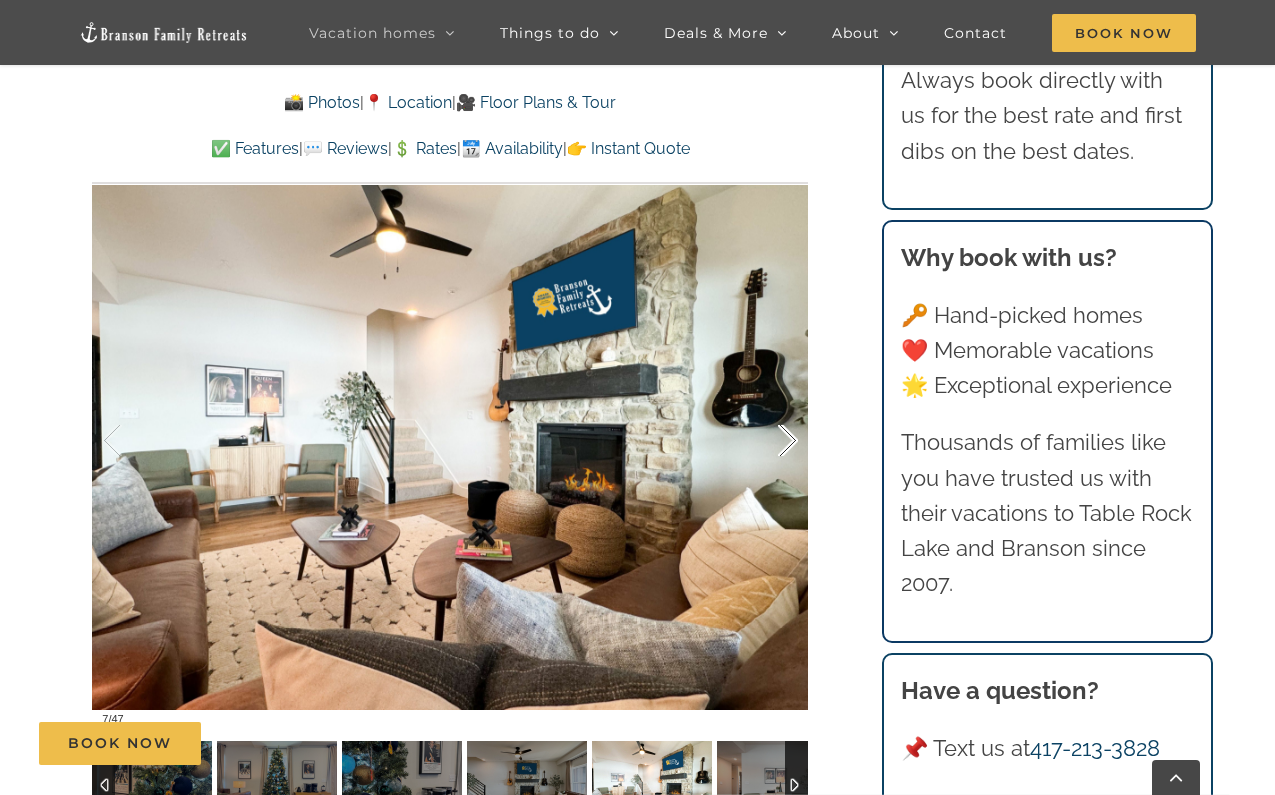 click at bounding box center (767, 441) 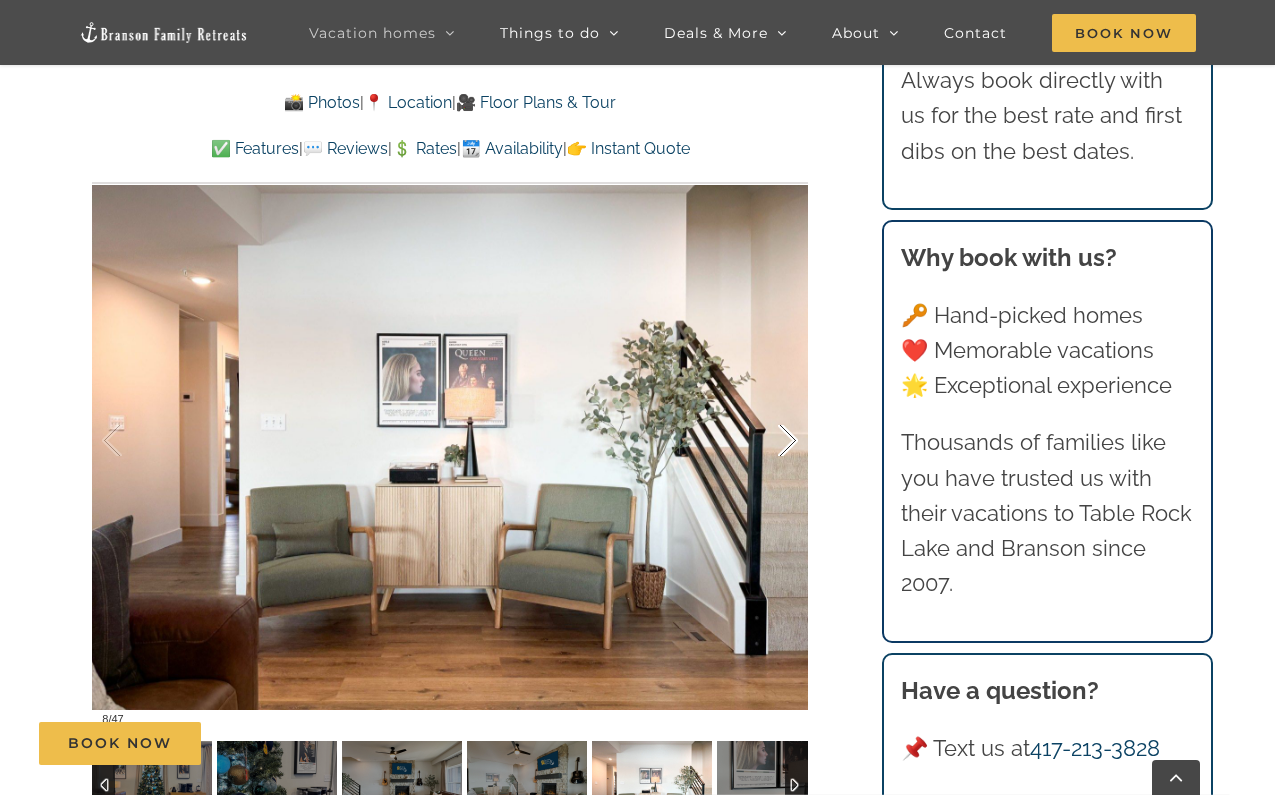 click at bounding box center (767, 441) 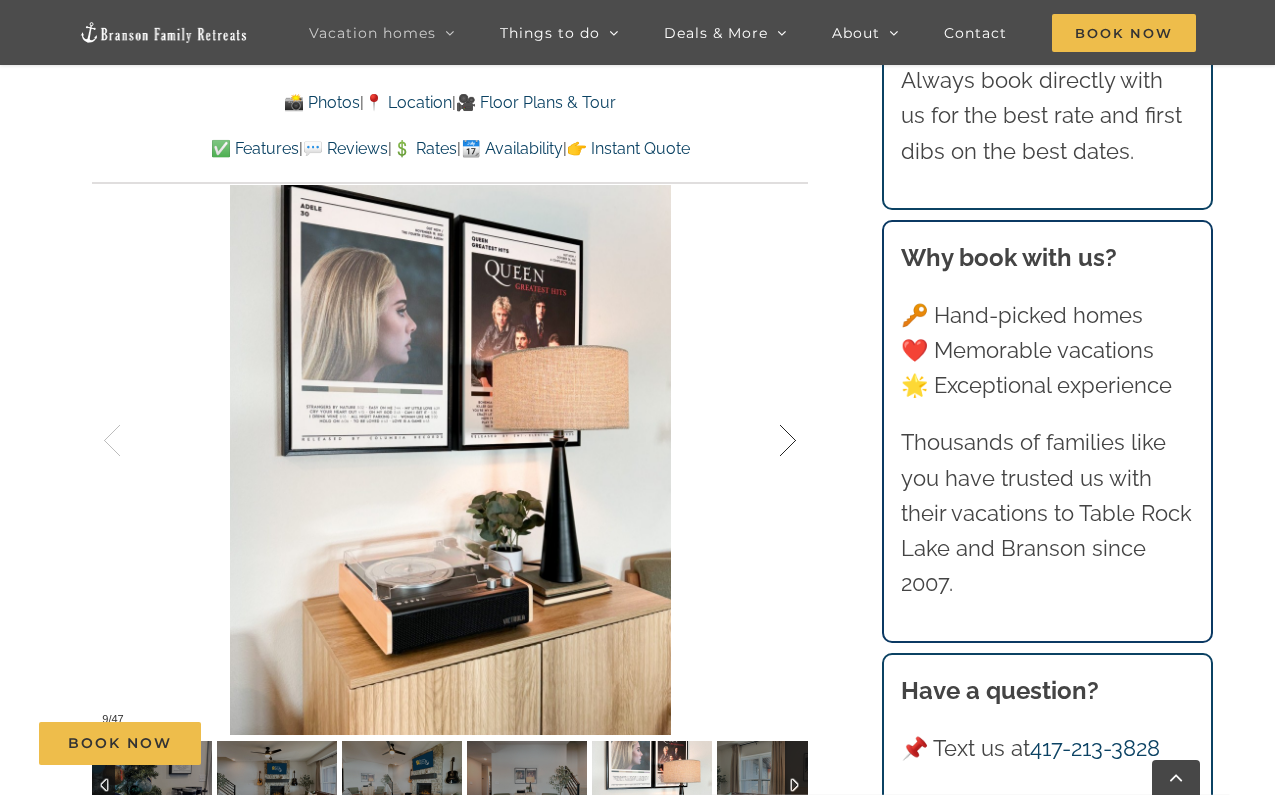 click at bounding box center [767, 441] 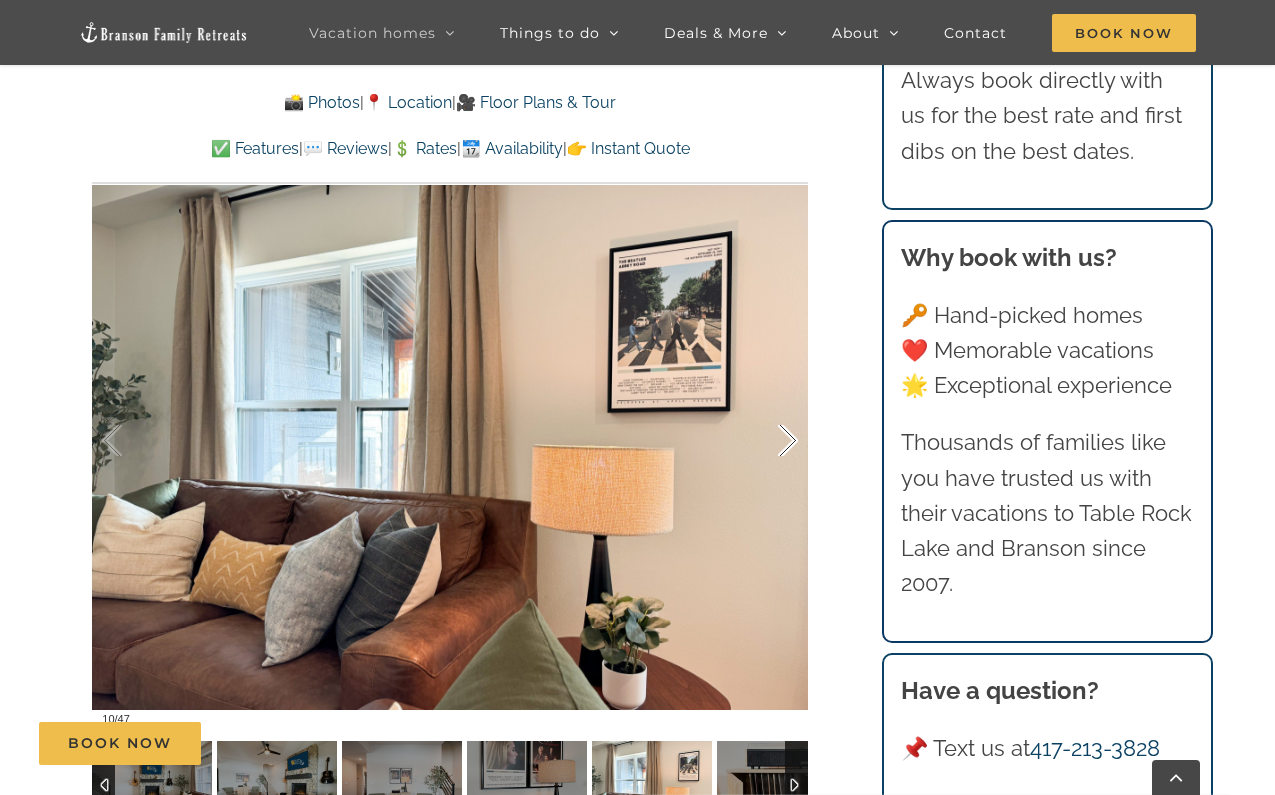 click at bounding box center (767, 441) 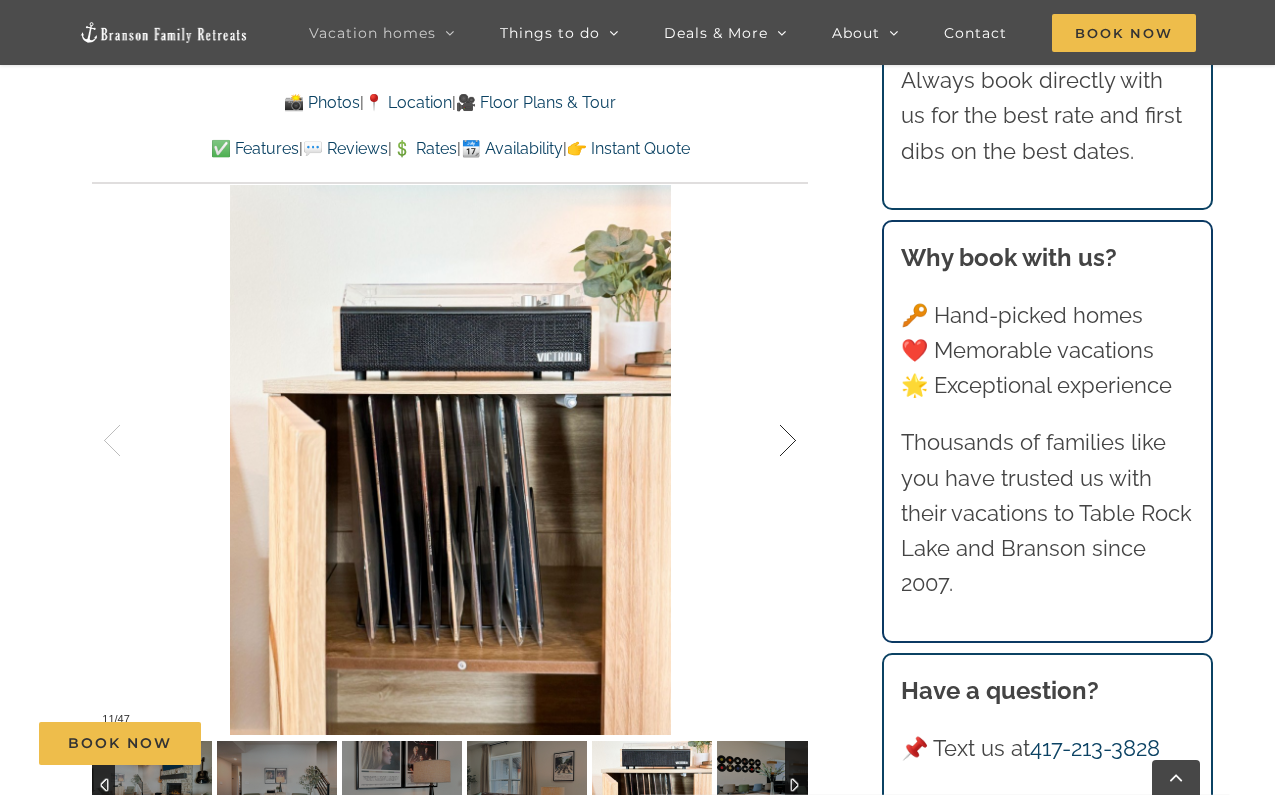 click at bounding box center [767, 441] 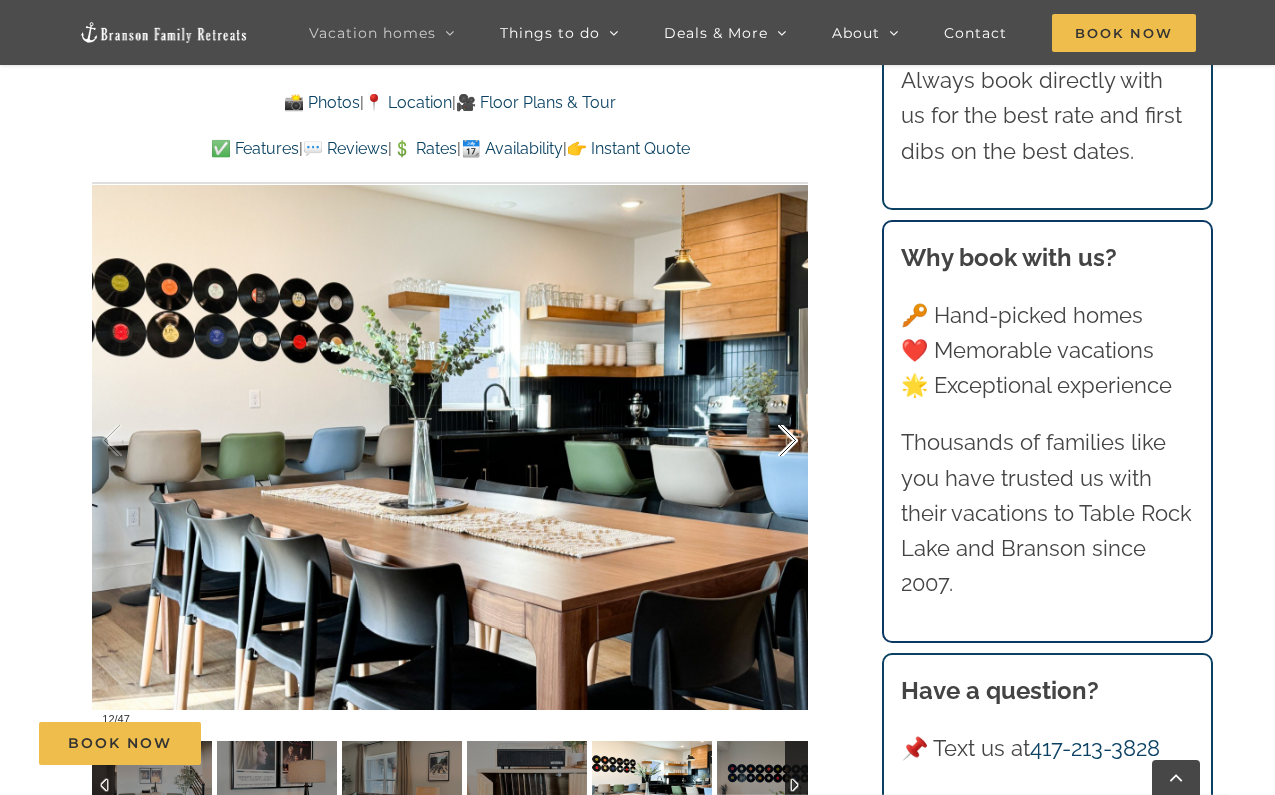 click at bounding box center (767, 441) 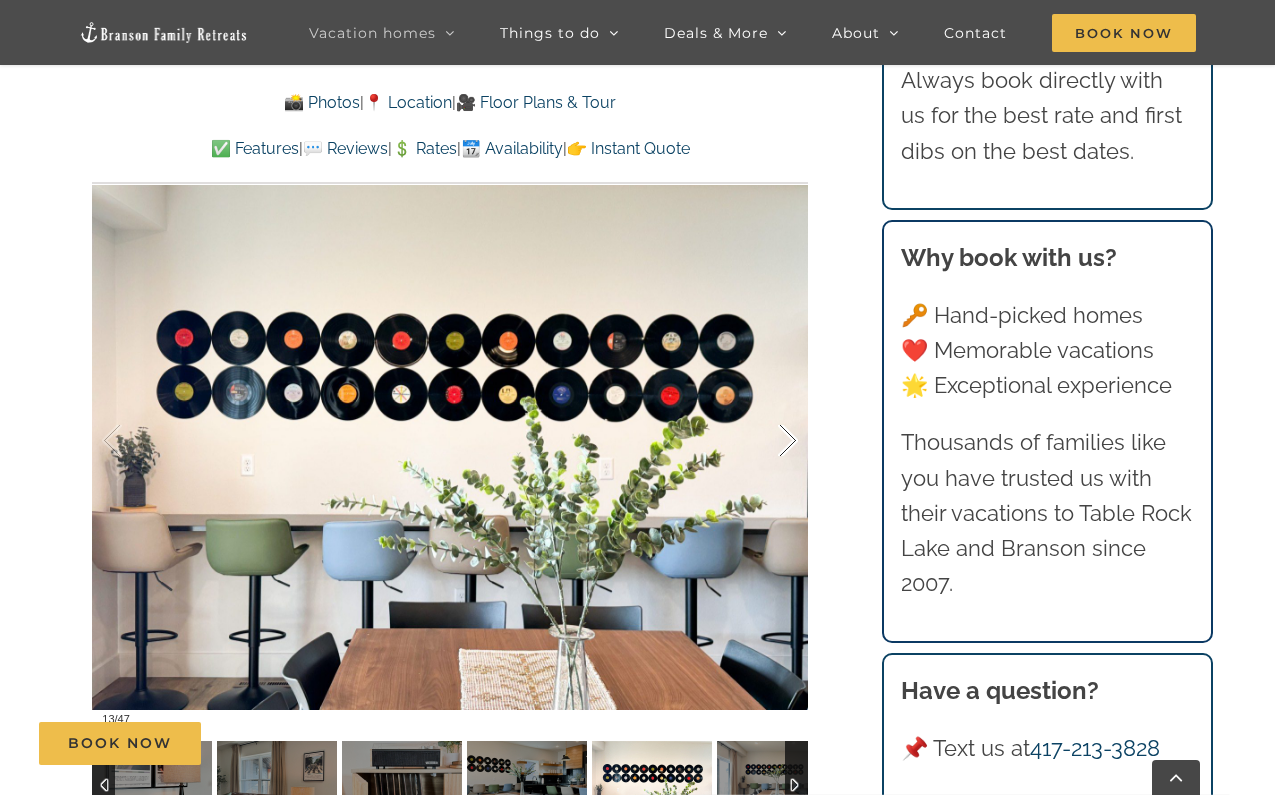 click at bounding box center [767, 441] 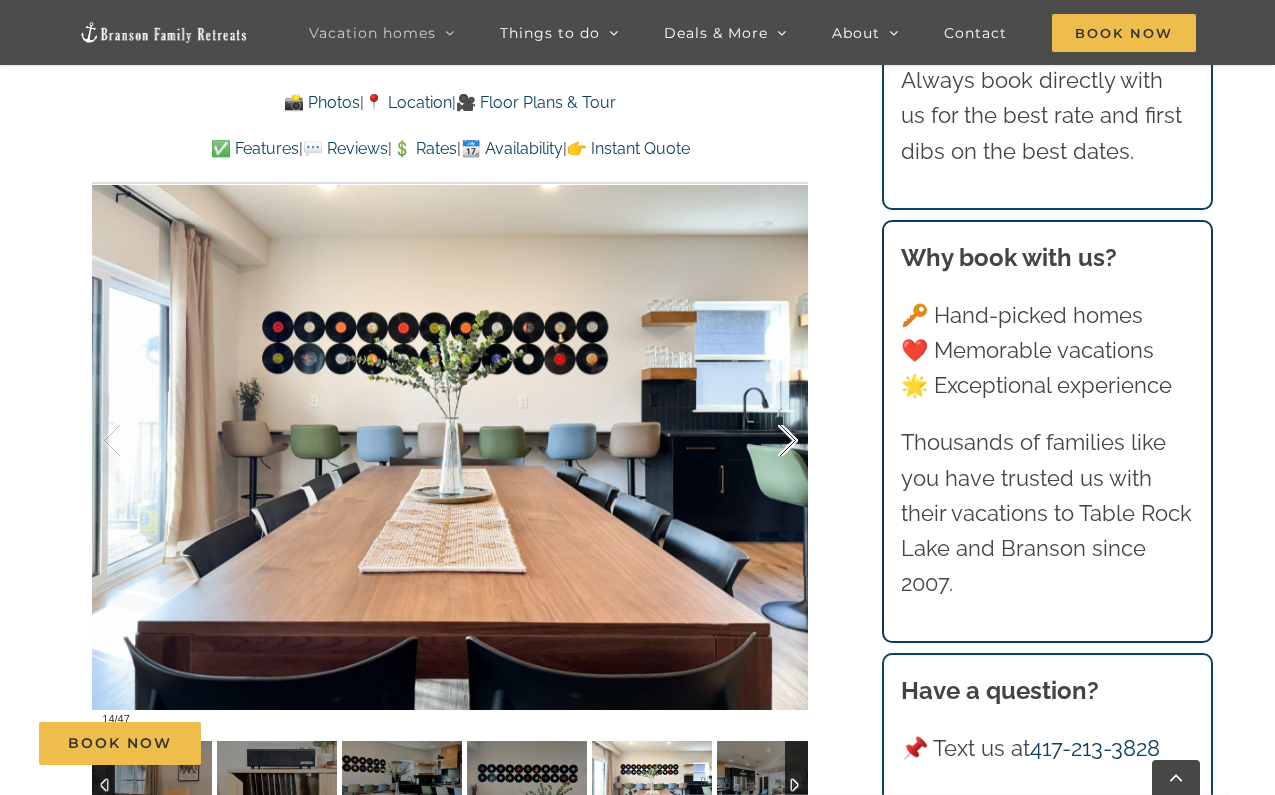 click at bounding box center (767, 441) 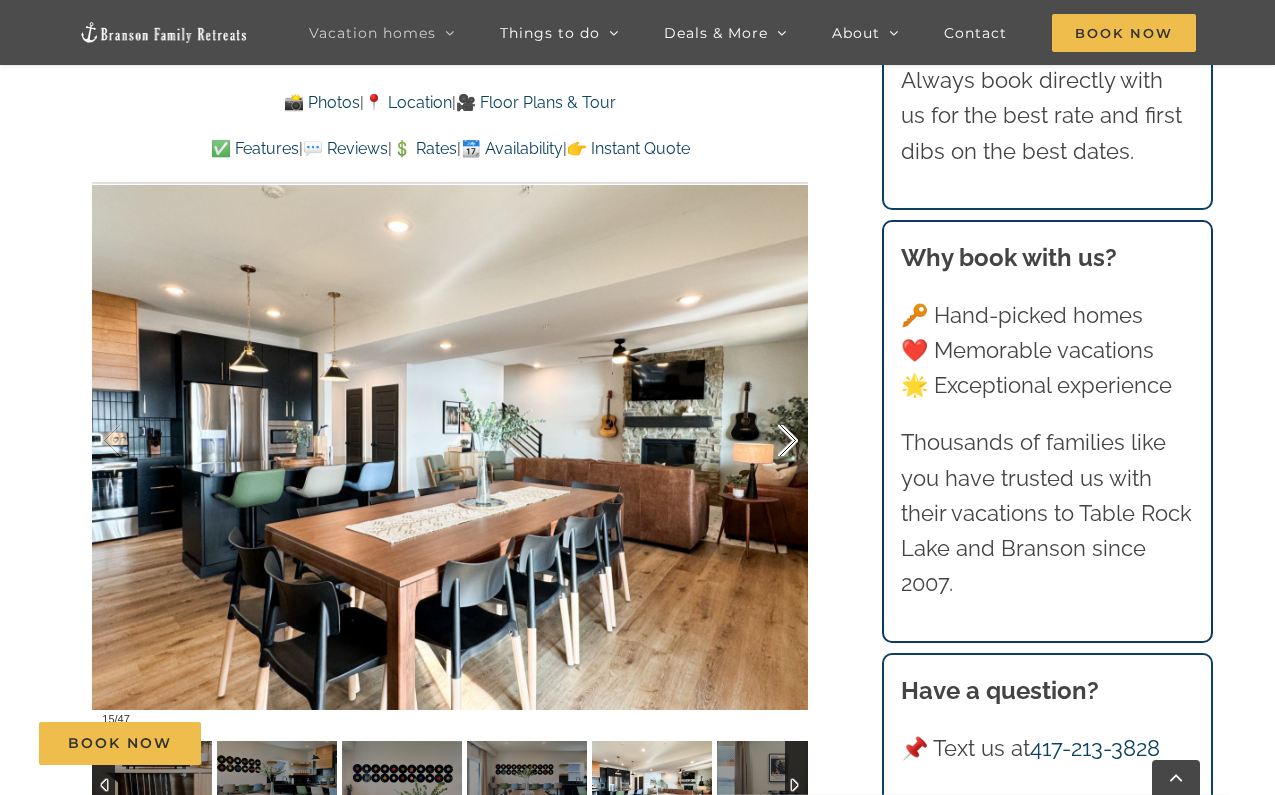 click at bounding box center [767, 441] 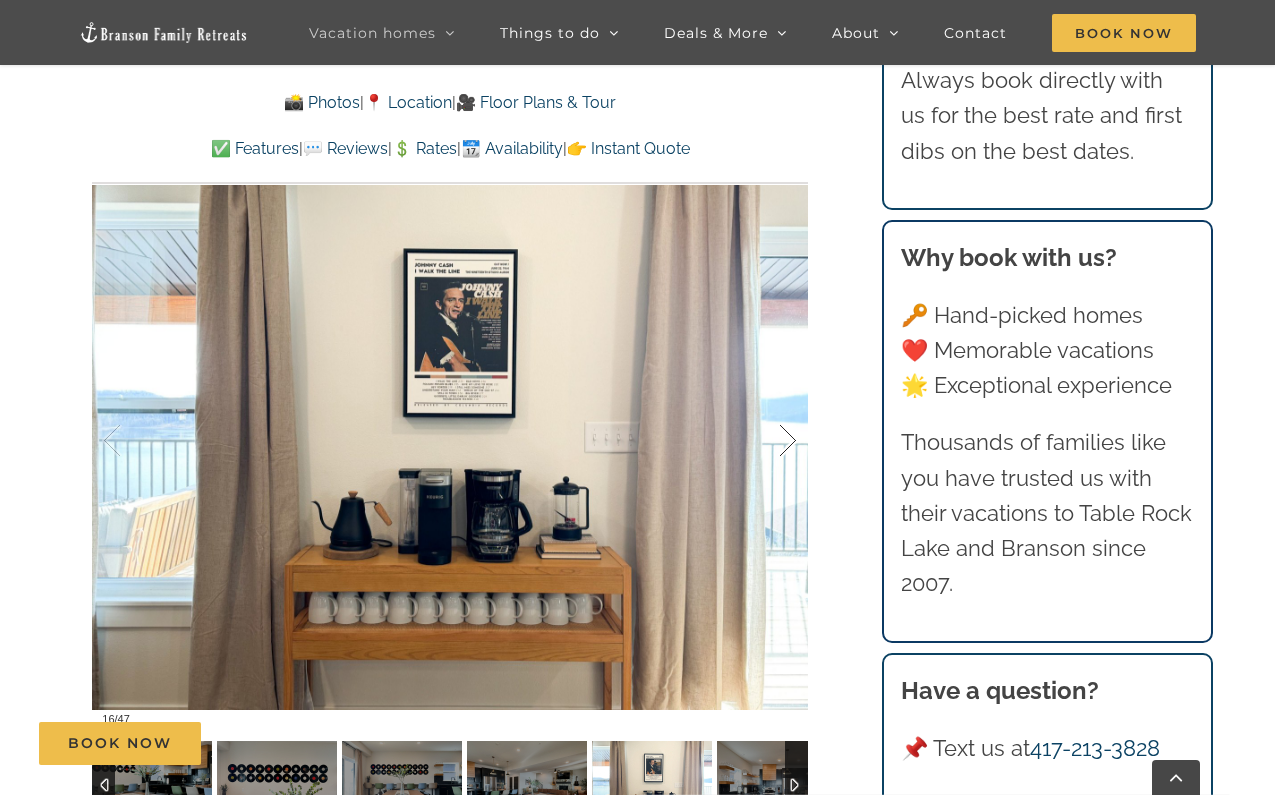 click at bounding box center (767, 441) 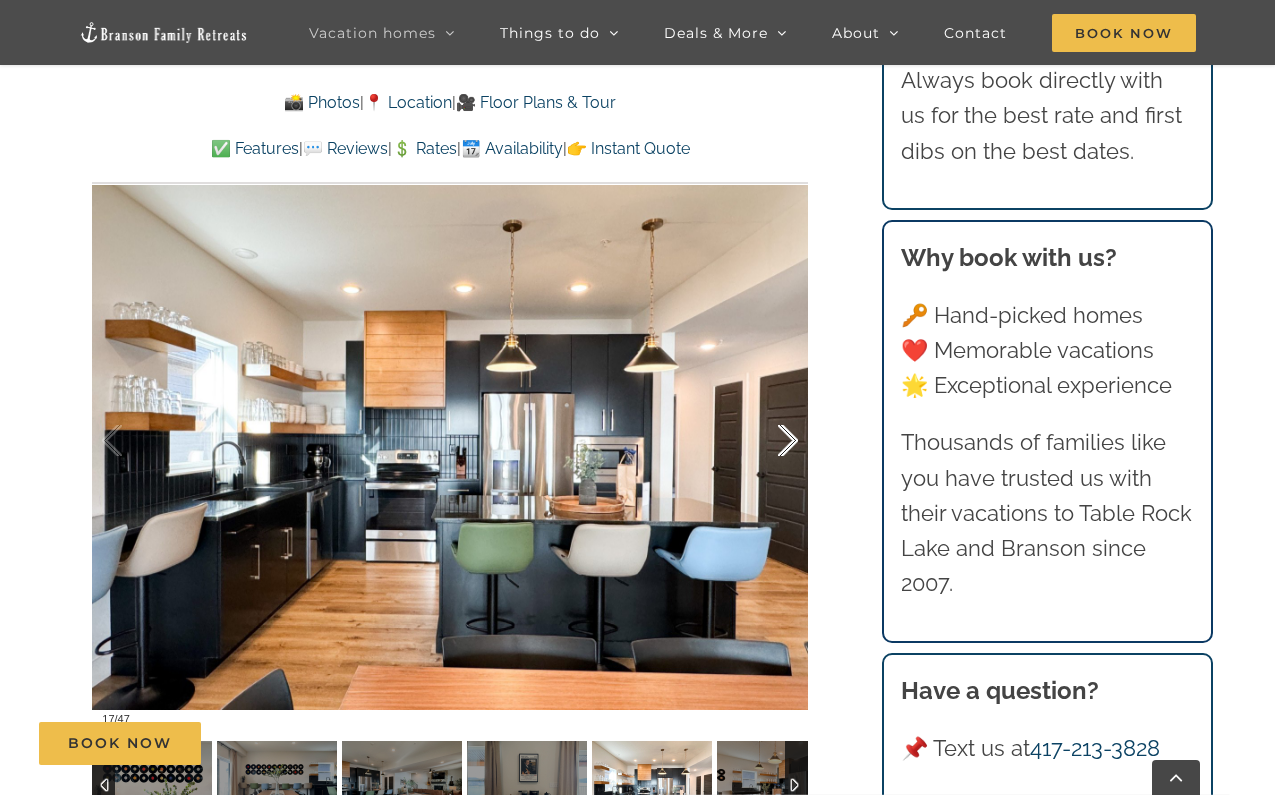 click at bounding box center (767, 441) 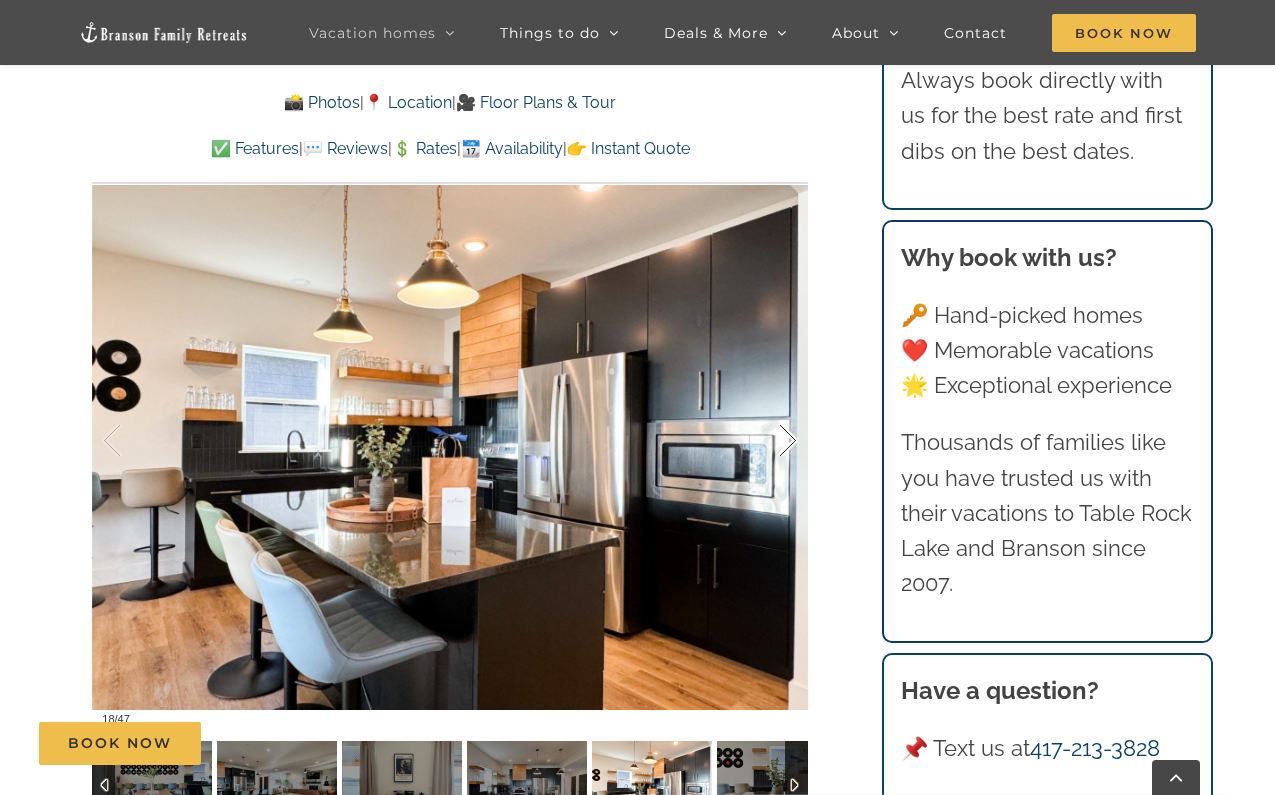 click at bounding box center (767, 441) 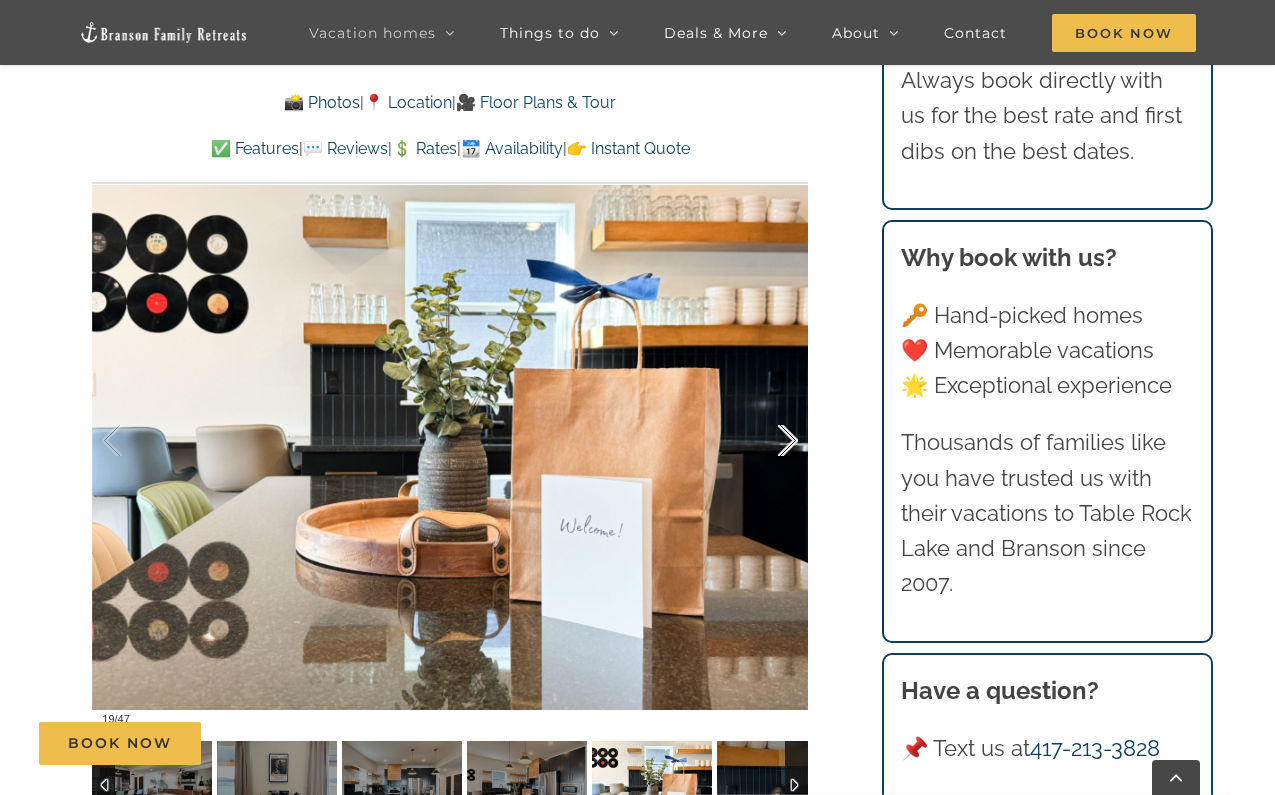 click at bounding box center (767, 441) 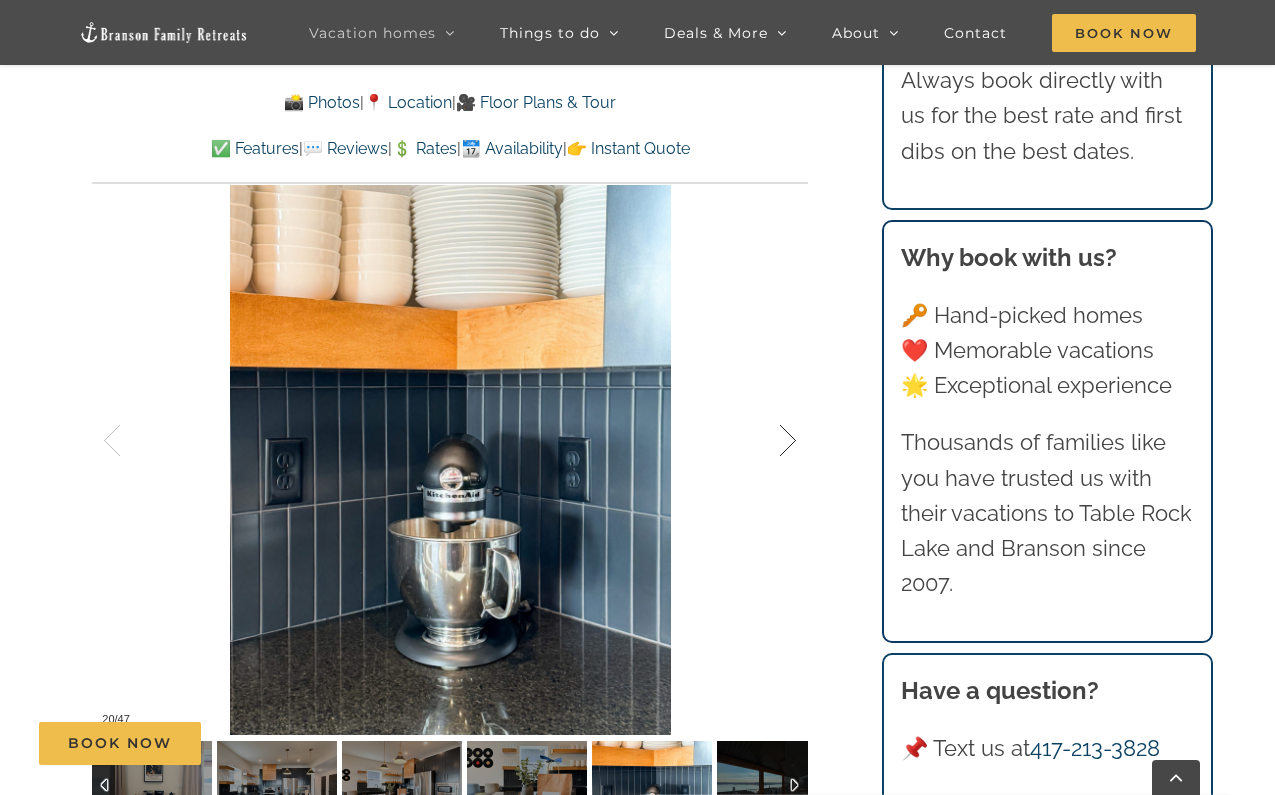 click at bounding box center (767, 441) 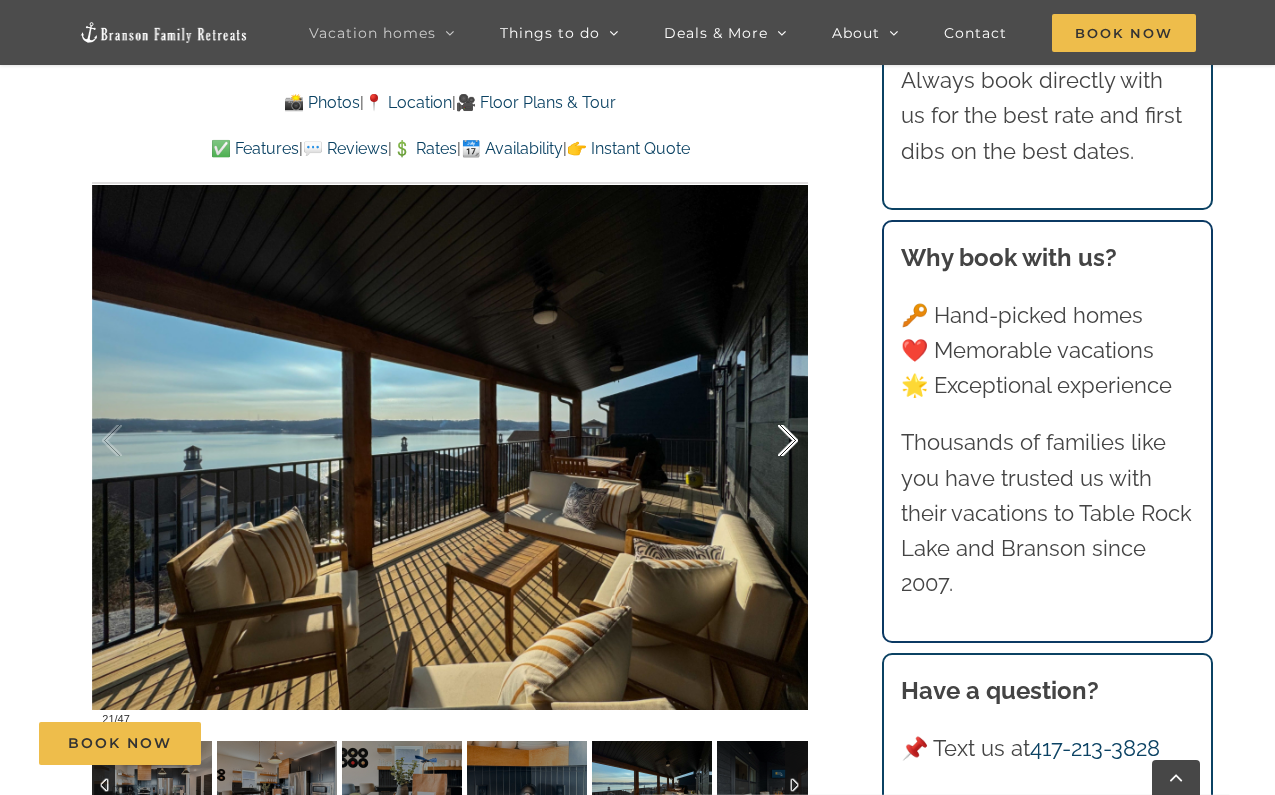 click at bounding box center [767, 441] 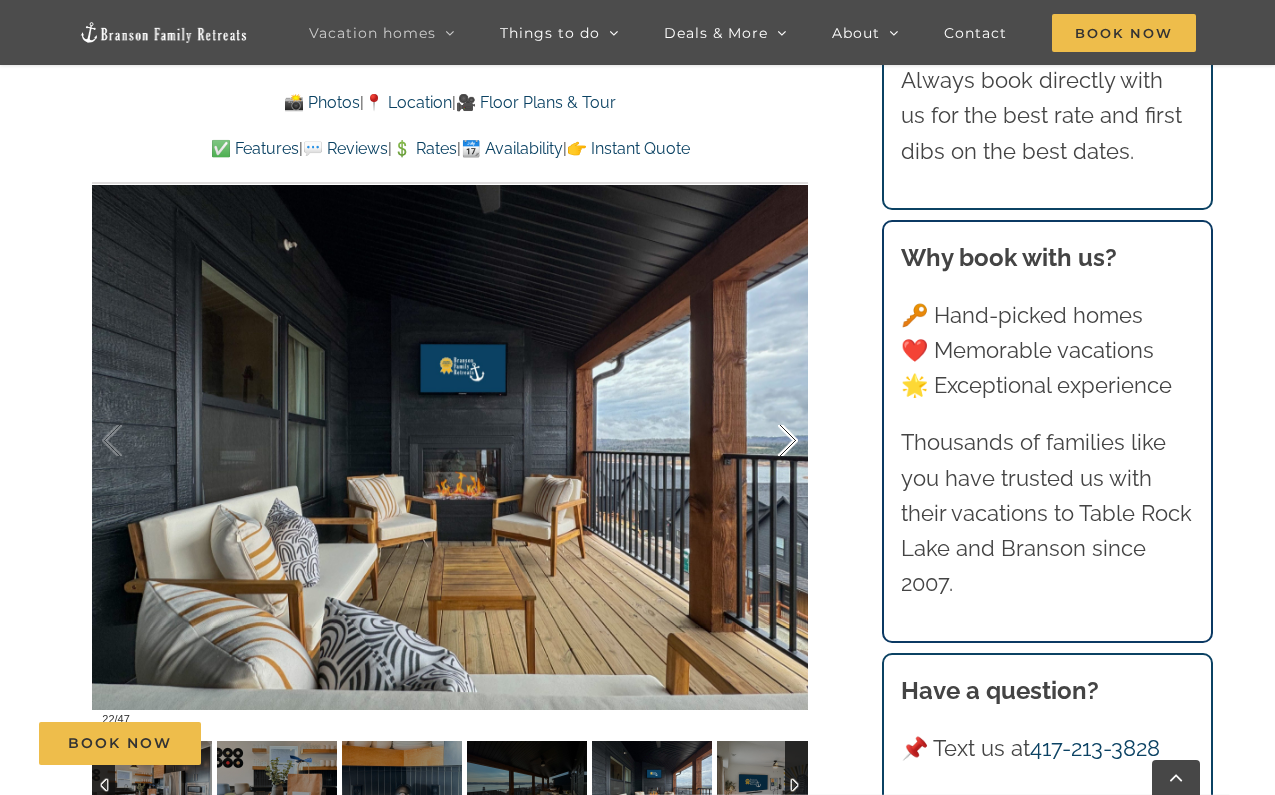 click at bounding box center [767, 441] 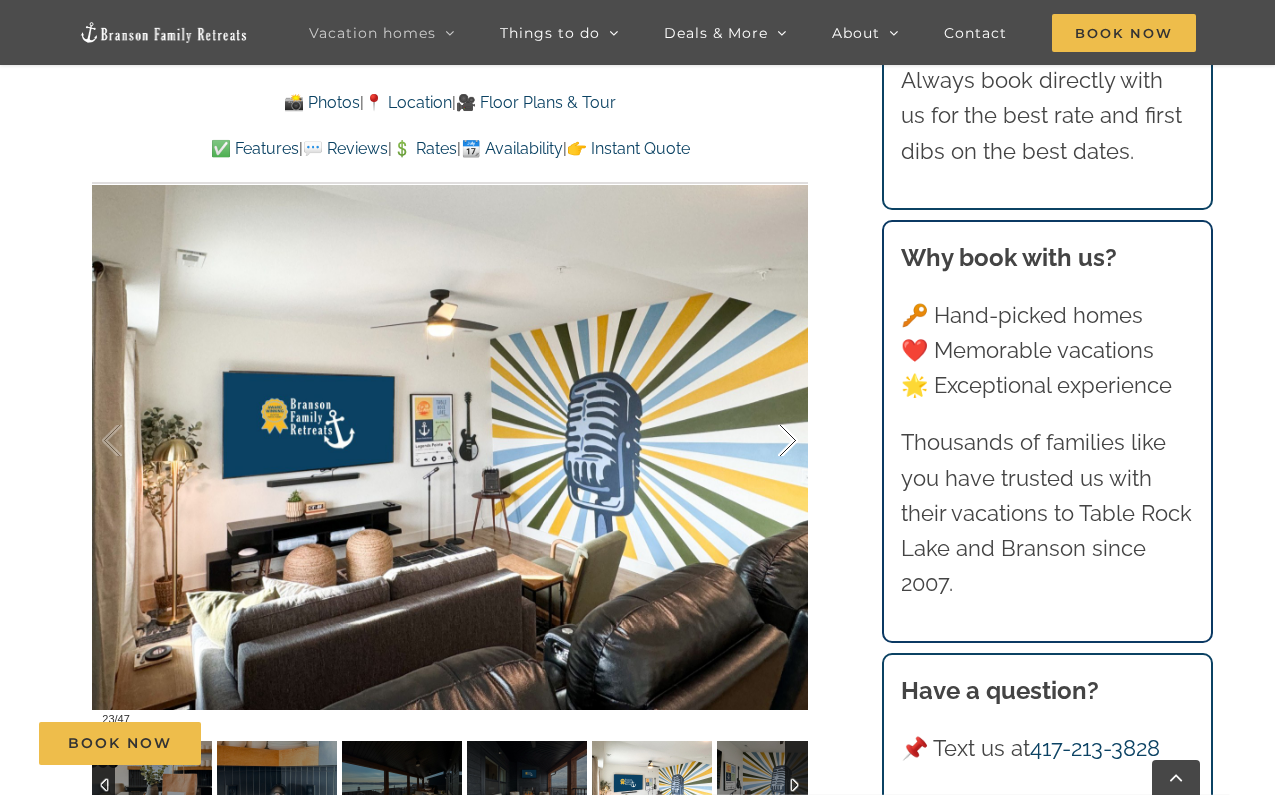 click at bounding box center (767, 441) 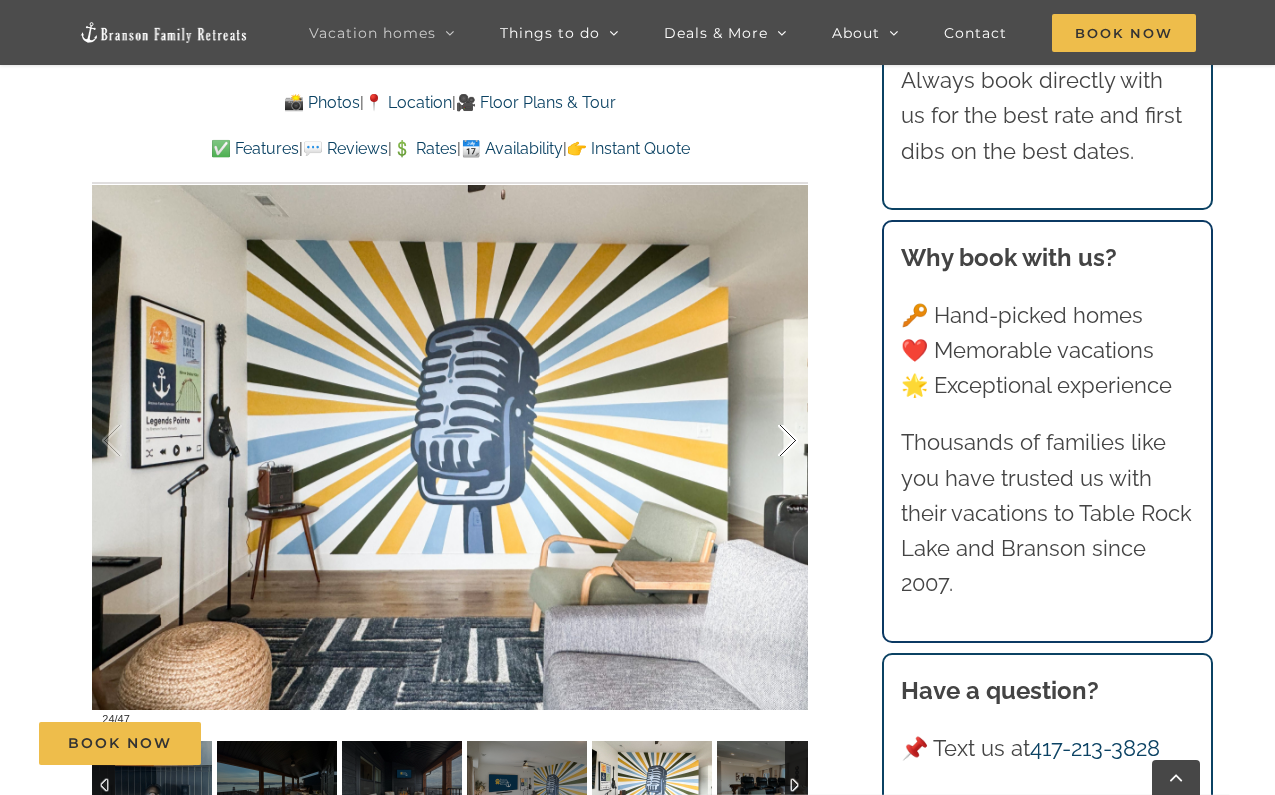 click at bounding box center (767, 441) 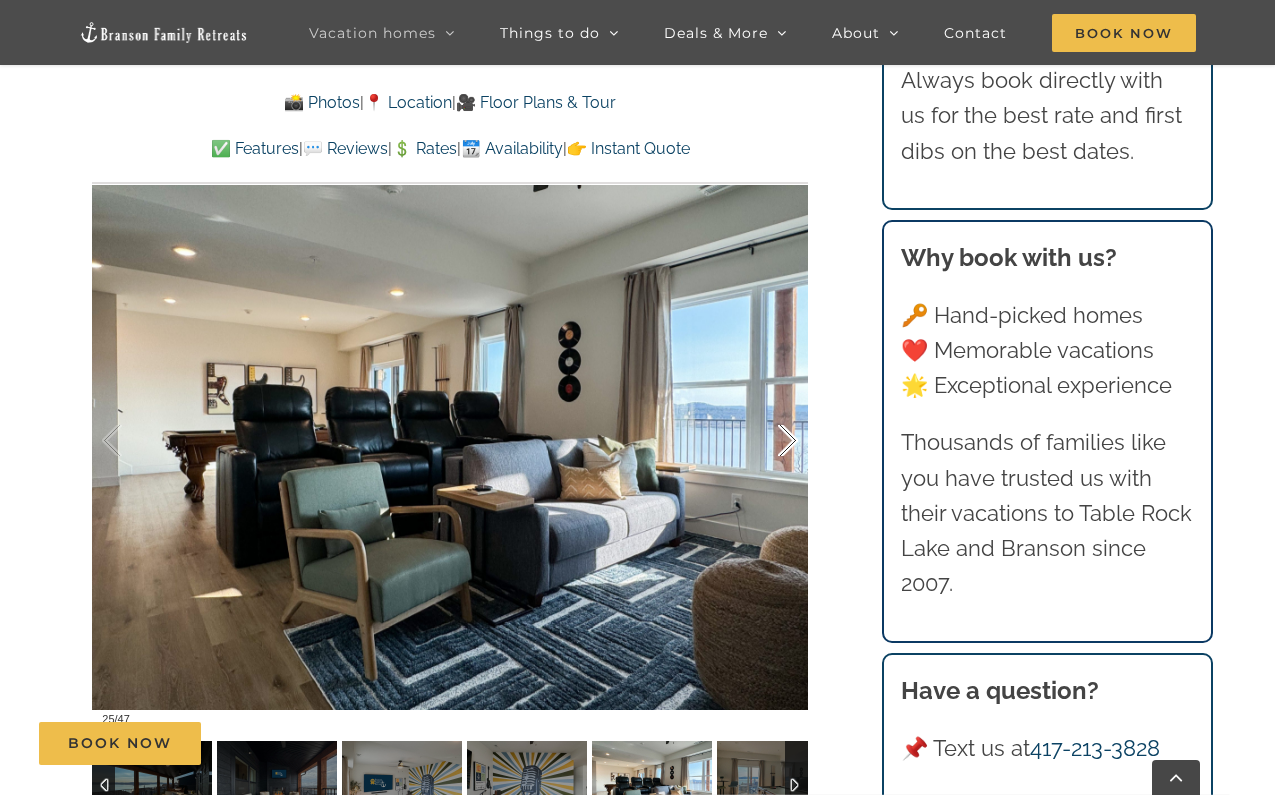 click at bounding box center (767, 441) 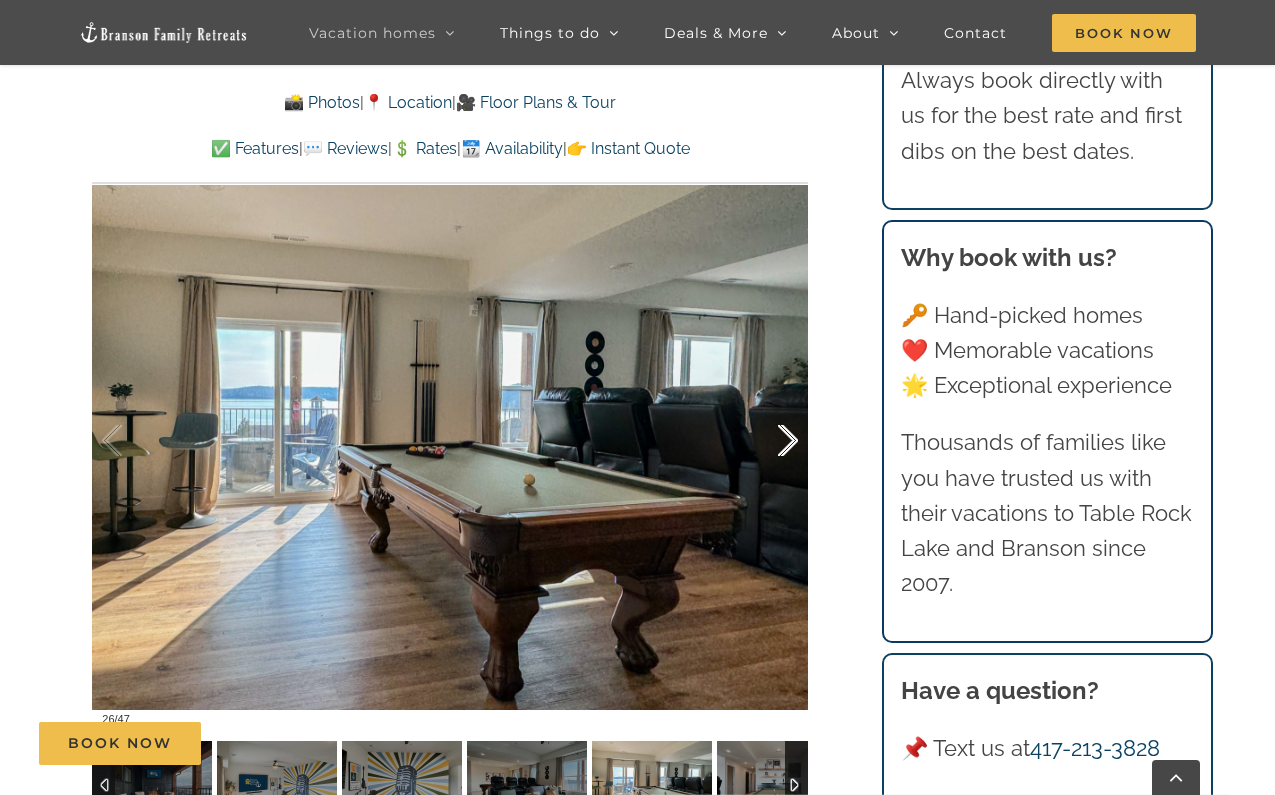 click at bounding box center (767, 441) 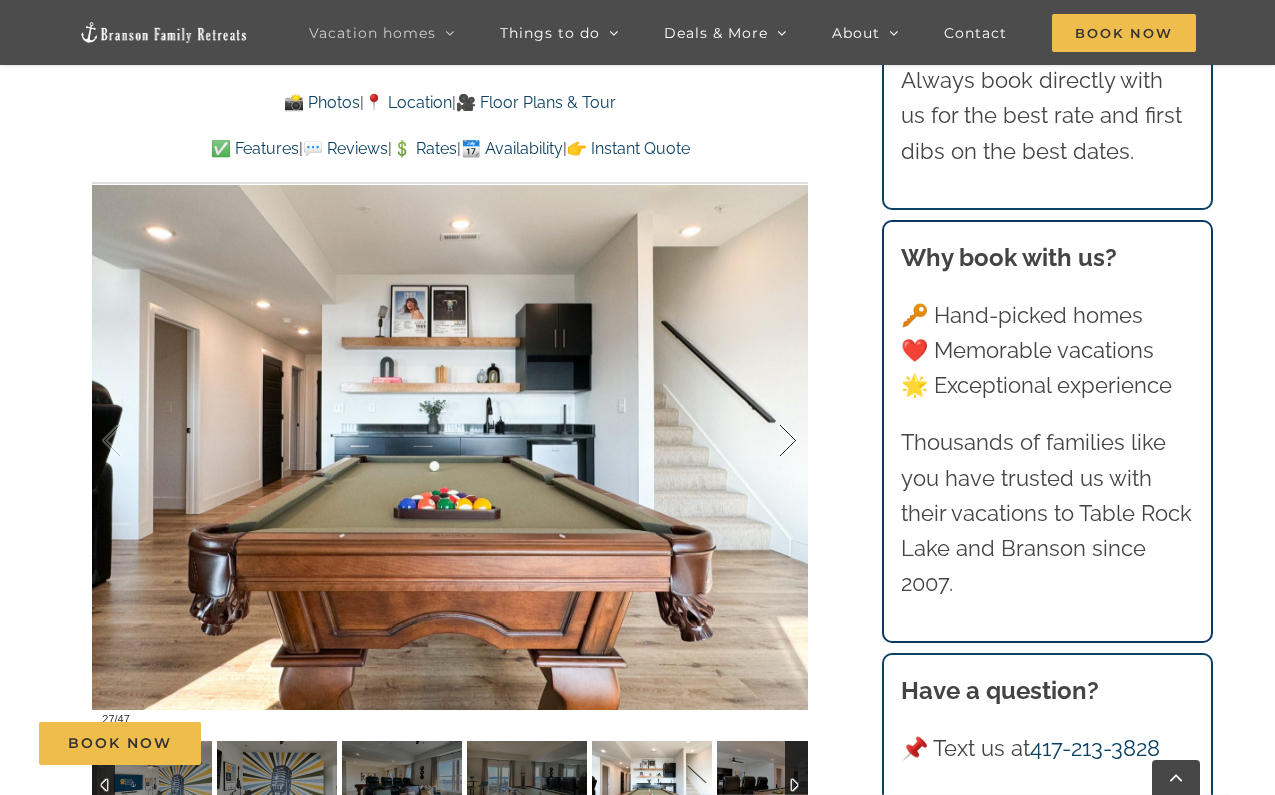 click at bounding box center (767, 441) 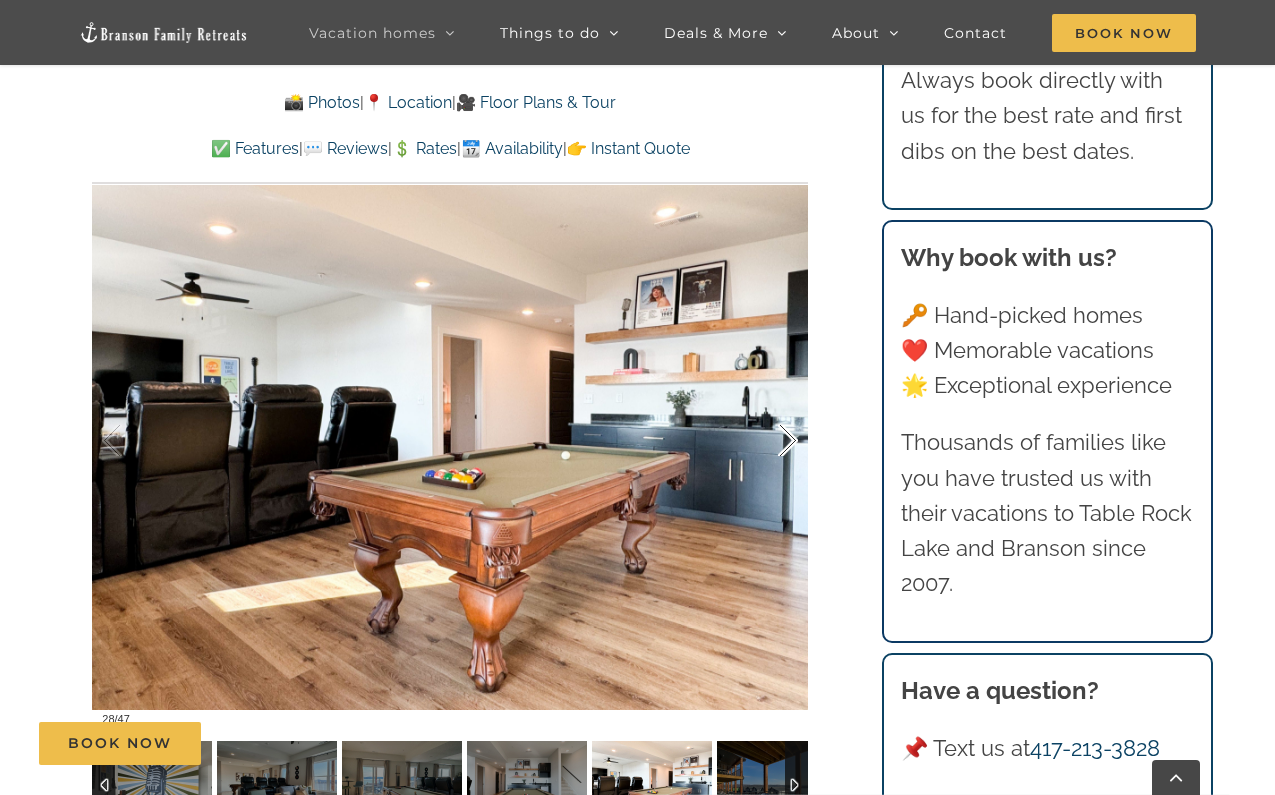 click at bounding box center [767, 441] 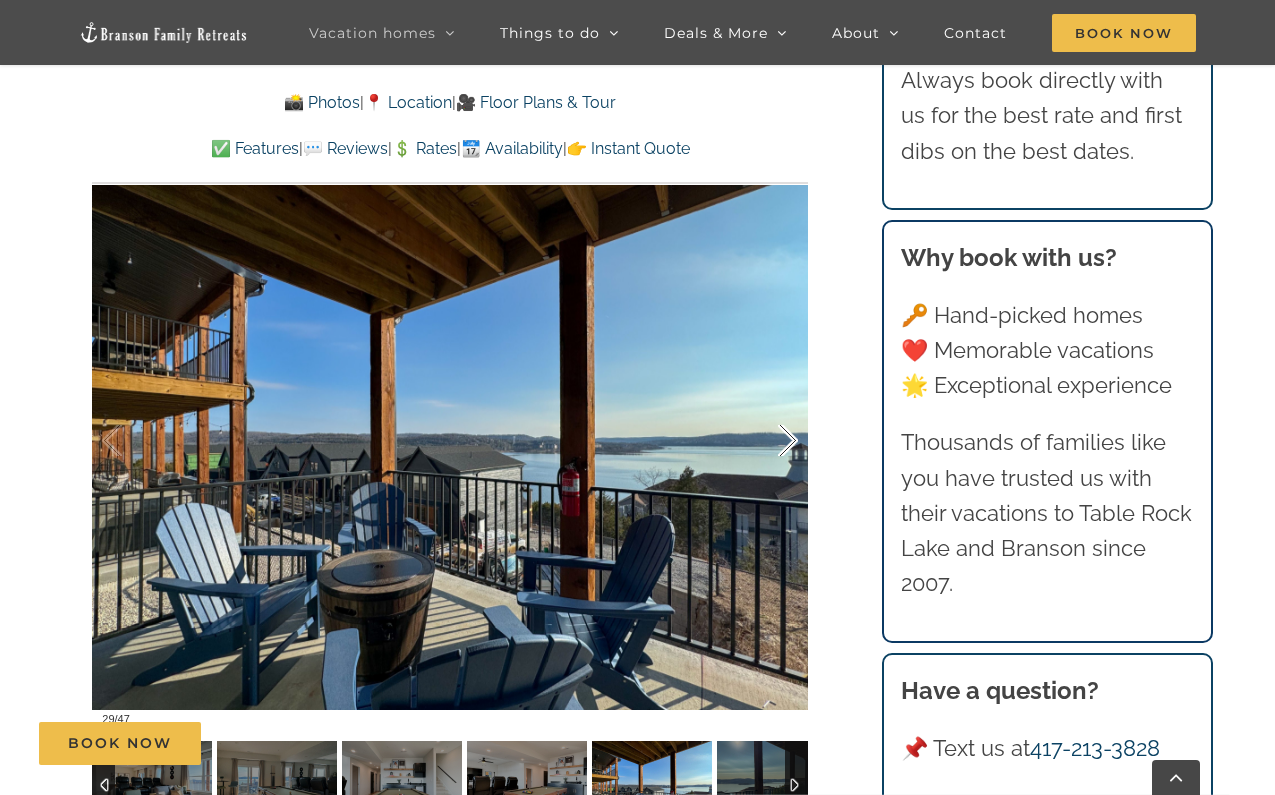 click at bounding box center (767, 441) 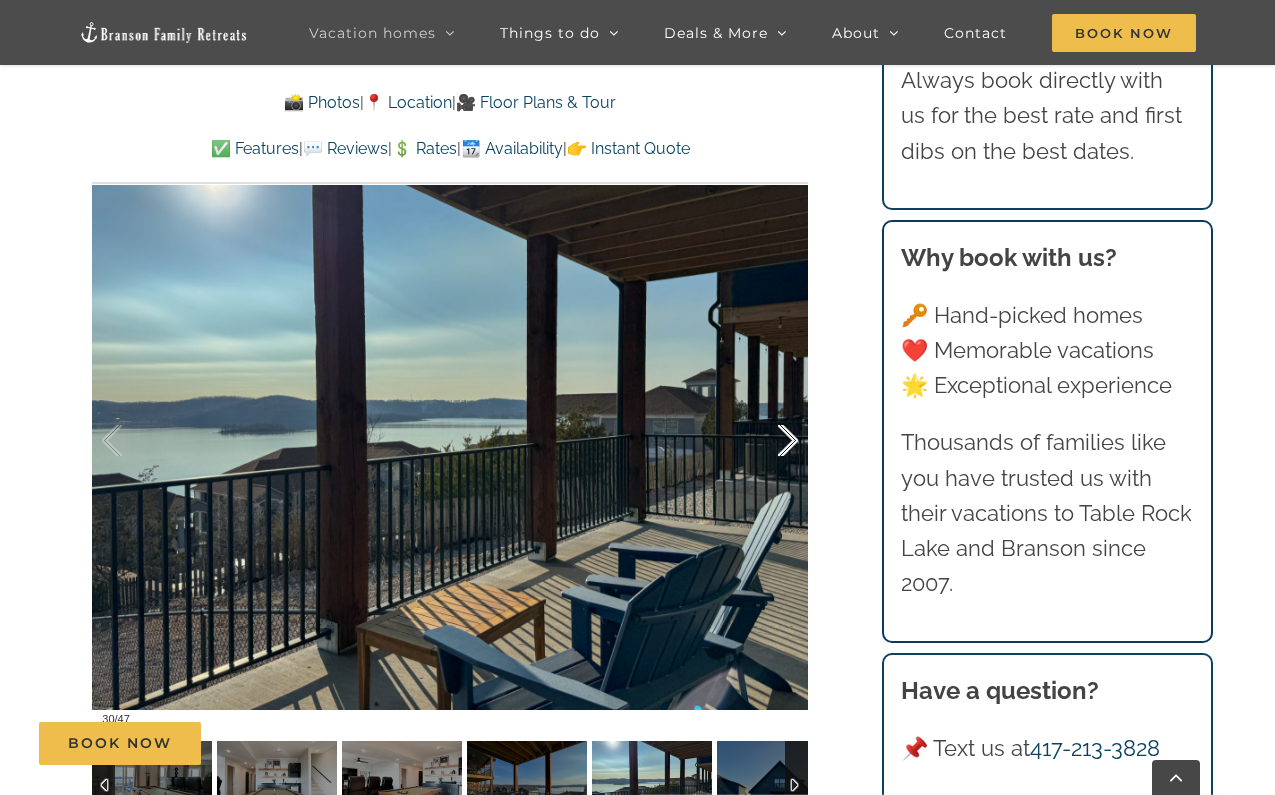 click at bounding box center (767, 441) 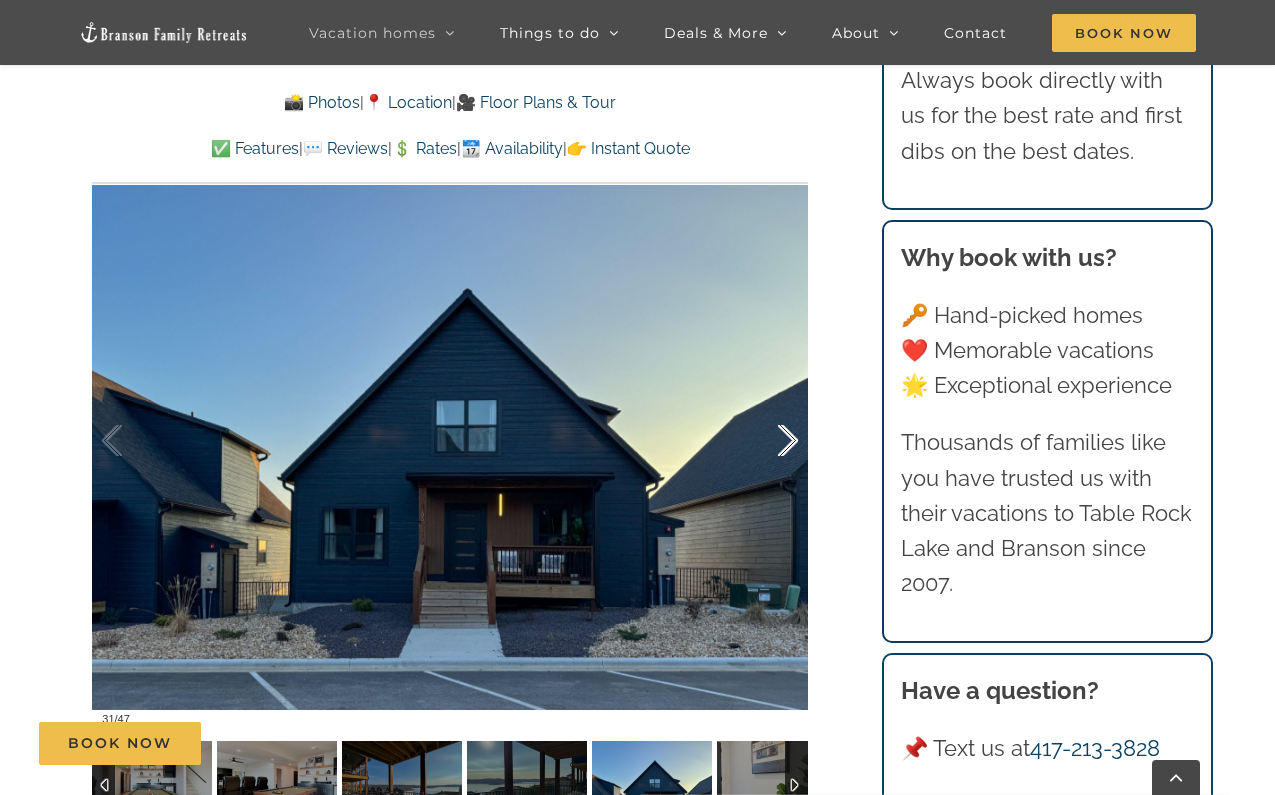 click at bounding box center [767, 441] 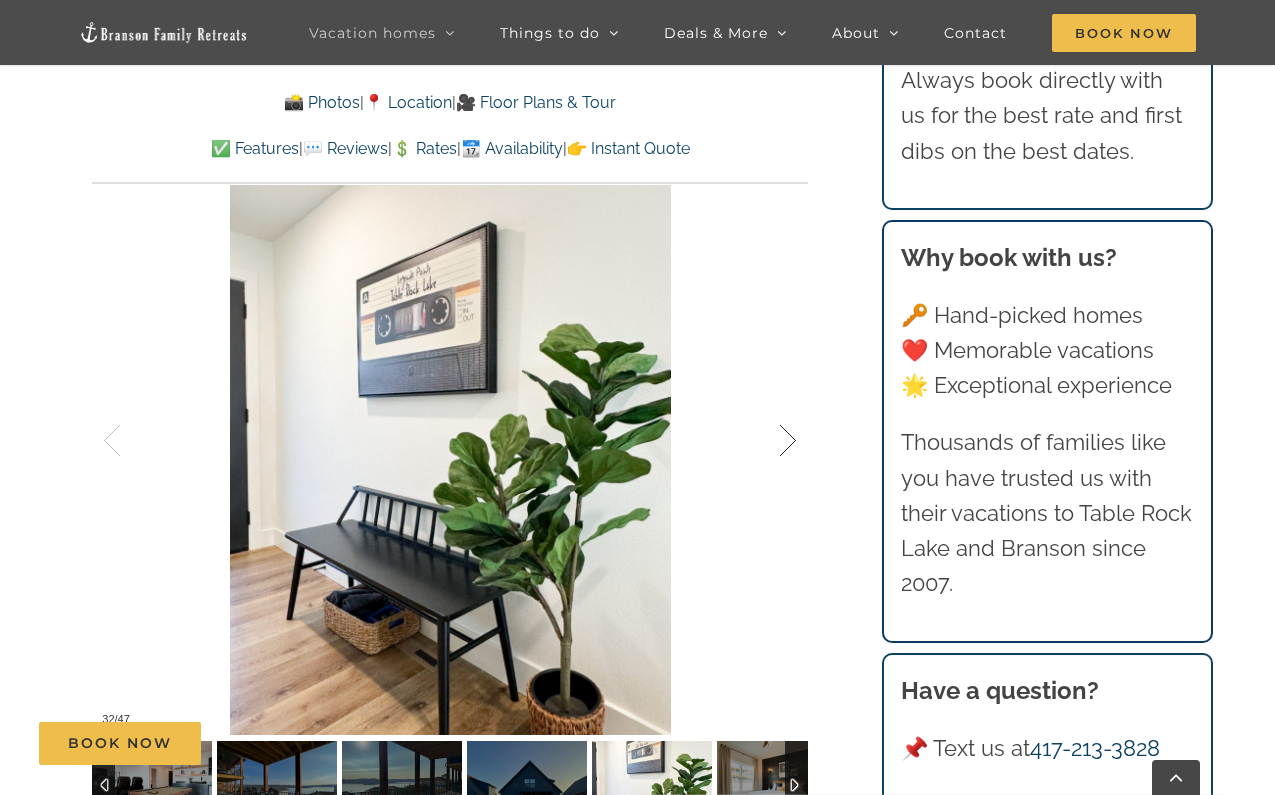 click at bounding box center (767, 441) 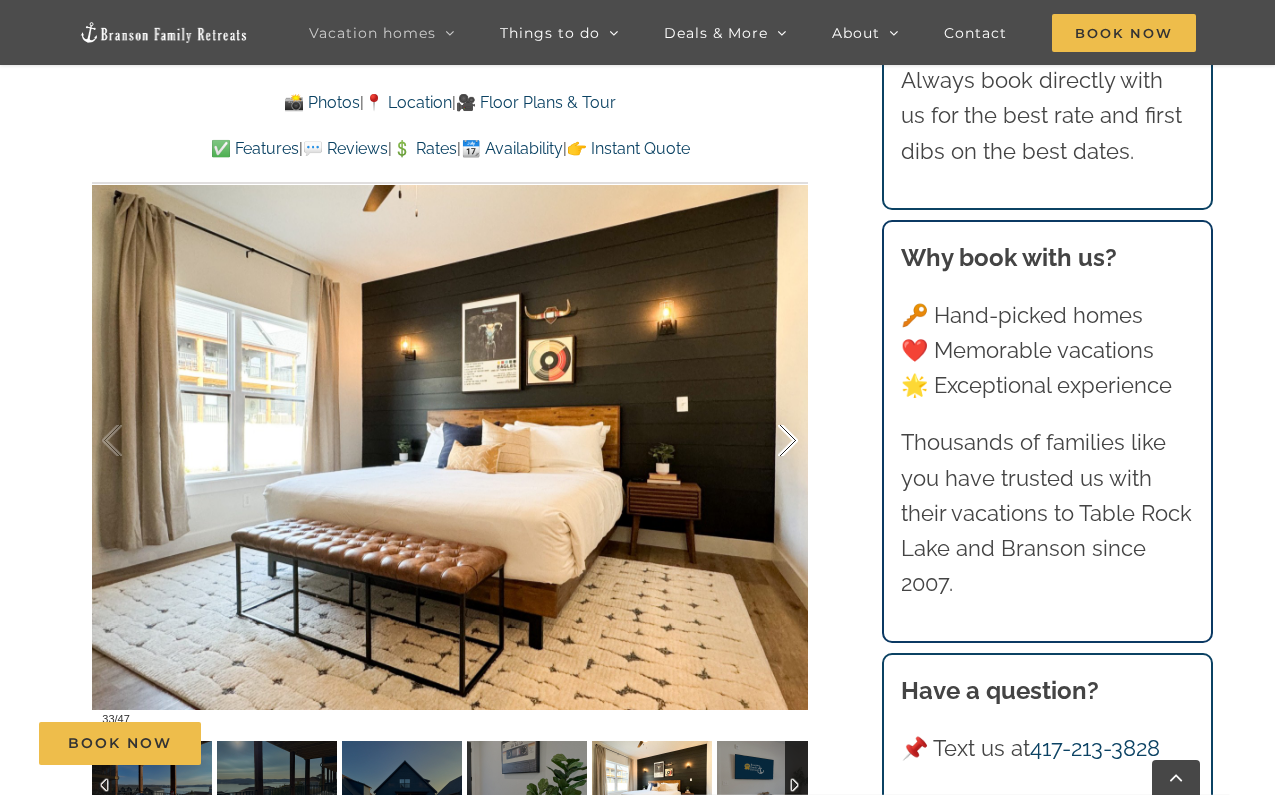 click at bounding box center [767, 441] 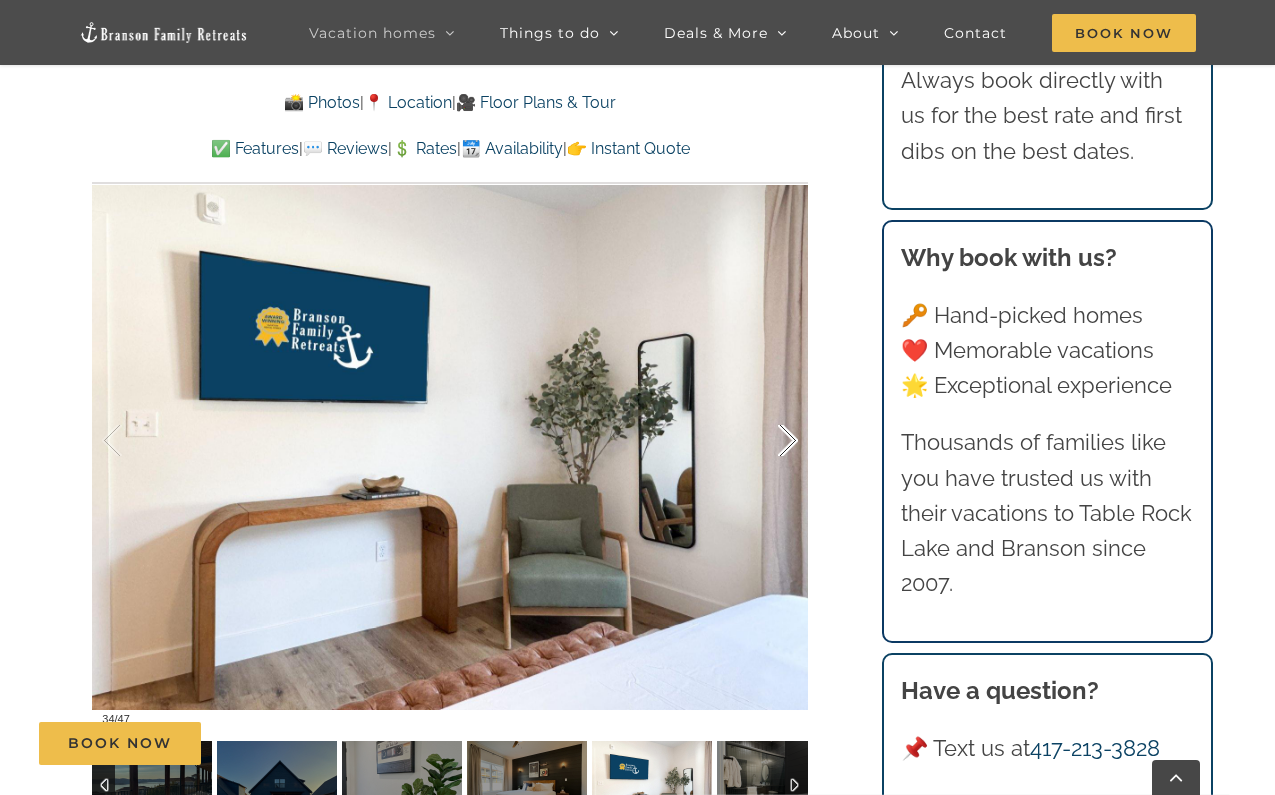 click at bounding box center (767, 441) 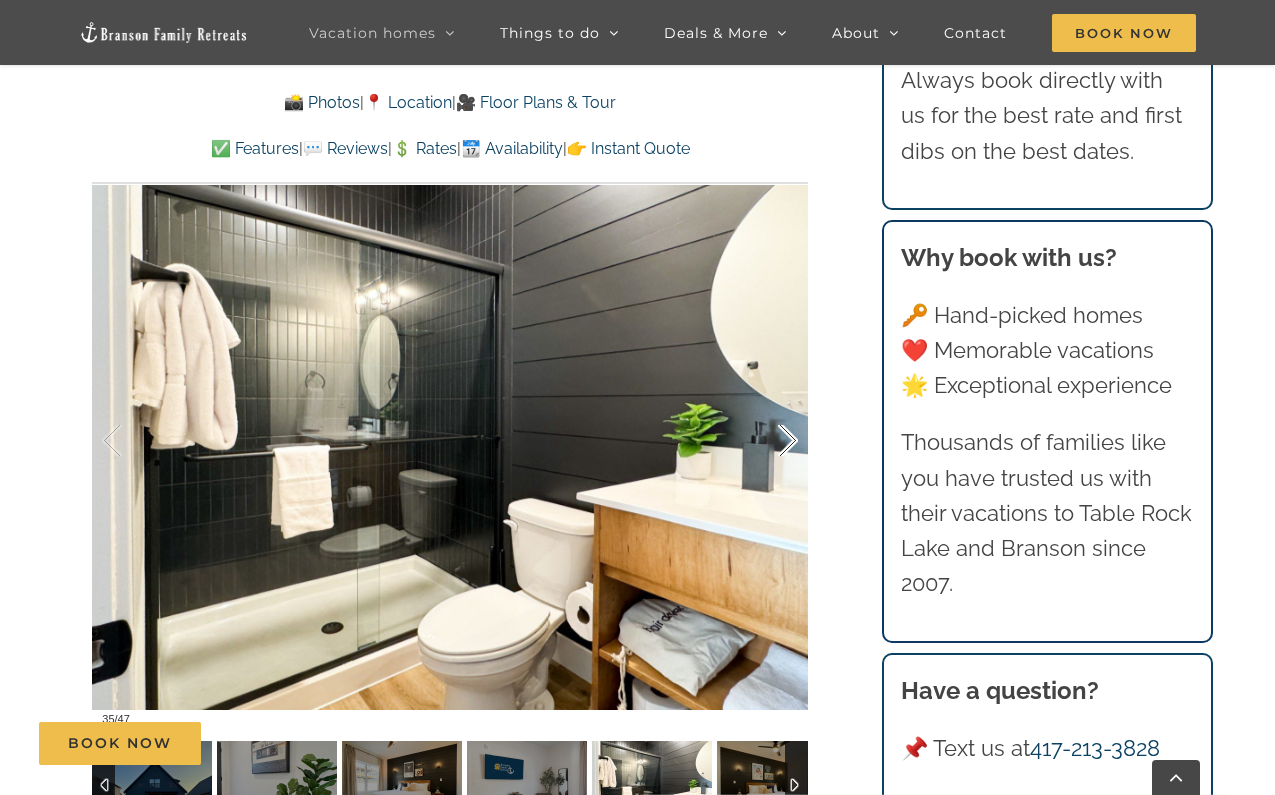 click at bounding box center (767, 441) 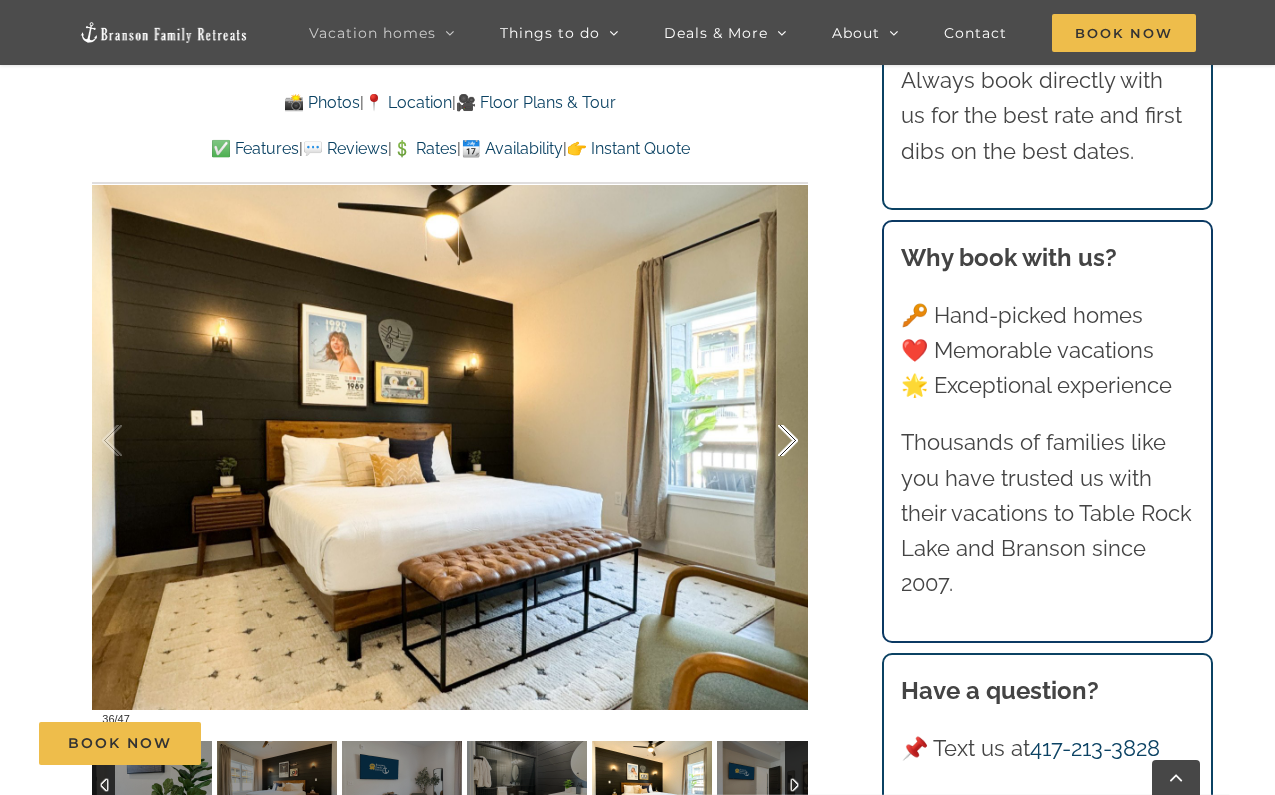 click at bounding box center (767, 441) 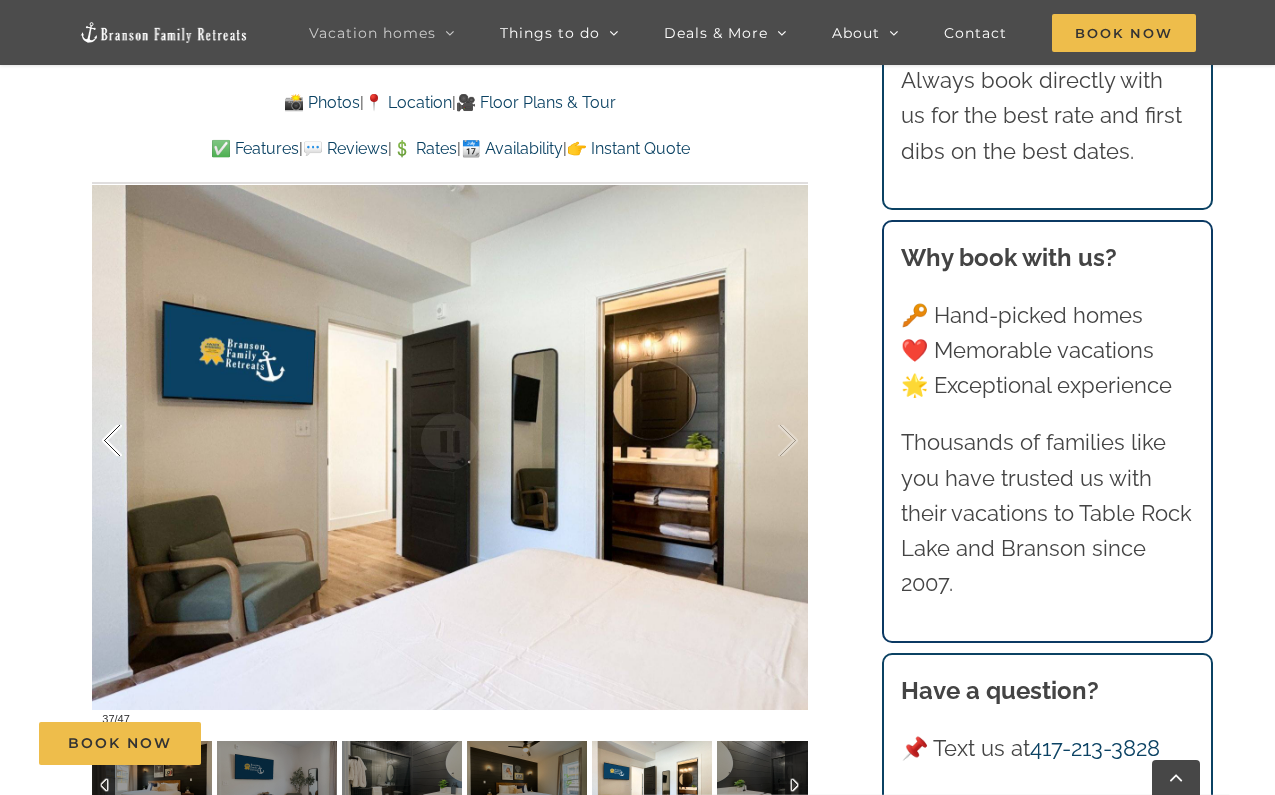 click at bounding box center [133, 441] 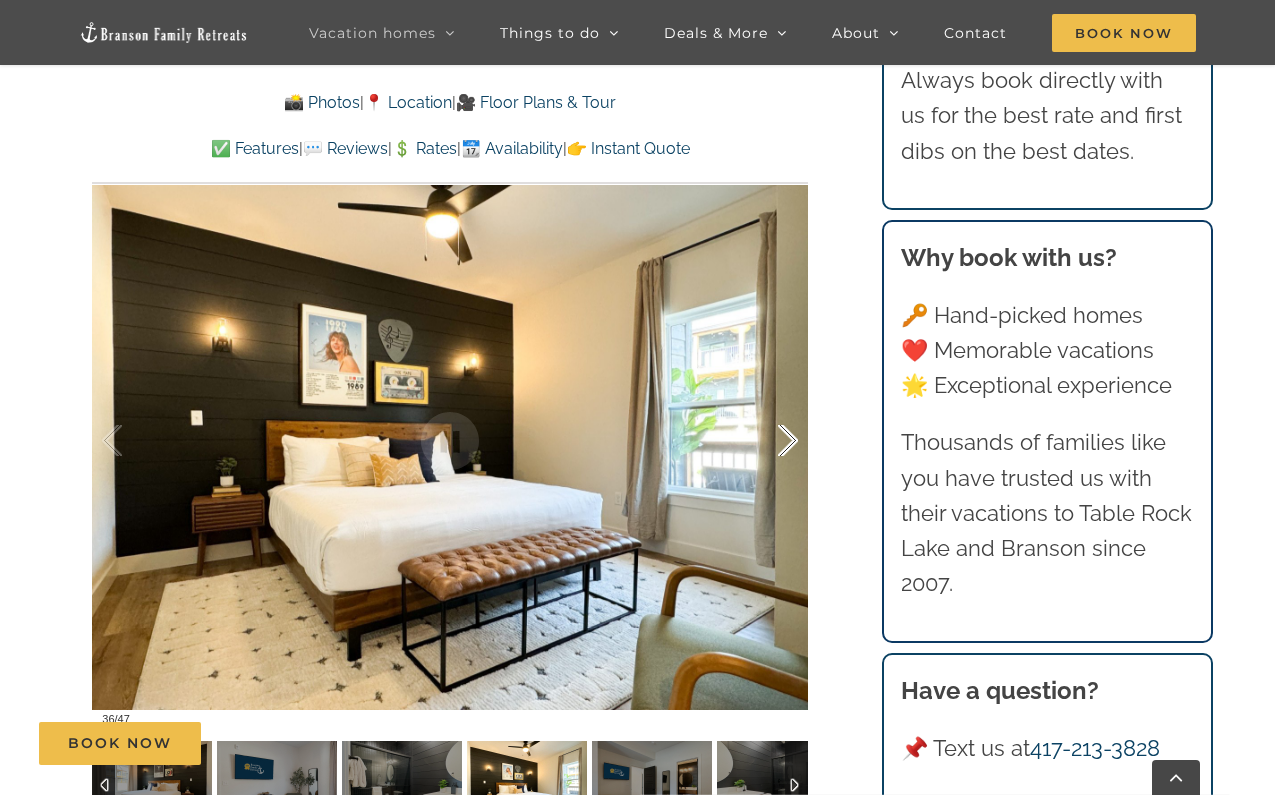 click at bounding box center [767, 441] 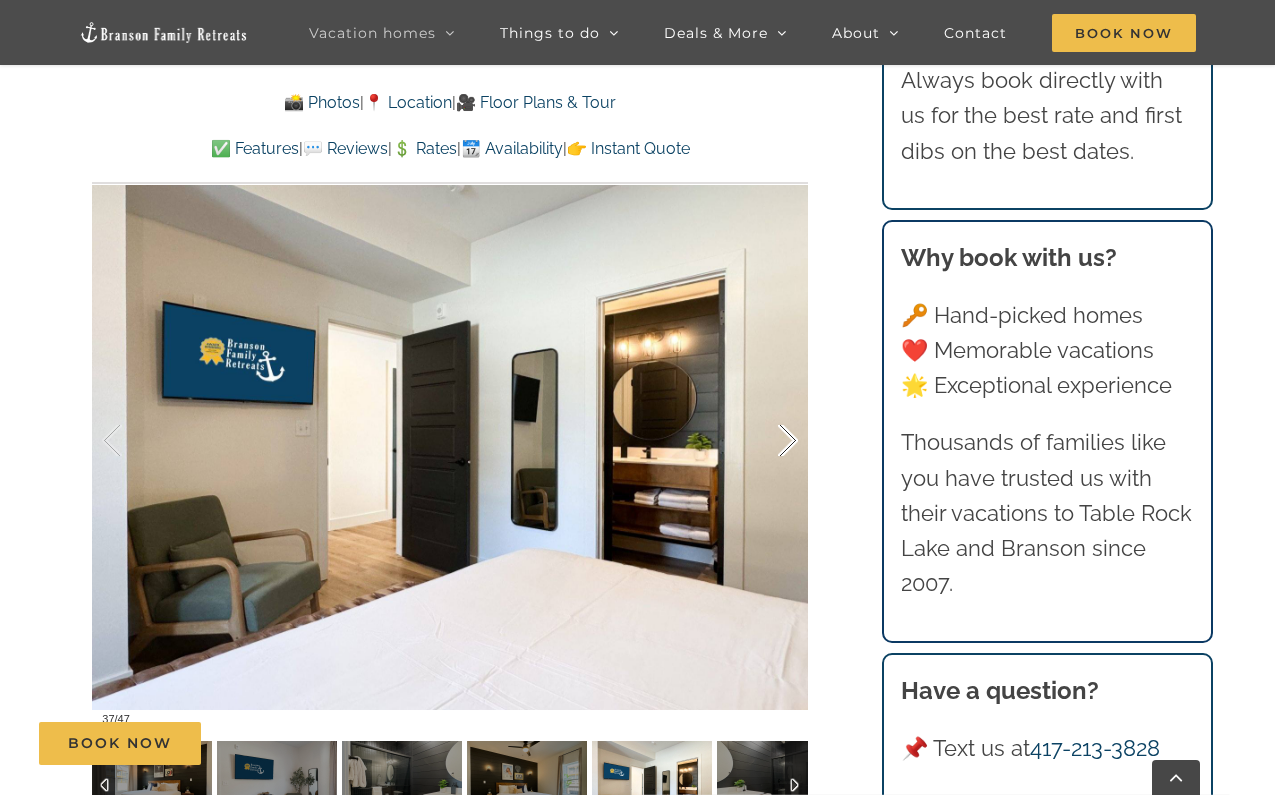 click at bounding box center [767, 441] 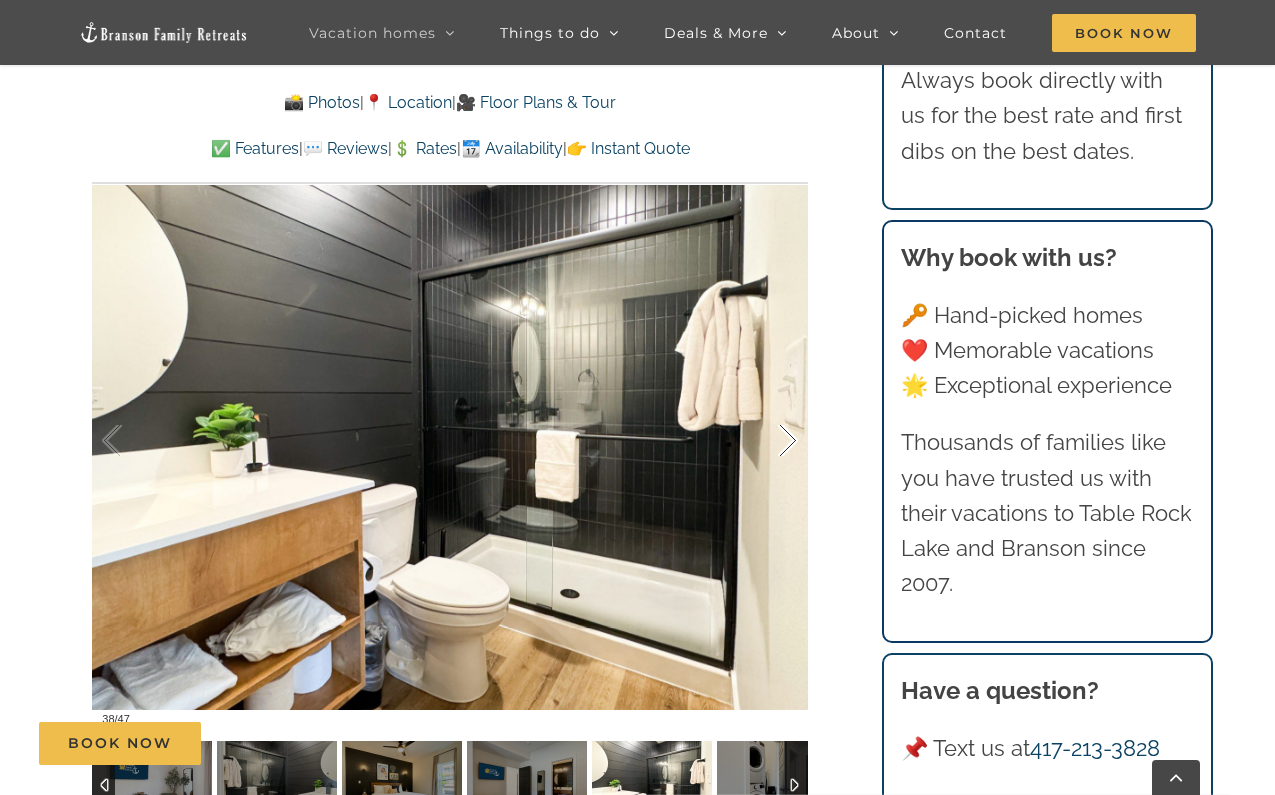 click at bounding box center (767, 441) 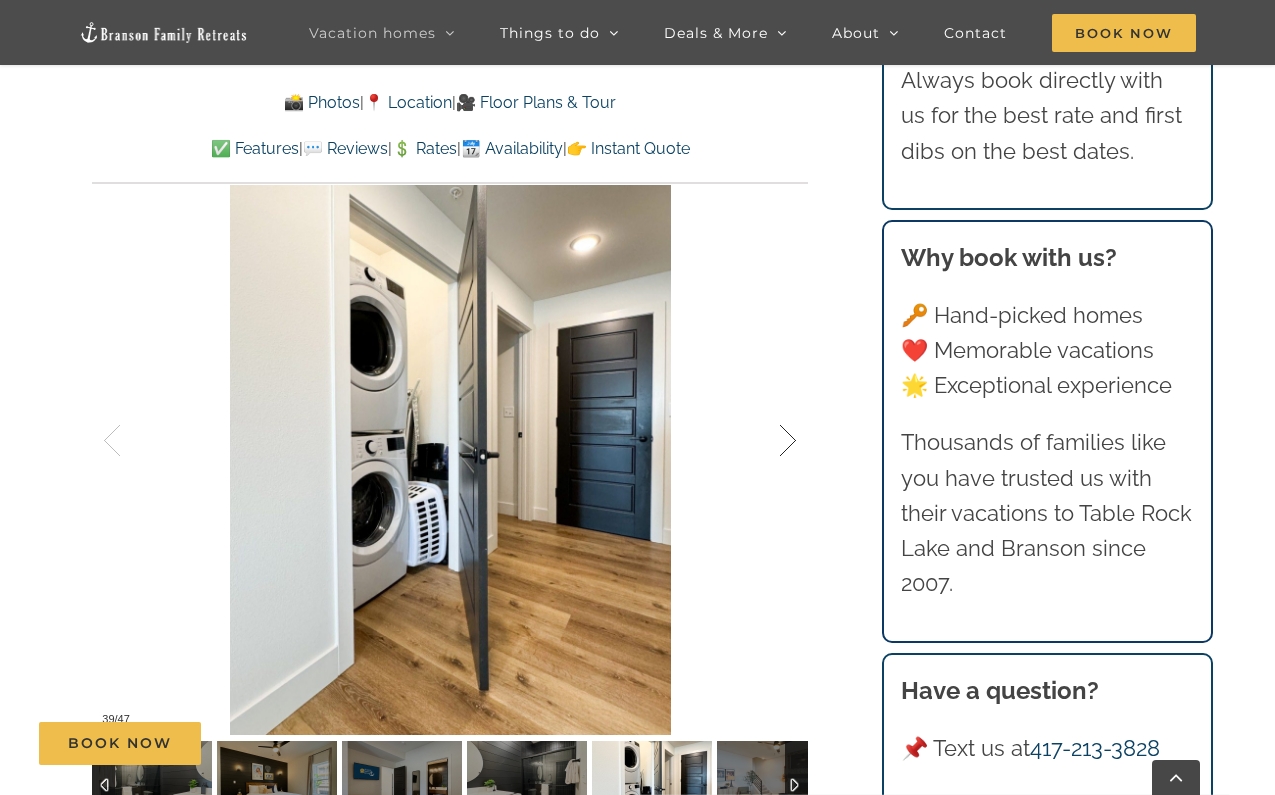 click at bounding box center [767, 441] 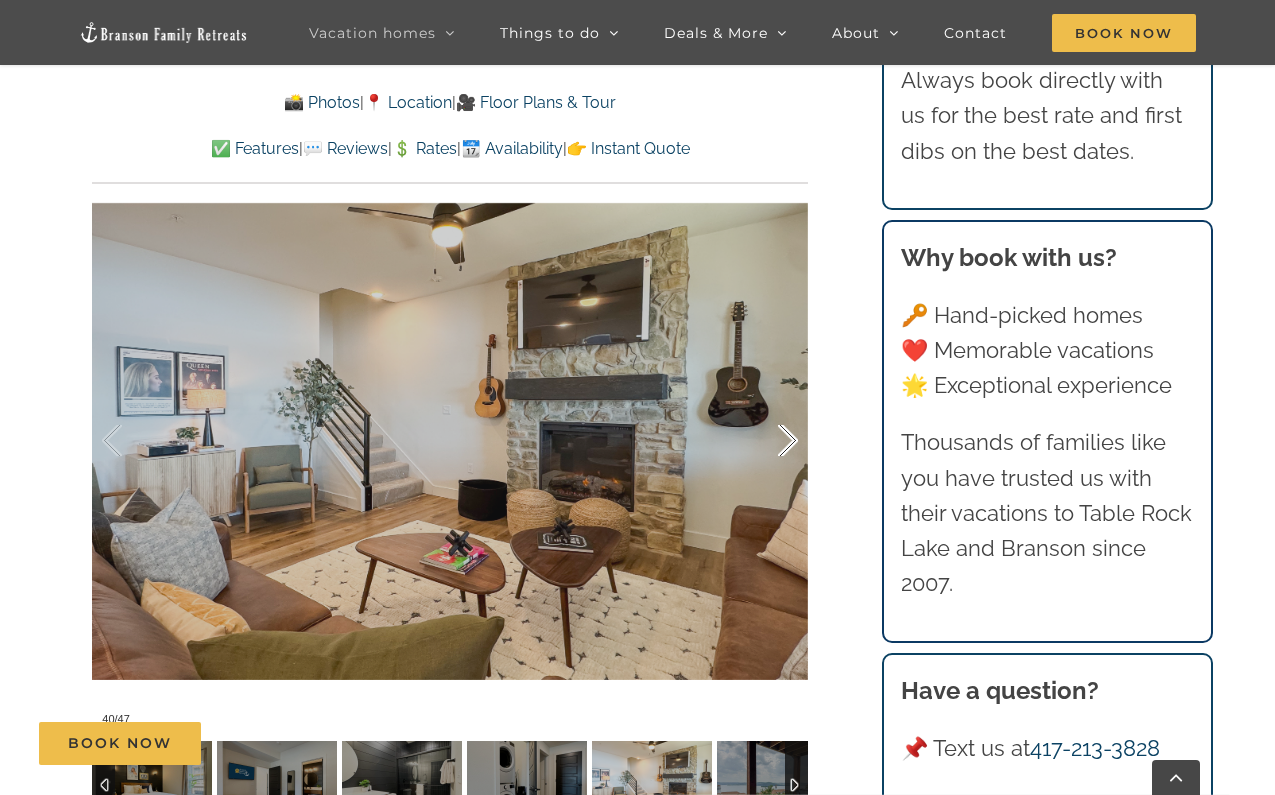 click at bounding box center [767, 441] 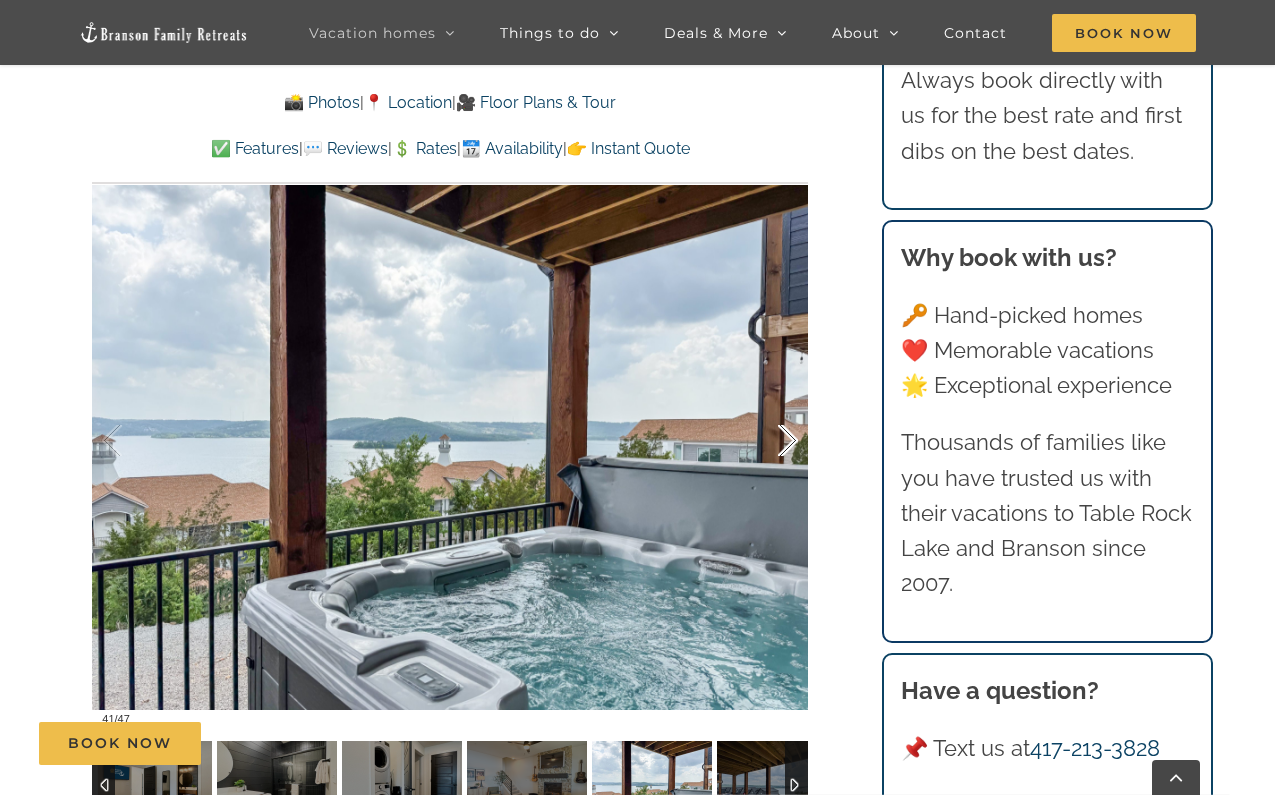 click at bounding box center (767, 441) 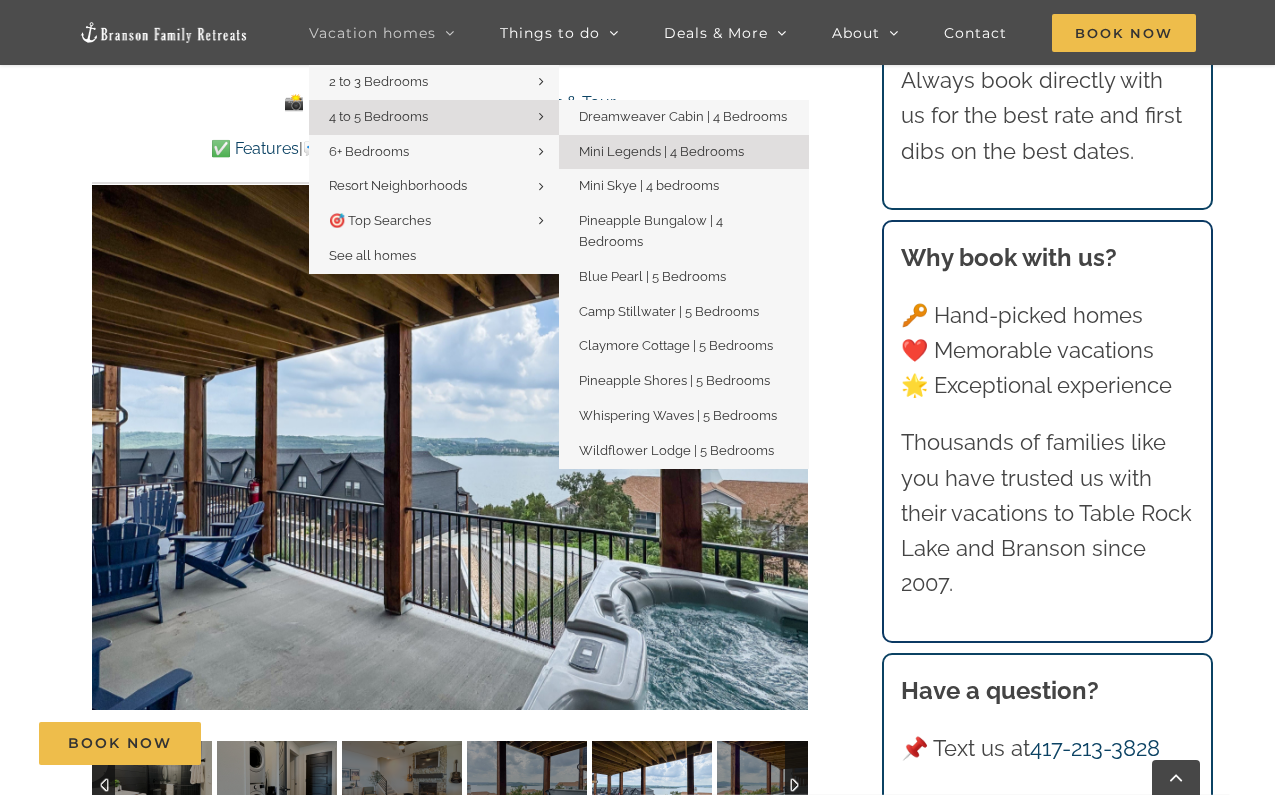 click on "4 to 5 Bedrooms" at bounding box center (378, 116) 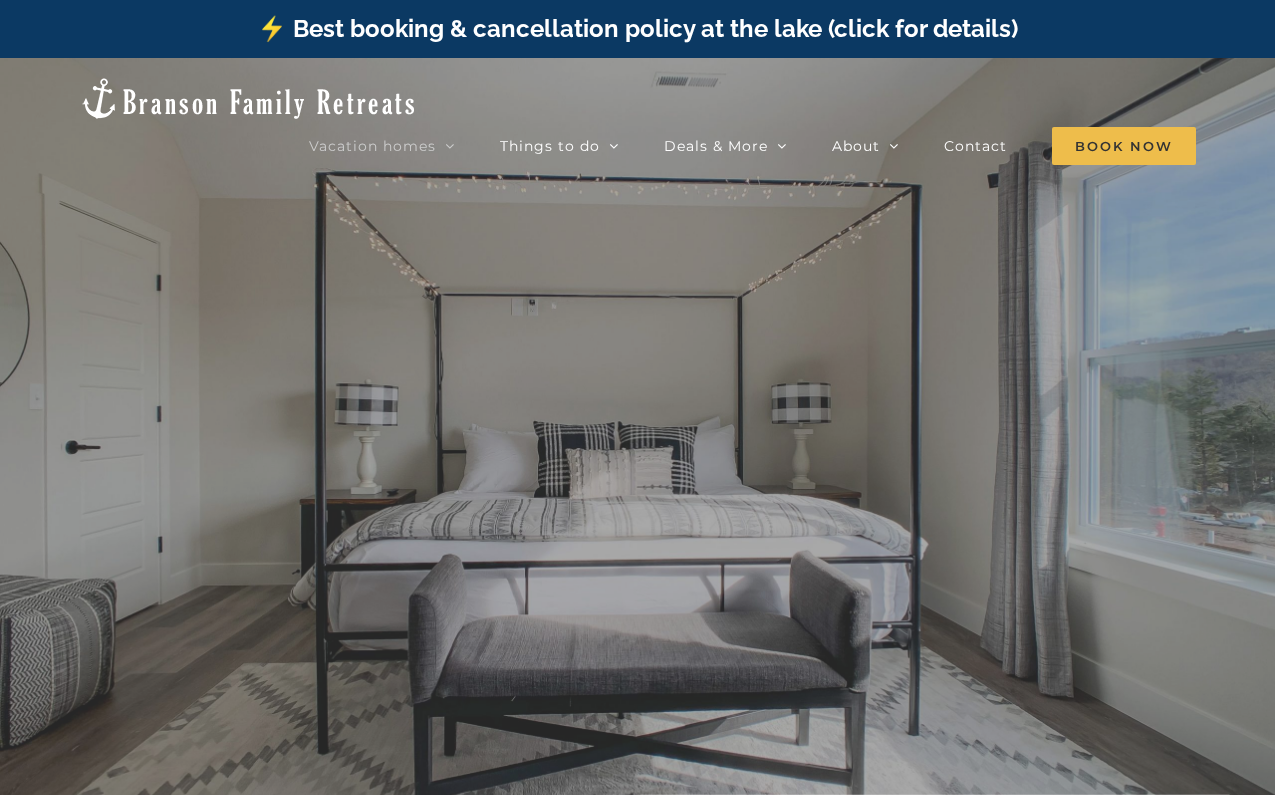 scroll, scrollTop: 0, scrollLeft: 0, axis: both 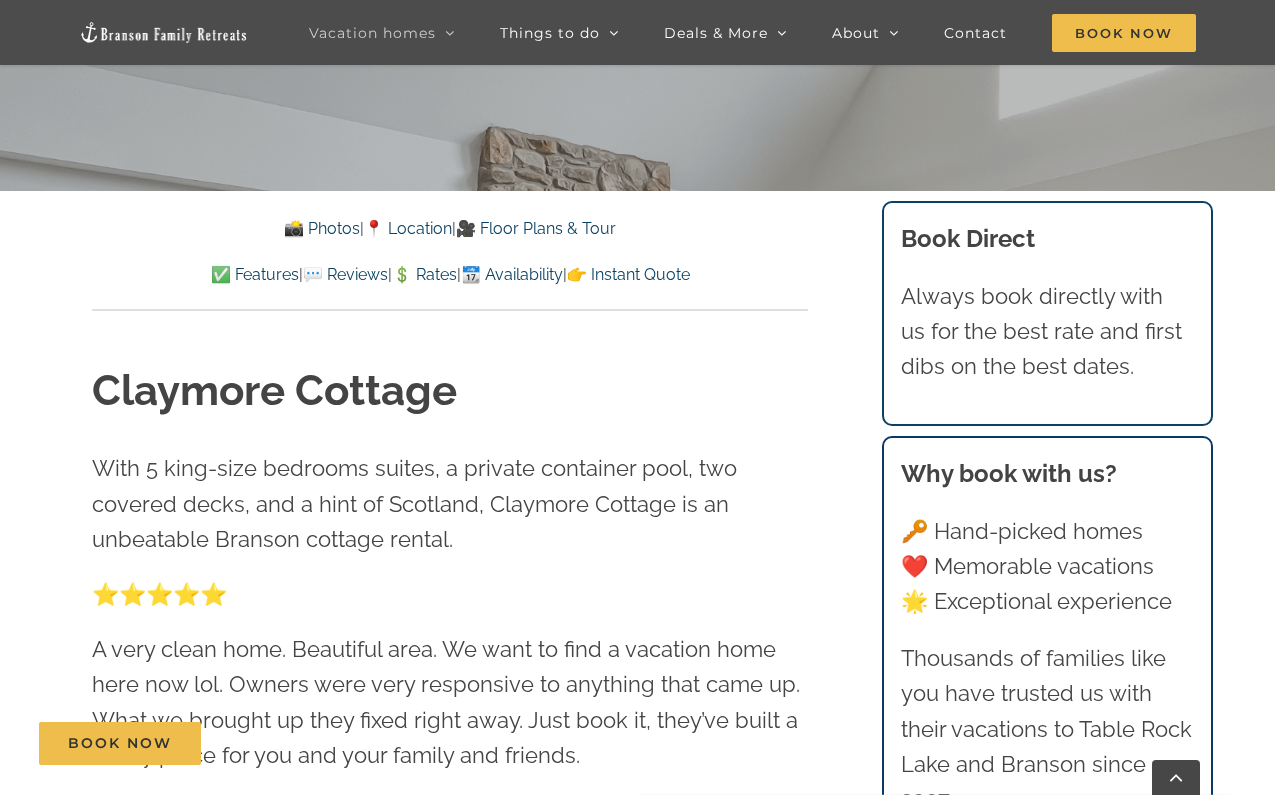 click on "📸 Photos" at bounding box center (322, 228) 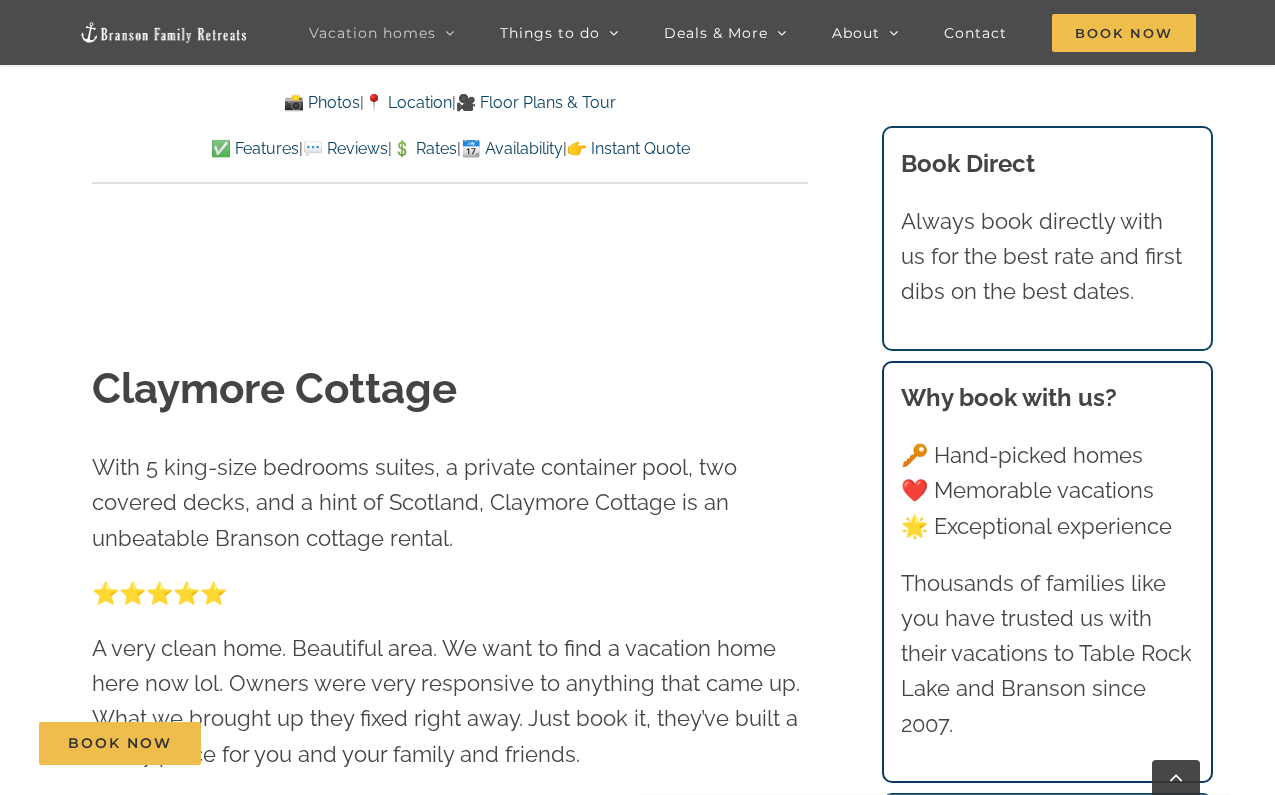 scroll, scrollTop: 1236, scrollLeft: 0, axis: vertical 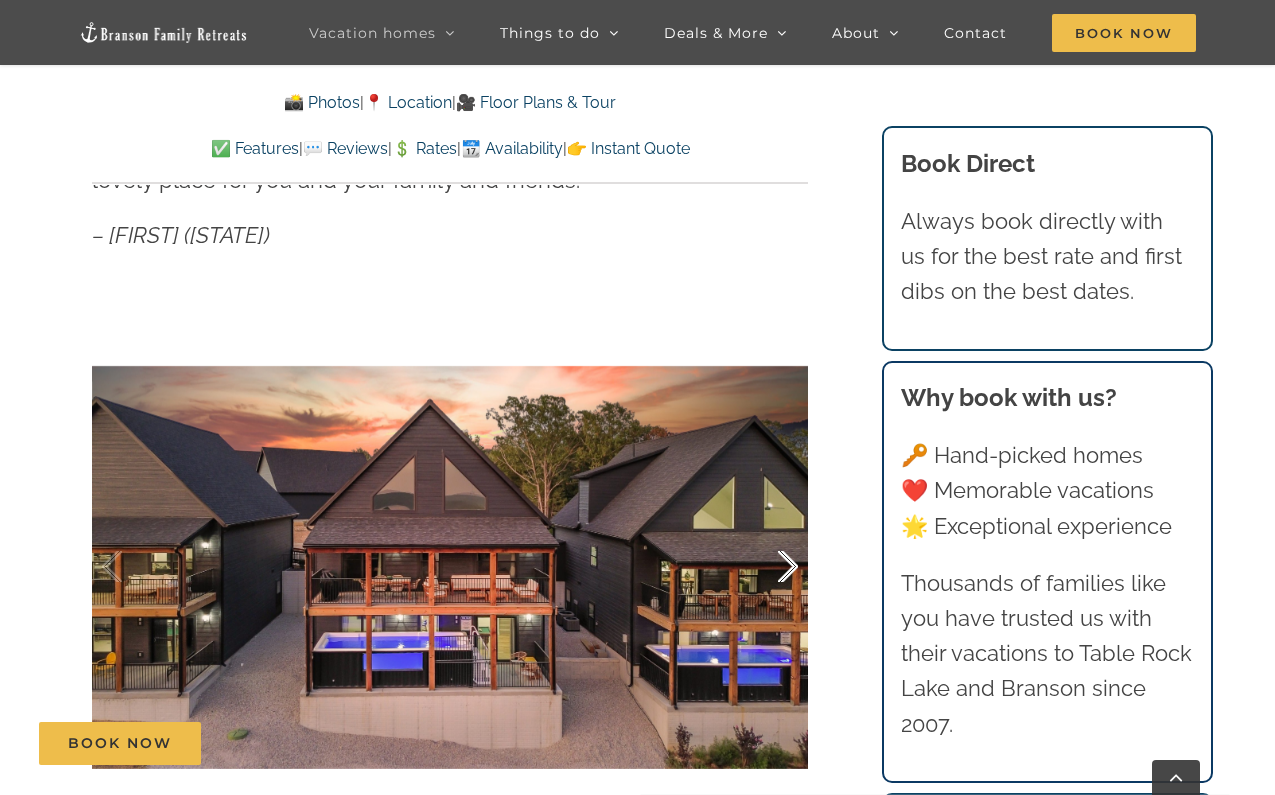 click at bounding box center (767, 567) 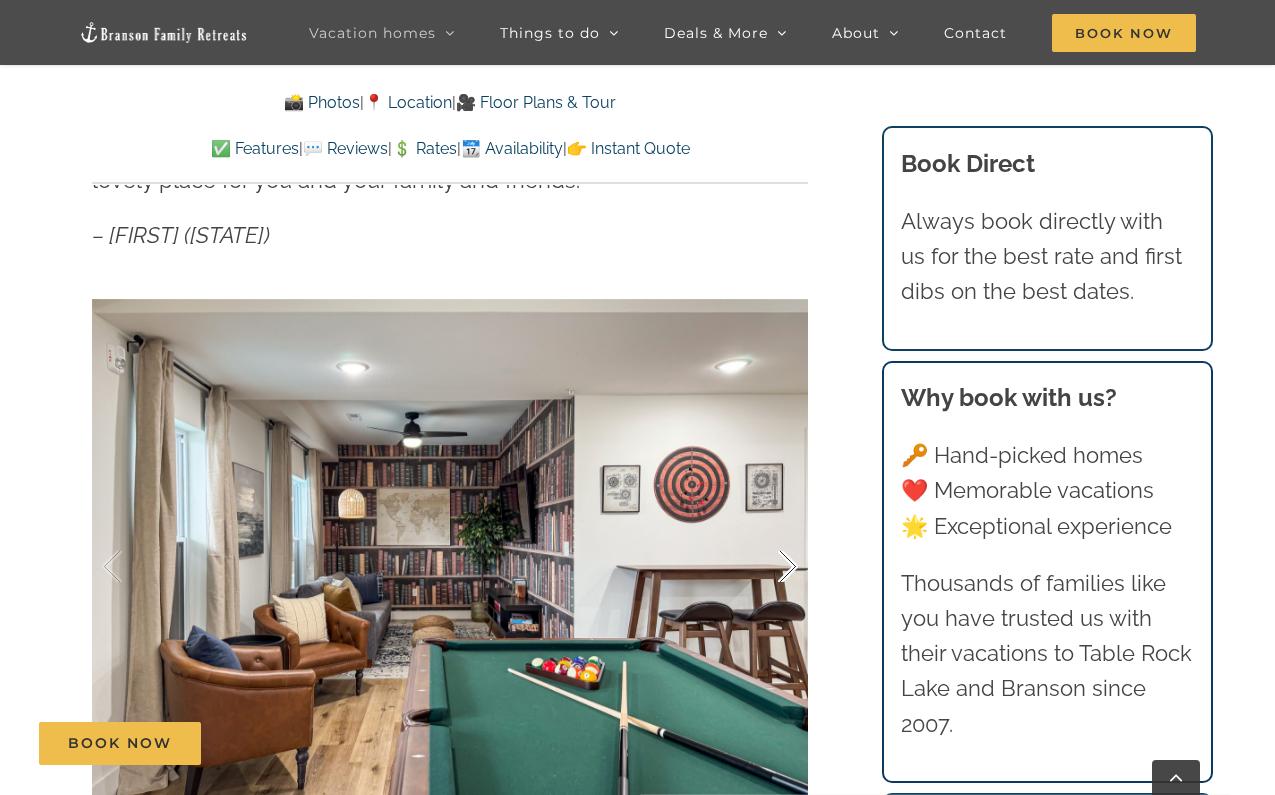 click at bounding box center [767, 567] 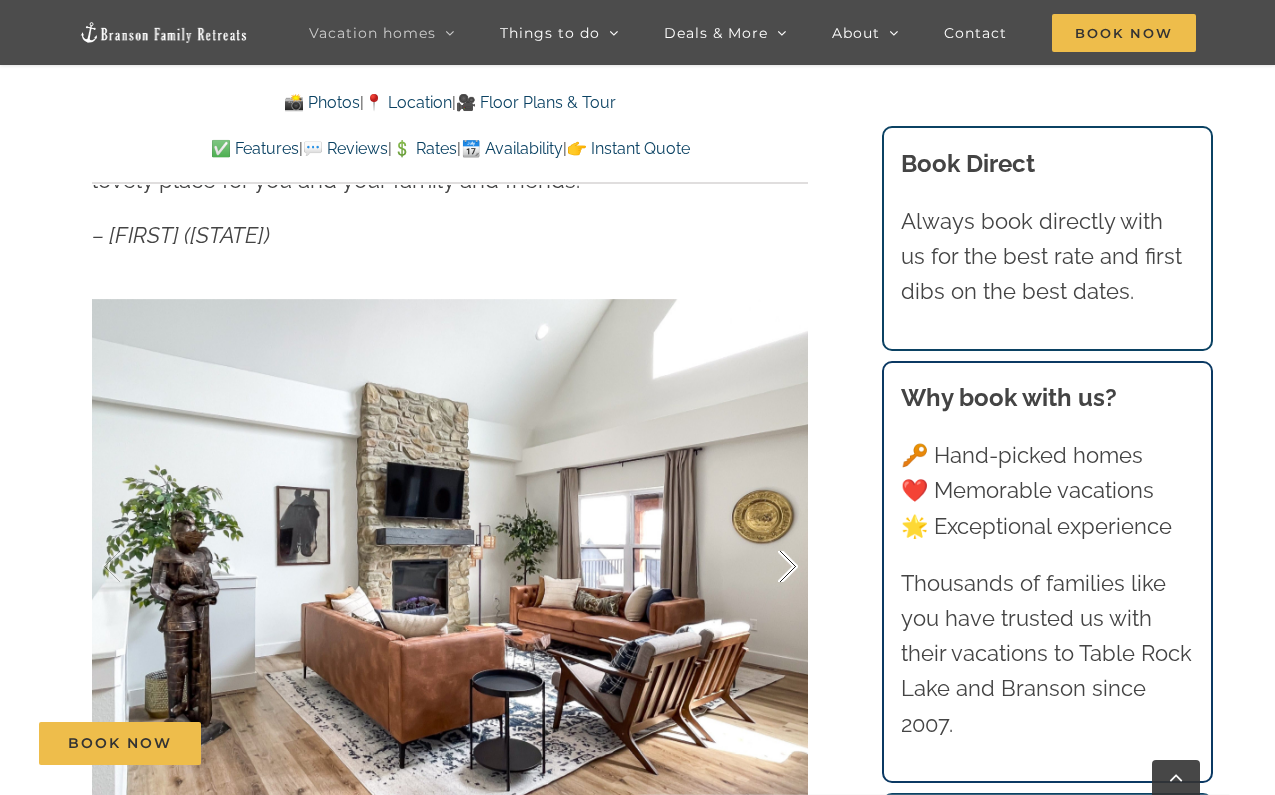 click at bounding box center [767, 567] 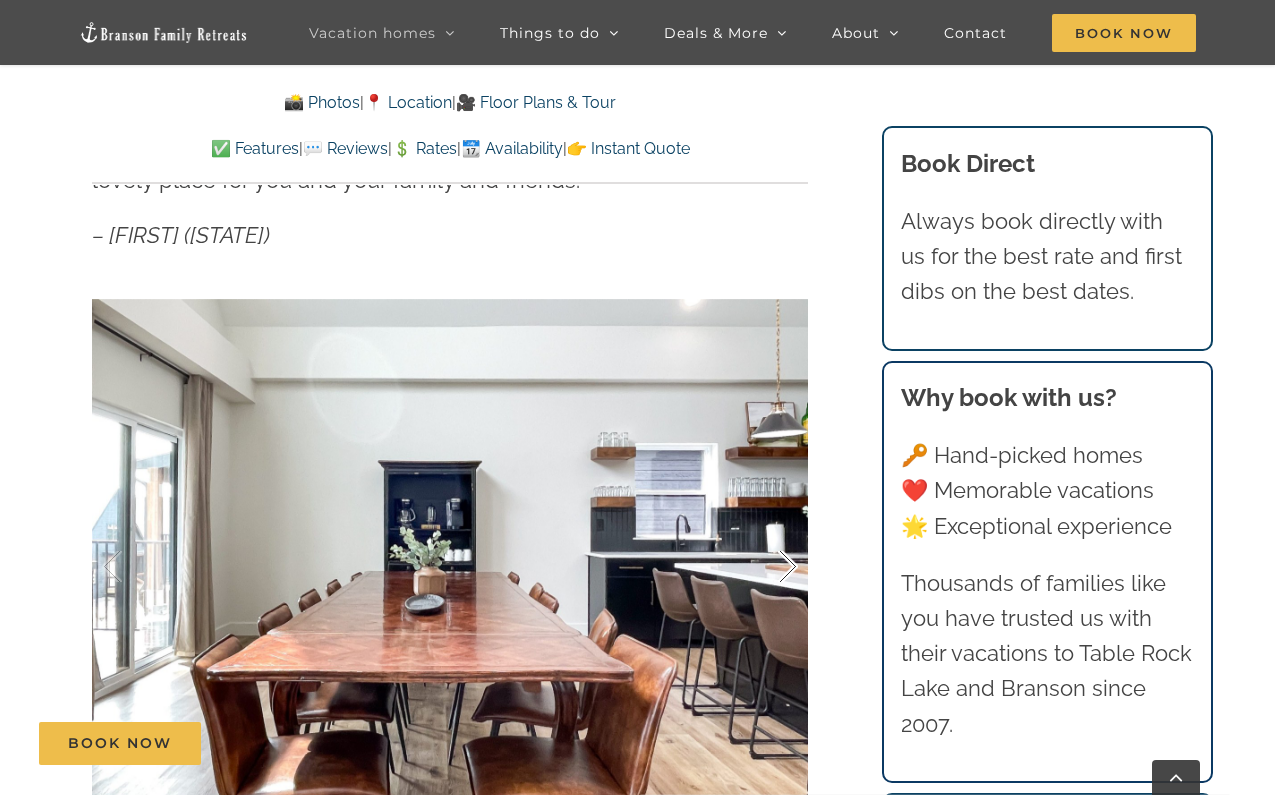 click at bounding box center [767, 567] 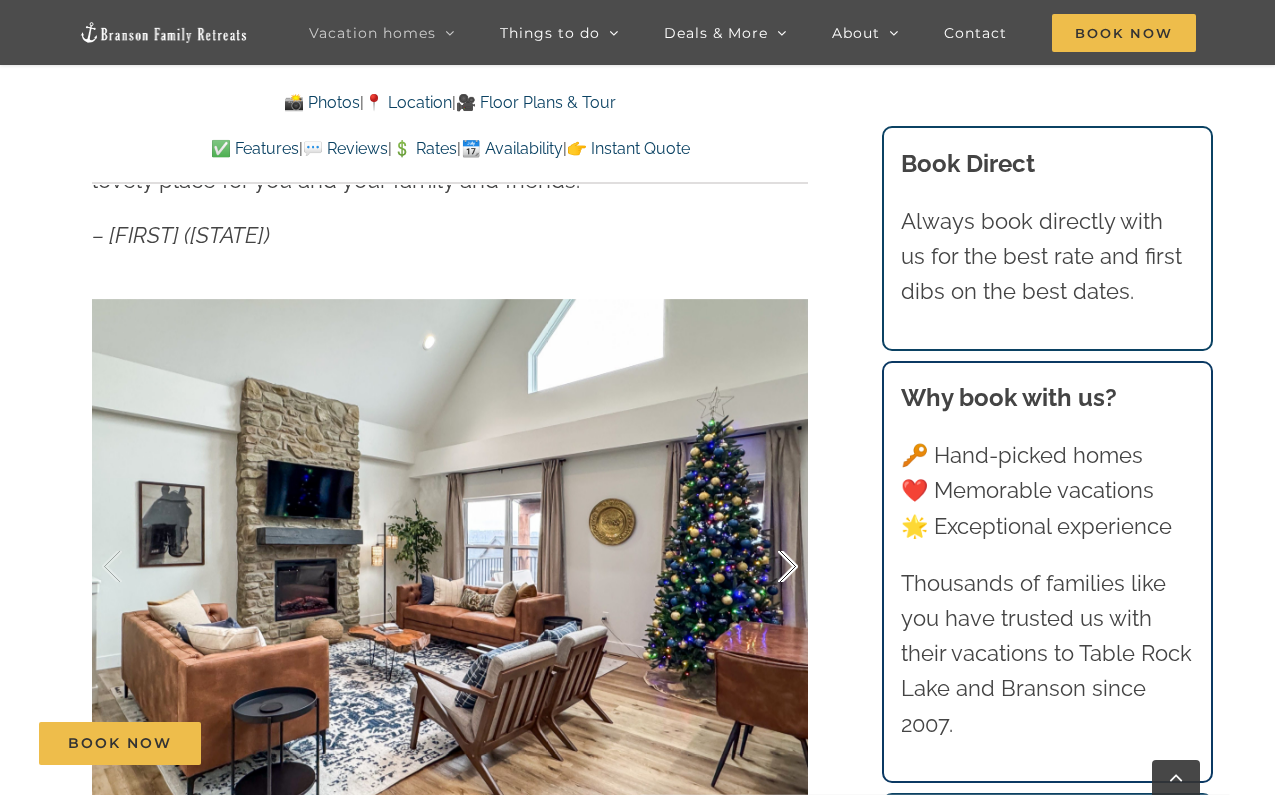 click at bounding box center (767, 567) 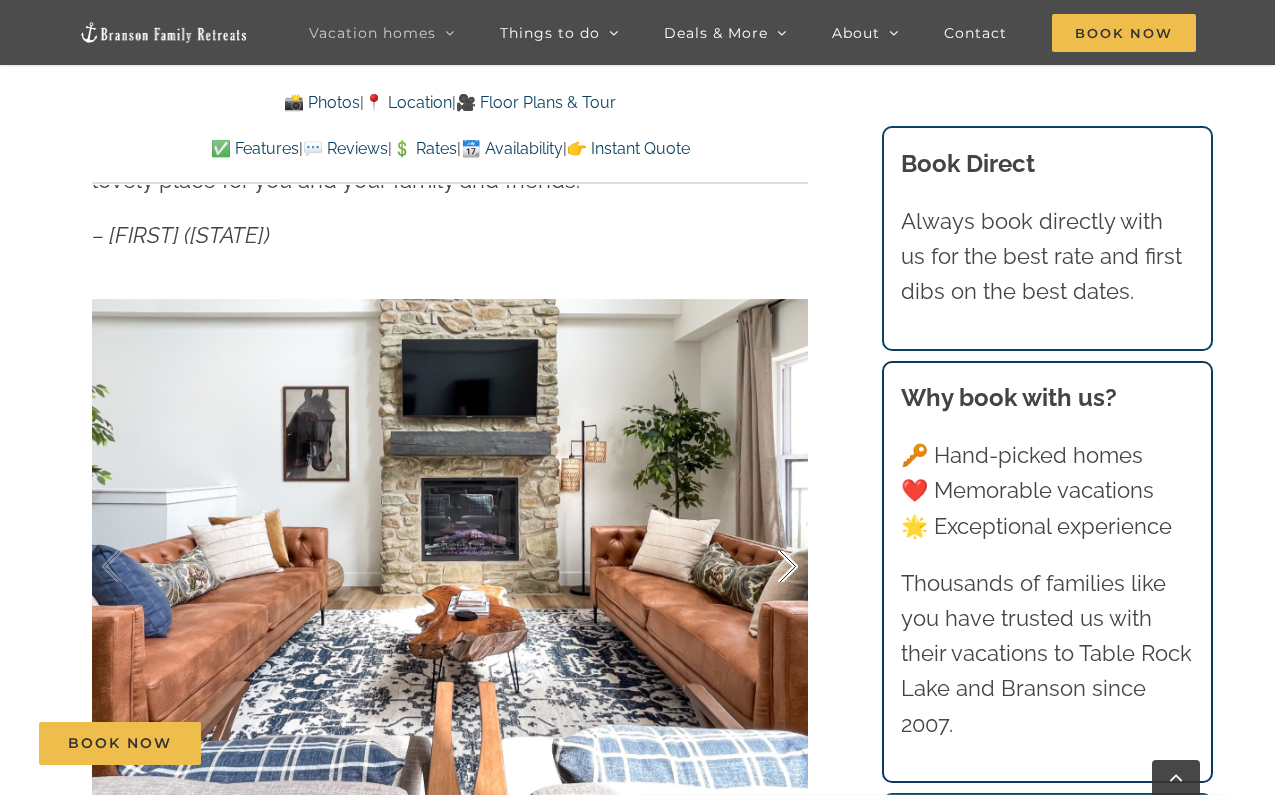 click at bounding box center [767, 567] 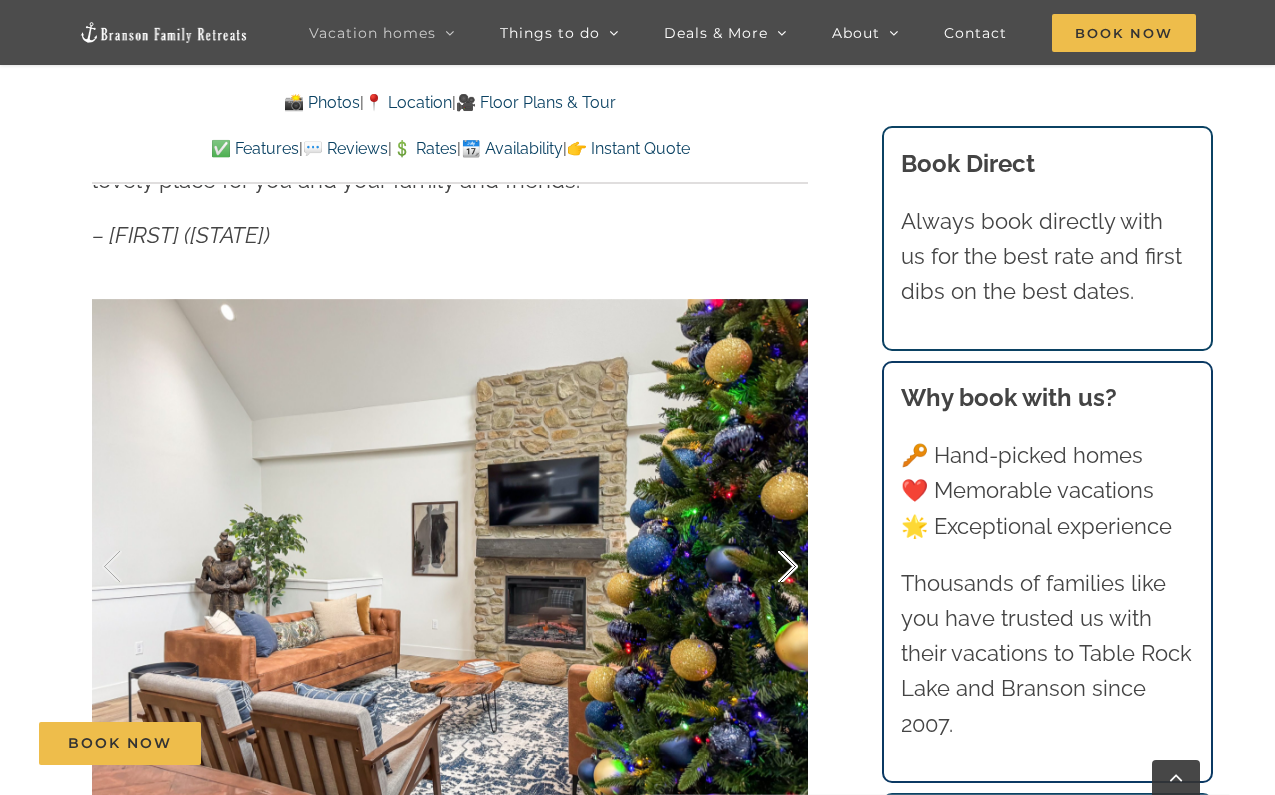 click at bounding box center [767, 567] 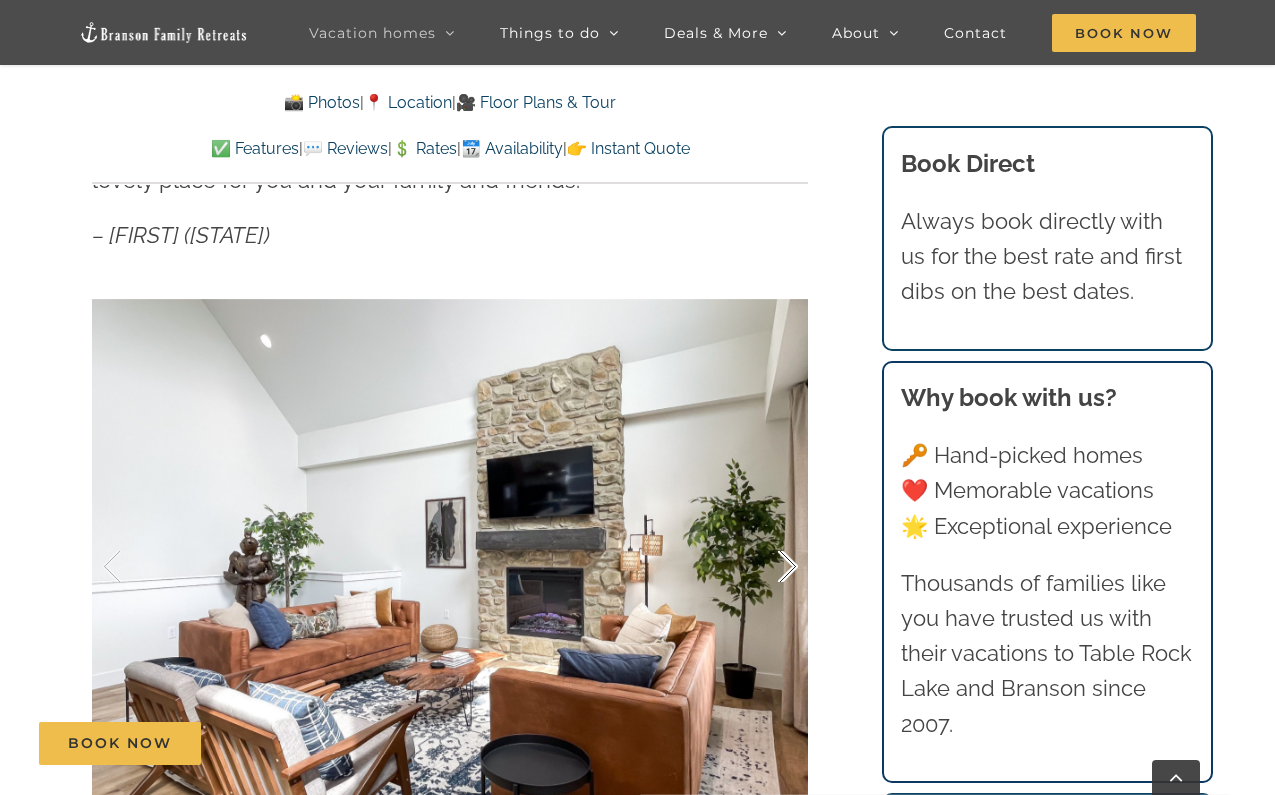 click at bounding box center (767, 567) 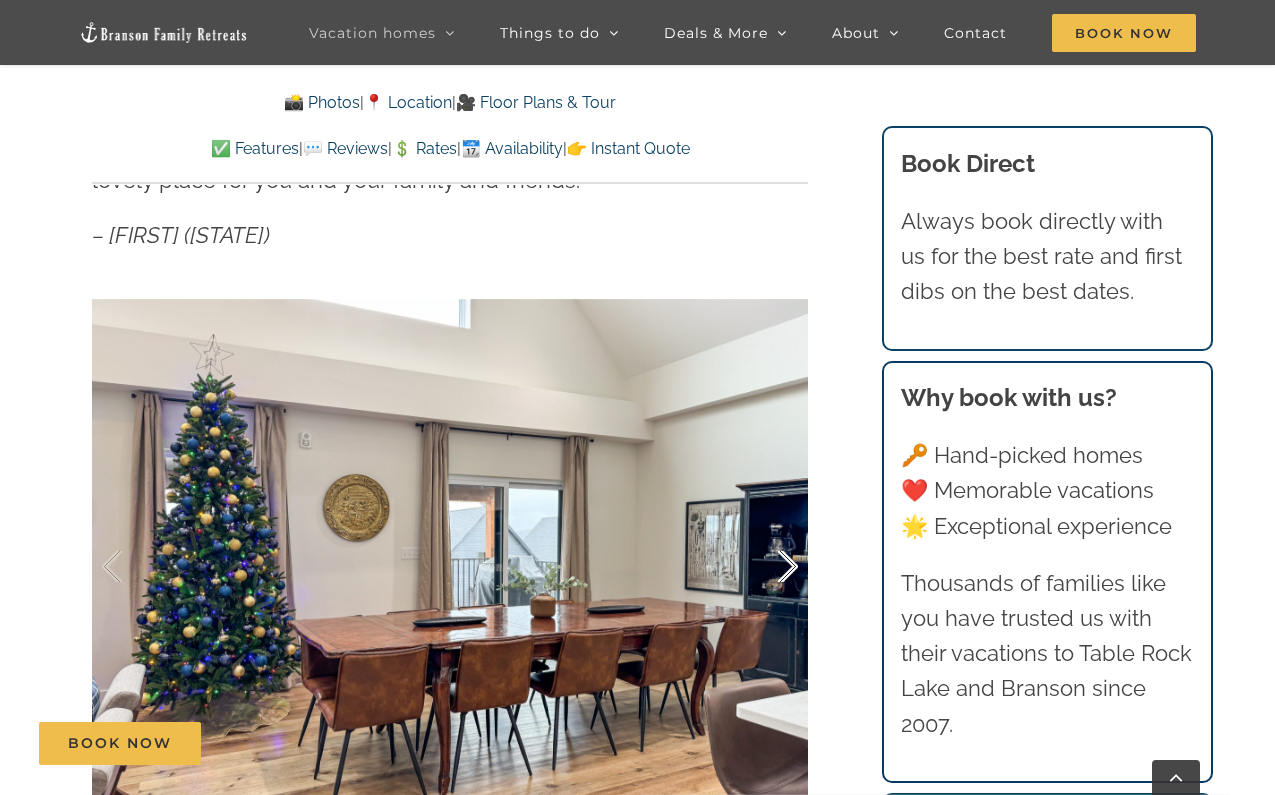 click at bounding box center [767, 567] 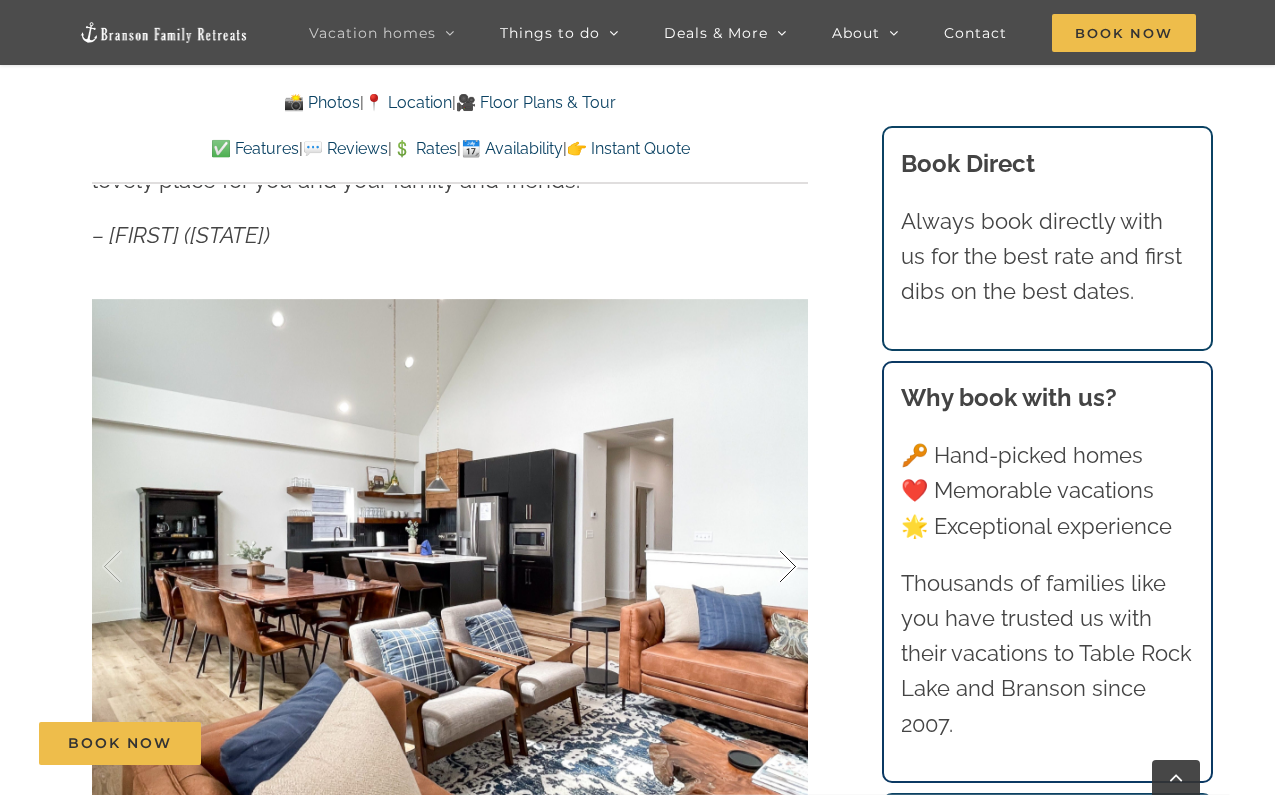click at bounding box center (767, 567) 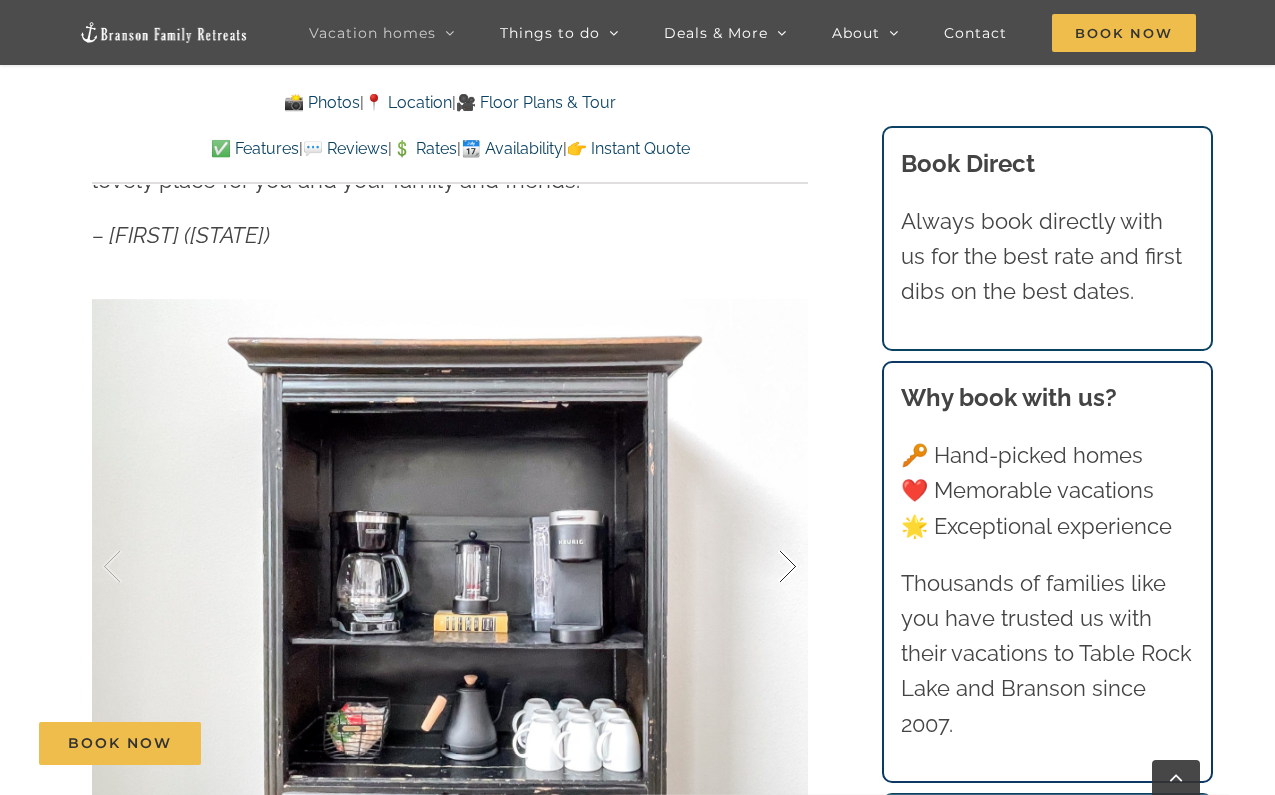 click at bounding box center (767, 567) 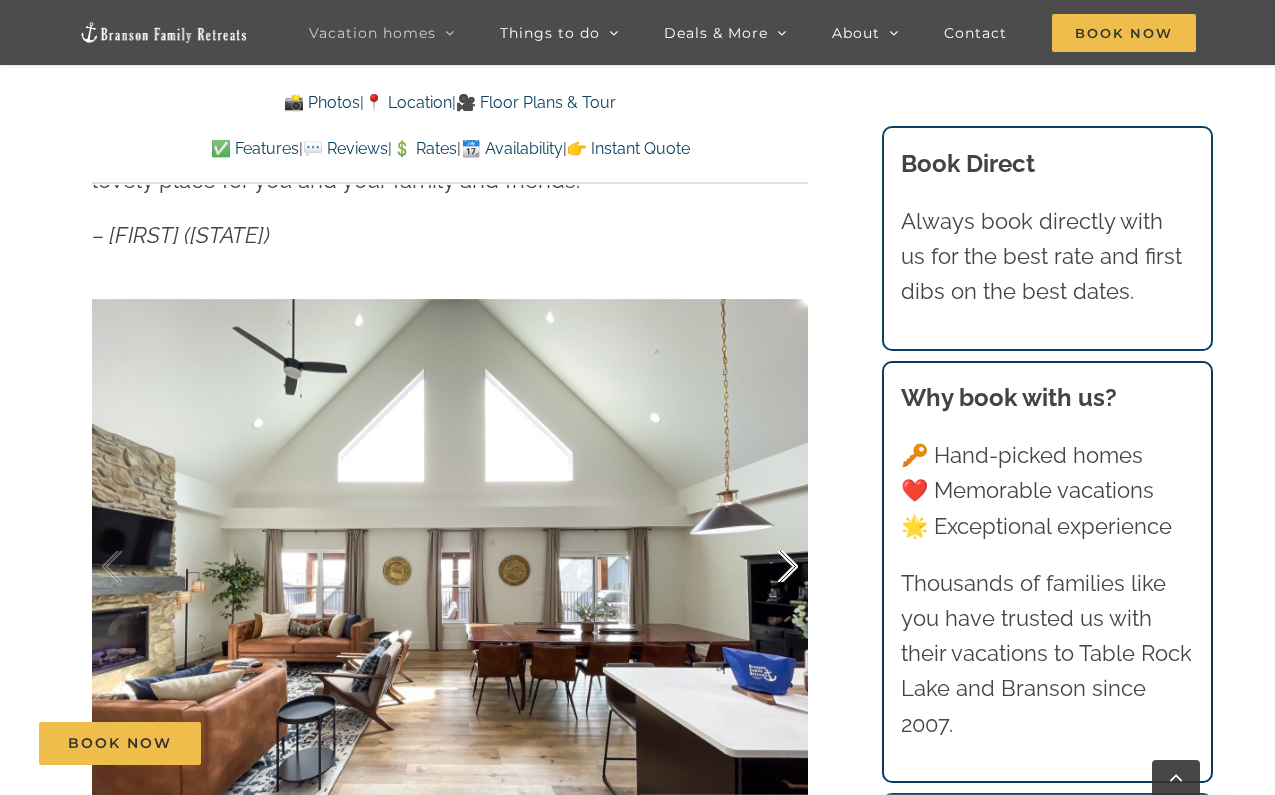 click at bounding box center [767, 567] 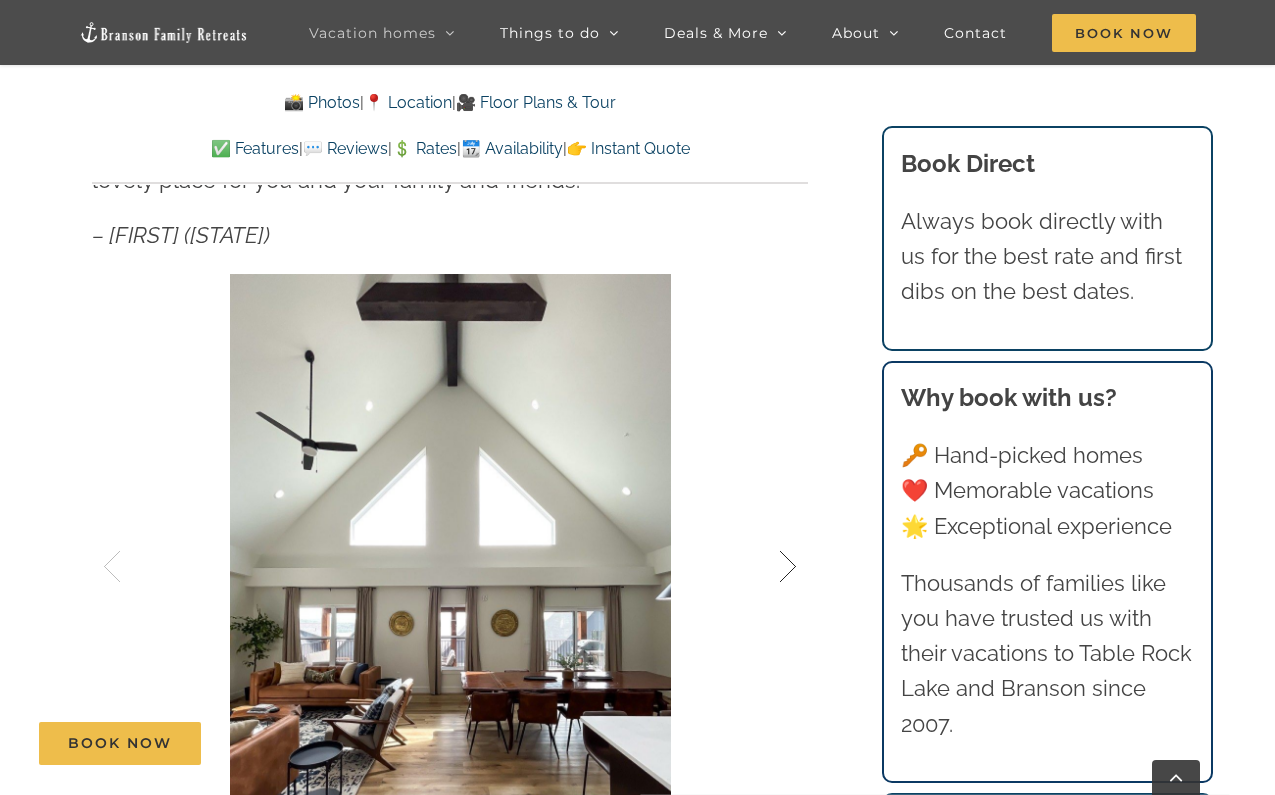 click at bounding box center [767, 567] 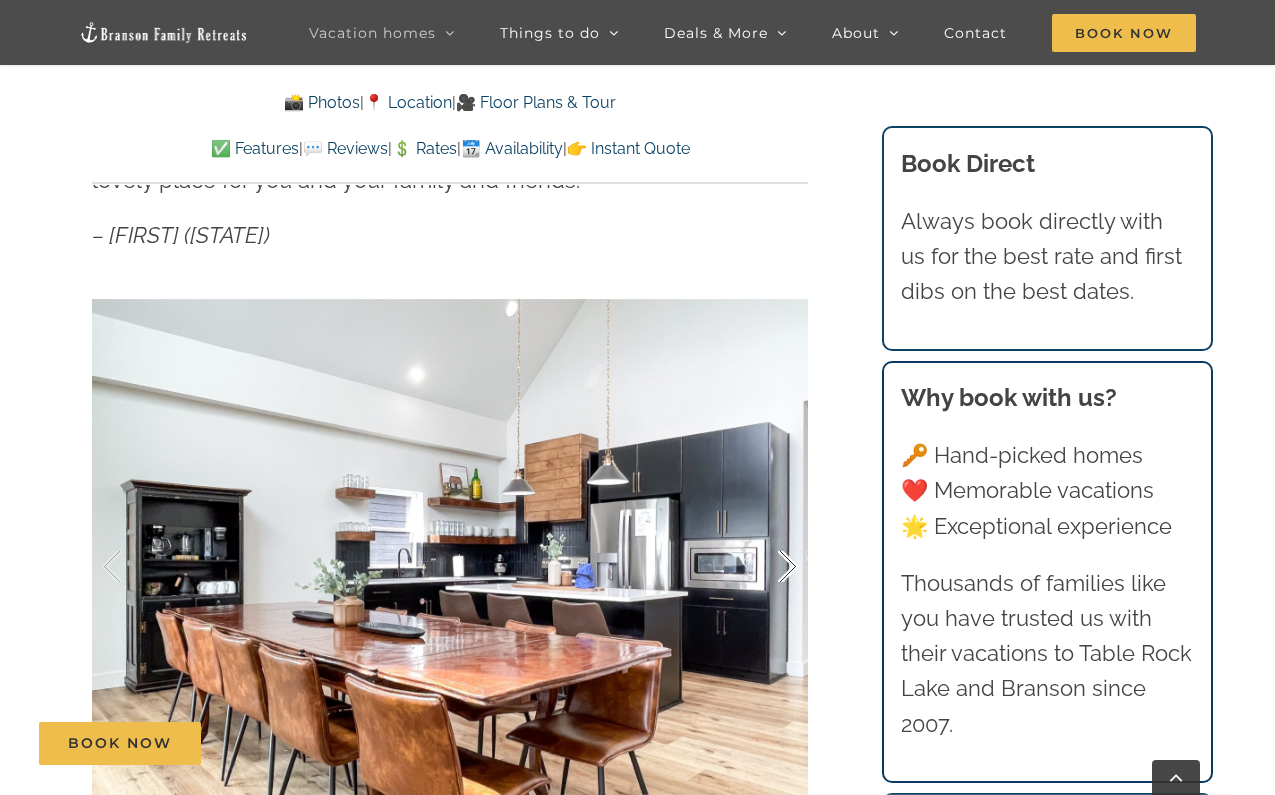 click at bounding box center [767, 567] 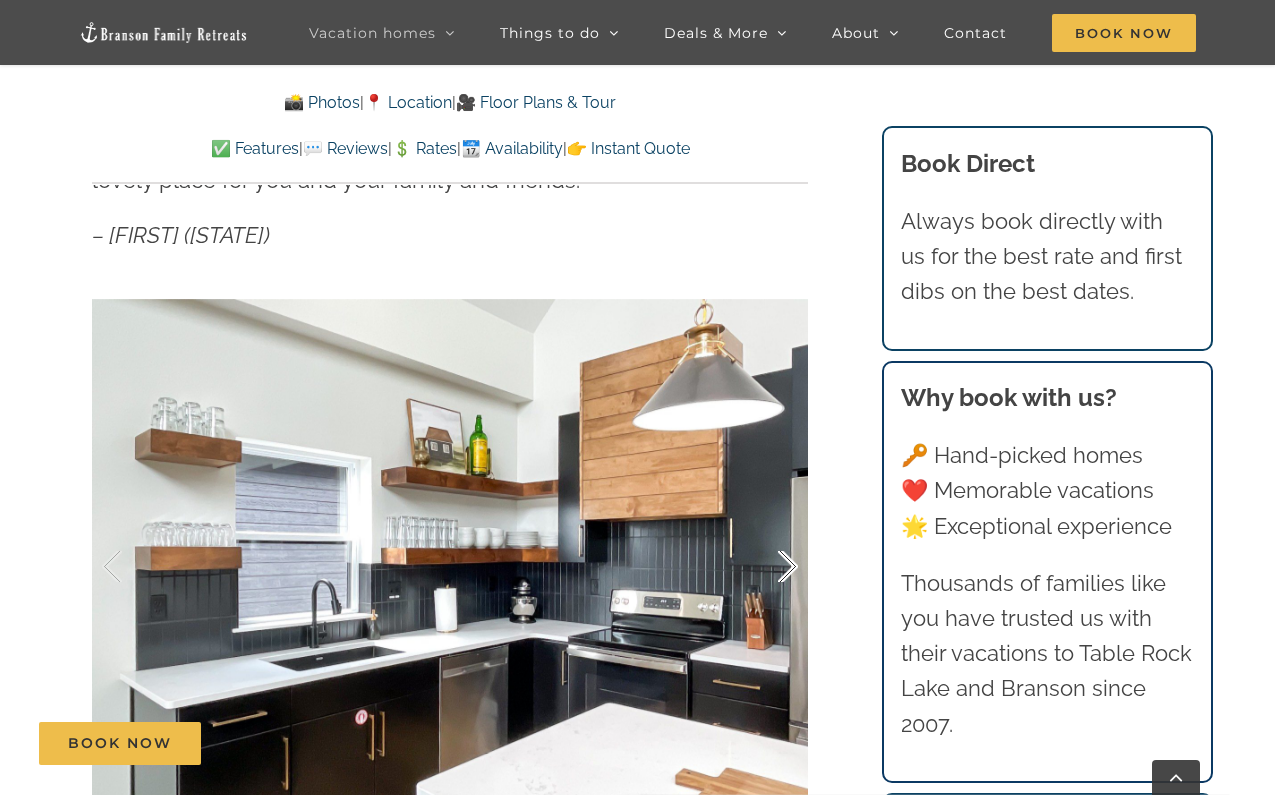 click at bounding box center [767, 567] 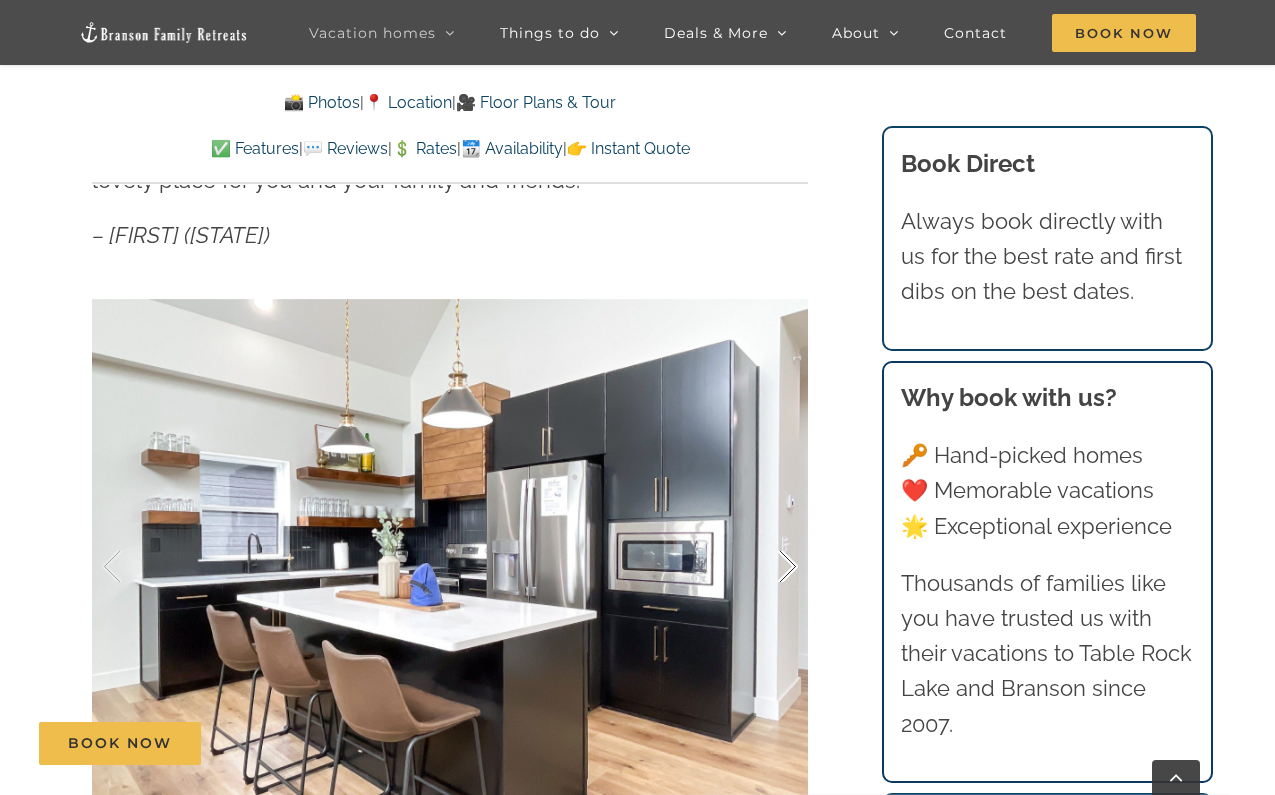 click at bounding box center [767, 567] 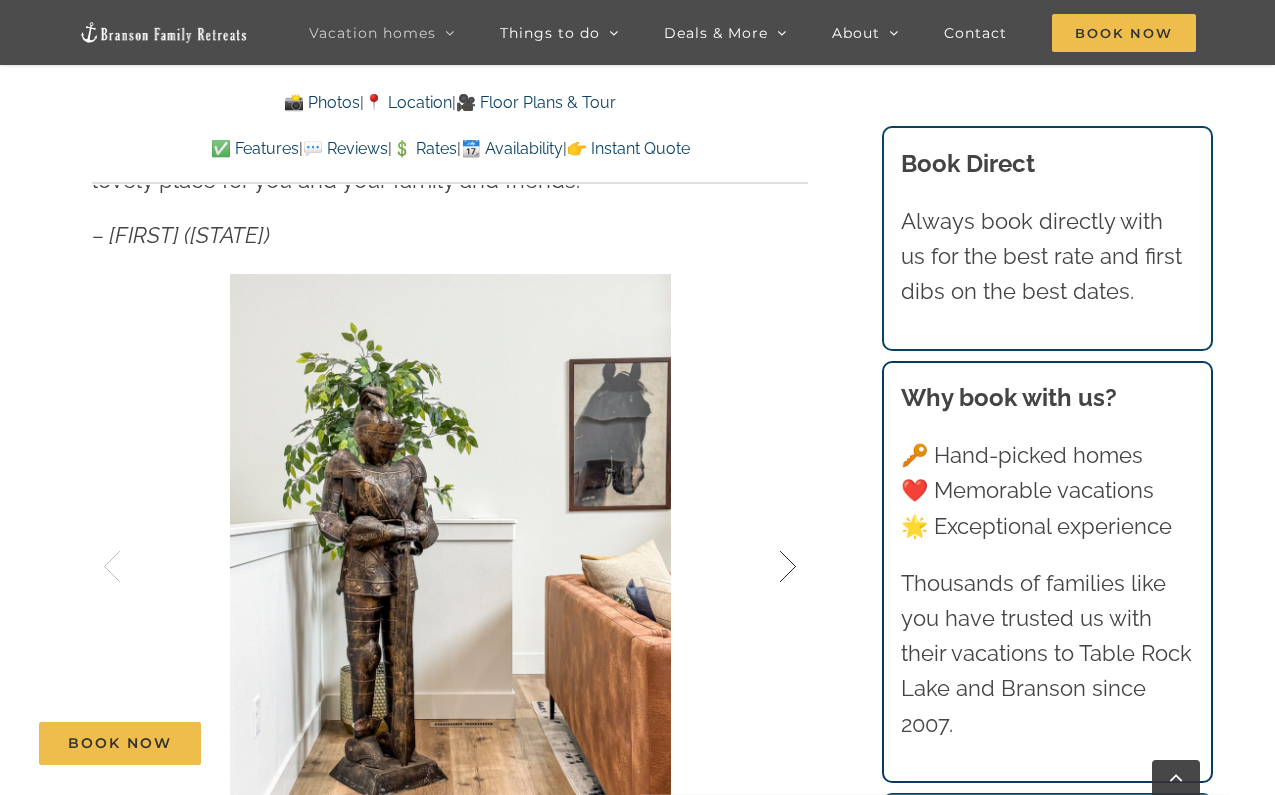 click at bounding box center (767, 567) 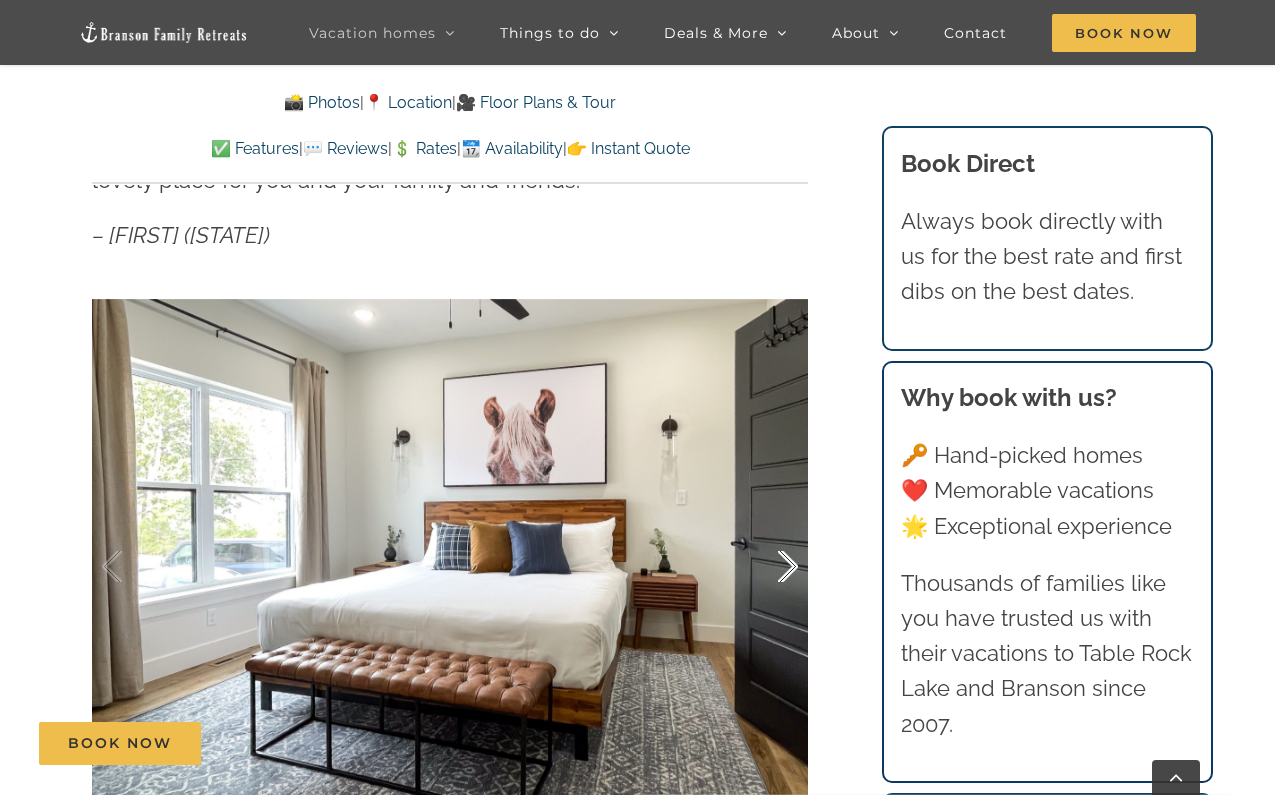 click at bounding box center (767, 567) 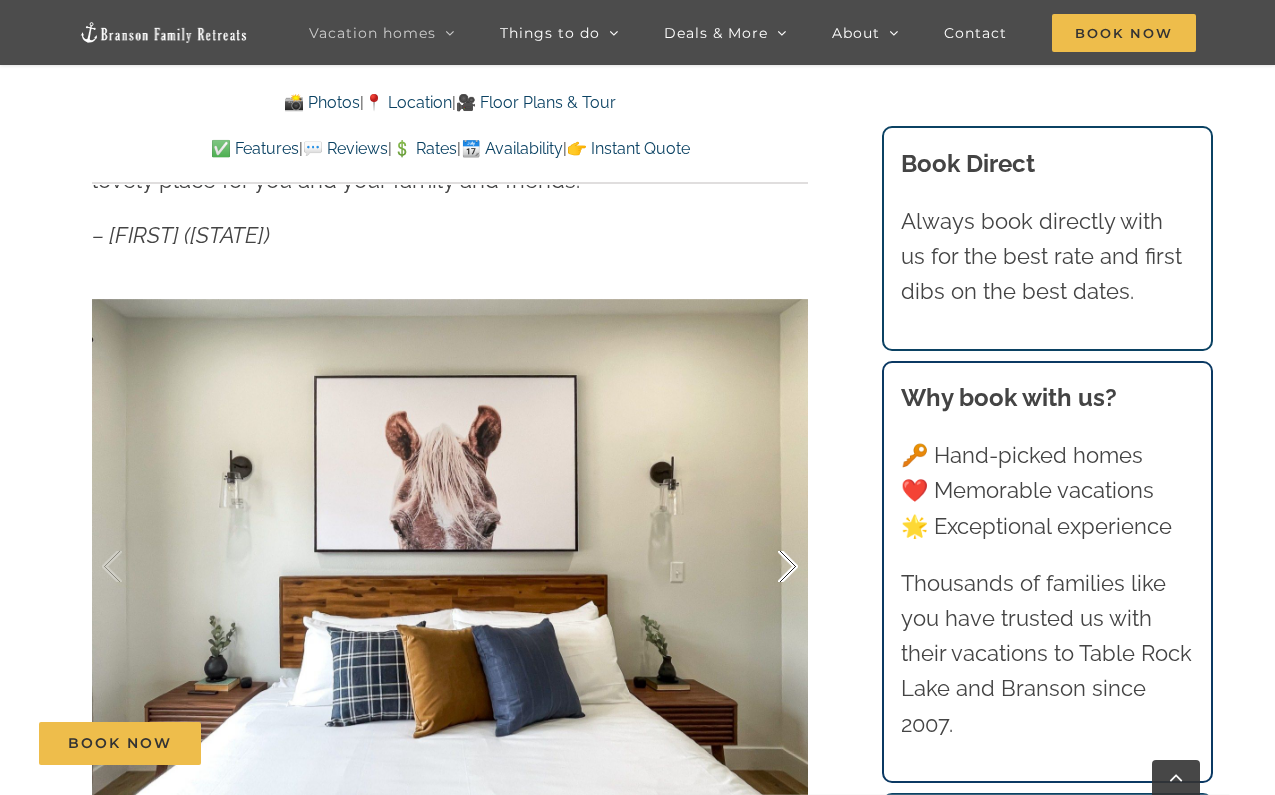 click at bounding box center [767, 567] 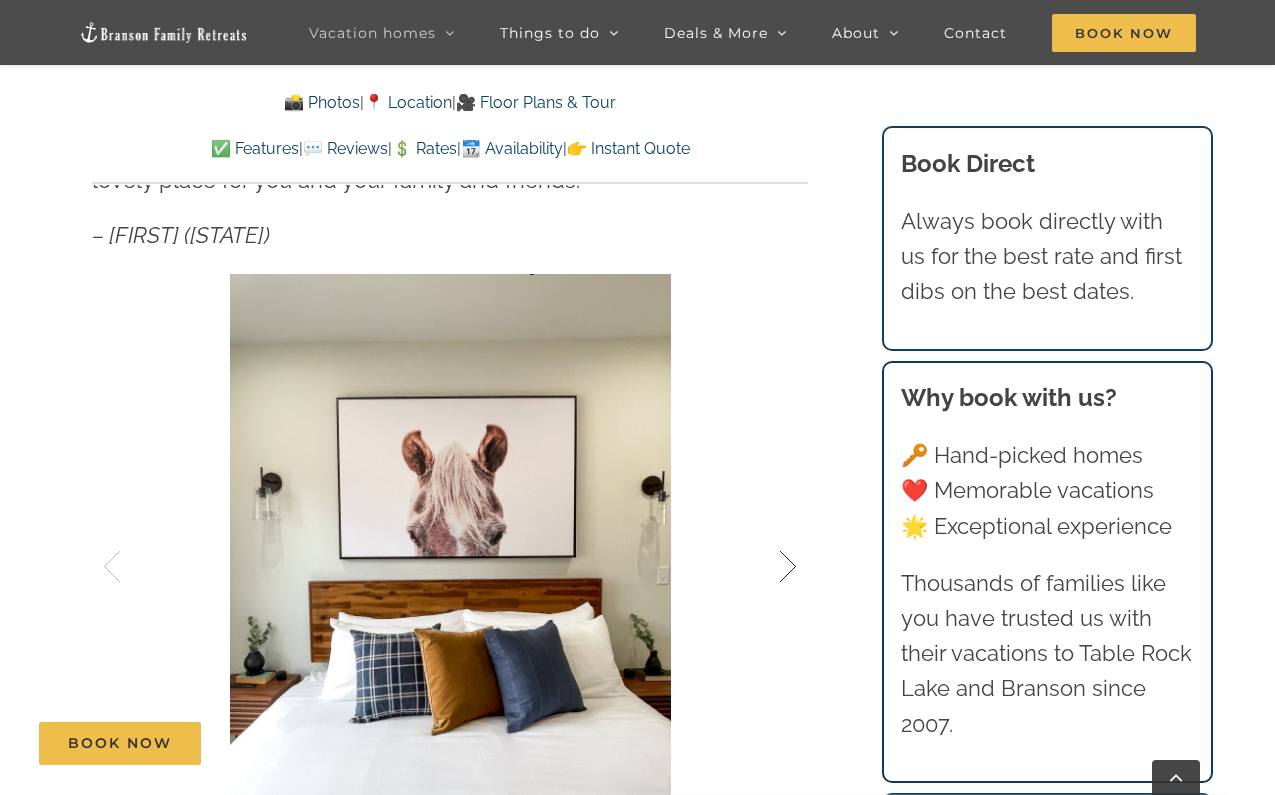 click at bounding box center [767, 567] 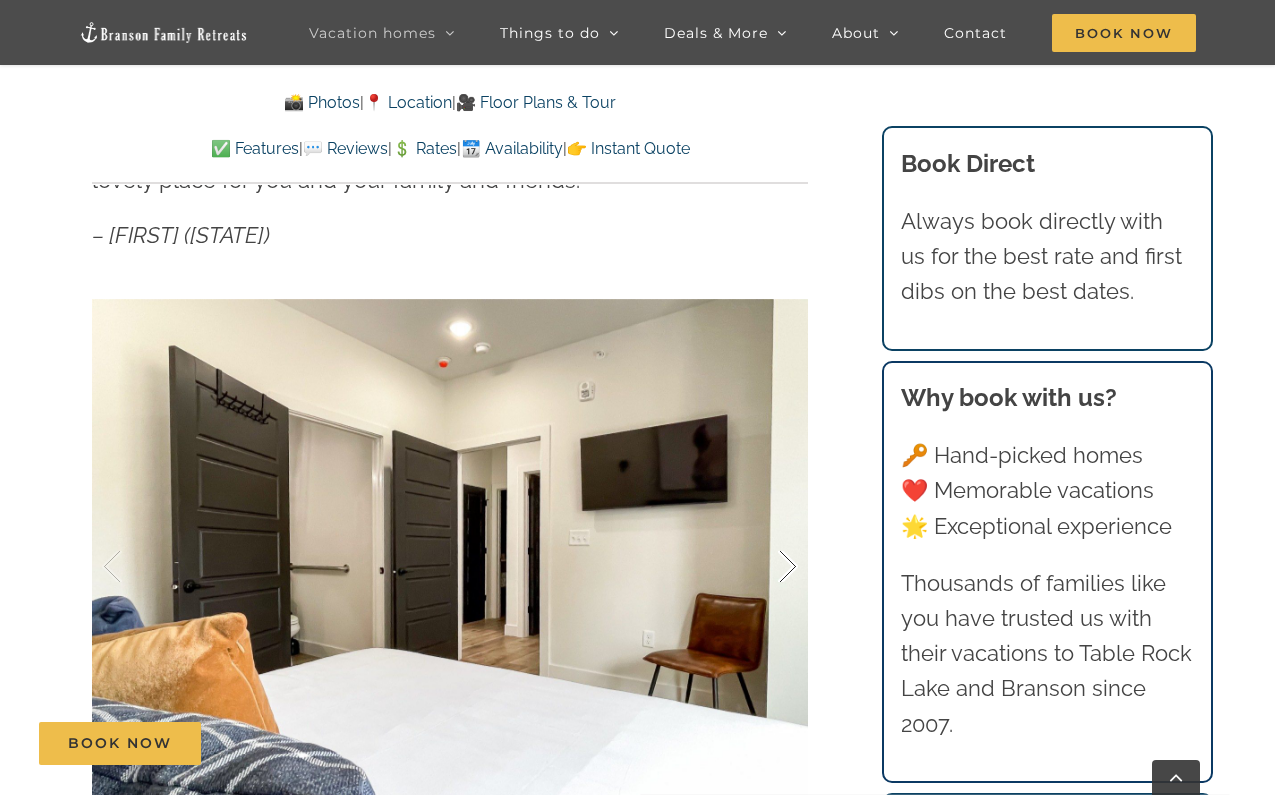 click at bounding box center (767, 567) 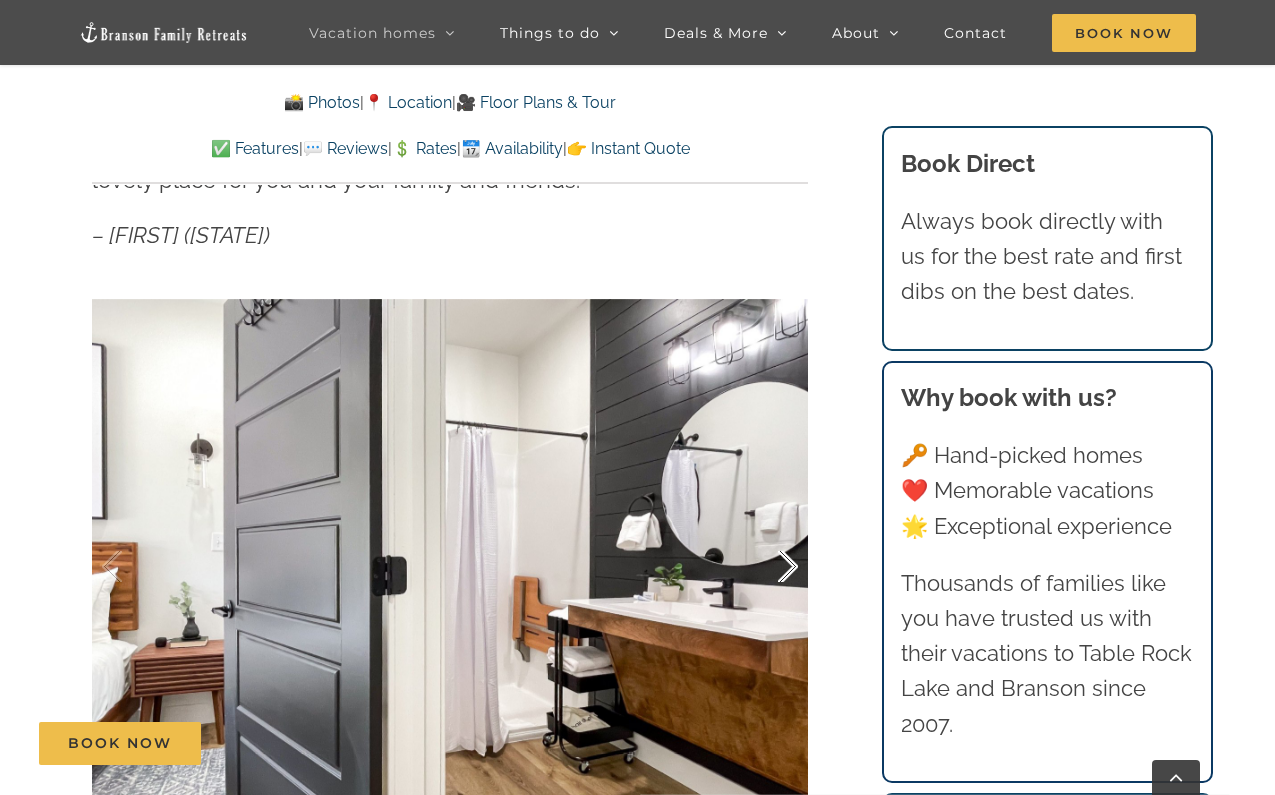 click at bounding box center (767, 567) 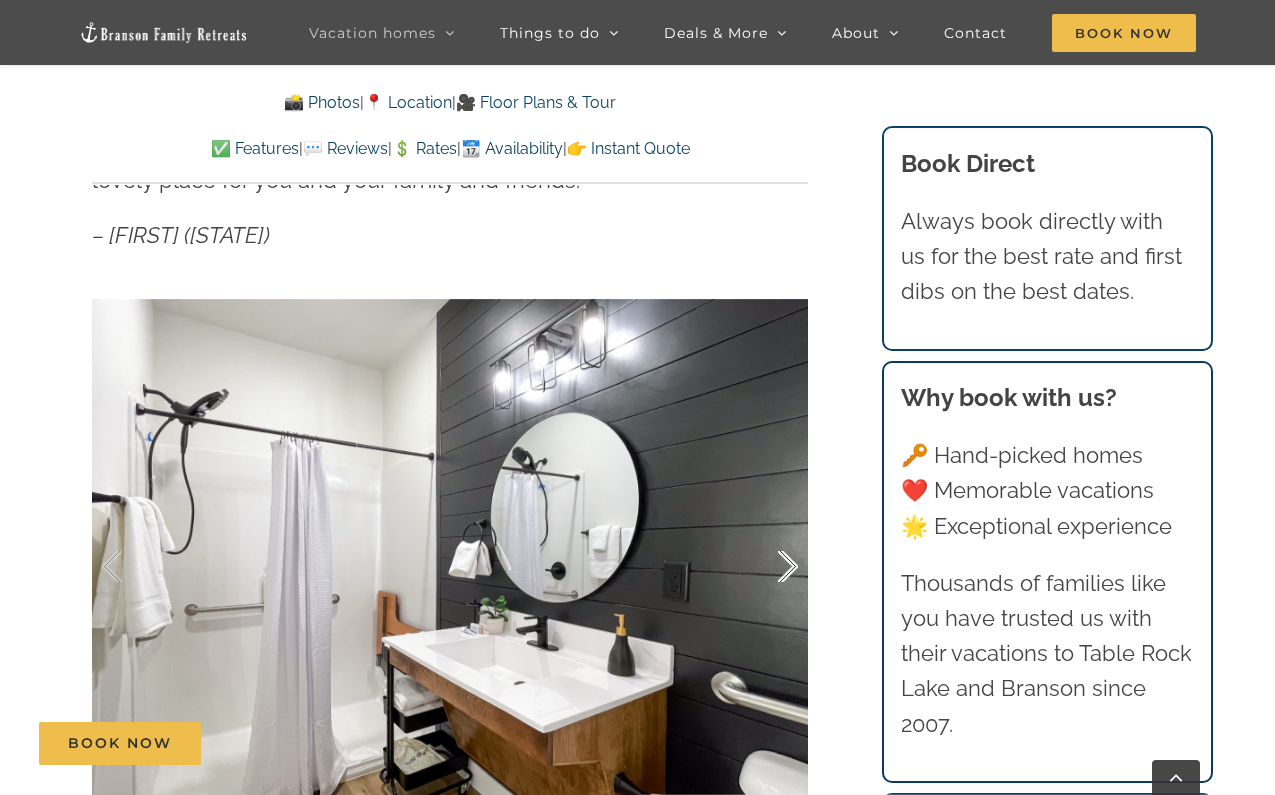 click at bounding box center (767, 567) 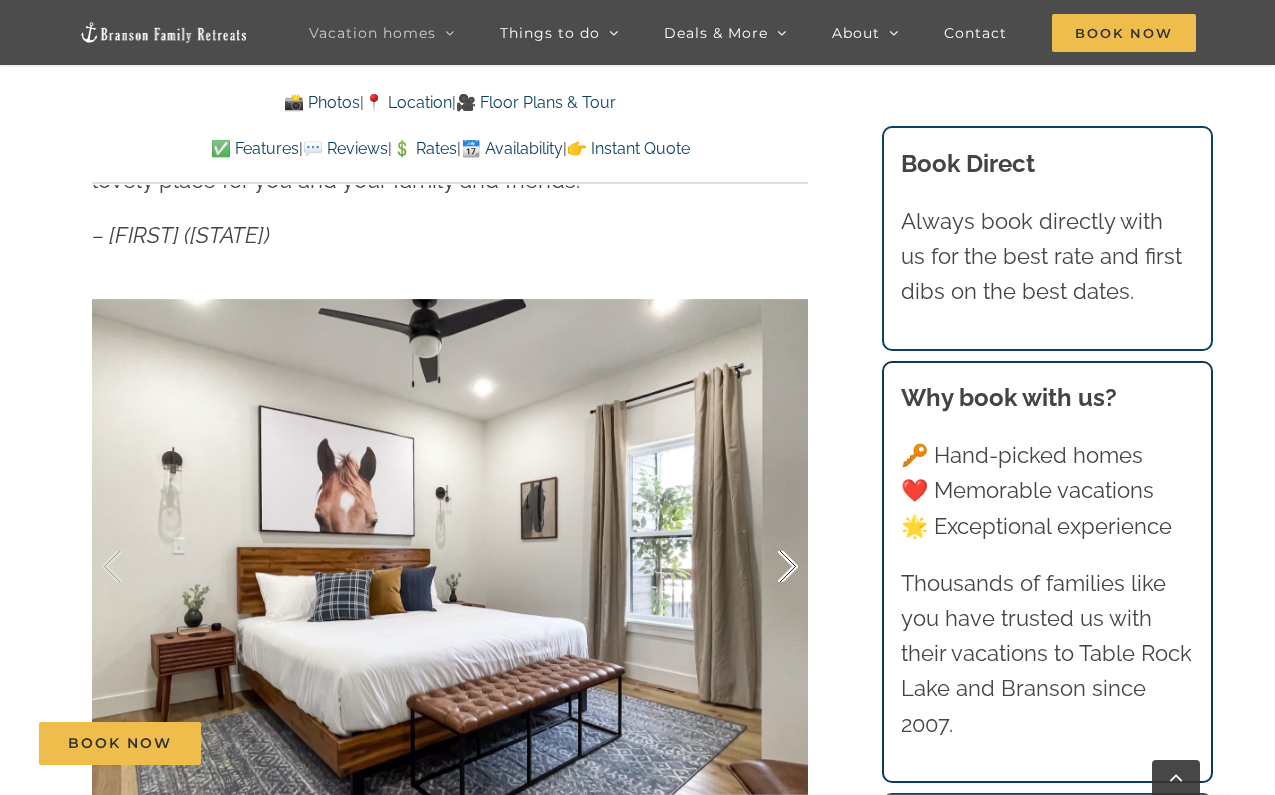 click at bounding box center (767, 567) 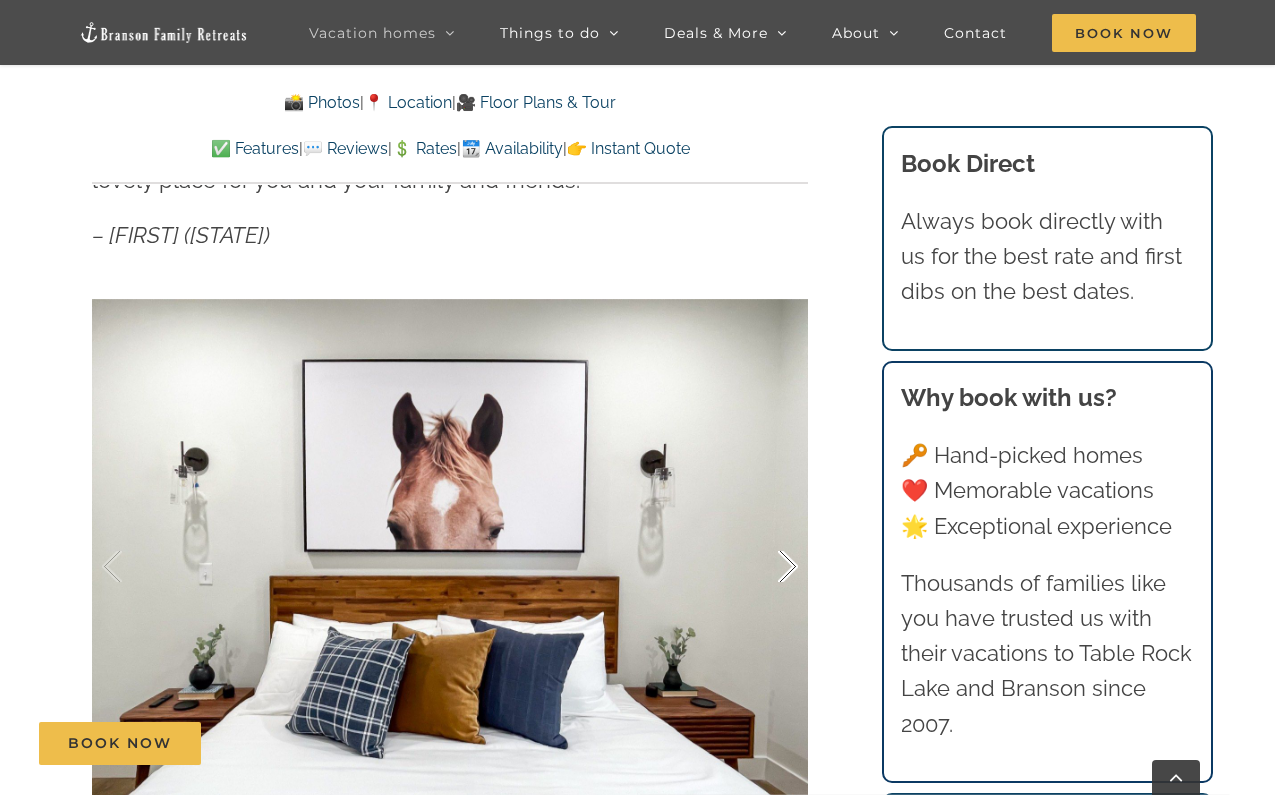 click at bounding box center (767, 567) 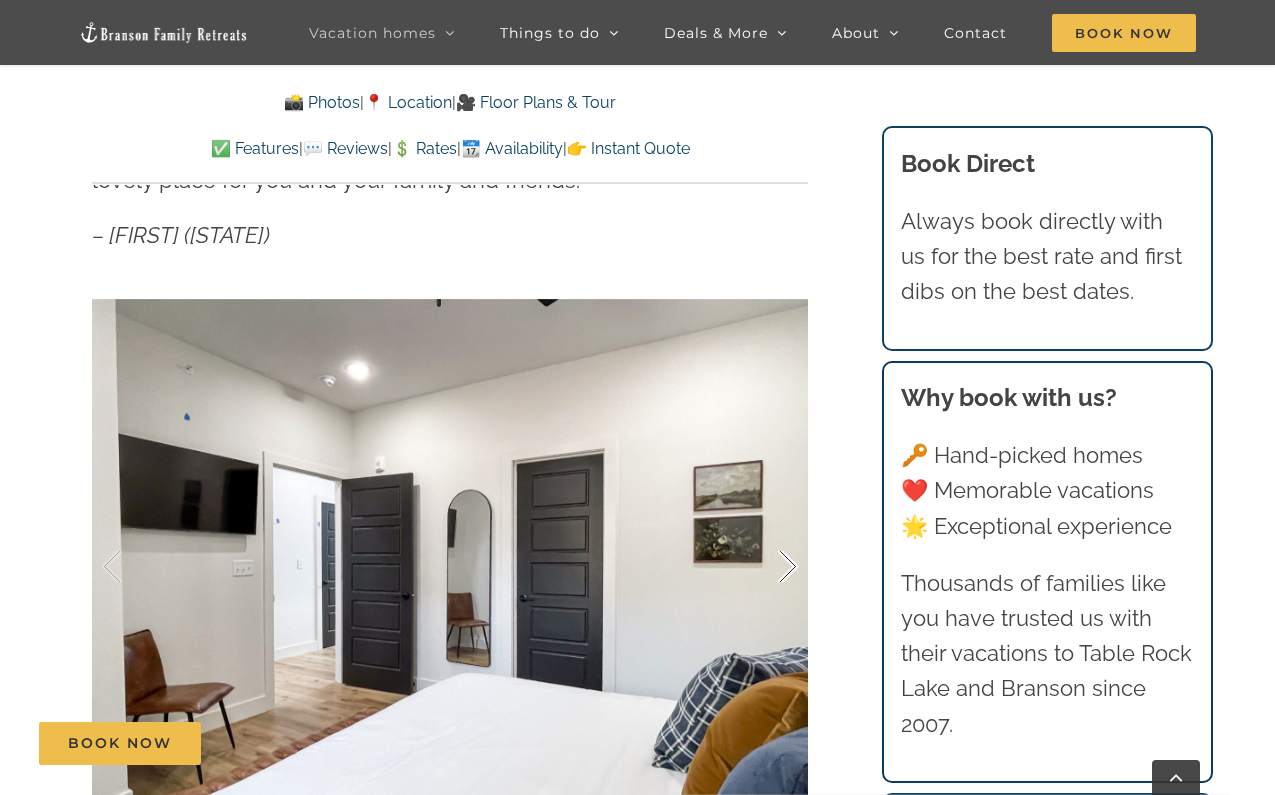 click at bounding box center (767, 567) 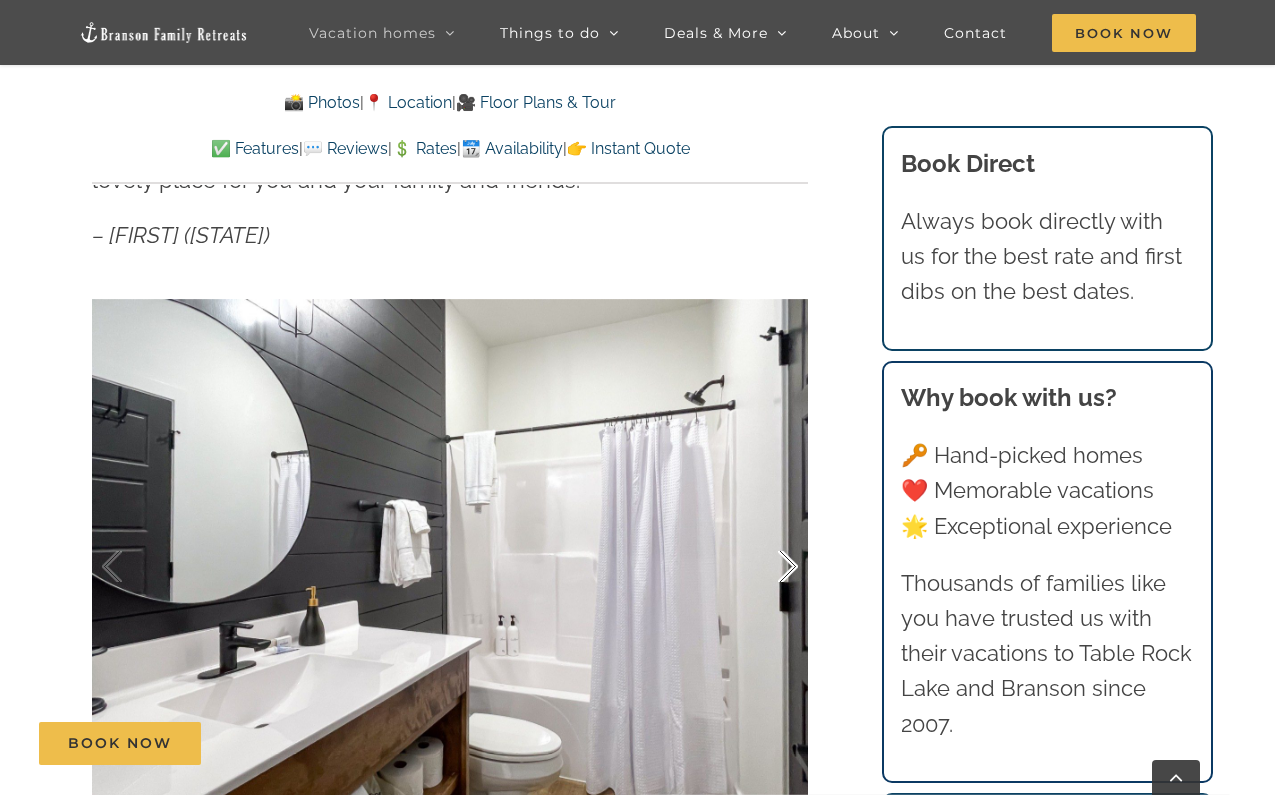 click at bounding box center (767, 567) 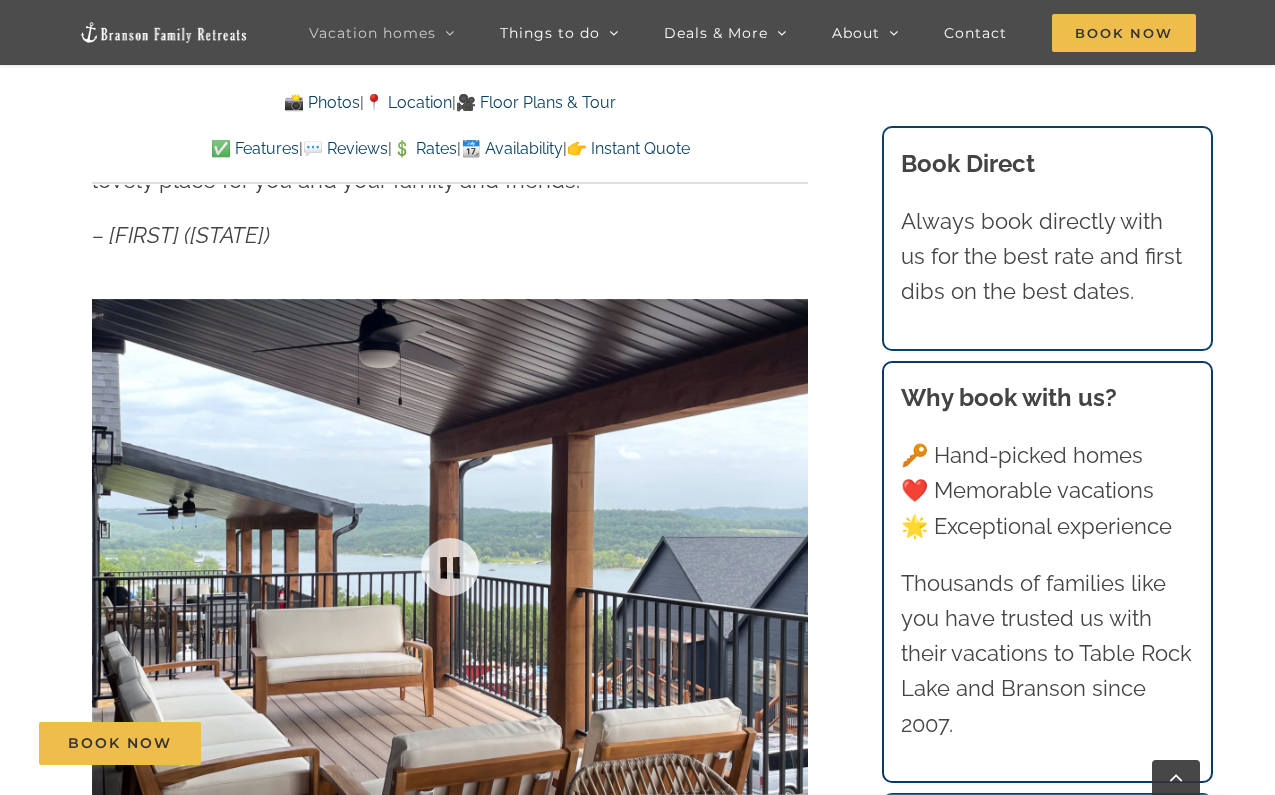click at bounding box center [450, 567] 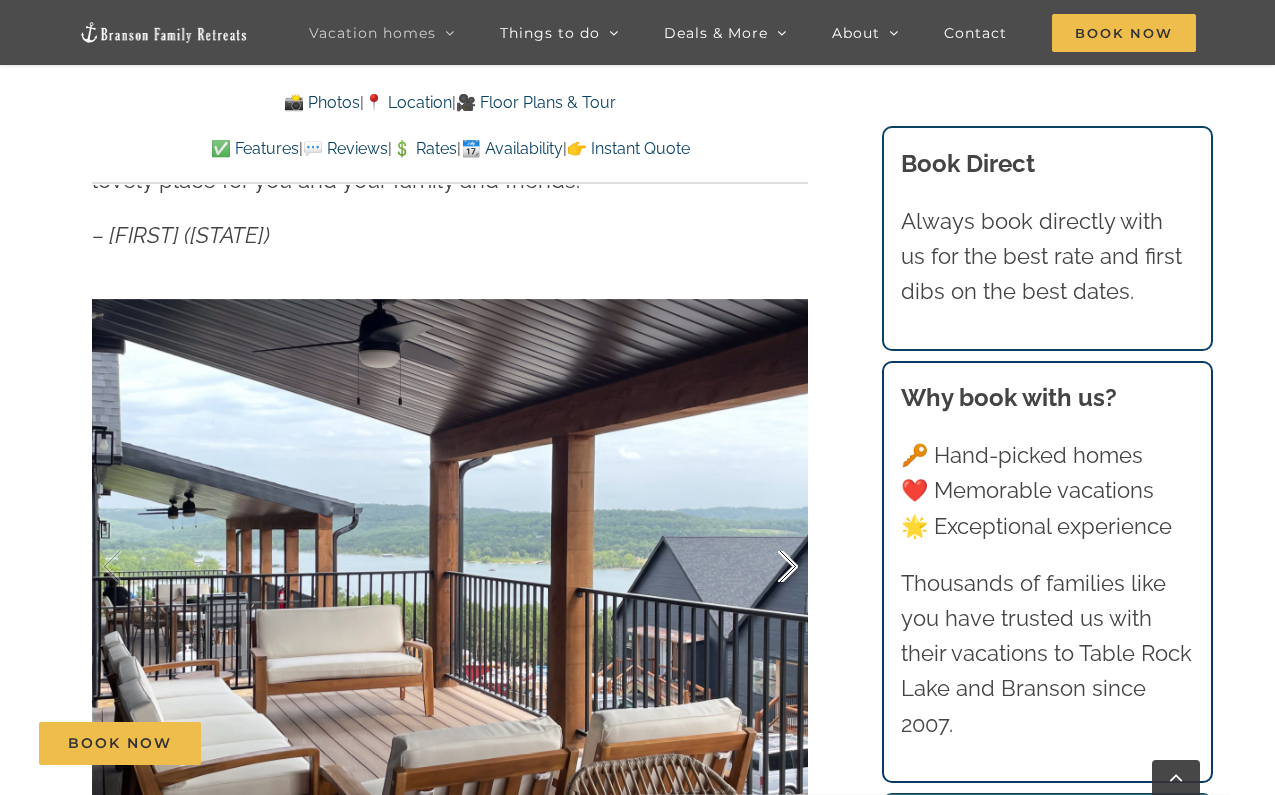 click at bounding box center (767, 567) 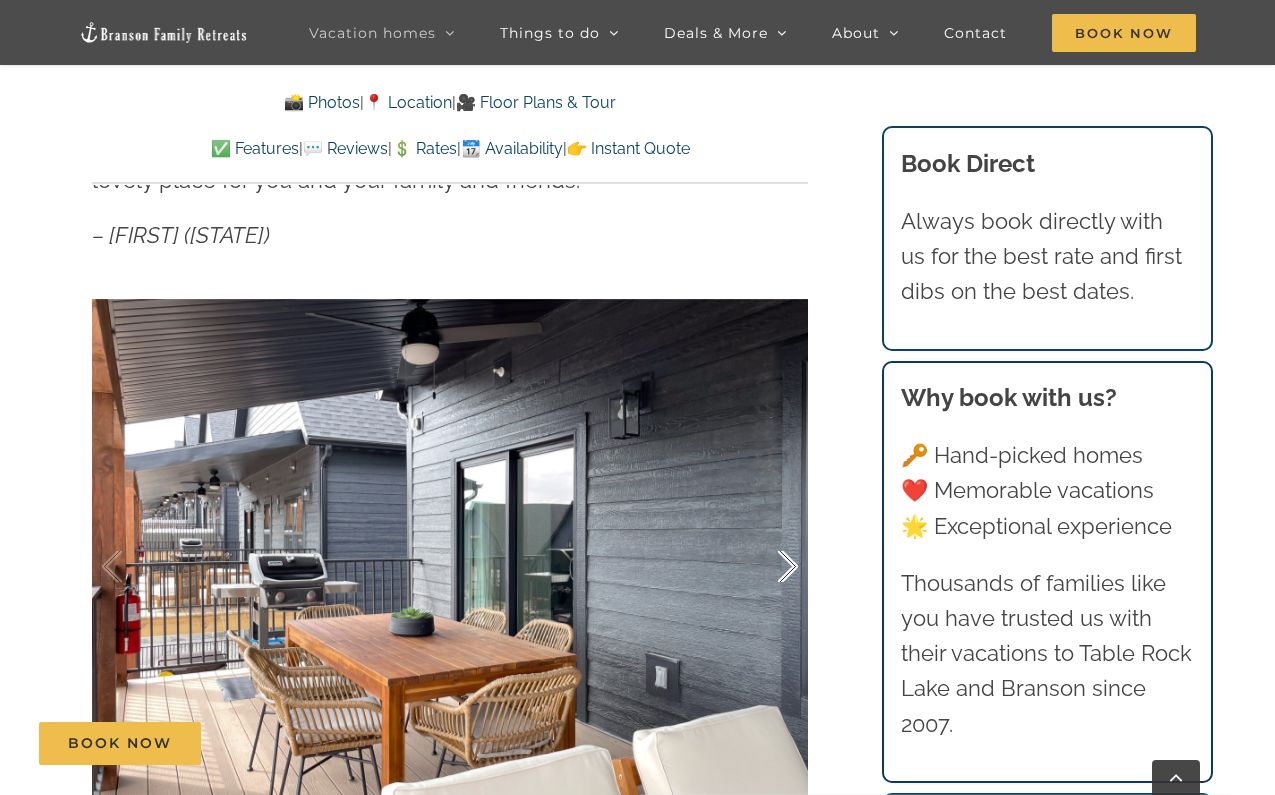 click at bounding box center [767, 567] 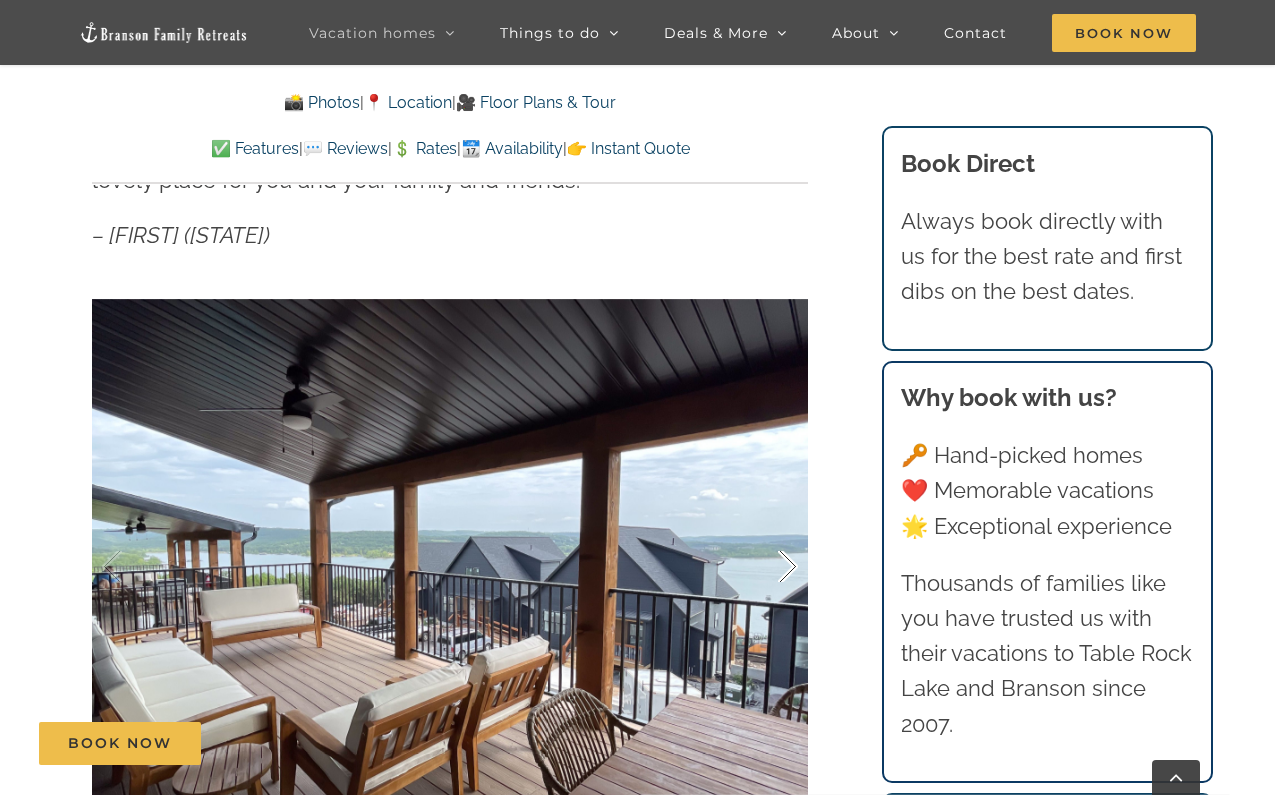 click at bounding box center [767, 567] 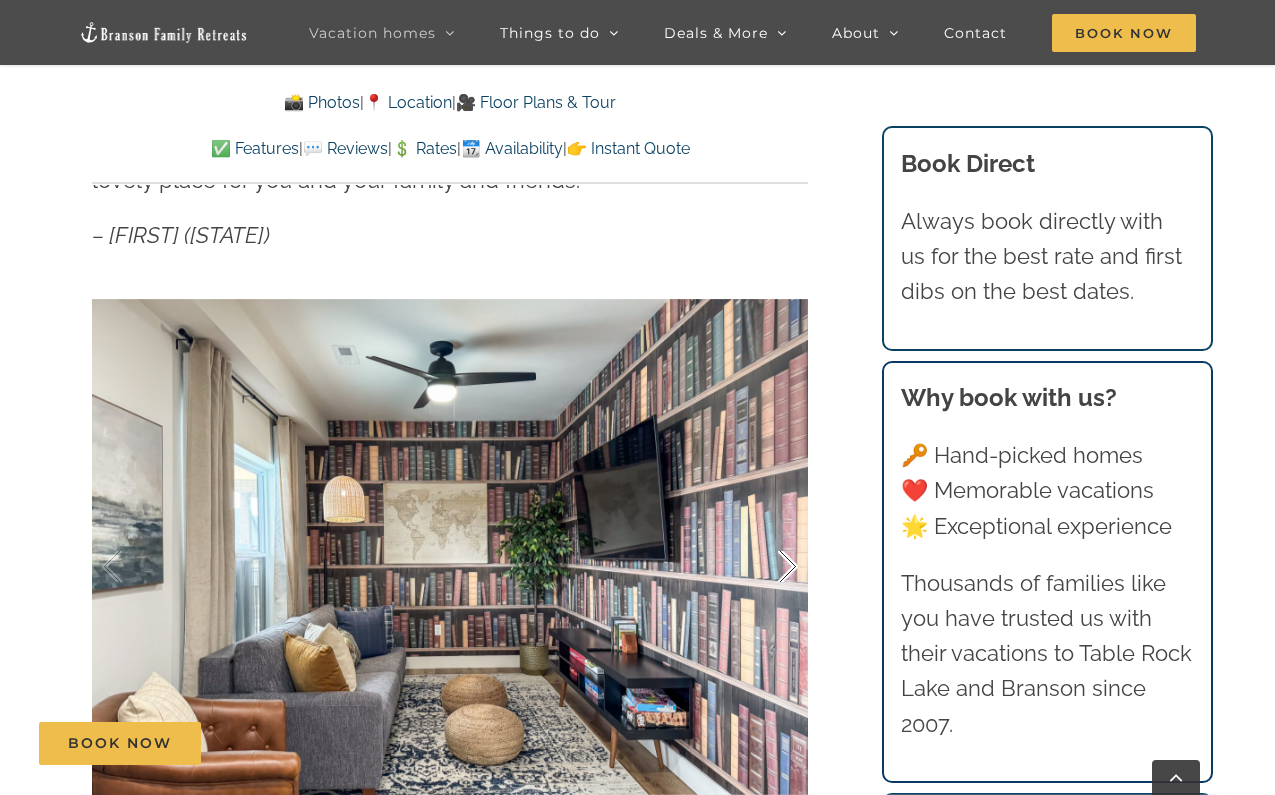 click at bounding box center (767, 567) 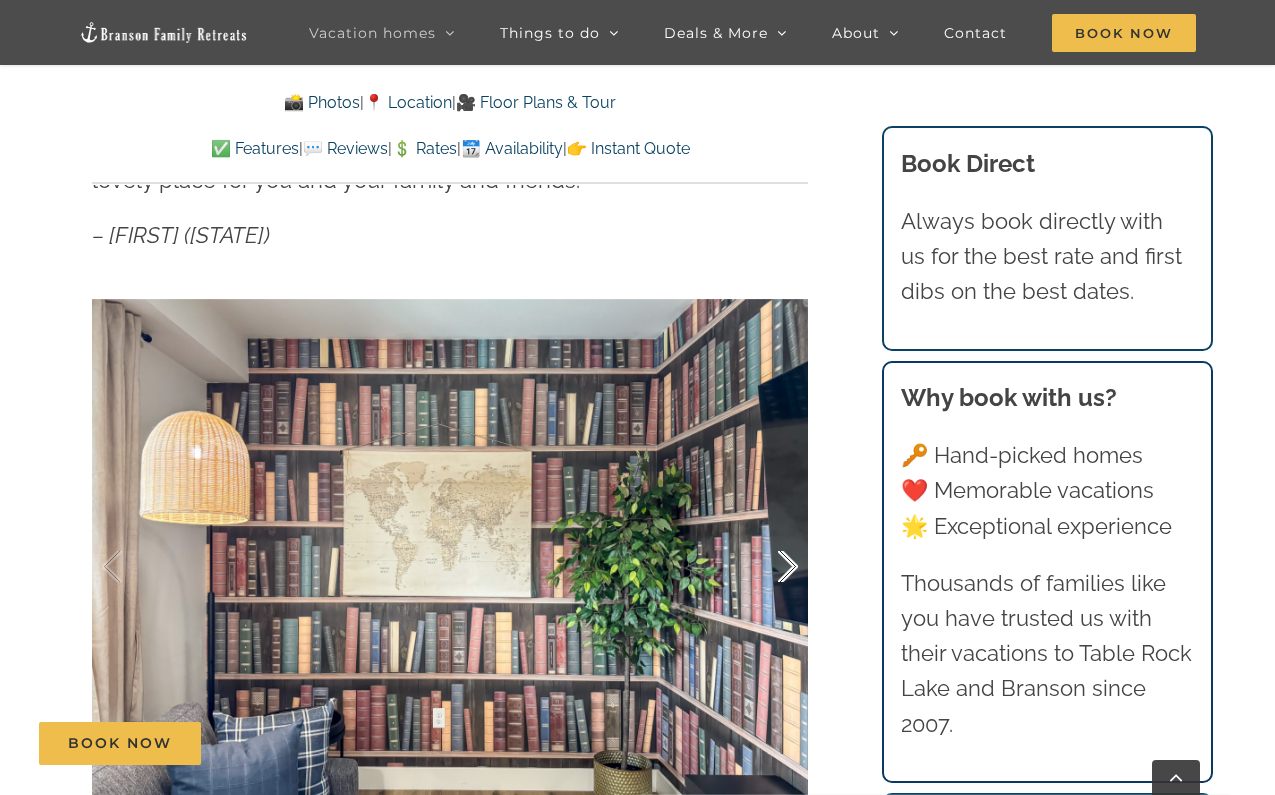 click at bounding box center (767, 567) 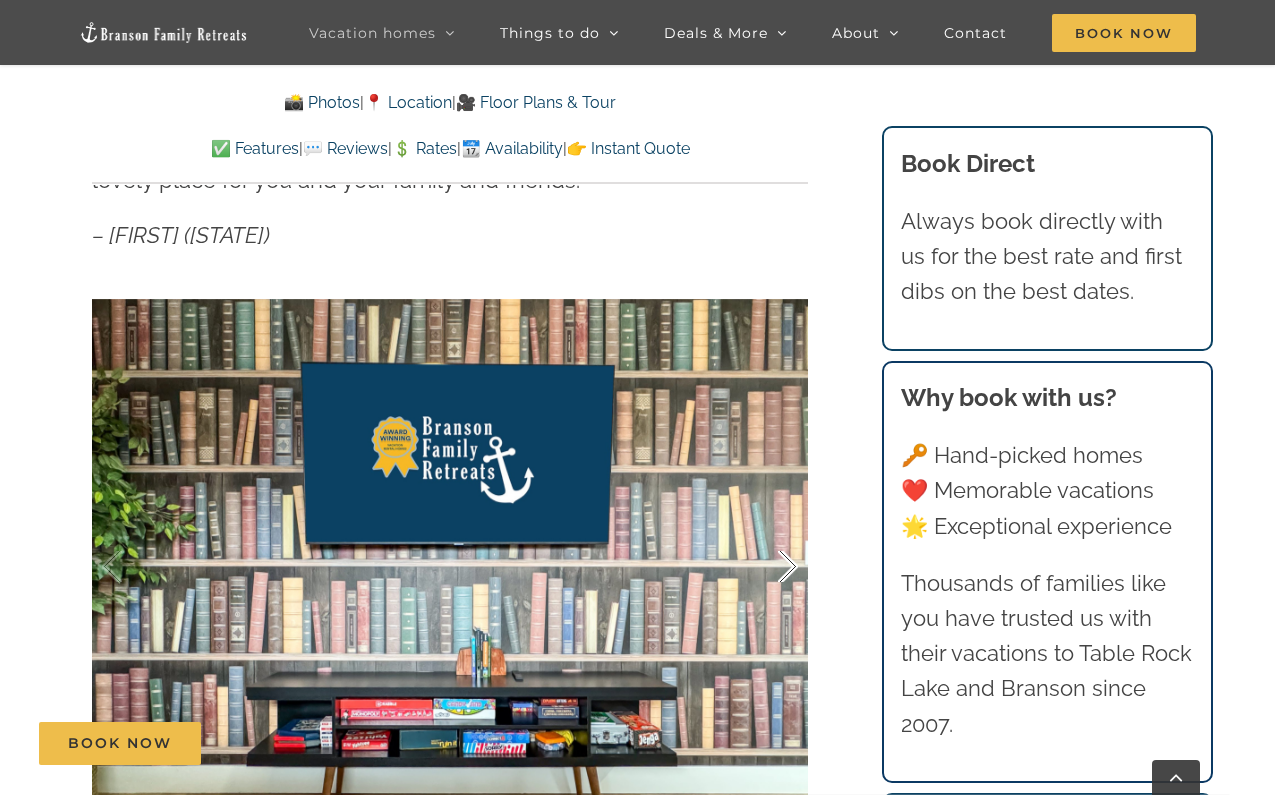 click at bounding box center [767, 567] 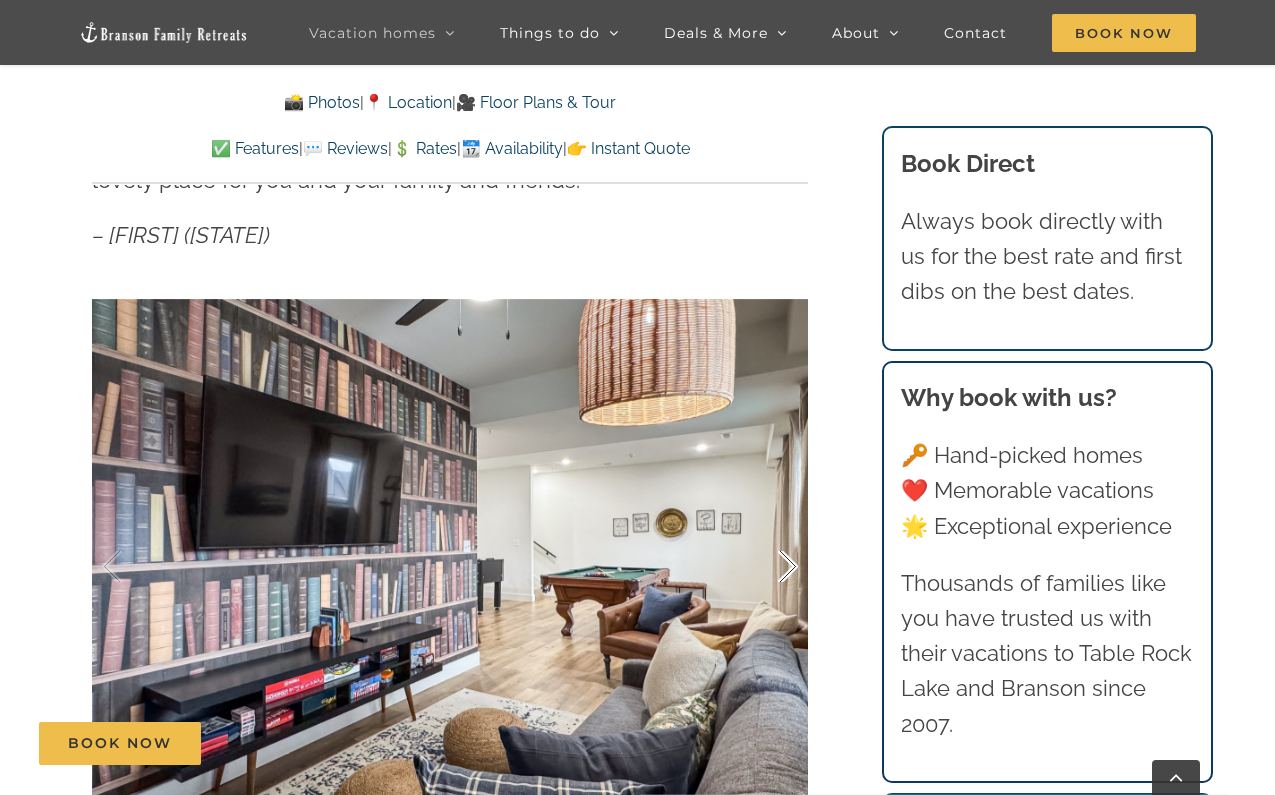 click at bounding box center [767, 567] 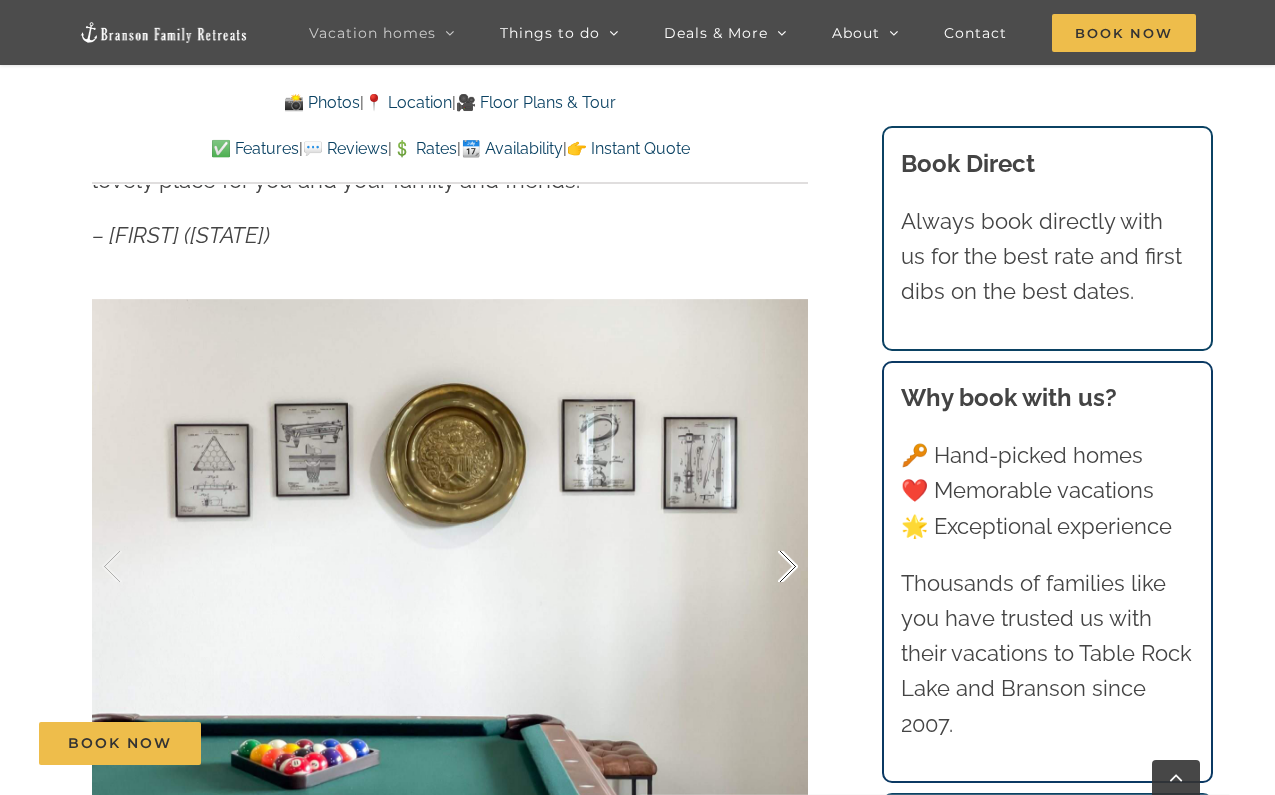 click at bounding box center (767, 567) 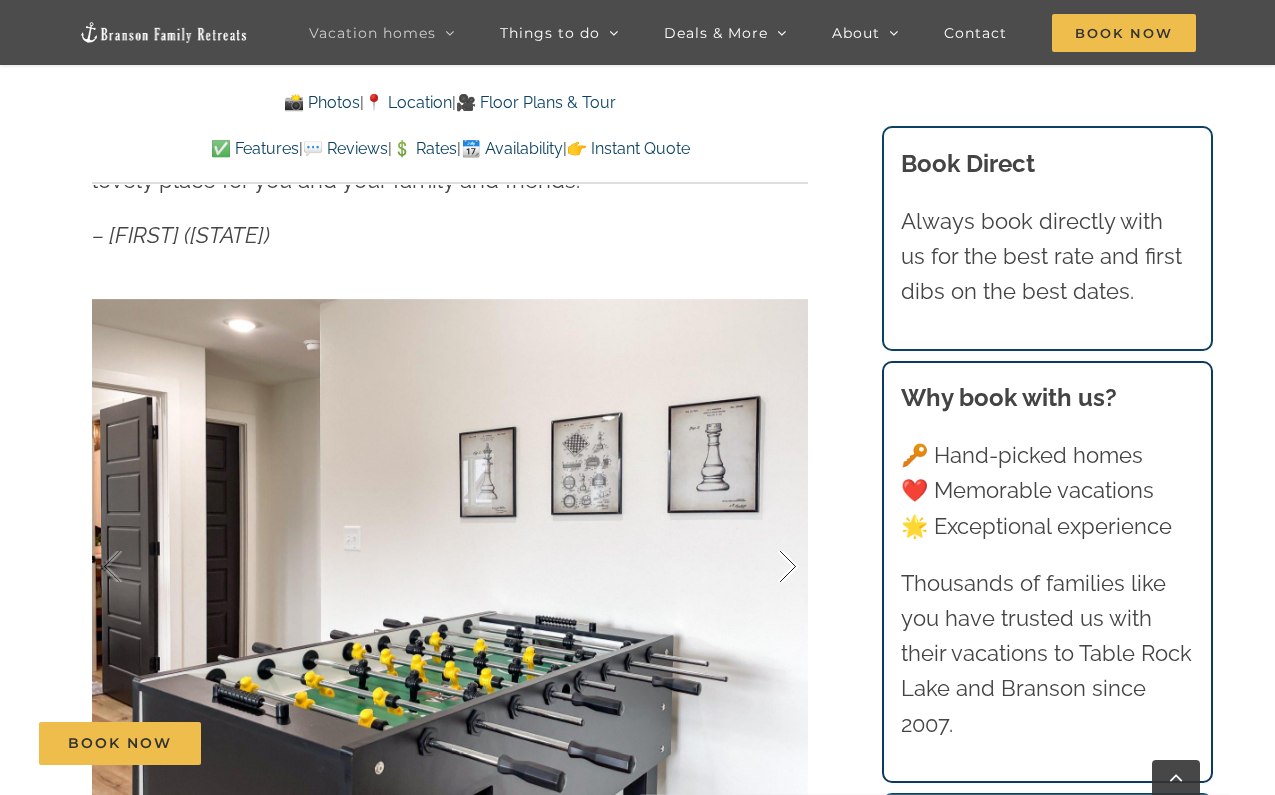 click at bounding box center [767, 567] 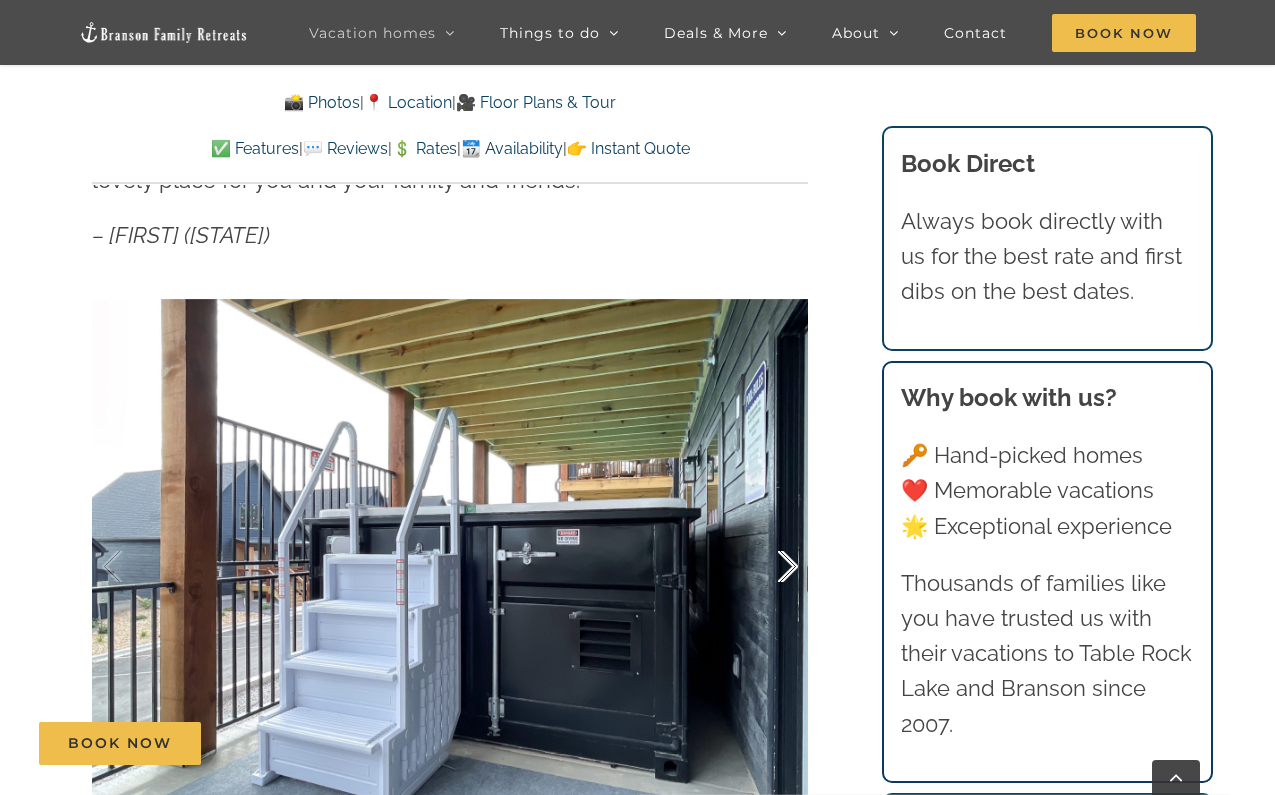 click at bounding box center [767, 567] 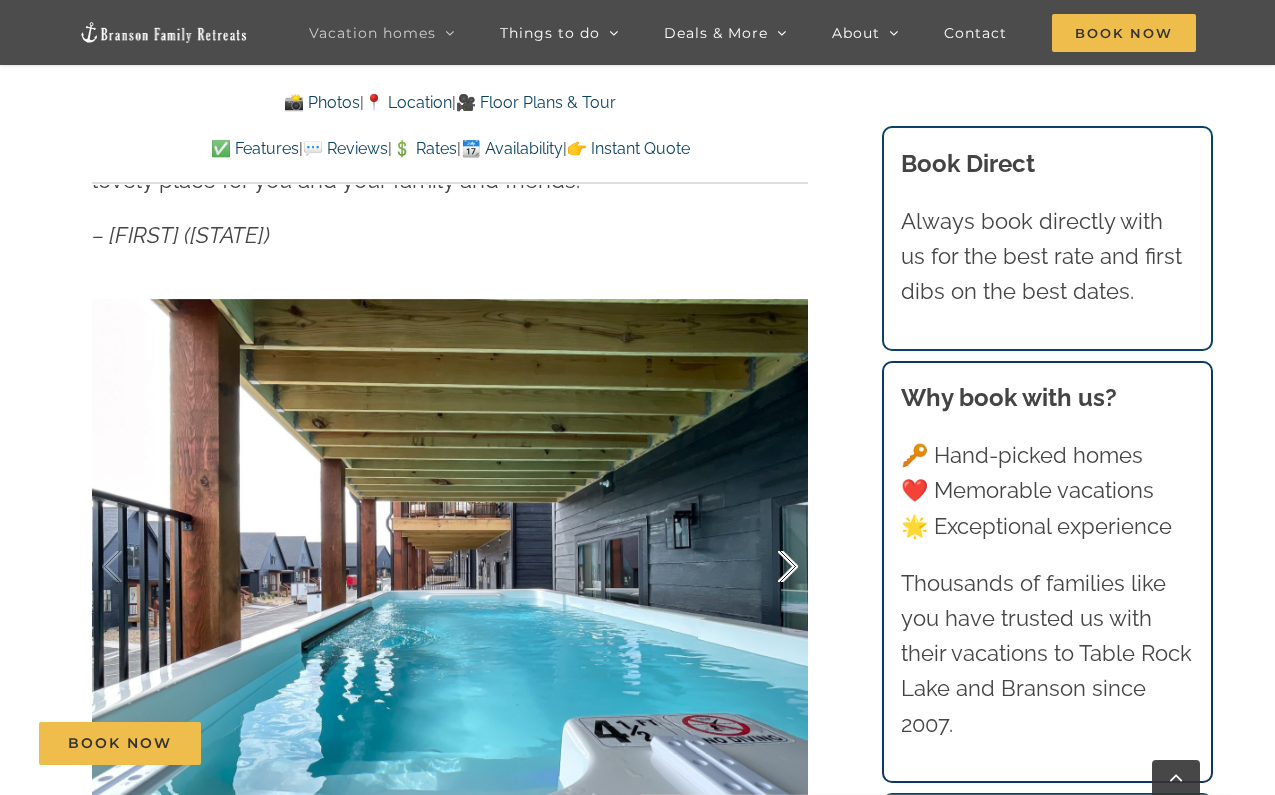 click at bounding box center [767, 567] 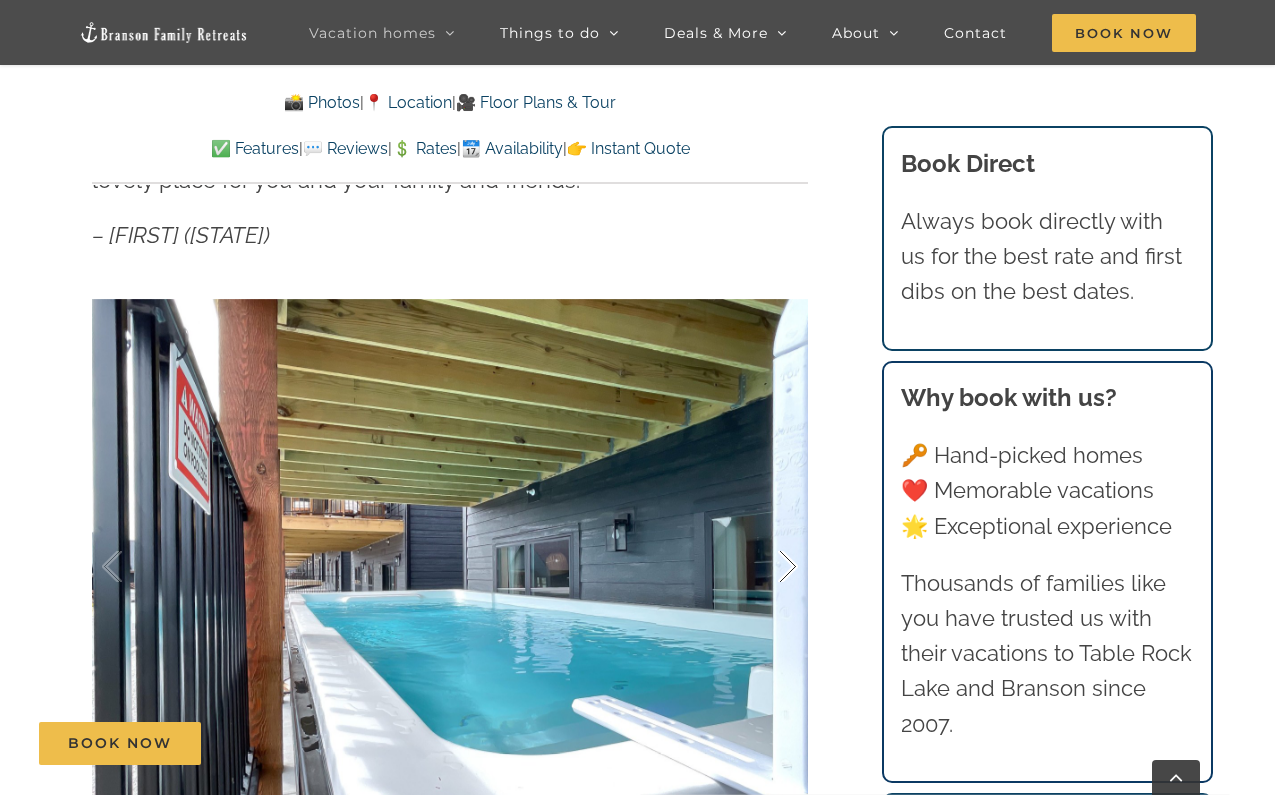 click at bounding box center (767, 567) 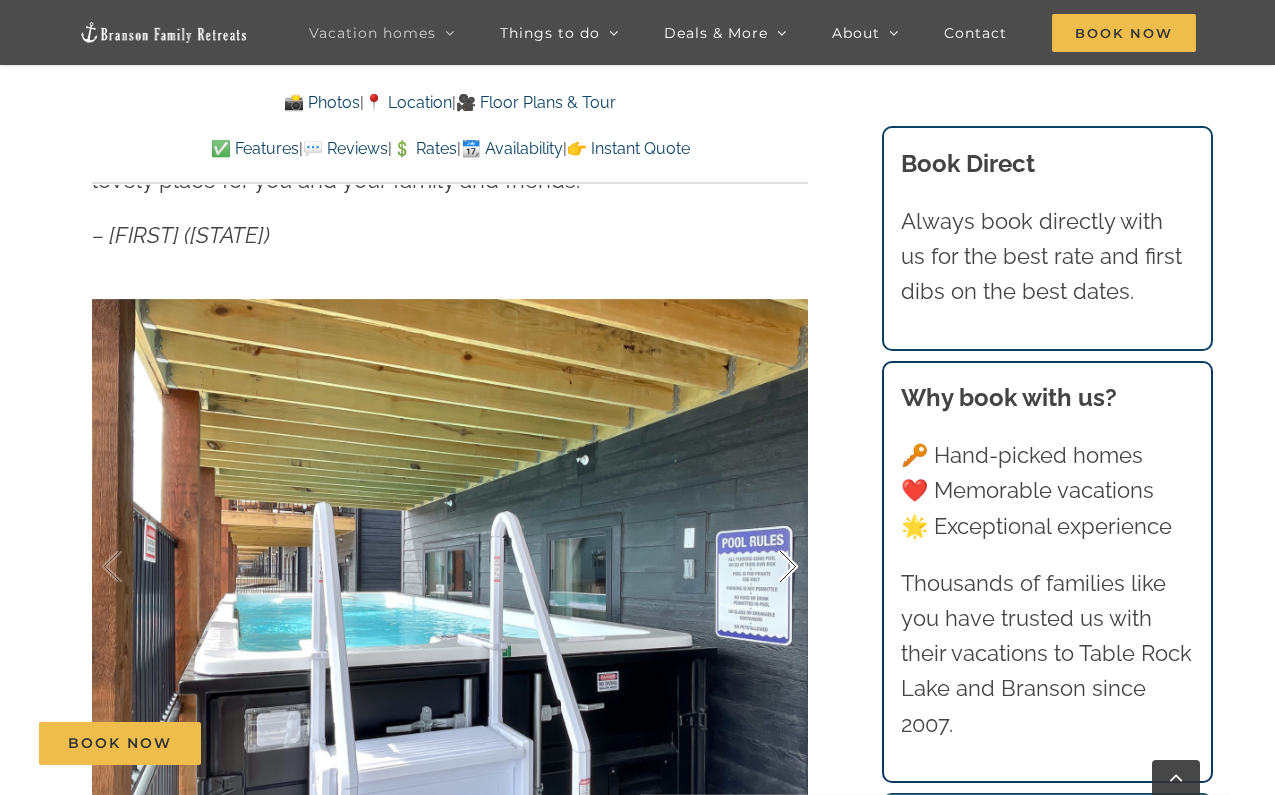 click at bounding box center (767, 567) 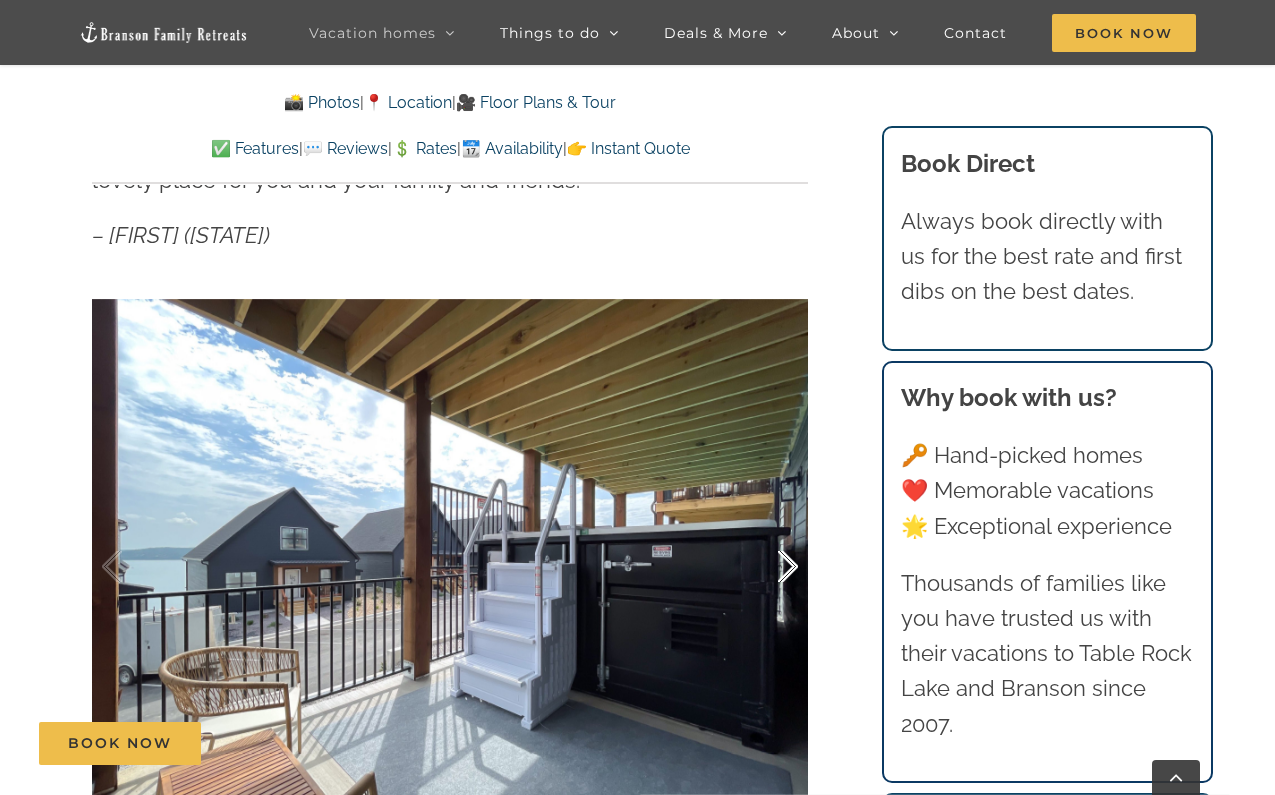 click at bounding box center (767, 567) 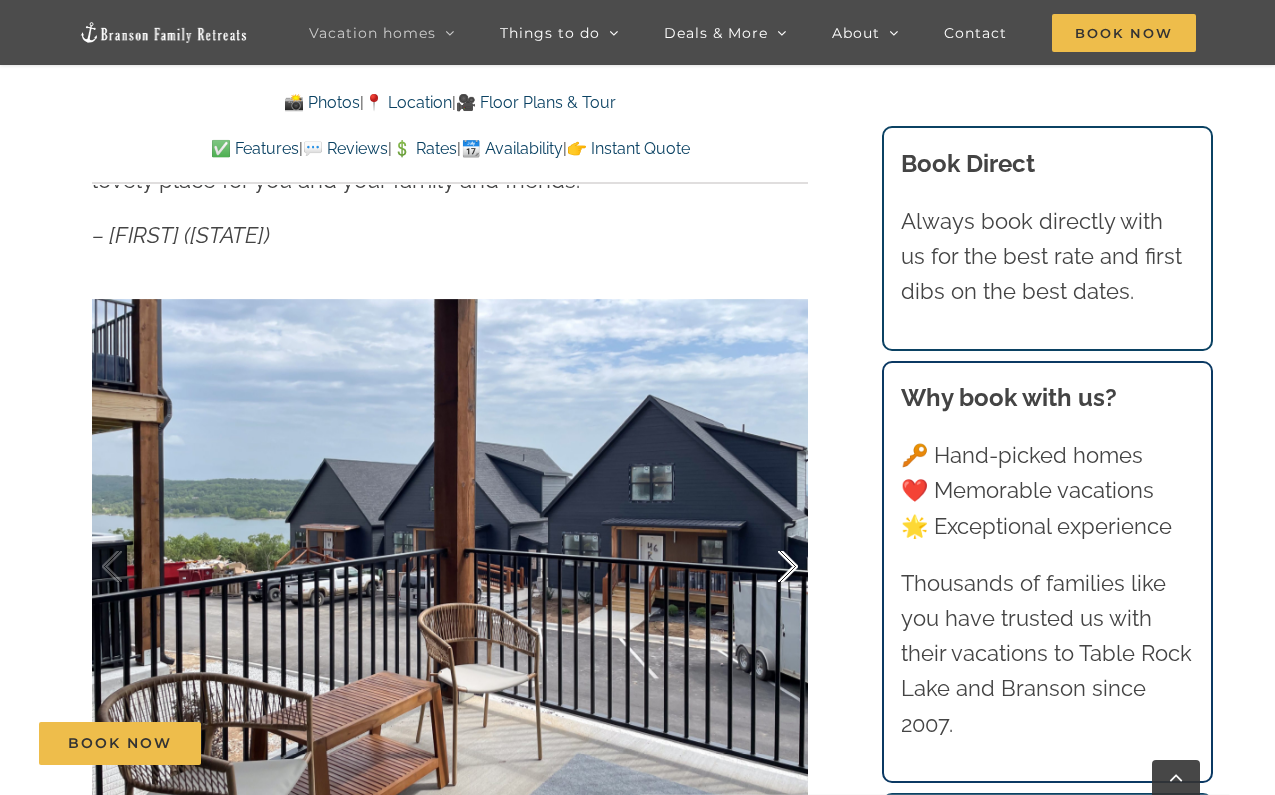 click at bounding box center [767, 567] 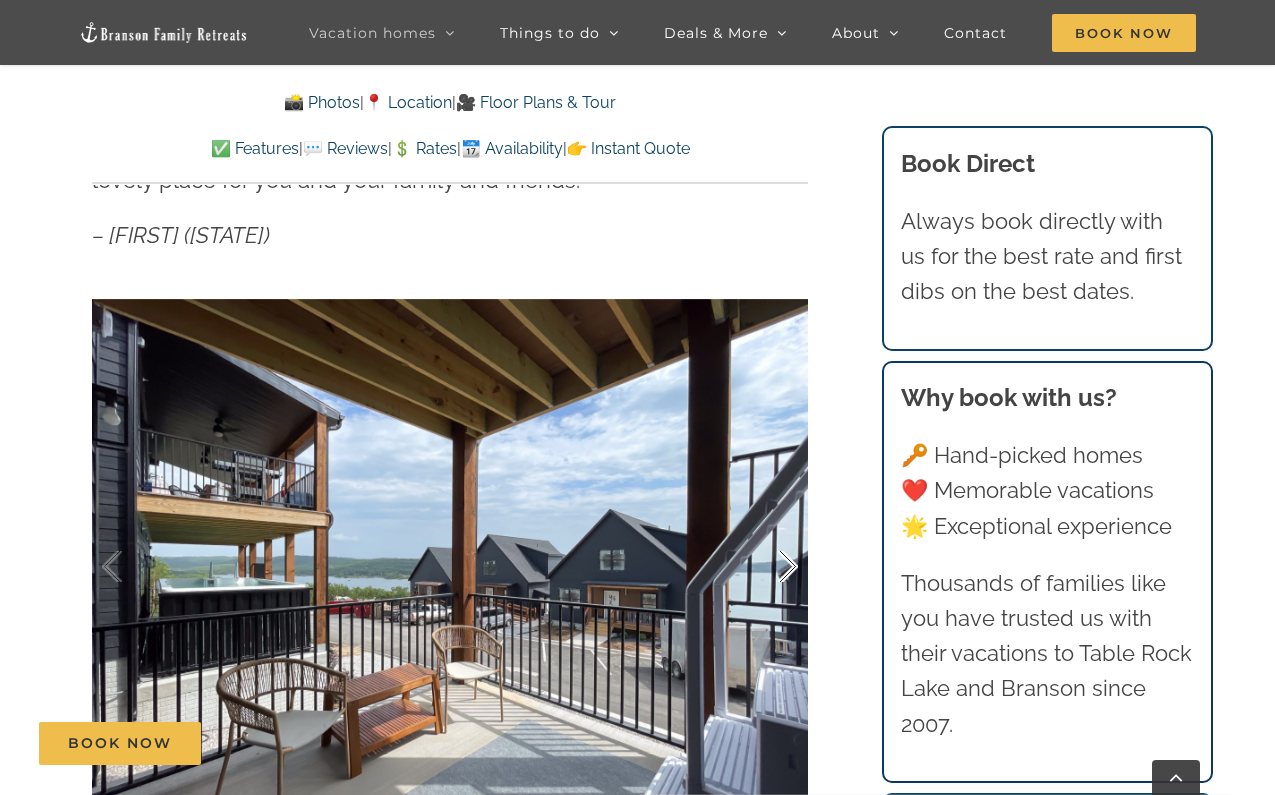 click at bounding box center [767, 567] 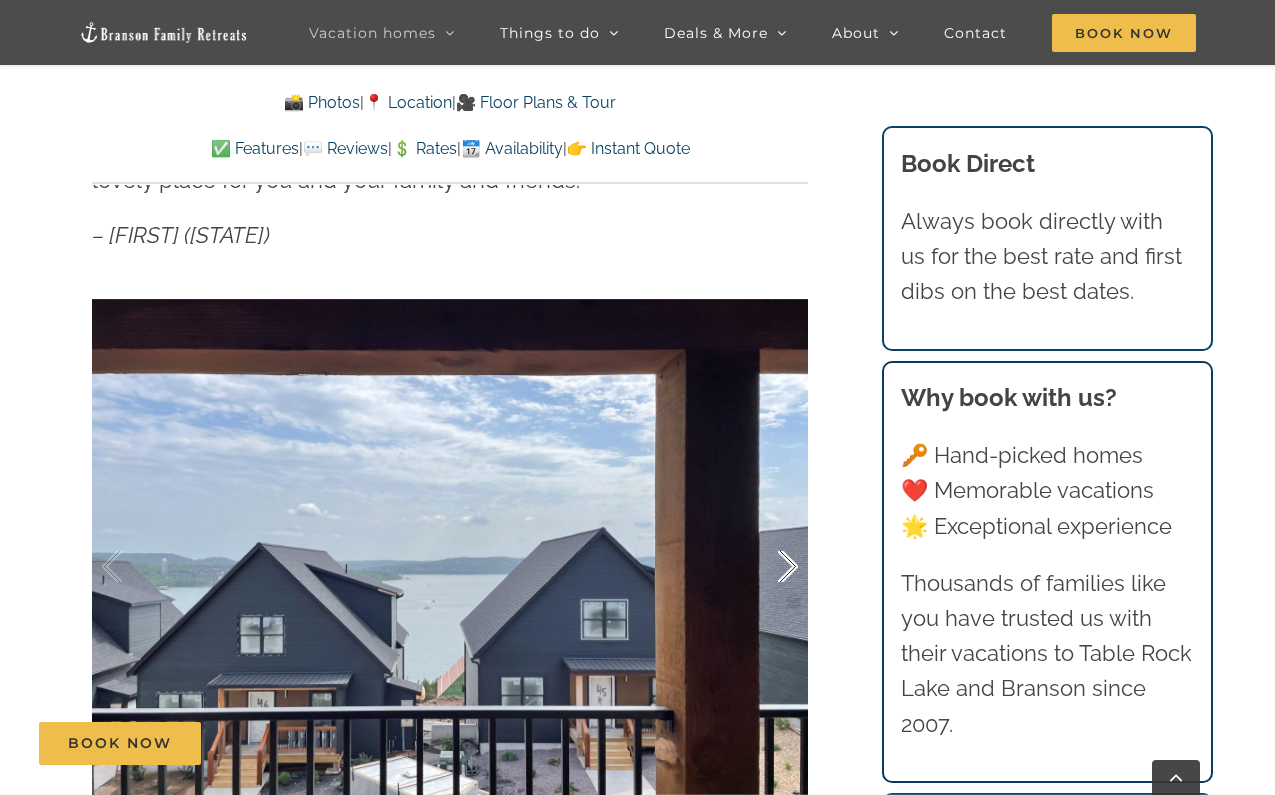 click at bounding box center (767, 567) 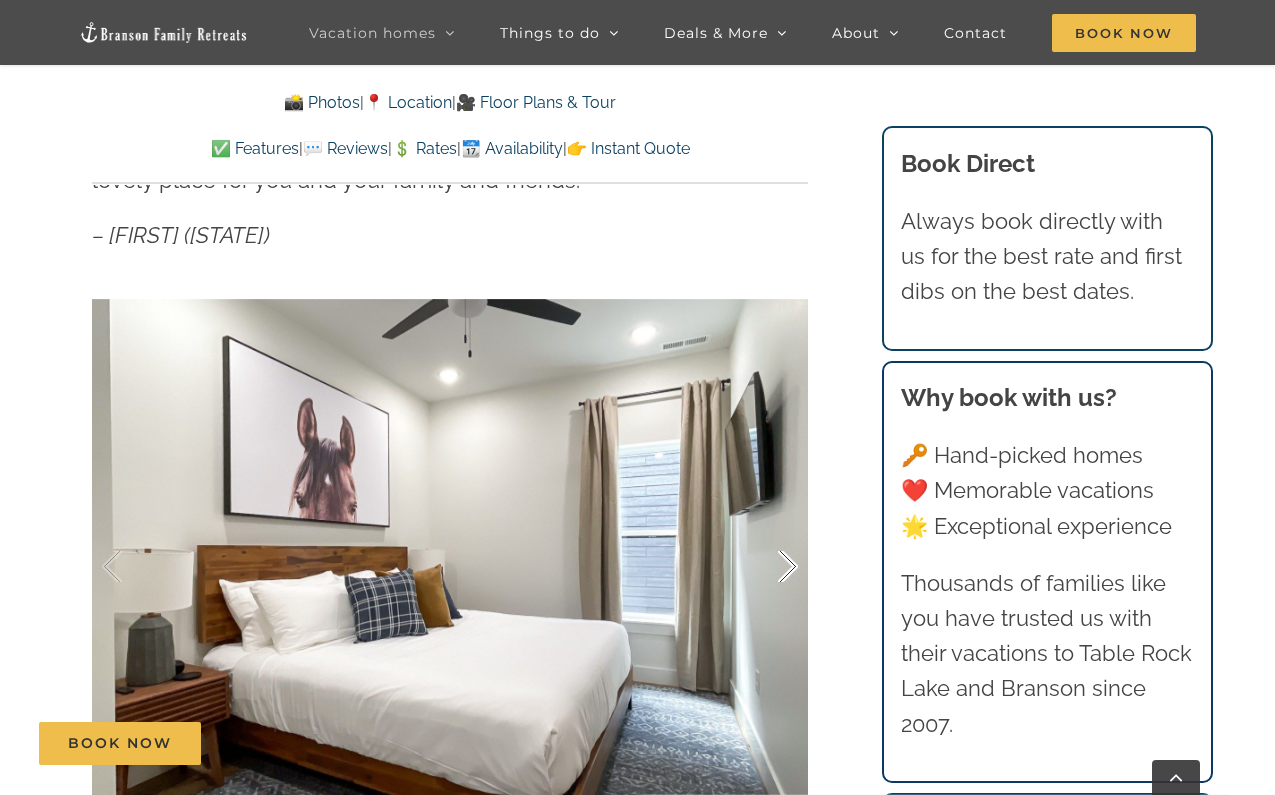 click at bounding box center (767, 567) 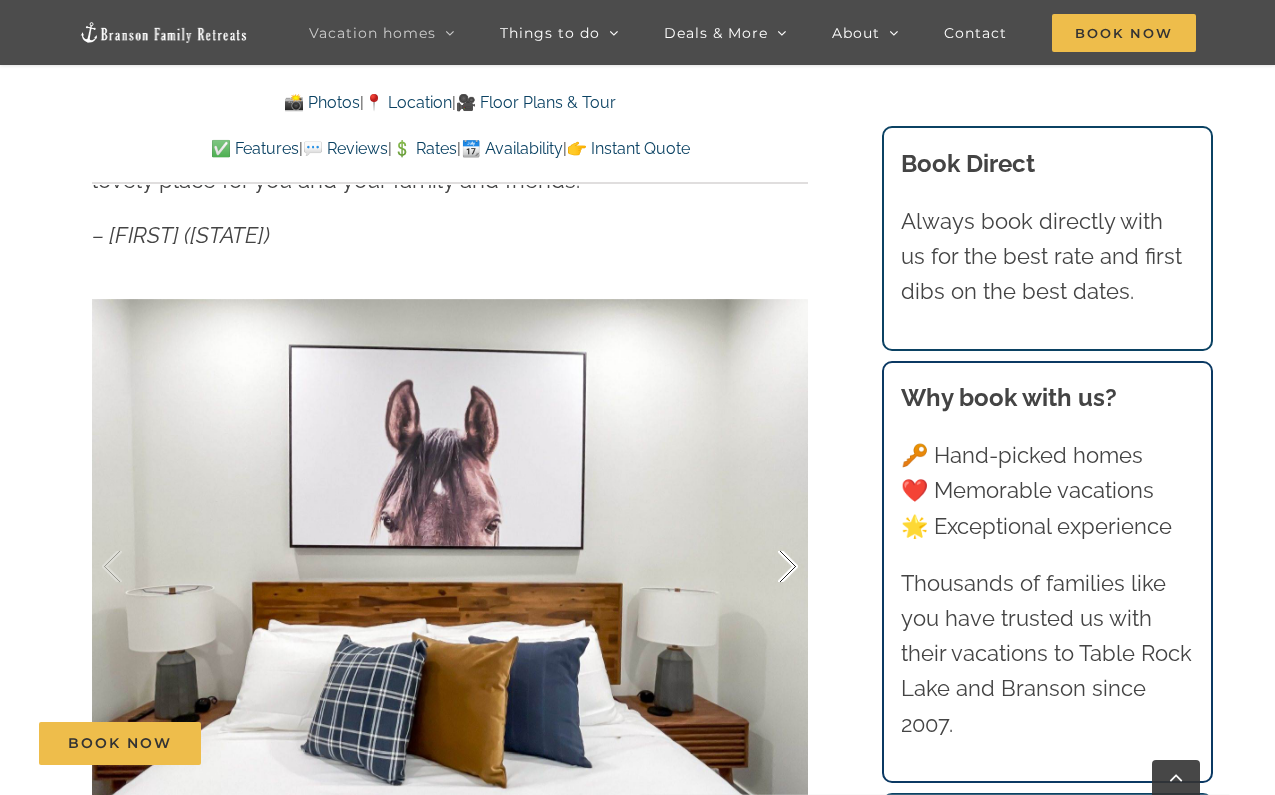 click at bounding box center [767, 567] 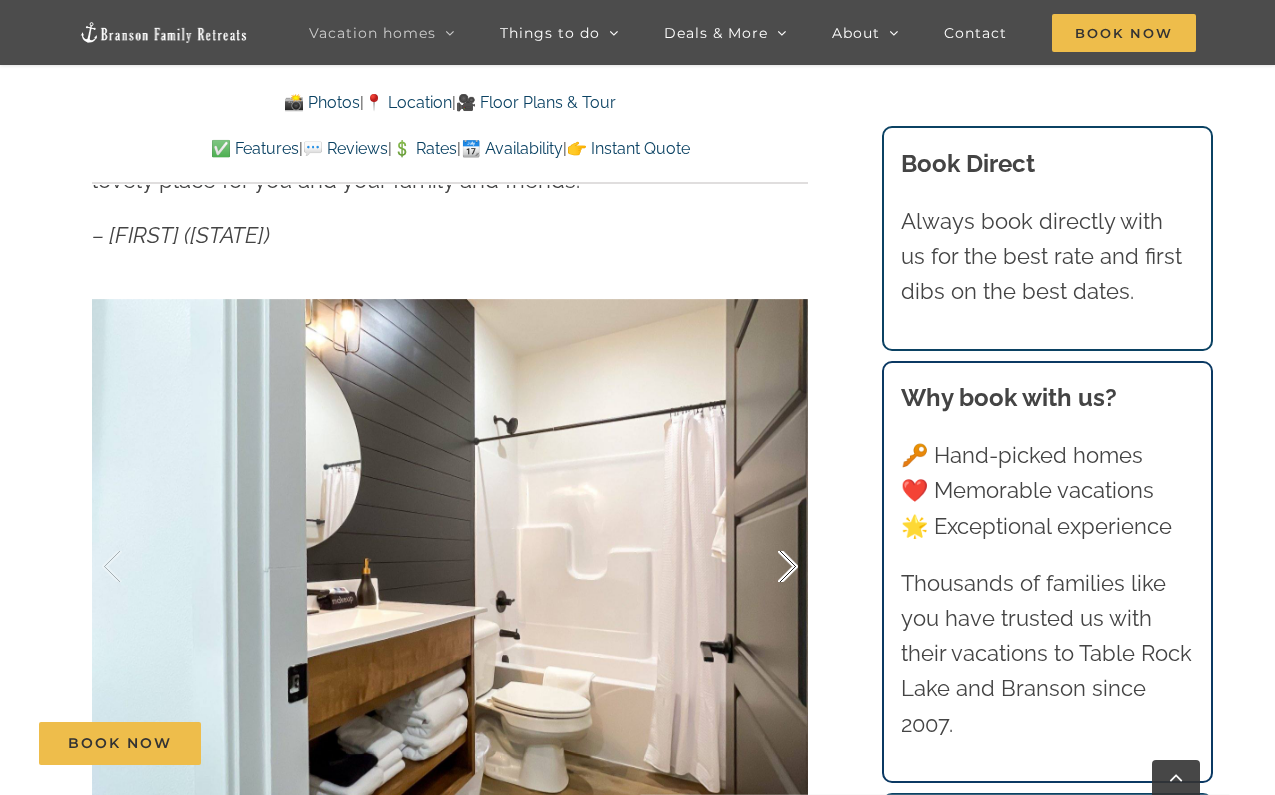 click at bounding box center [767, 567] 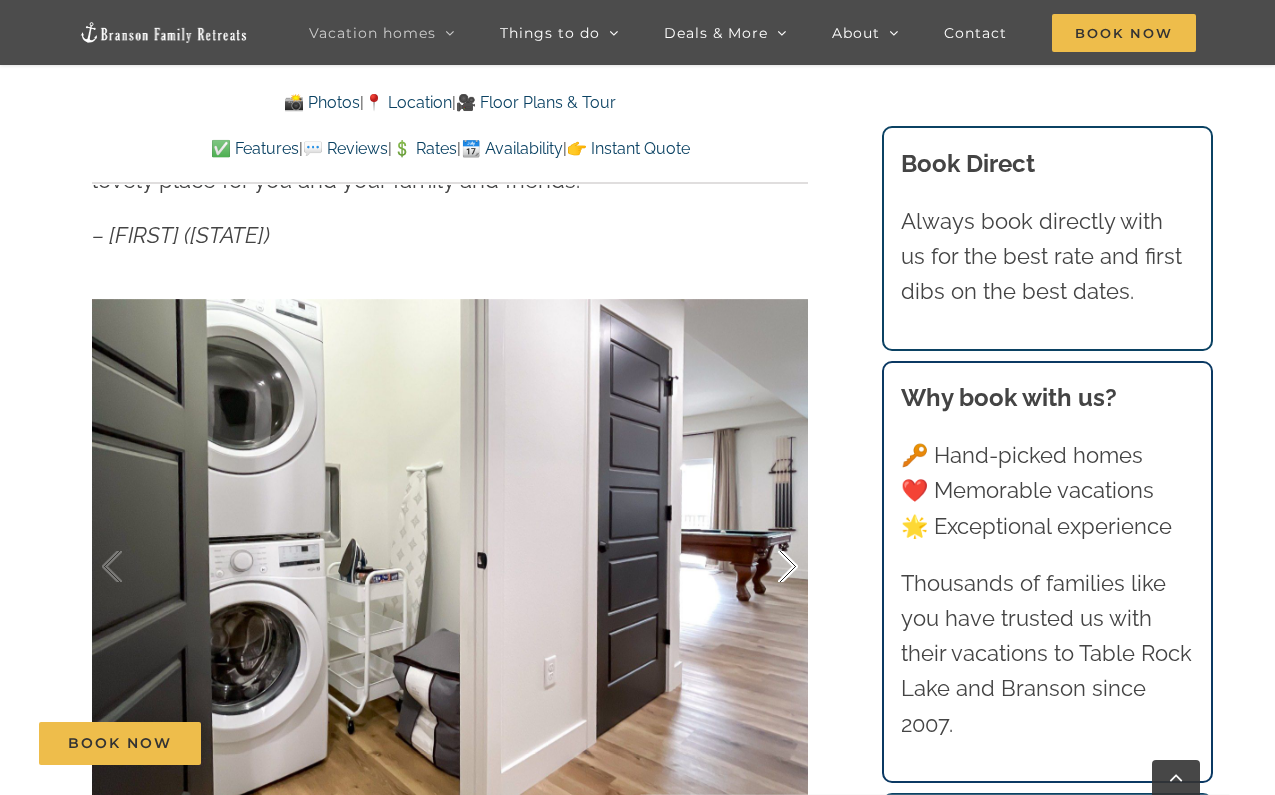 click at bounding box center (767, 567) 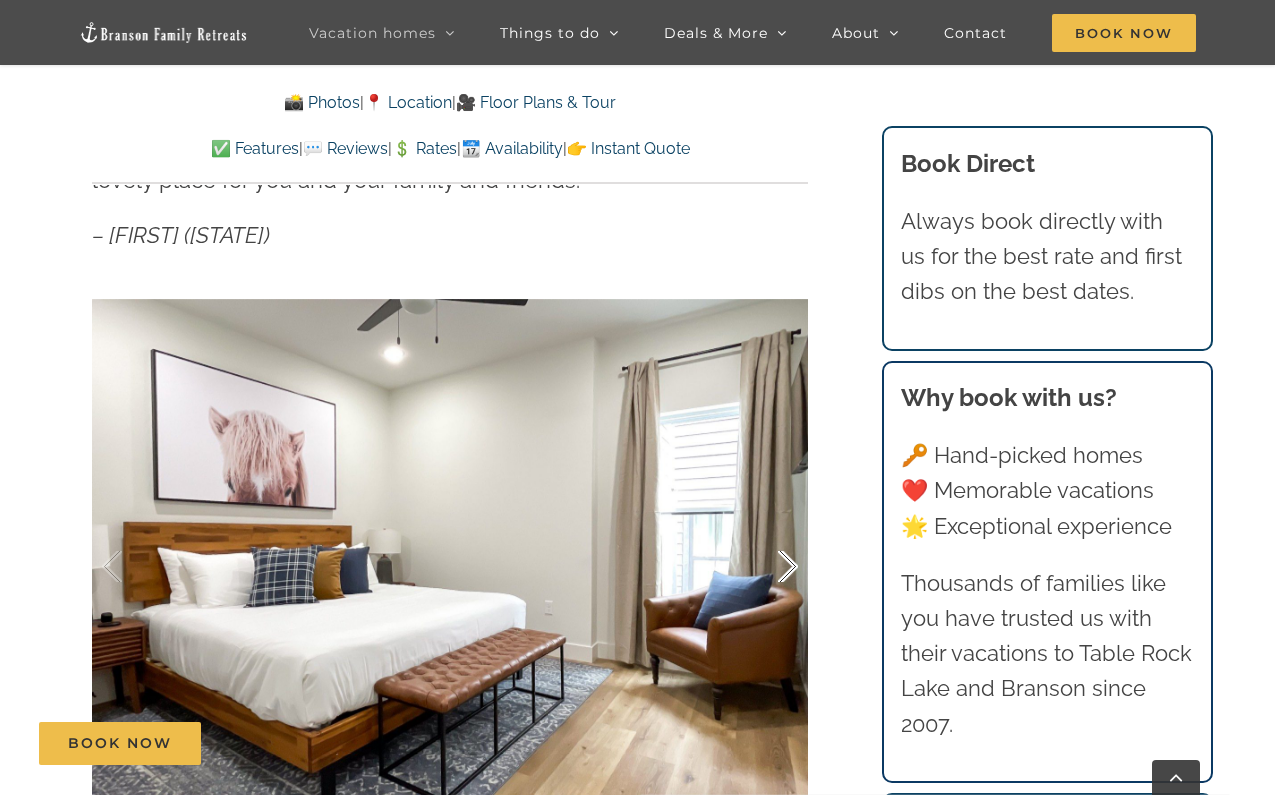 click at bounding box center [767, 567] 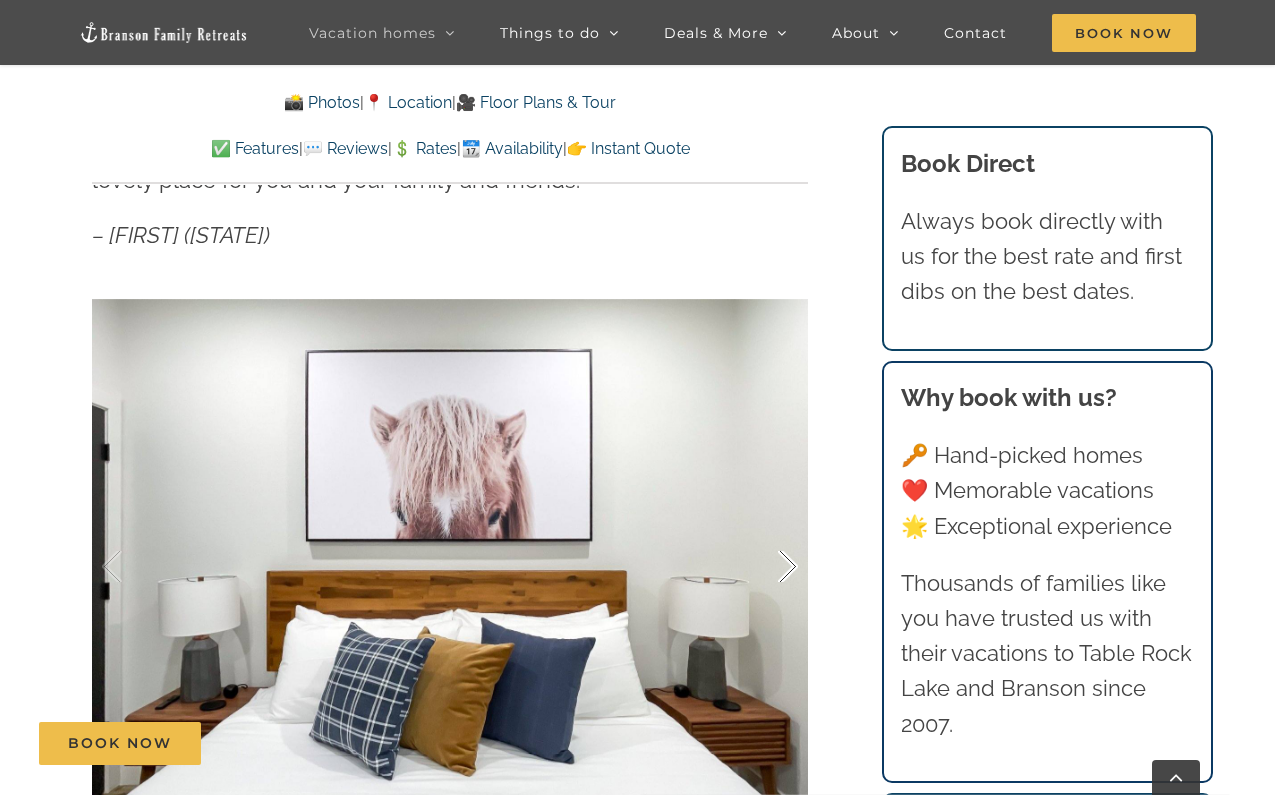 click at bounding box center (767, 567) 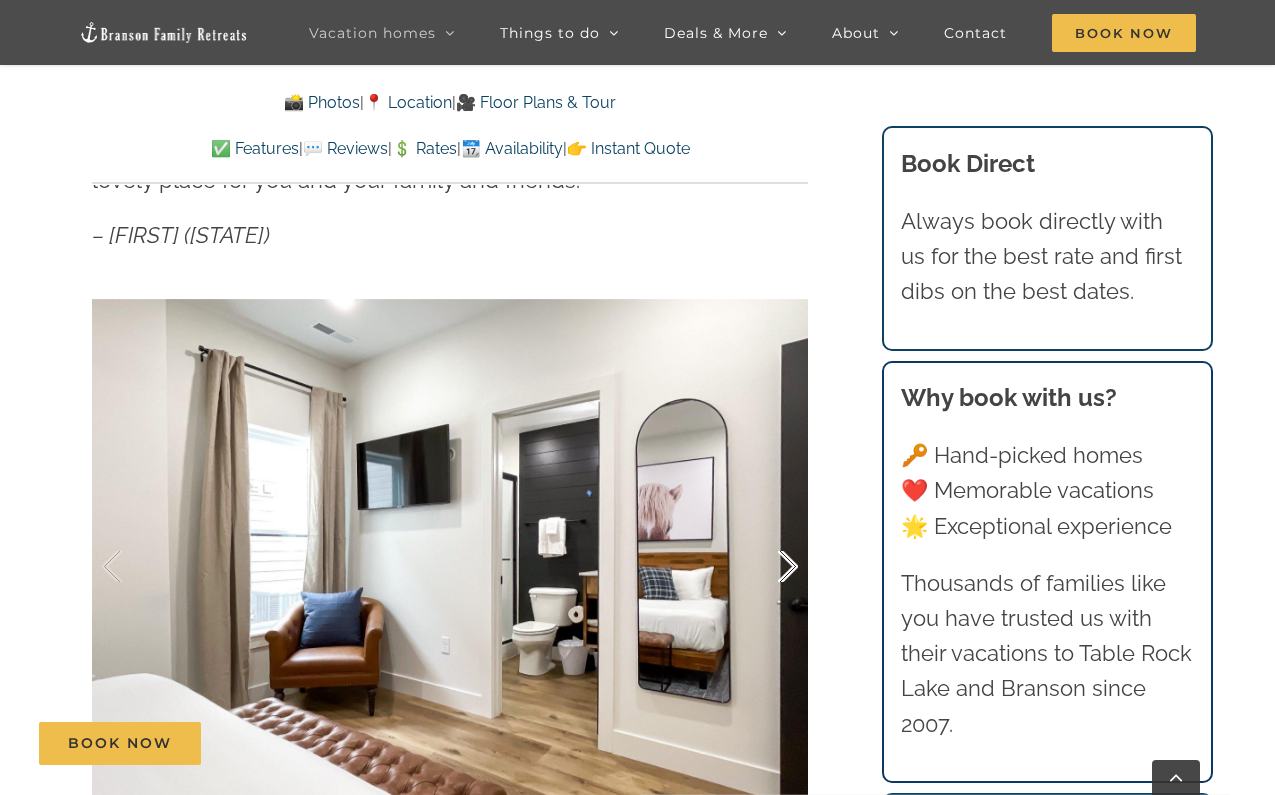 click at bounding box center (767, 567) 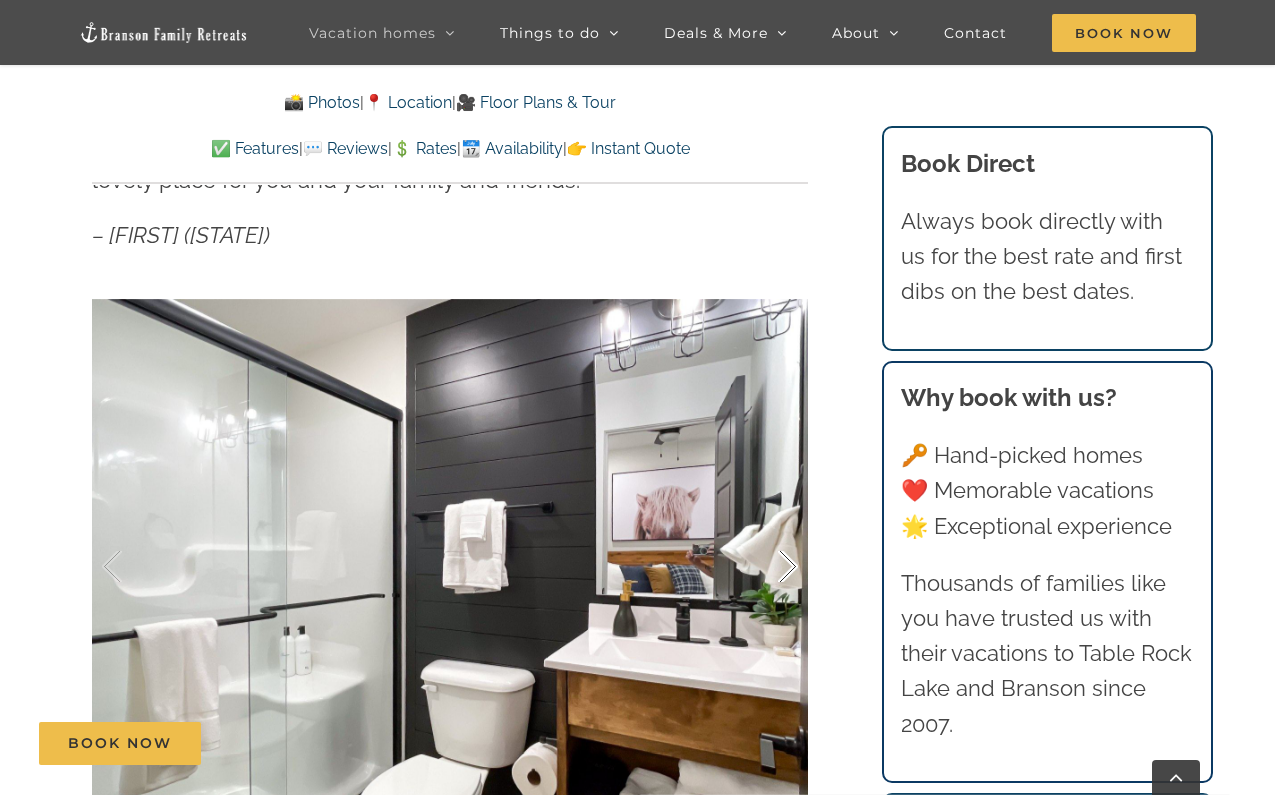 click at bounding box center [767, 567] 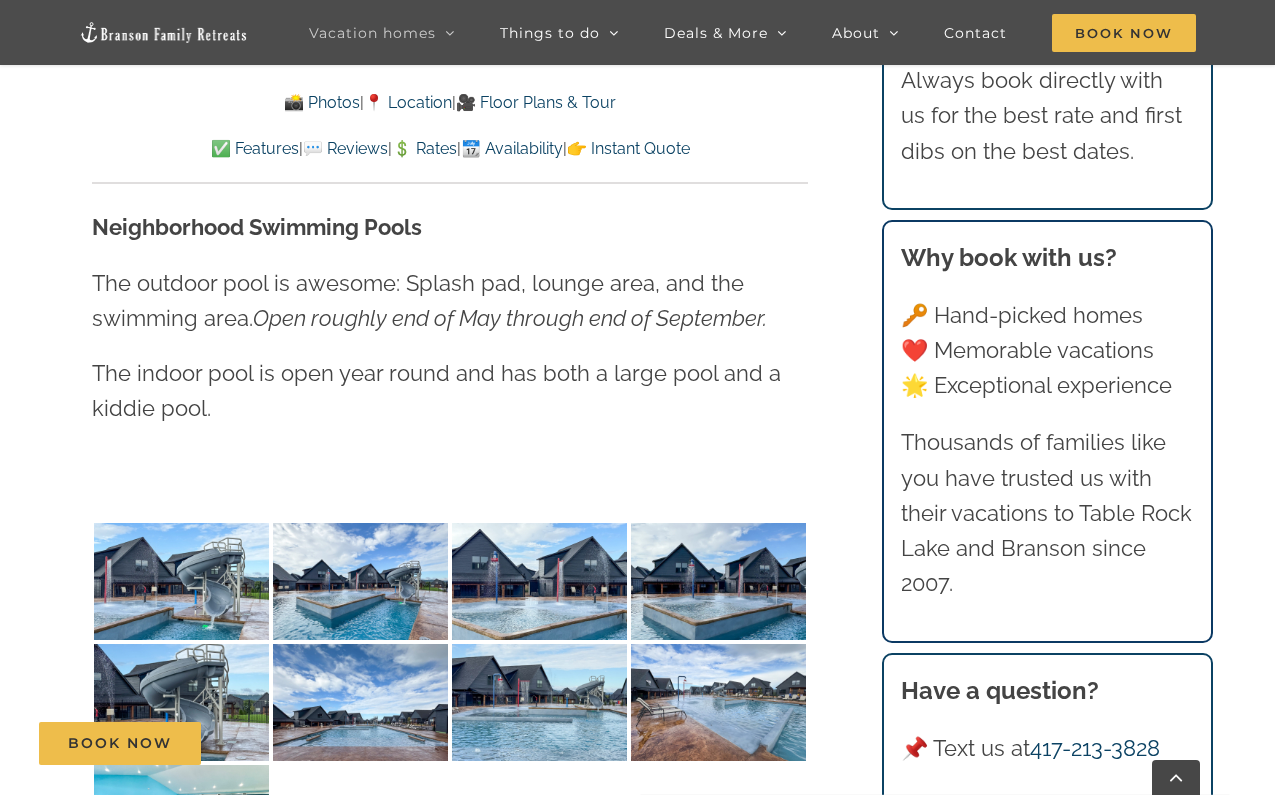 scroll, scrollTop: 4701, scrollLeft: 0, axis: vertical 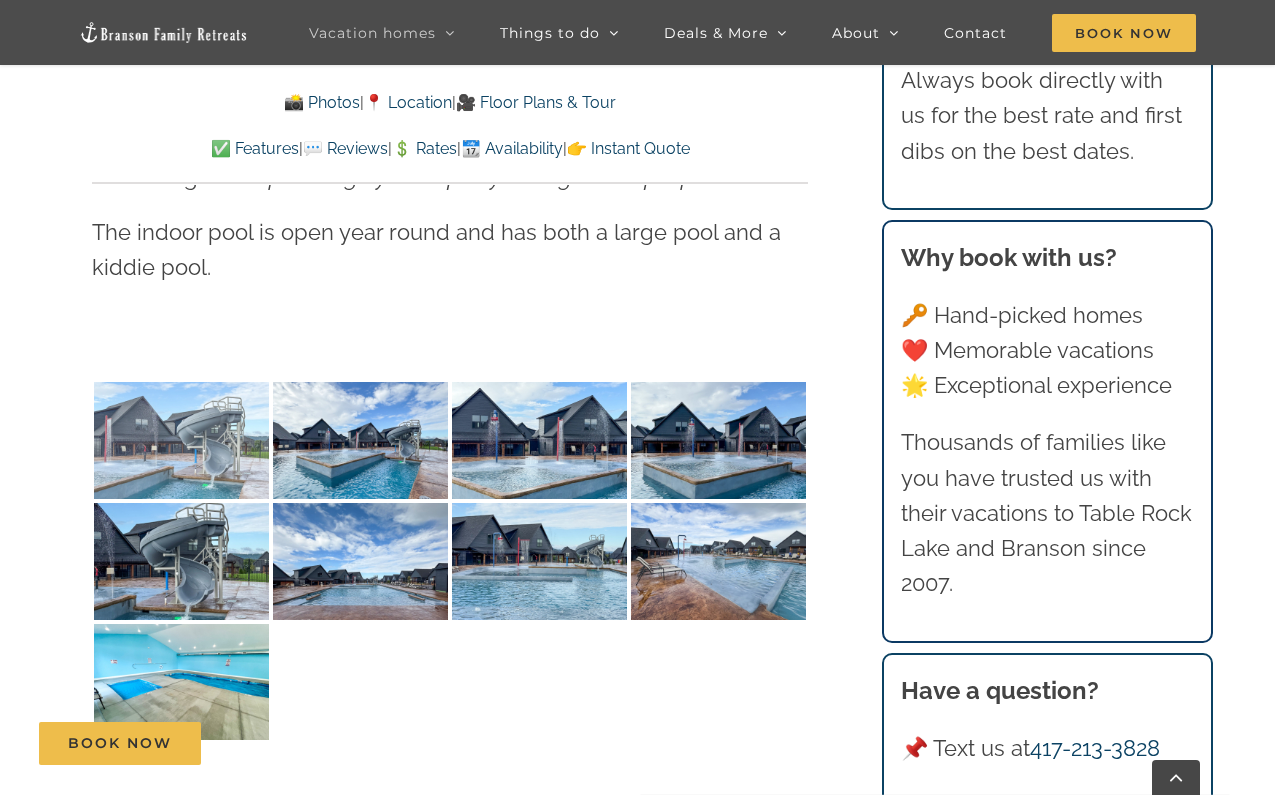 click at bounding box center [181, 440] 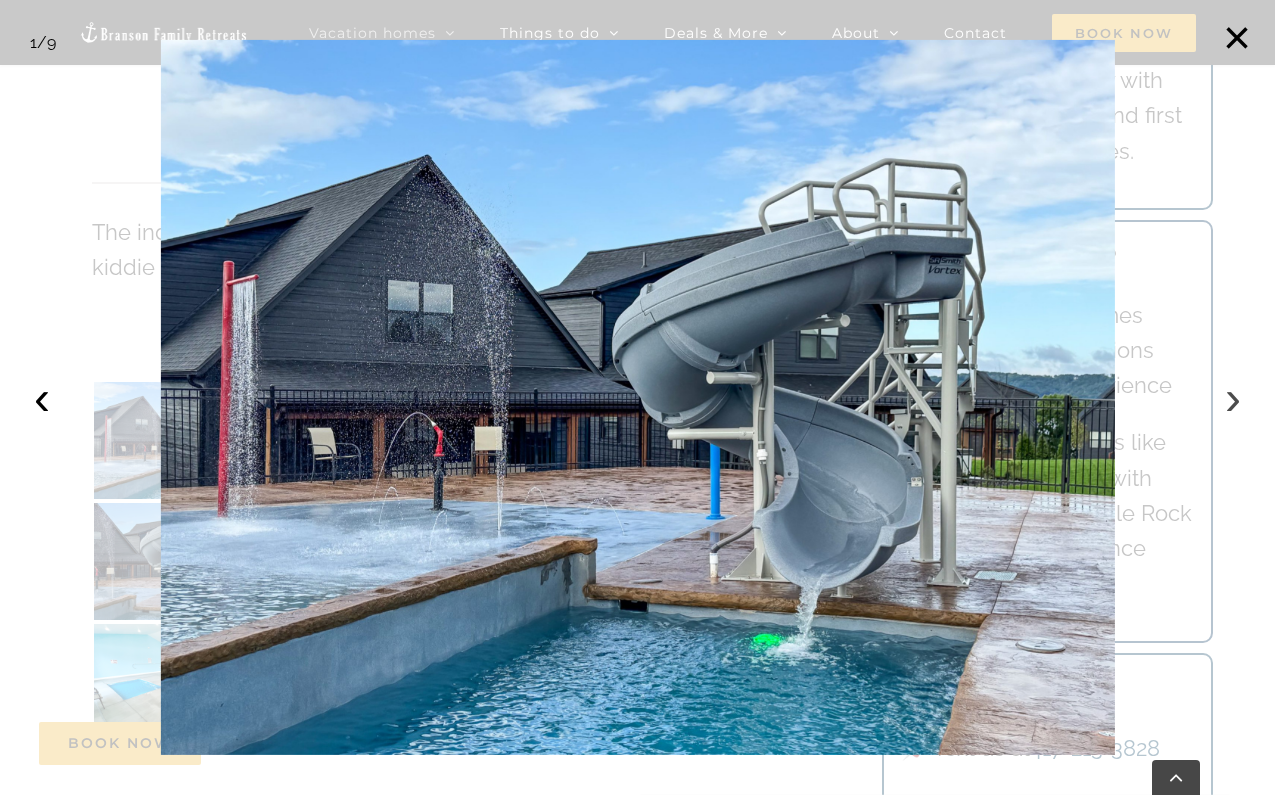 click on "›" at bounding box center (1233, 398) 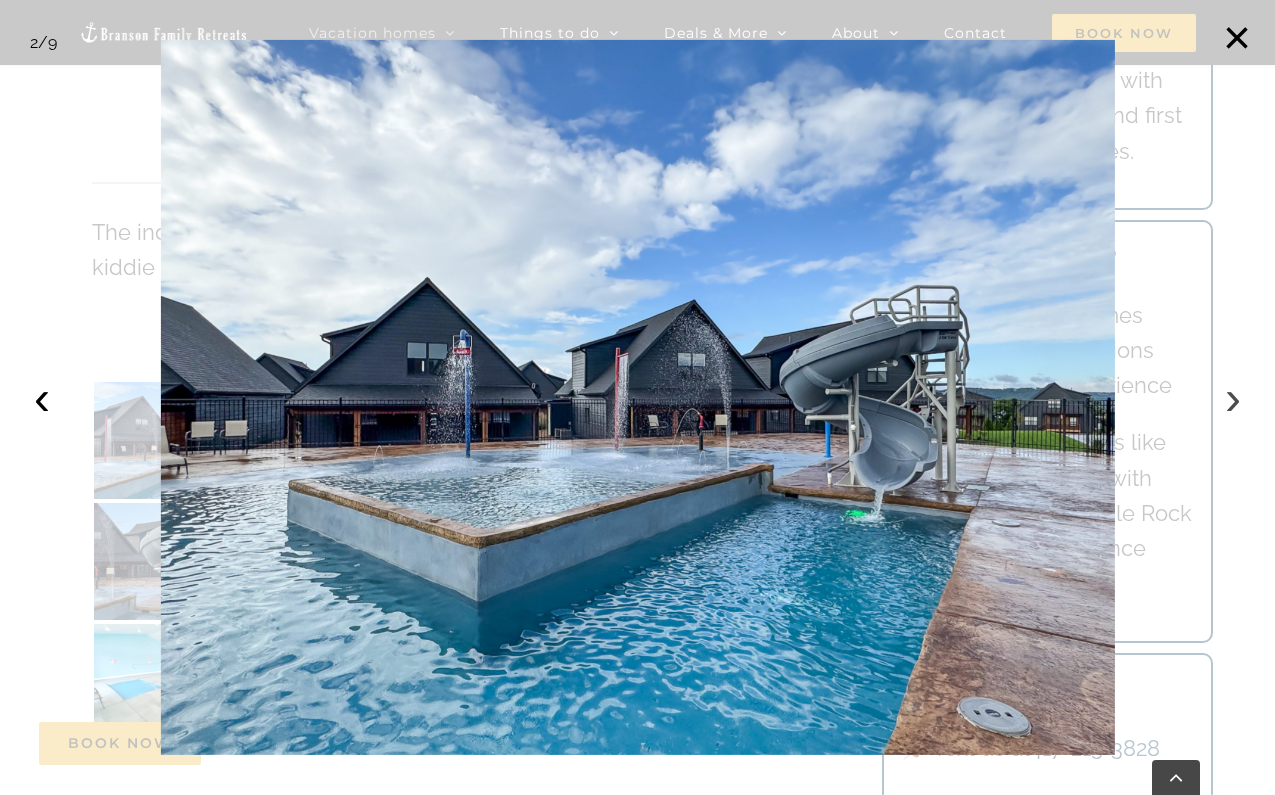 click on "›" at bounding box center [1233, 398] 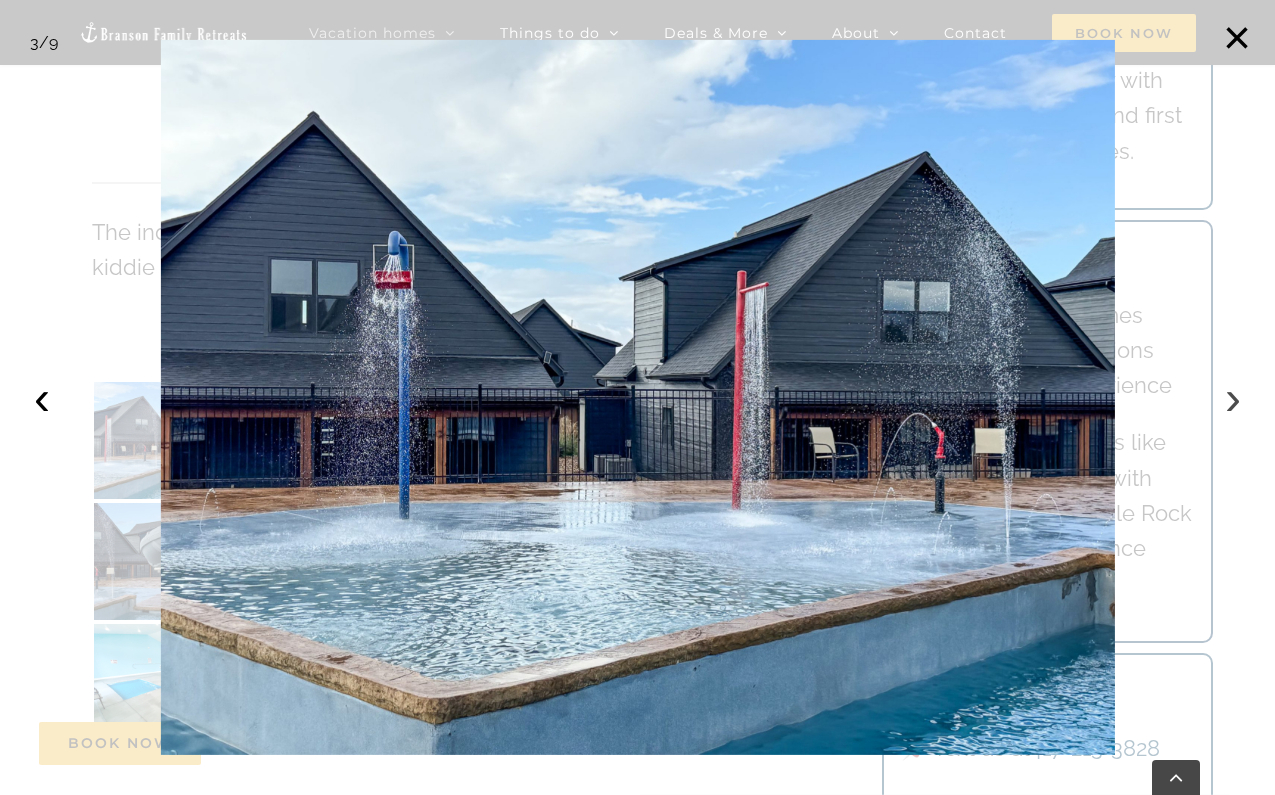 click on "›" at bounding box center [1233, 398] 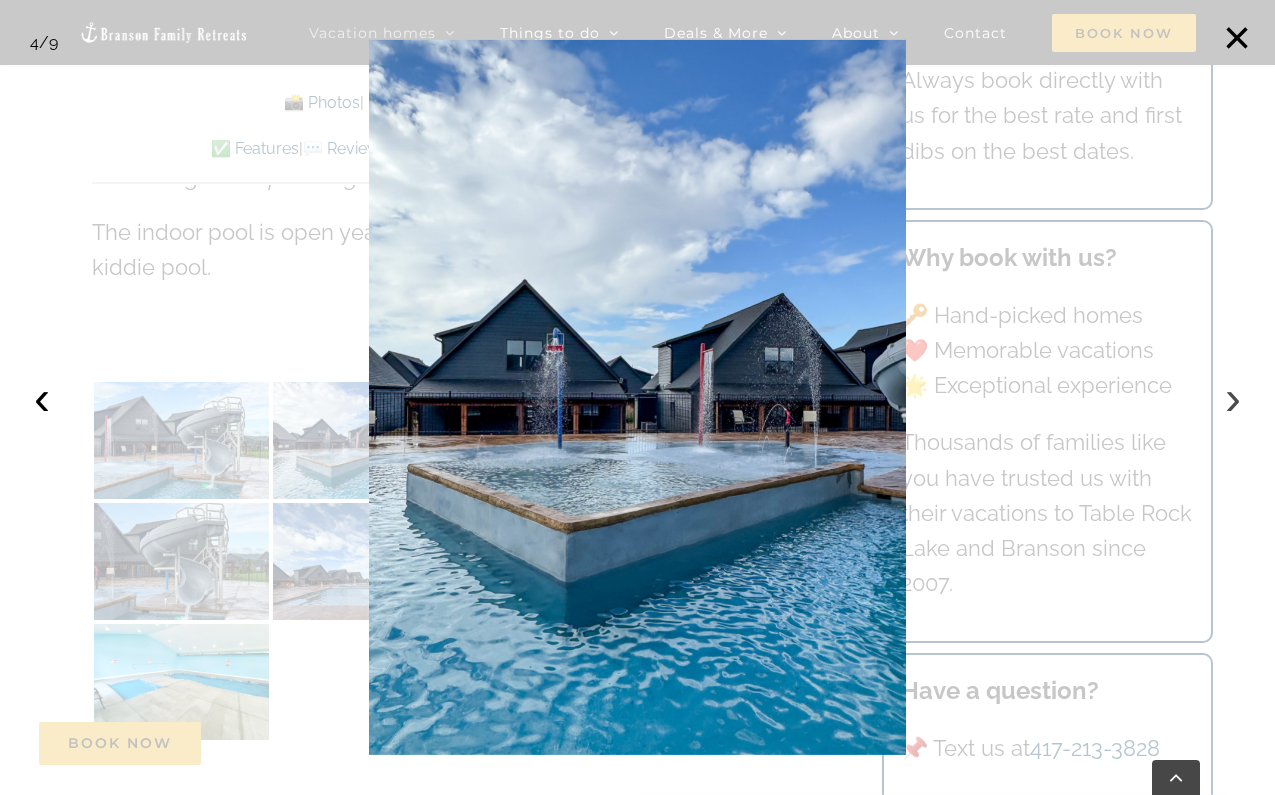 click on "›" at bounding box center [1233, 398] 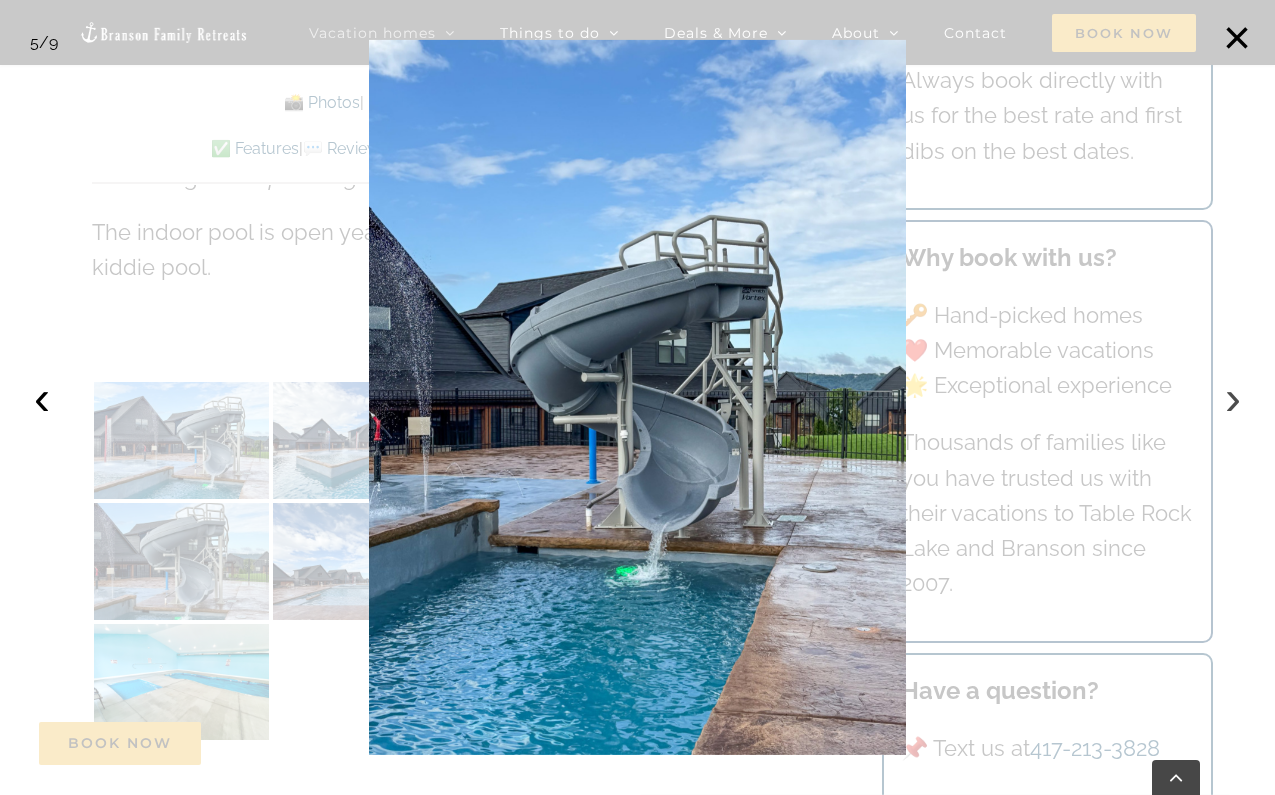 click on "›" at bounding box center [1233, 398] 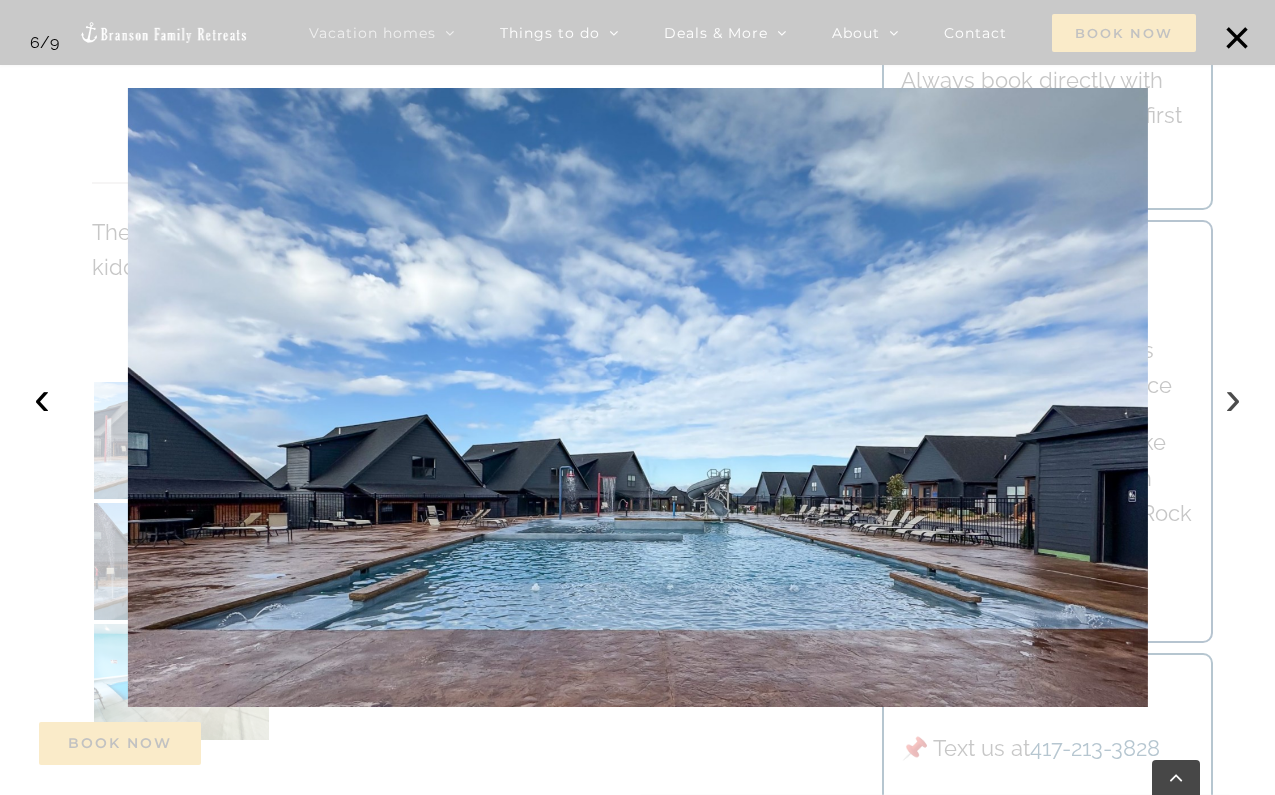 click on "›" at bounding box center (1233, 398) 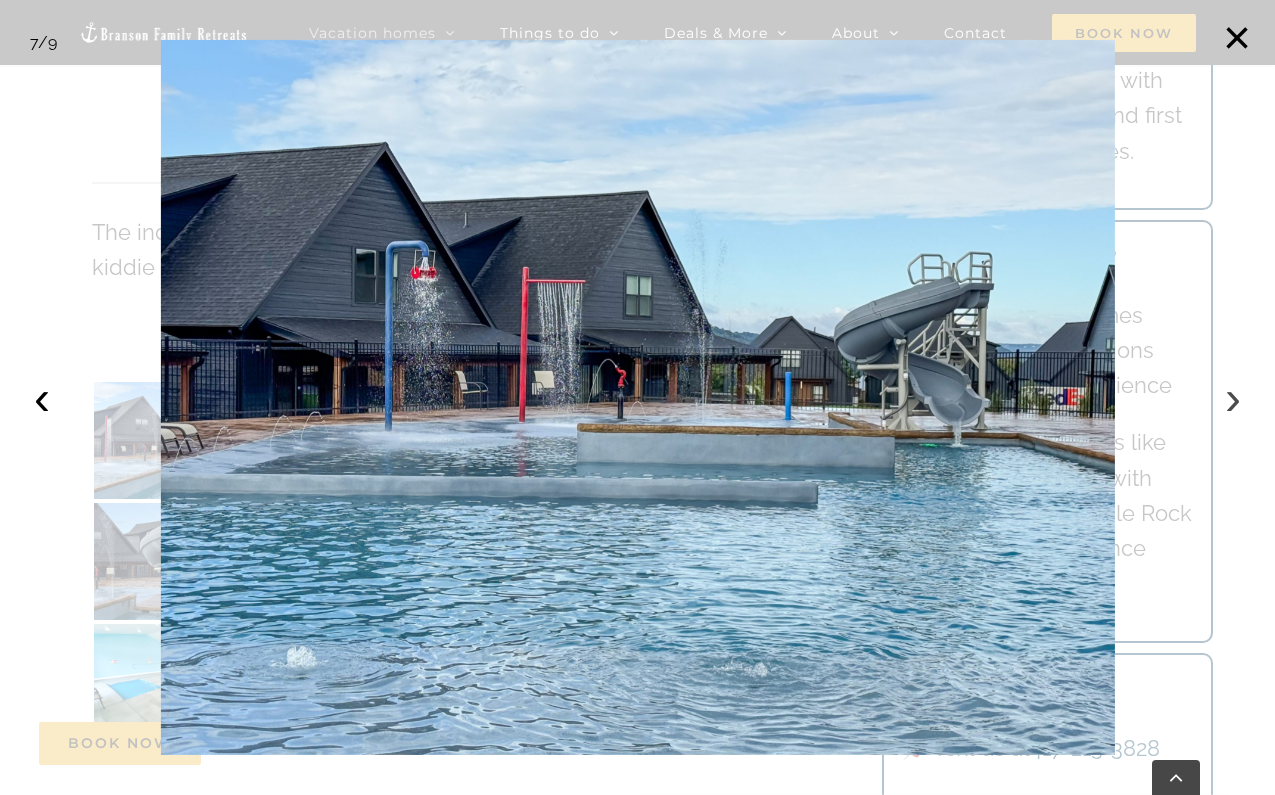 click on "›" at bounding box center (1233, 398) 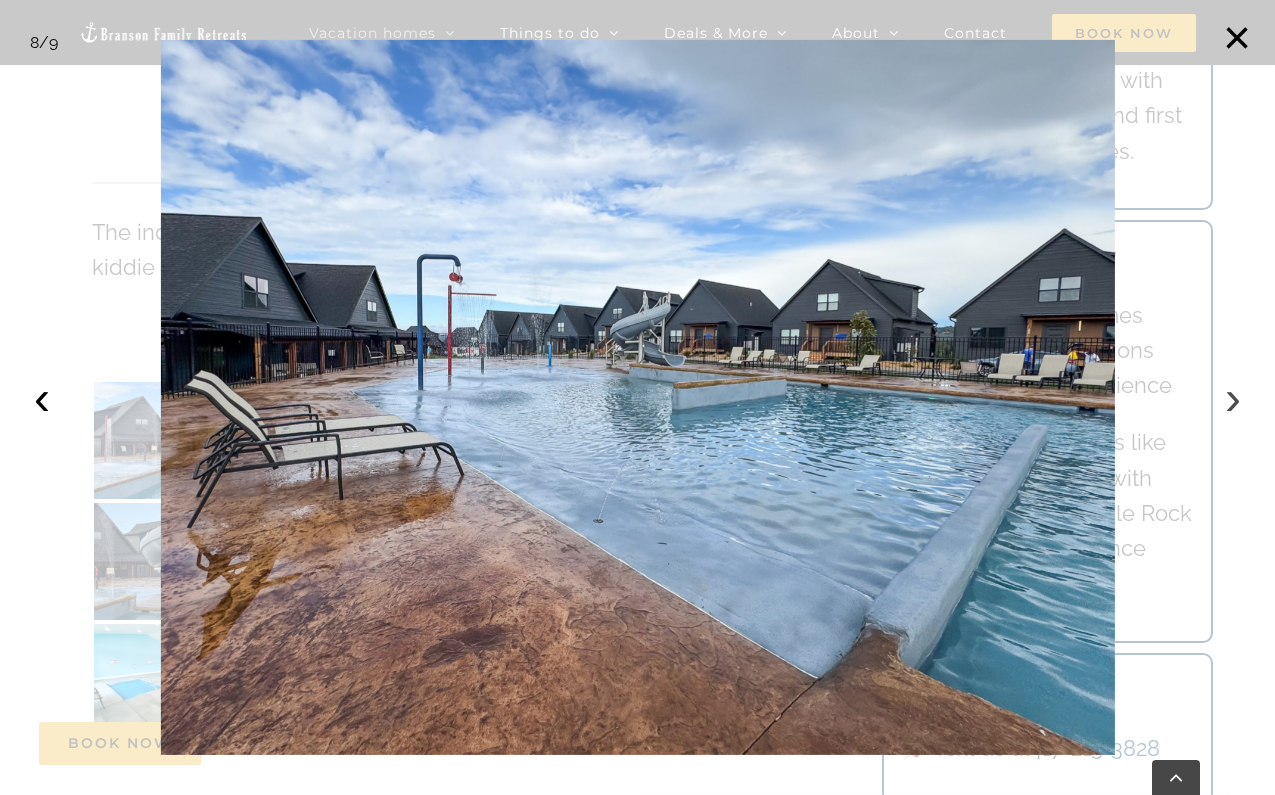 click on "›" at bounding box center [1233, 398] 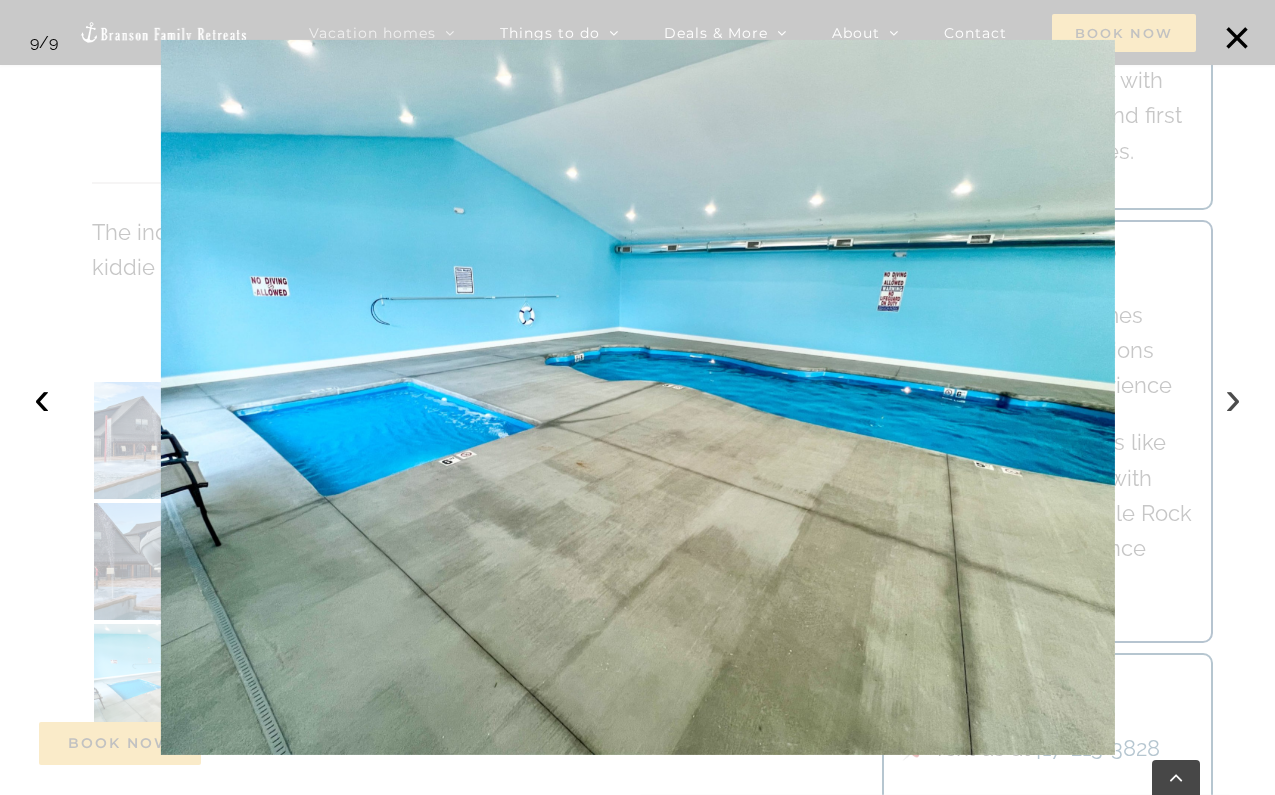 click on "›" at bounding box center [1233, 398] 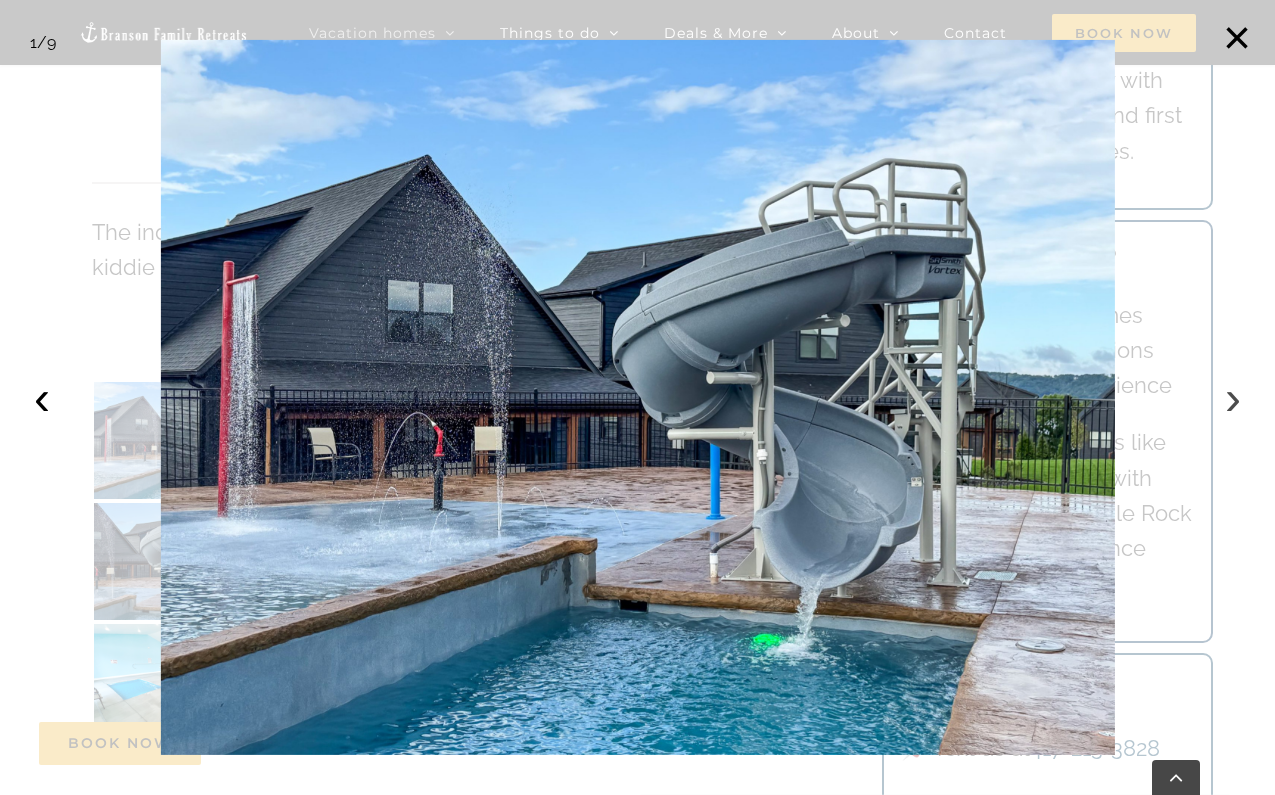 click on "›" at bounding box center (1233, 398) 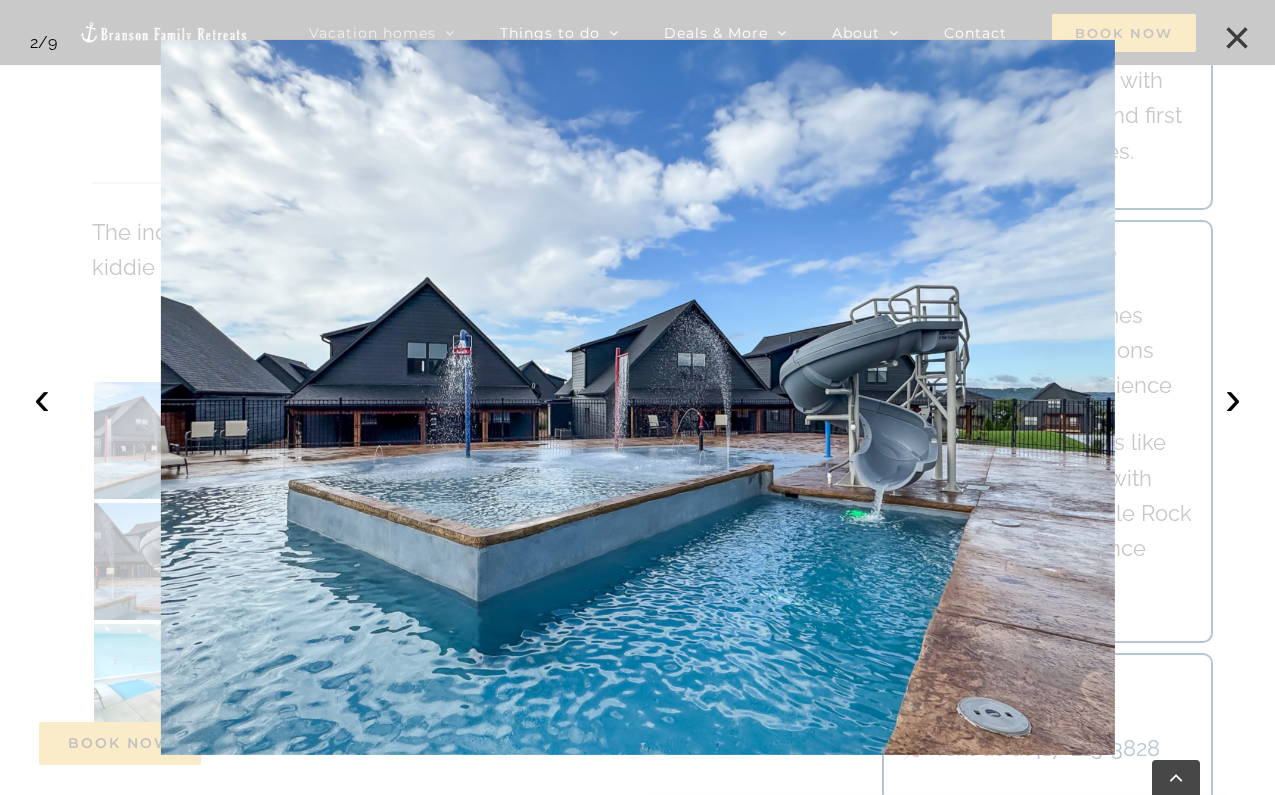click on "×" at bounding box center [1237, 38] 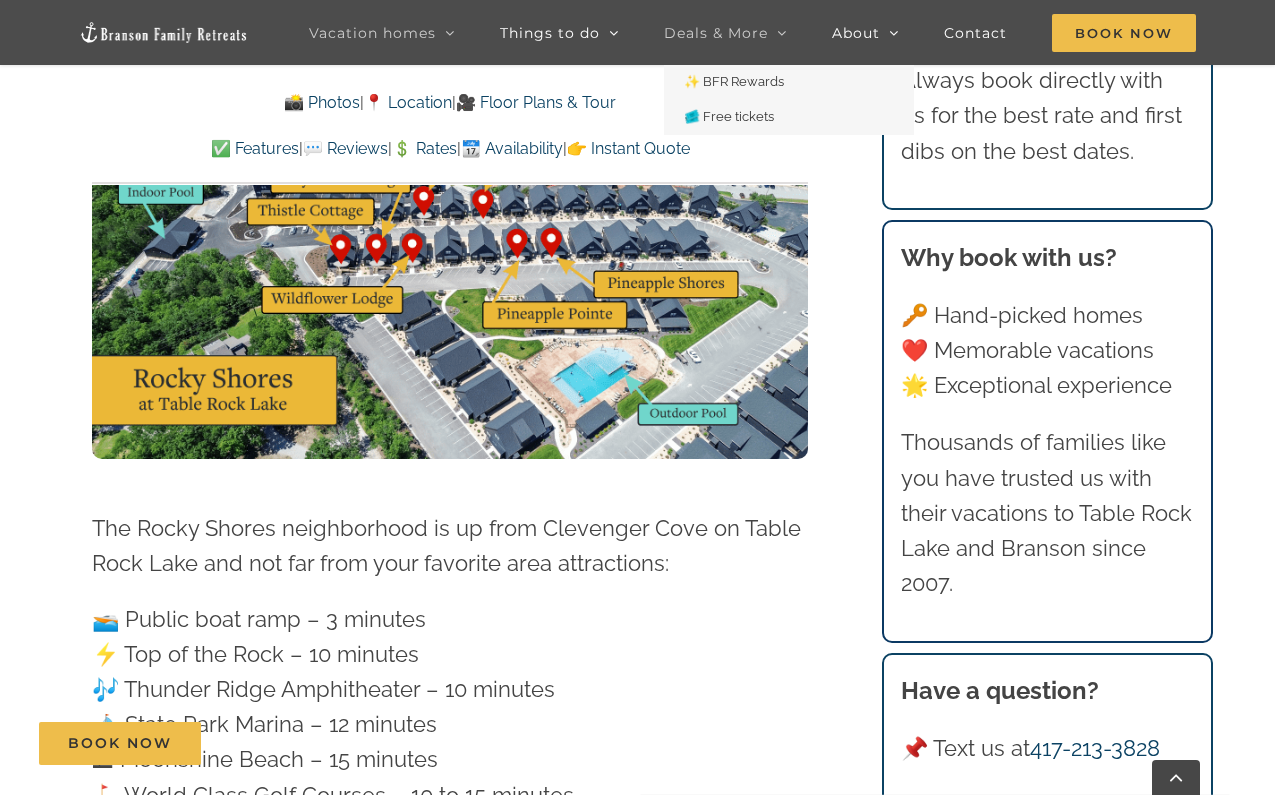 scroll, scrollTop: 5489, scrollLeft: 0, axis: vertical 